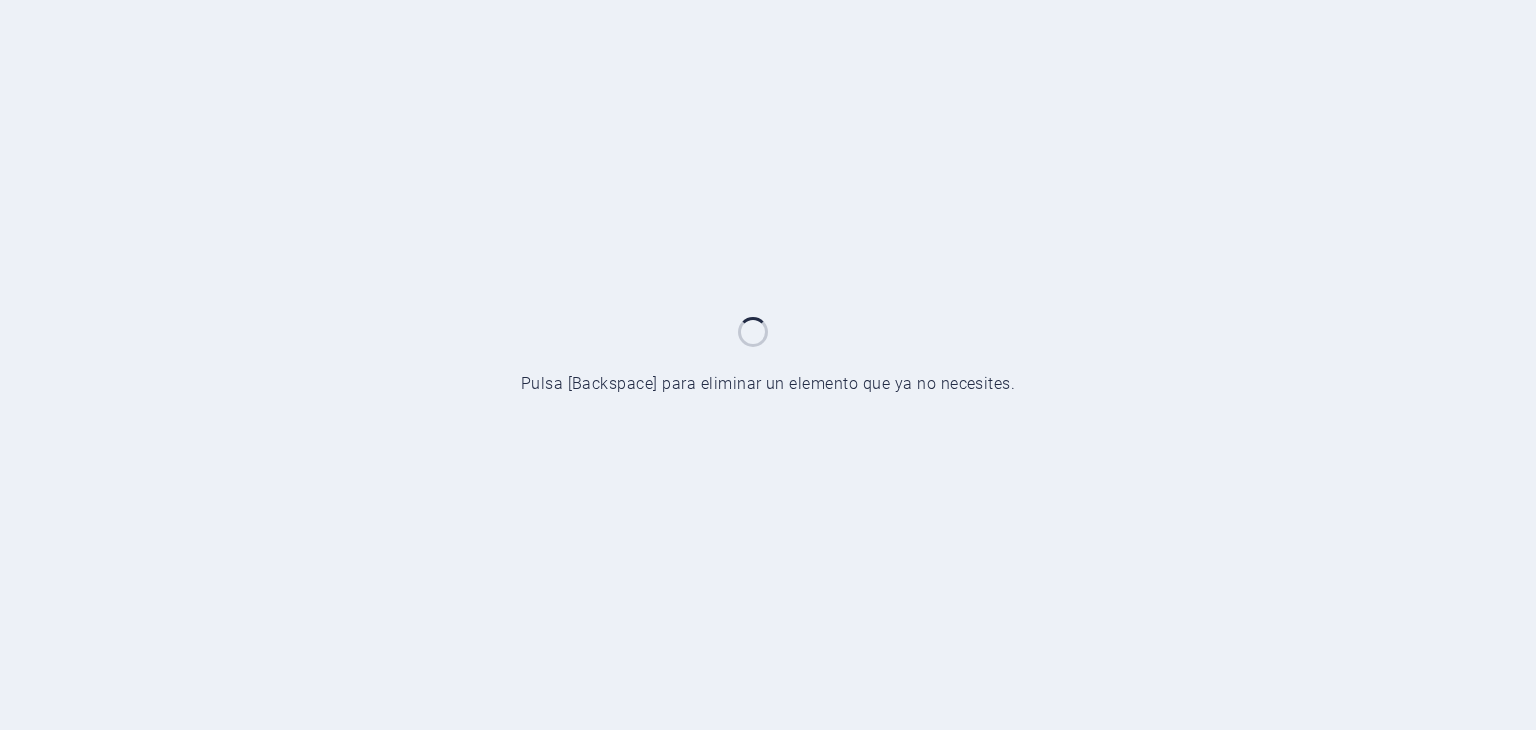 scroll, scrollTop: 0, scrollLeft: 0, axis: both 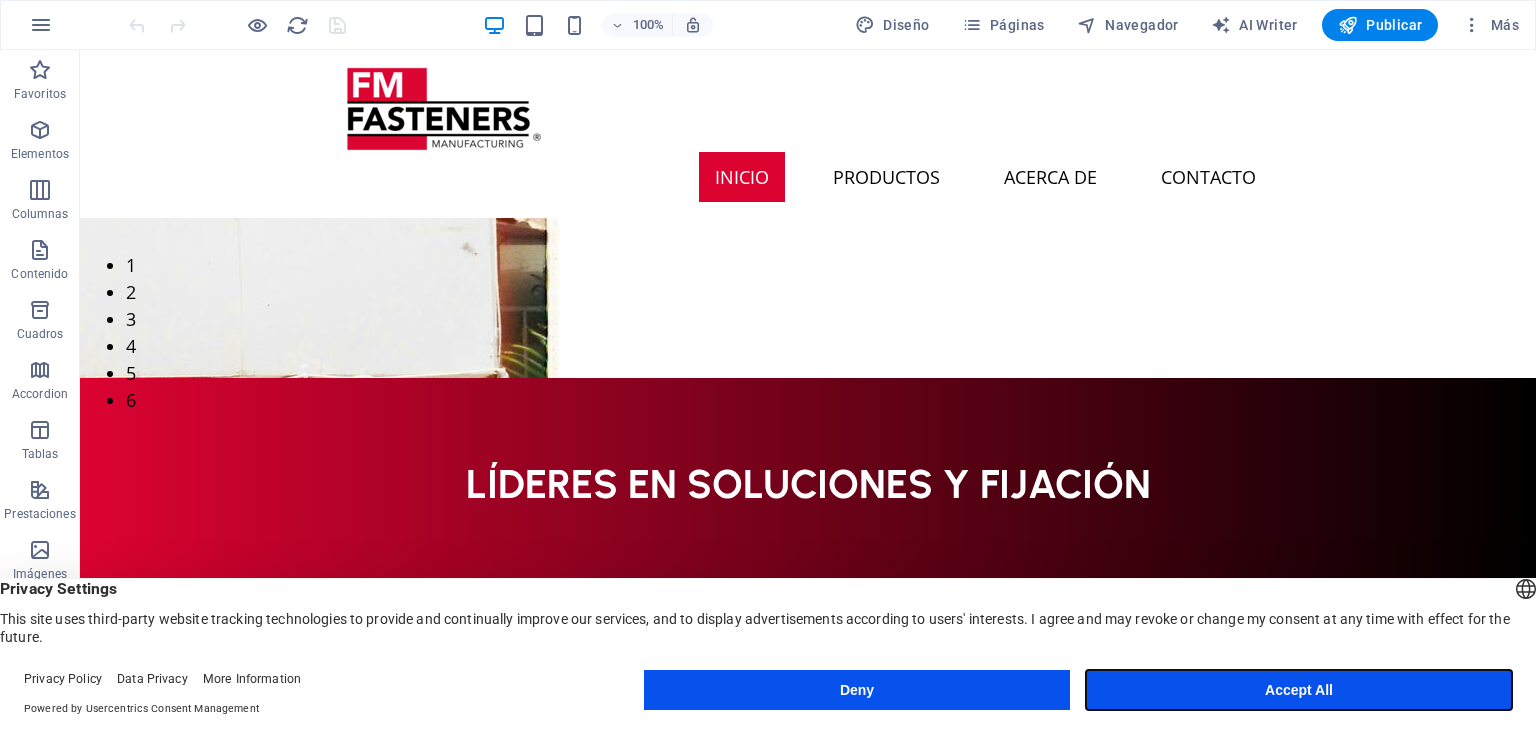 click on "Accept All" at bounding box center [1299, 690] 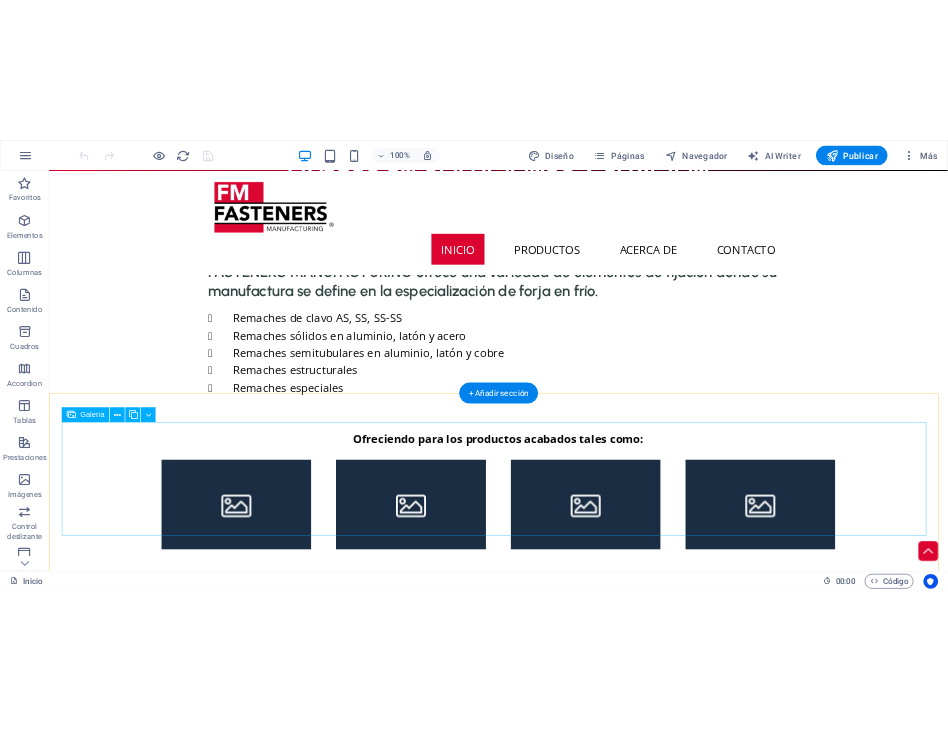 scroll, scrollTop: 700, scrollLeft: 0, axis: vertical 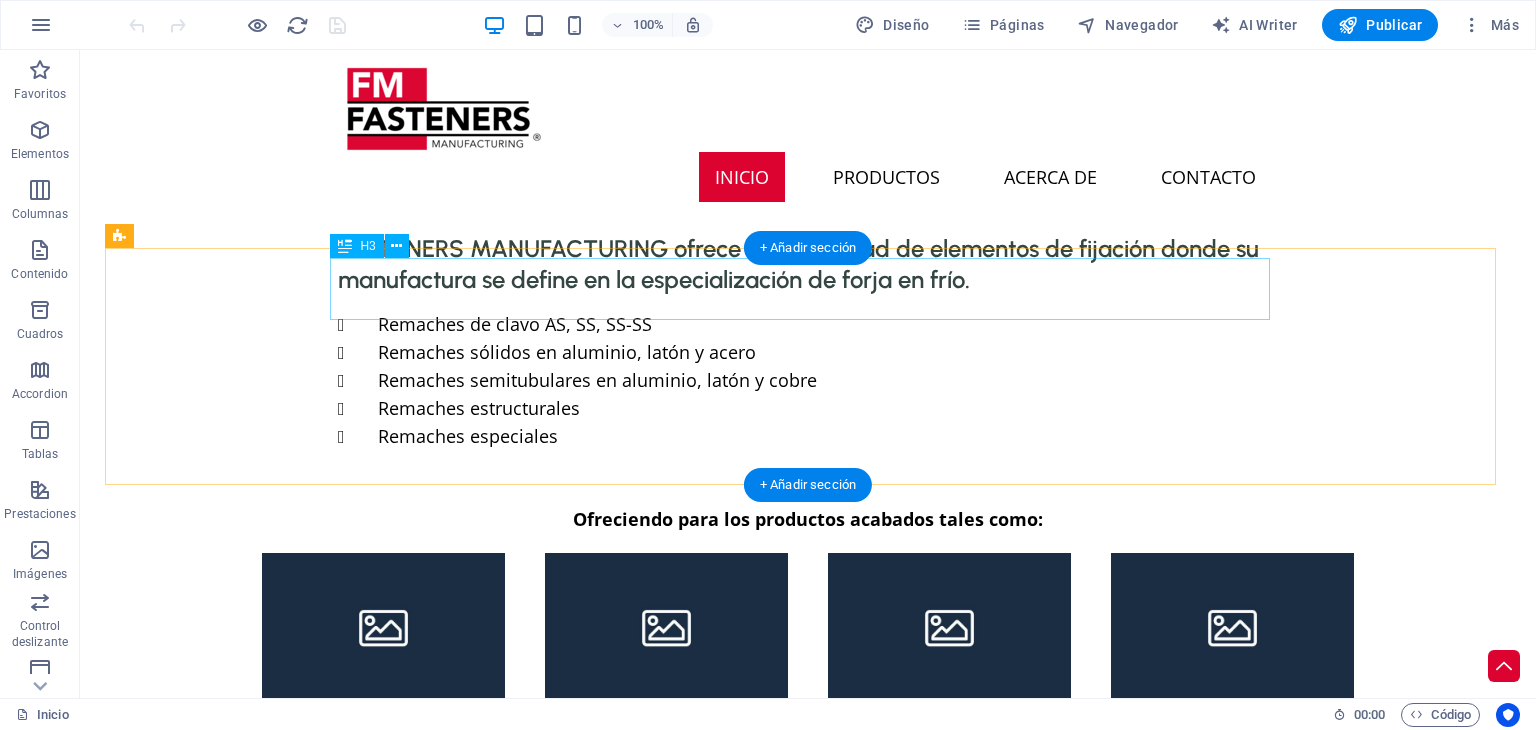 click on "FASTENERS MANUFACTURING ofrece una variedad de elementos de fijación donde su manufactura se define en la especialización de forja en frío." at bounding box center (808, 264) 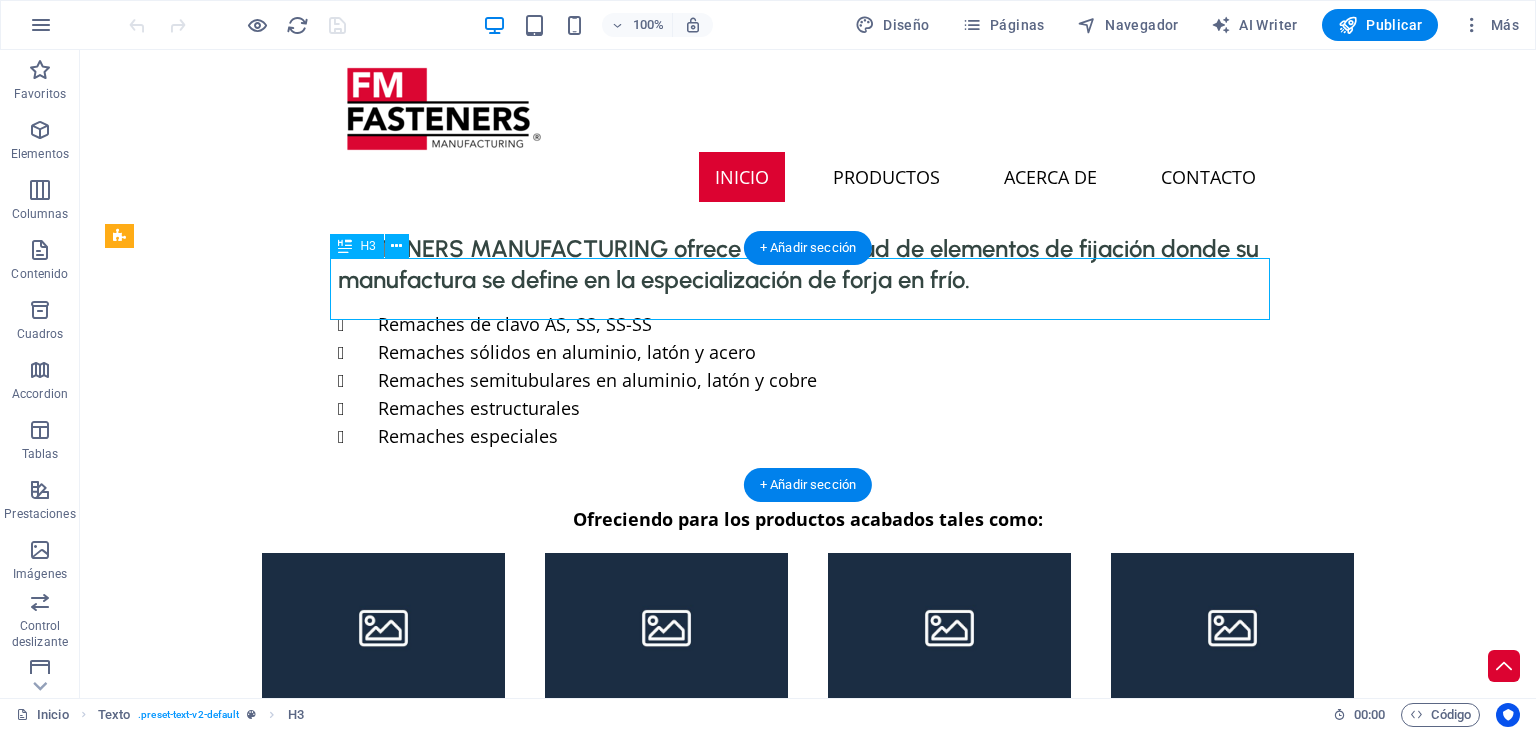 click on "FASTENERS MANUFACTURING ofrece una variedad de elementos de fijación donde su manufactura se define en la especialización de forja en frío." at bounding box center [808, 264] 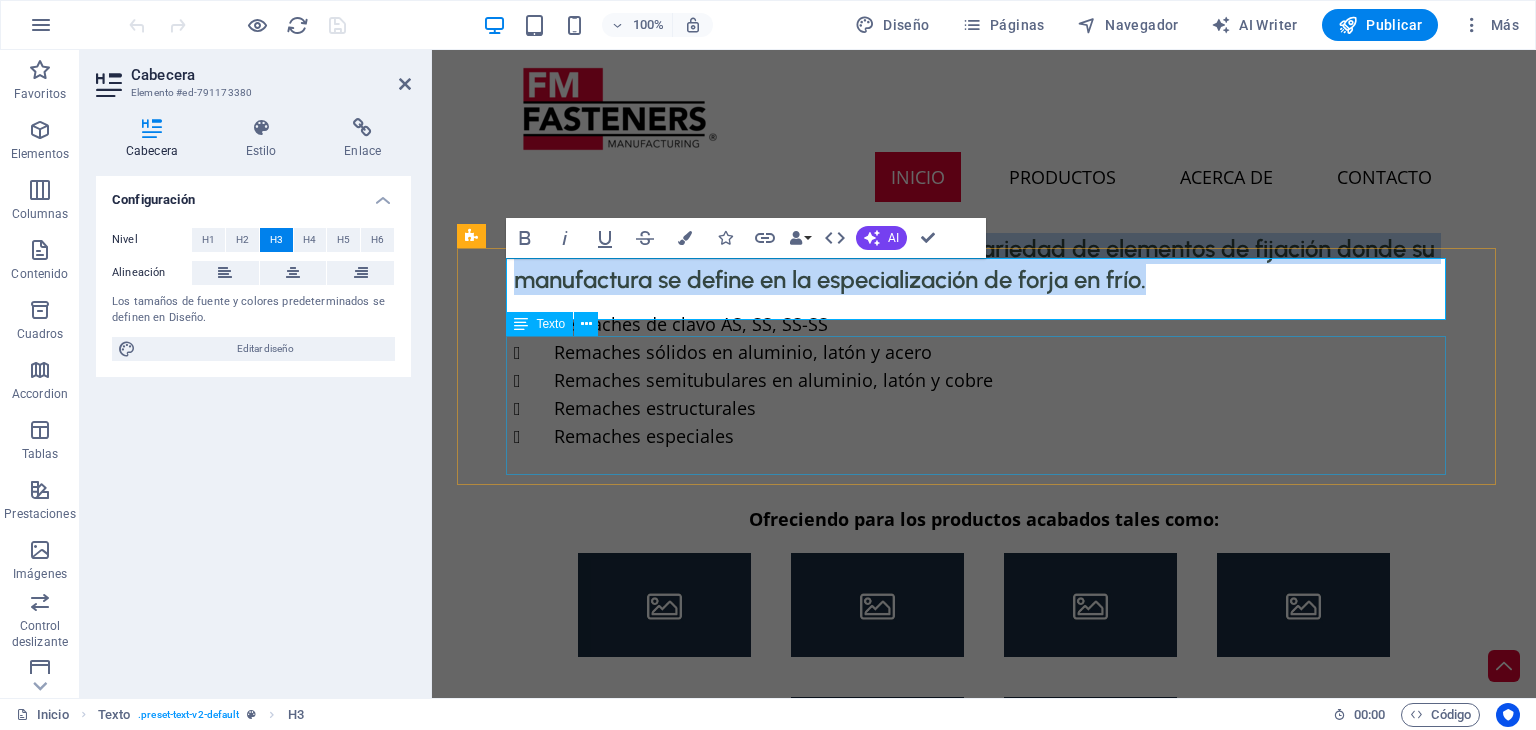 click on "Remaches de clavo AS, SS, SS-SS Remaches sólidos en aluminio, latón y acero Remaches semitubulares en aluminio, acero, latón y cobre Remaches estructurales Remaches especiales" at bounding box center [984, 381] 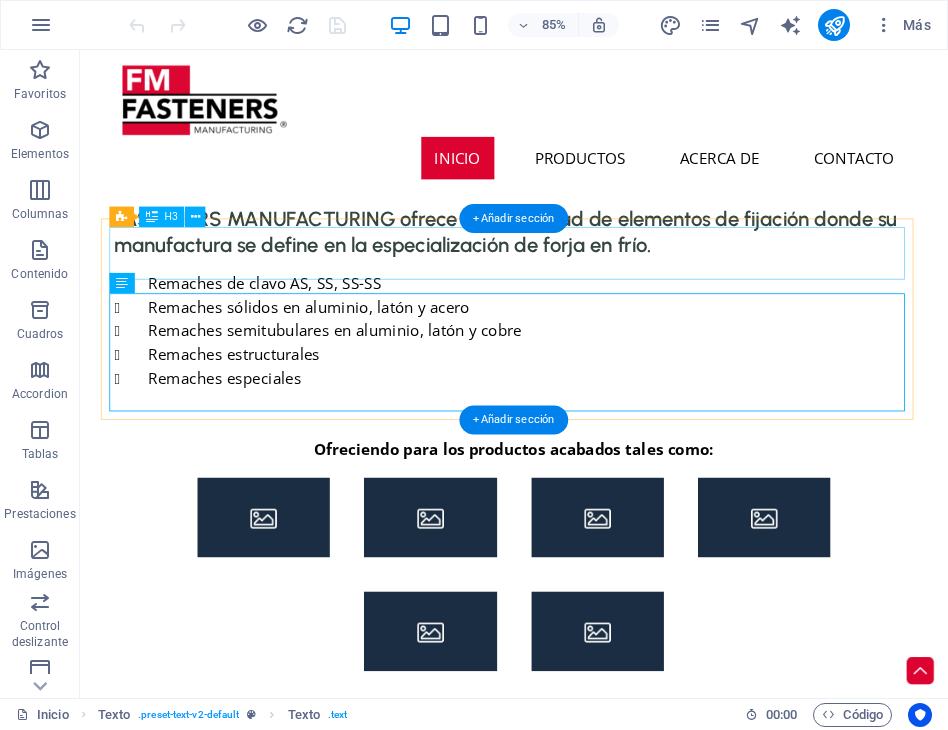 click on "FASTENERS MANUFACTURING ofrece una variedad de elementos de fijación donde su manufactura se define en la especialización de forja en frío." at bounding box center (591, 264) 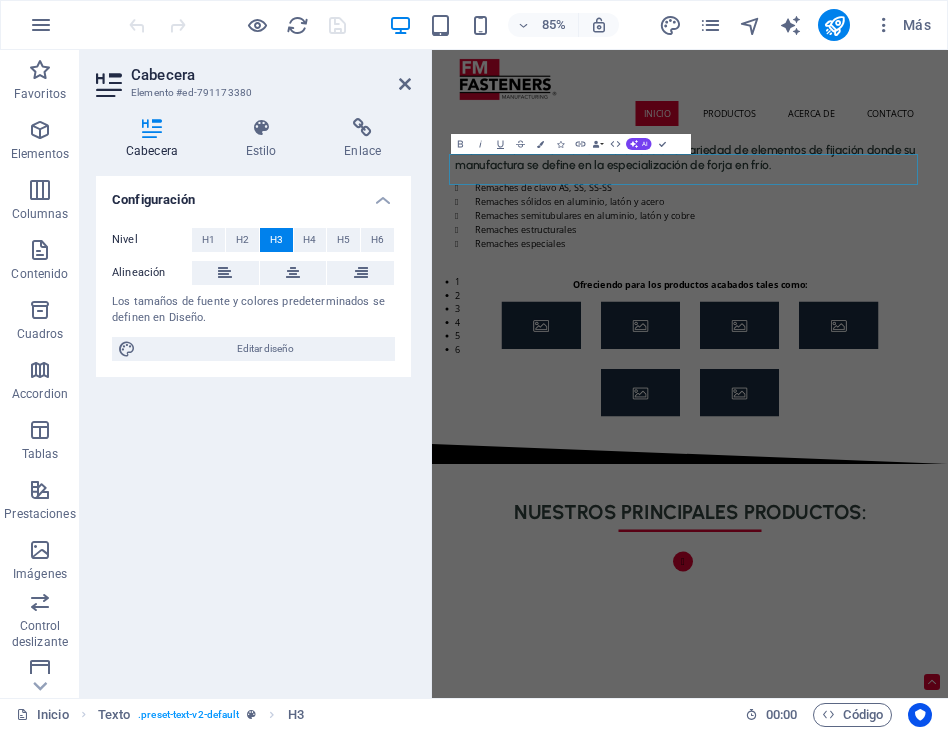 click on "Nivel H1 H2 H3 H4 H5 H6 Alineación Los tamaños de fuente y colores predeterminados se definen en Diseño. Editar diseño" at bounding box center (253, 294) 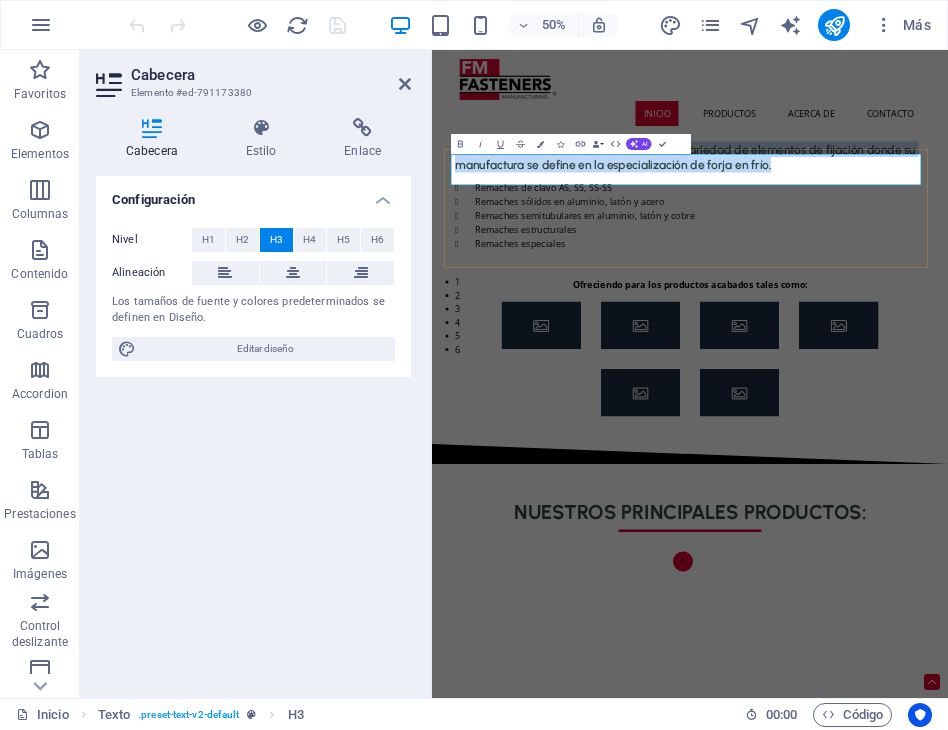 click on "FASTENERS MANUFACTURING ofrece una variedad de elementos de fijación donde su manufactura se define en la especialización de forja en frío." at bounding box center (948, 264) 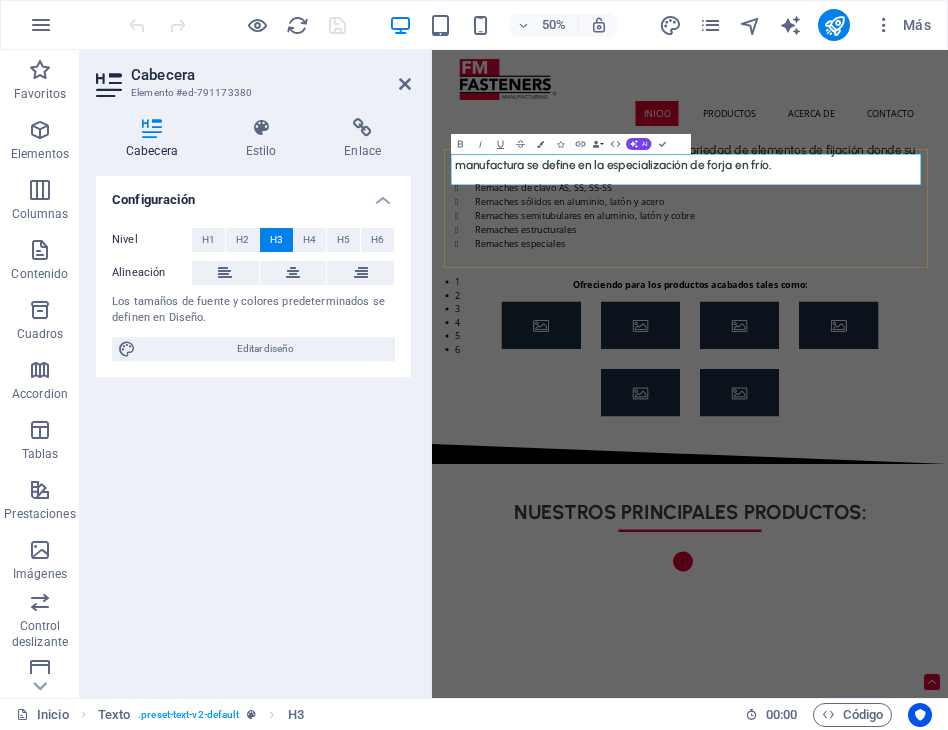 type 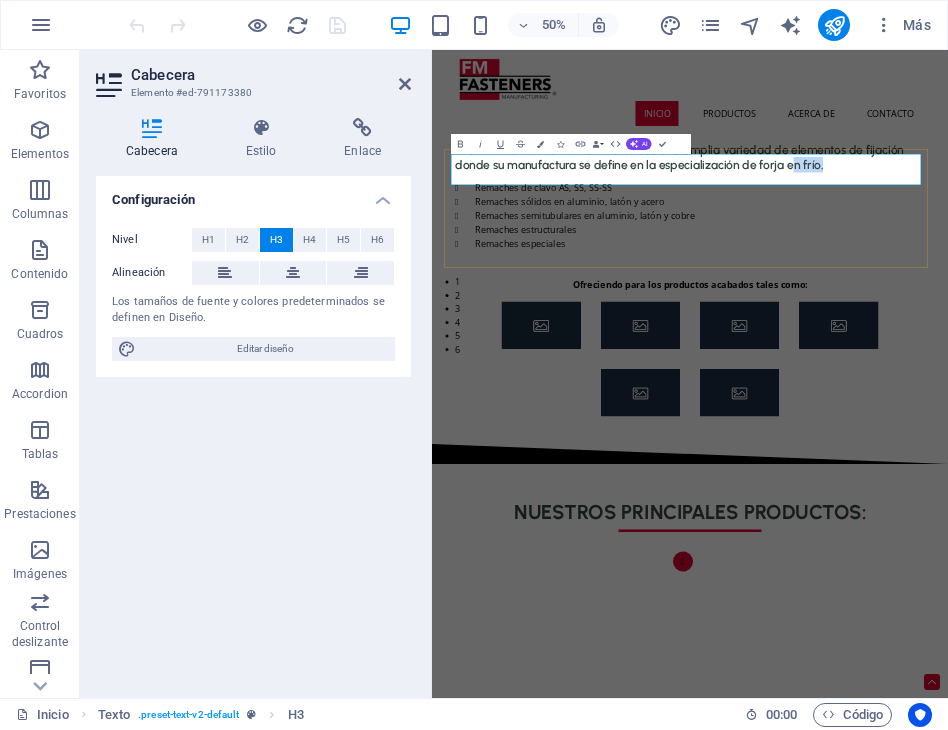 drag, startPoint x: 1236, startPoint y: 302, endPoint x: 1150, endPoint y: 302, distance: 86 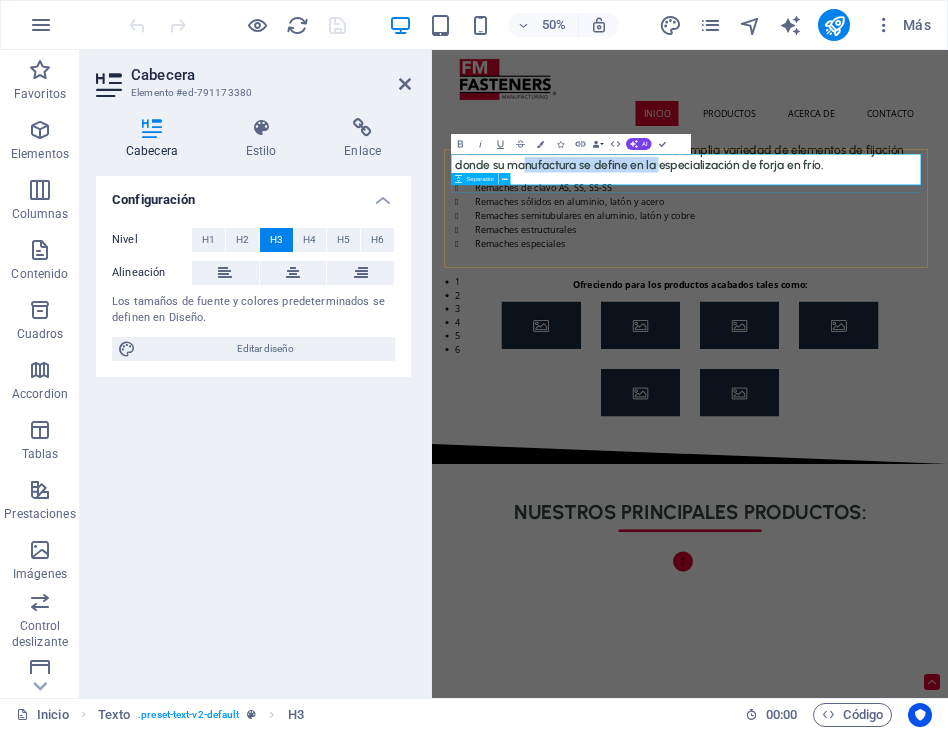 drag, startPoint x: 880, startPoint y: 313, endPoint x: 612, endPoint y: 326, distance: 268.31512 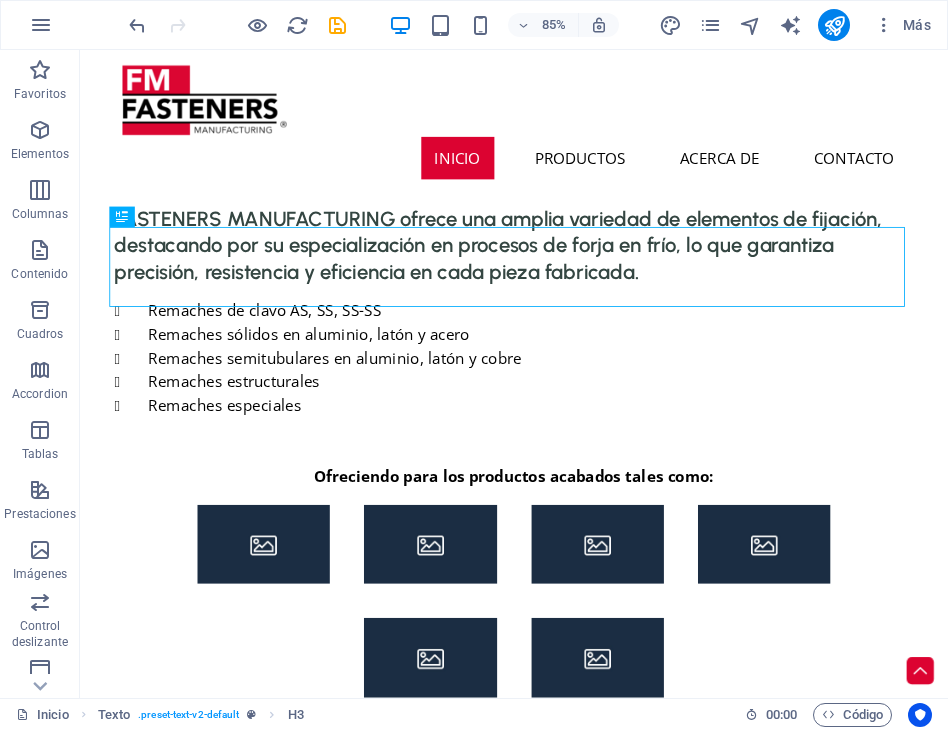 scroll, scrollTop: 800, scrollLeft: 0, axis: vertical 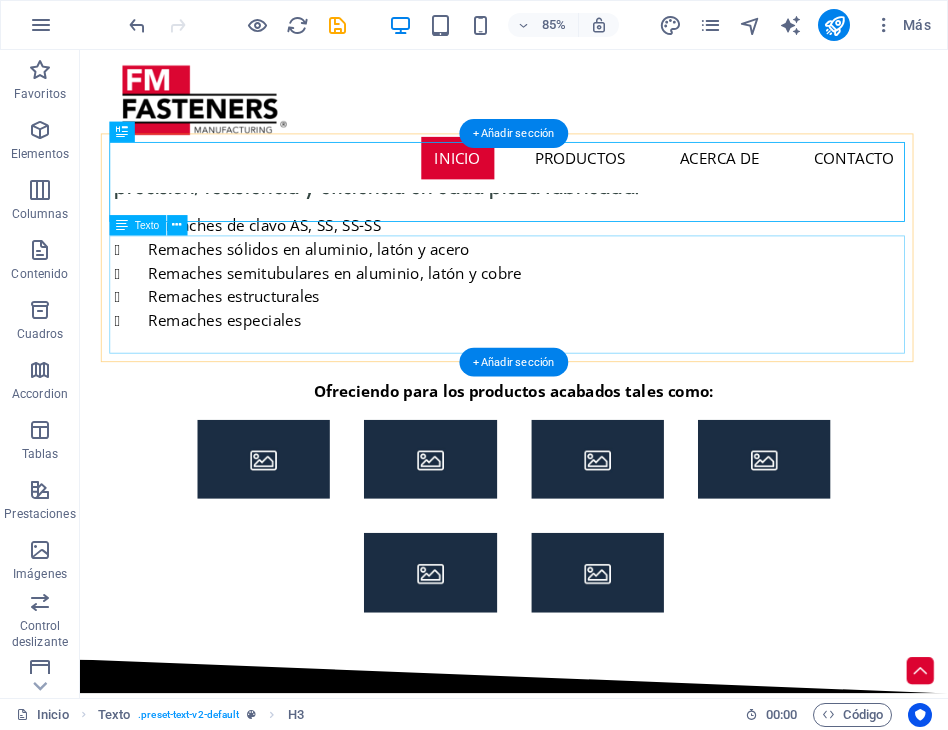 click on "Remaches de clavo AS, SS, SS-SS Remaches sólidos en aluminio, latón y acero Remaches semitubulares en aluminio, acero, latón y cobre Remaches estructurales Remaches especiales" at bounding box center [591, 313] 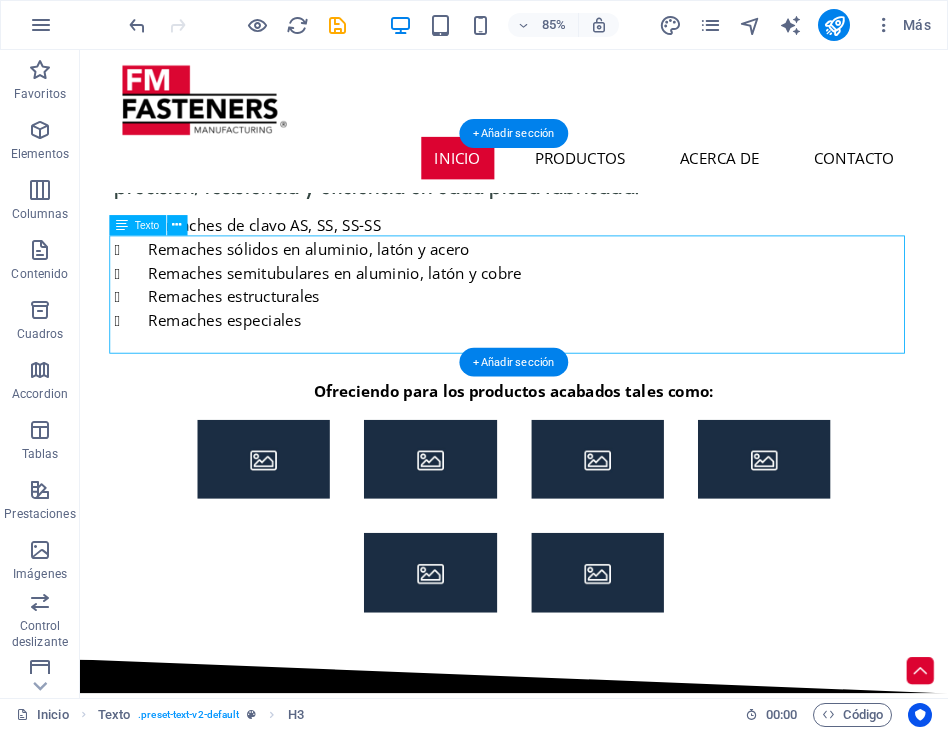 click on "Remaches de clavo AS, SS, SS-SS Remaches sólidos en aluminio, latón y acero Remaches semitubulares en aluminio, acero, latón y cobre Remaches estructurales Remaches especiales" at bounding box center [591, 313] 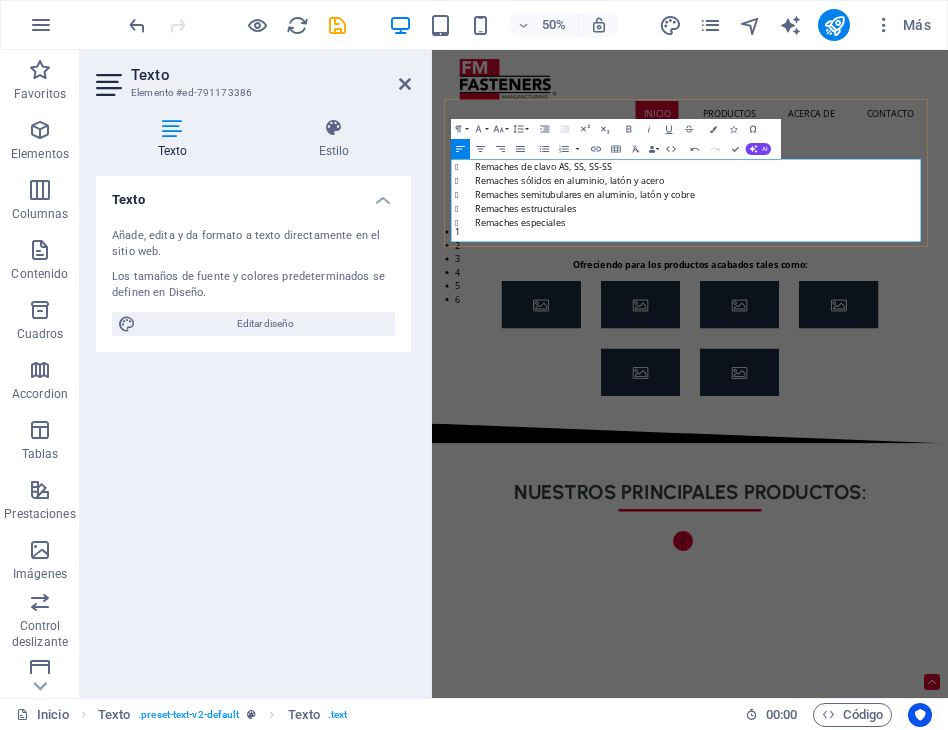 type 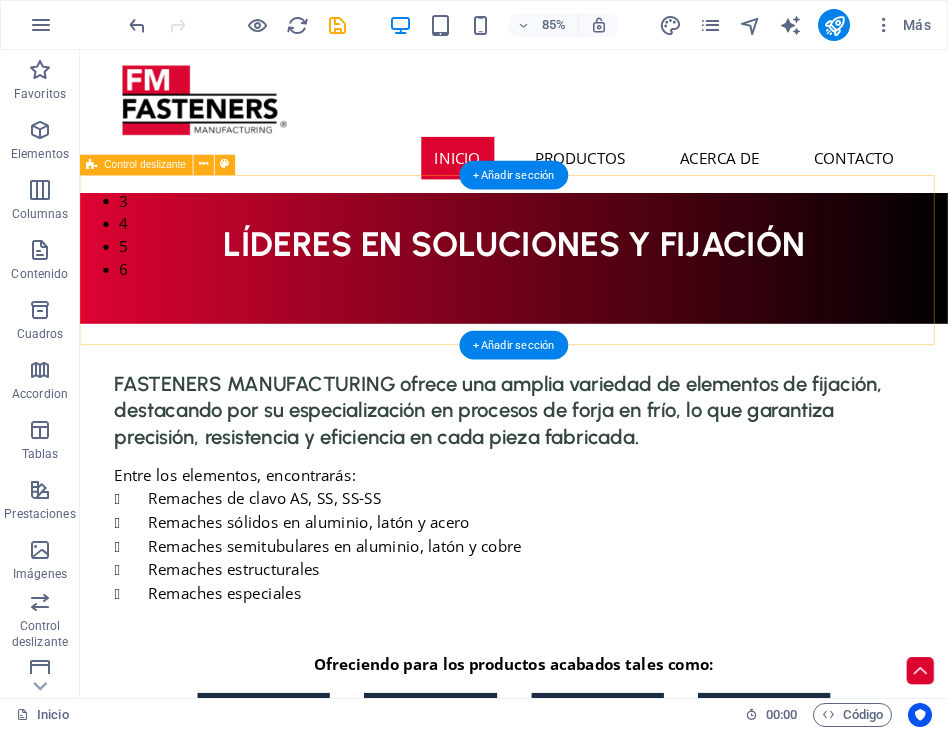 scroll, scrollTop: 600, scrollLeft: 0, axis: vertical 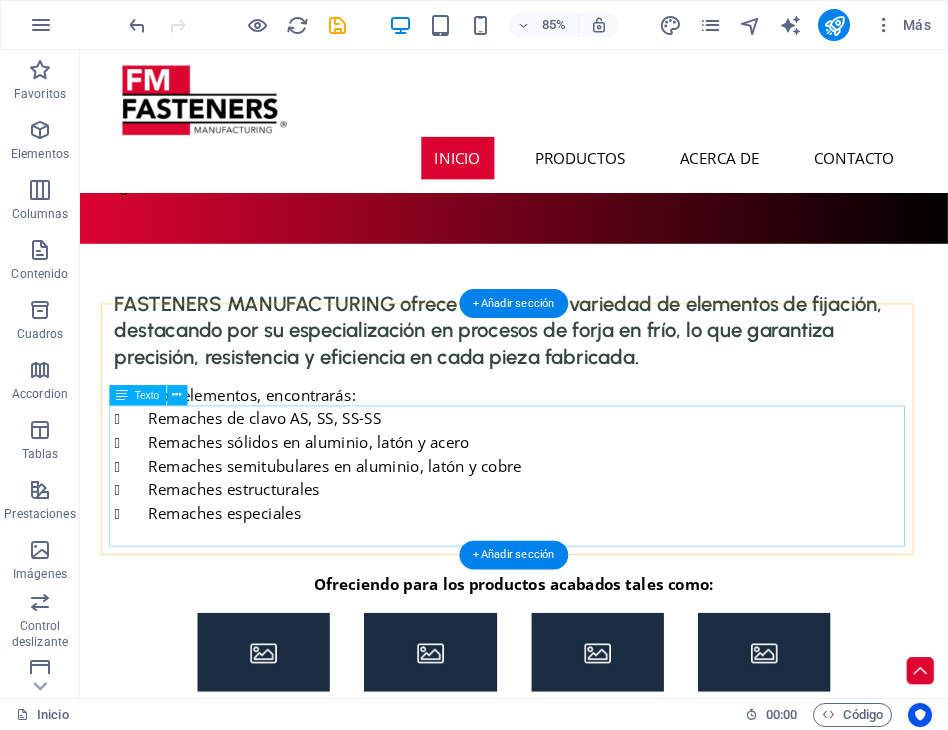 click on "Entre los elementos, encontrarás: Remaches de clavo AS, SS, SS-SS Remaches sólidos en aluminio, latón y acero Remaches semitubulares en aluminio, acero, latón y cobre Remaches estructurales Remaches especiales" at bounding box center [591, 526] 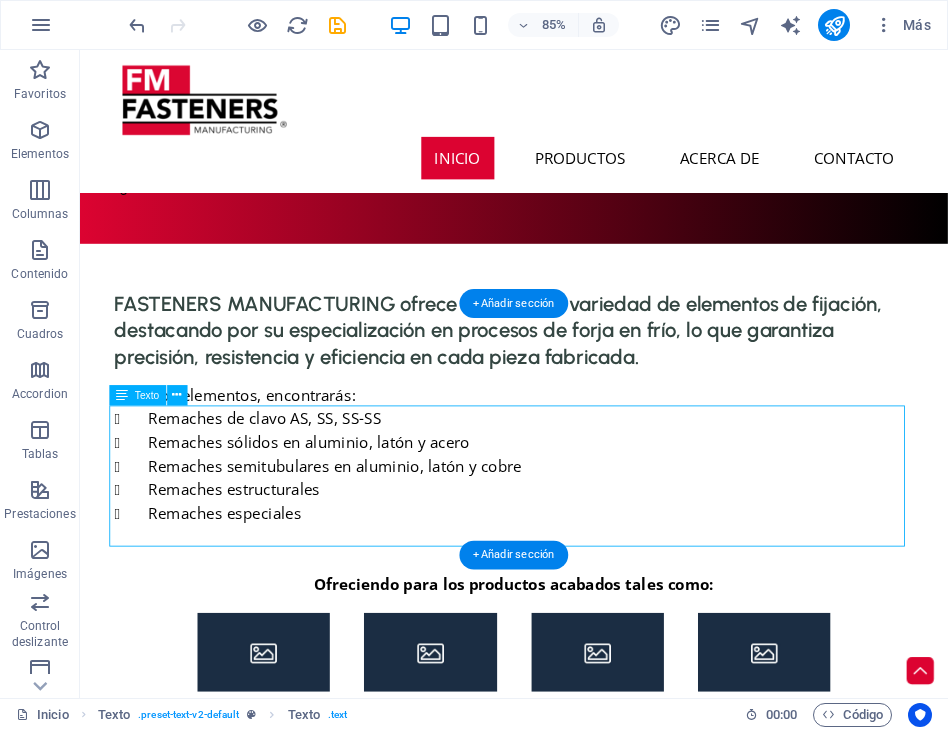 drag, startPoint x: 262, startPoint y: 472, endPoint x: 262, endPoint y: 491, distance: 19 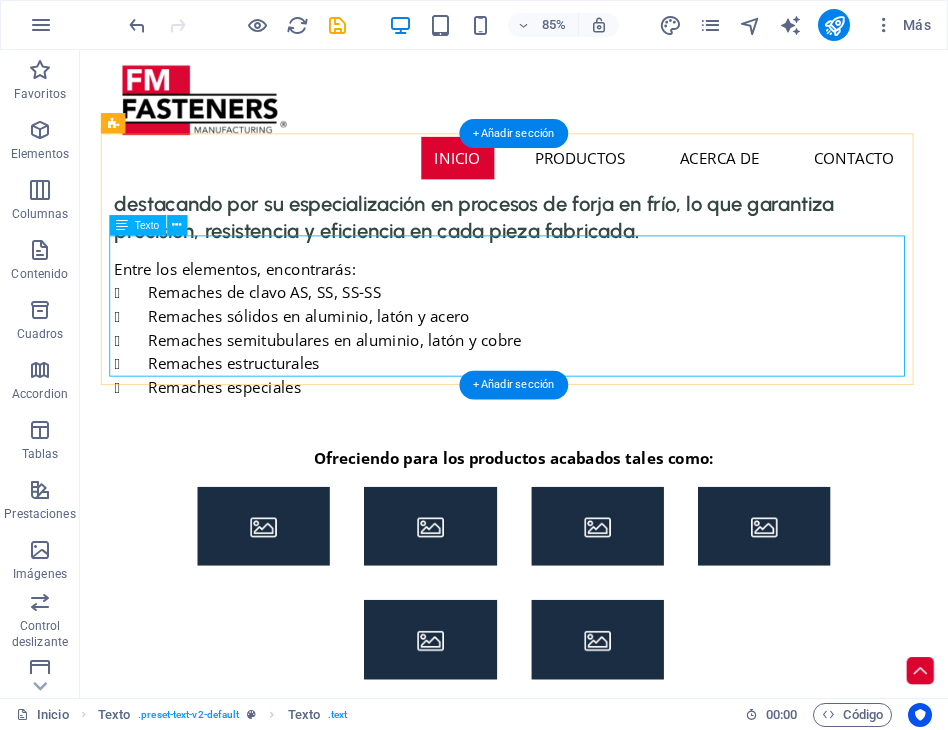 scroll, scrollTop: 700, scrollLeft: 0, axis: vertical 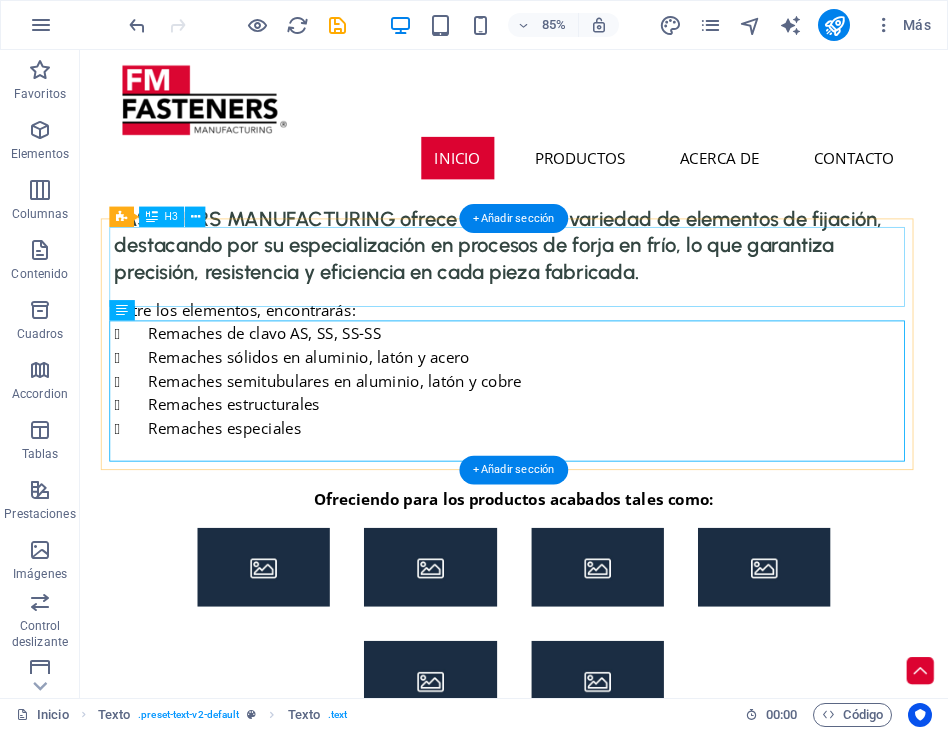 click on "FASTENERS MANUFACTURING ofrece una amplia variedad de elementos de fijación, destacando por su especialización en procesos de forja en frío, lo que garantiza precisión, resistencia y eficiencia en cada pieza fabricada." at bounding box center (591, 280) 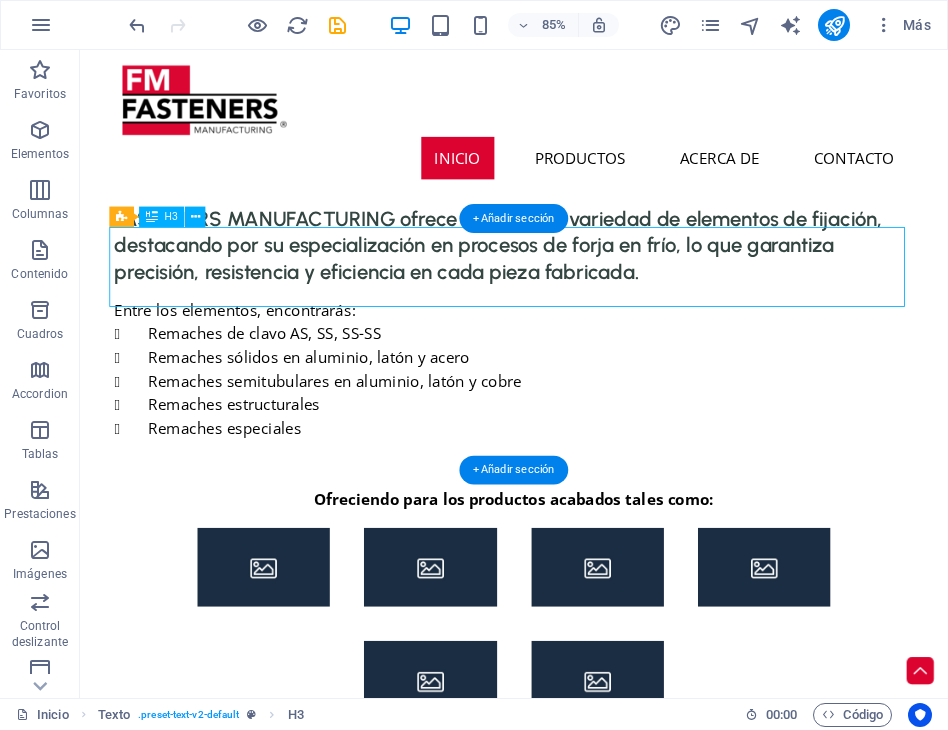 click on "FASTENERS MANUFACTURING ofrece una amplia variedad de elementos de fijación, destacando por su especialización en procesos de forja en frío, lo que garantiza precisión, resistencia y eficiencia en cada pieza fabricada." at bounding box center (591, 280) 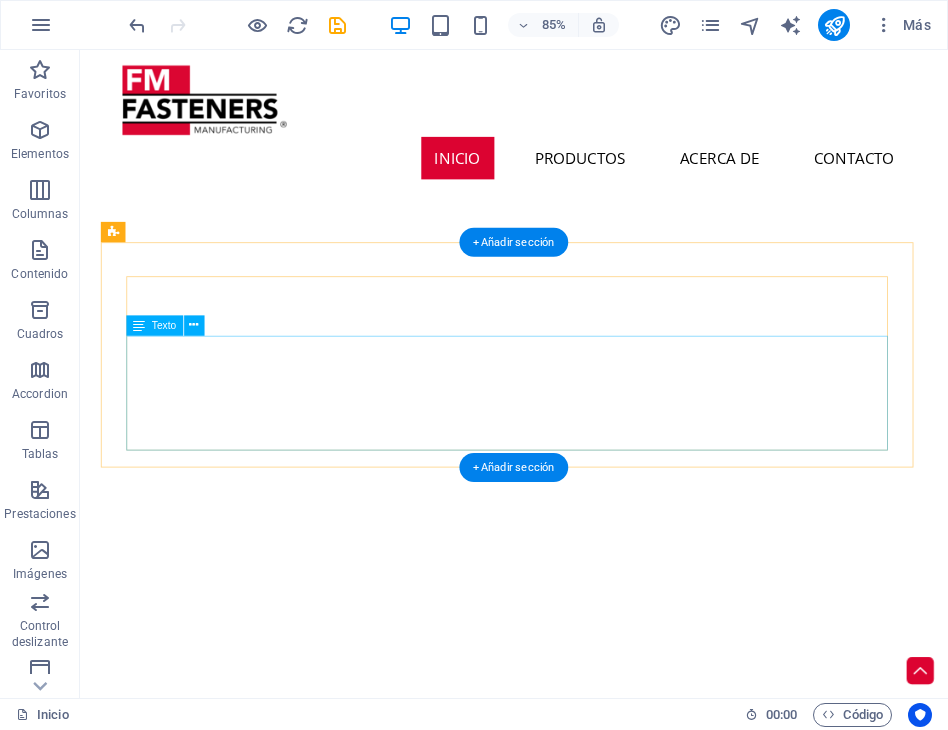 scroll, scrollTop: 2087, scrollLeft: 0, axis: vertical 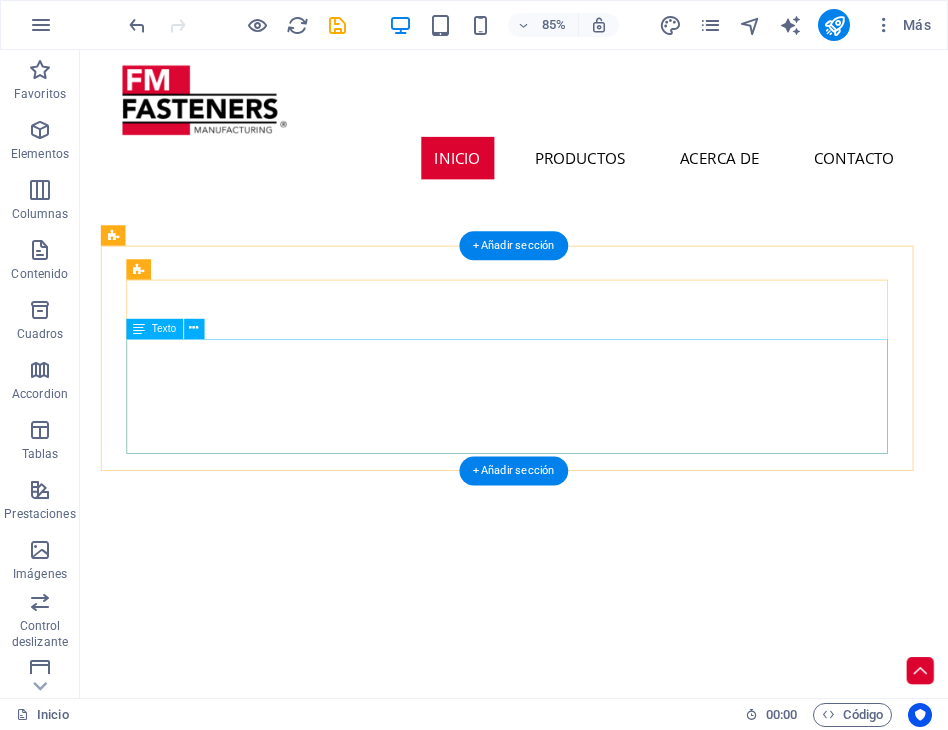 click on "Asimismo FASTENERS MANUFACTURING aporta su conocimiento y experiencia a la realización de proyectos personalizados de acuerdo a las necesidades de sus clientes, contando con los procesos de ingenería, diseño, fabricación de herramentales y manufactura para desarrollarlos integral y exitosamente, disponiendo en planta con un área de maquinado altamente capaz de desarrollar elementos de precisión tales como:" at bounding box center [590, 4895] 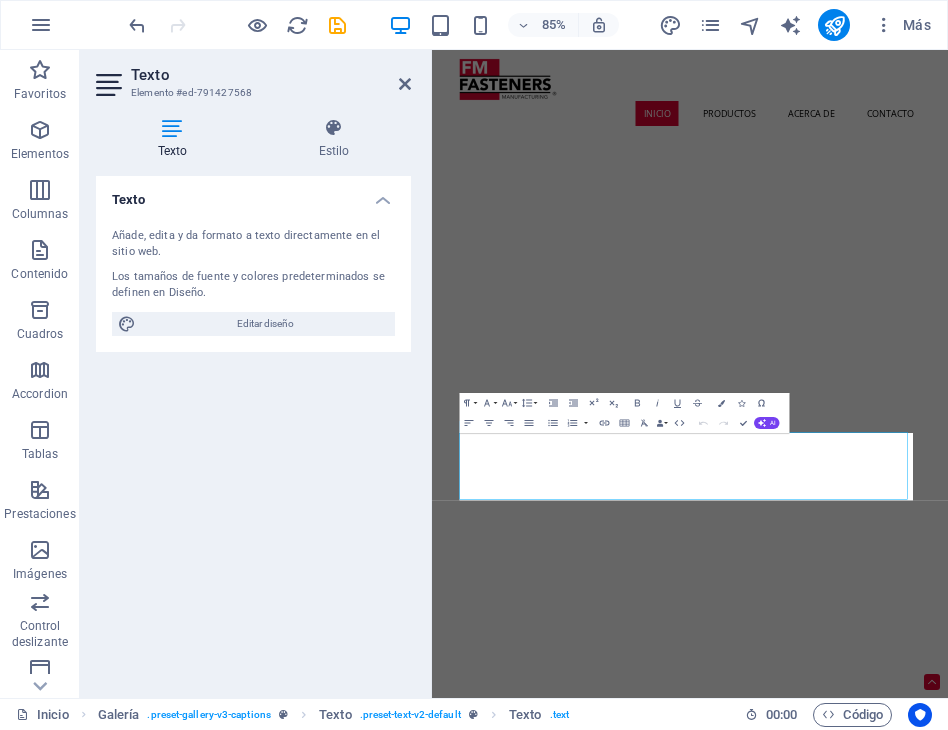 click on "Texto Elemento #ed-new-[ID] Texto Estilo Texto Añade, edita y da formato a texto directamente en el sitio web. Los tamaños de fuente y colores predeterminados se definen en Diseño. Editar diseño Alineación Alineado a la izquierda Centrado Alineado a la derecha Texto Element
Arrastra aquí para reemplazar el contenido existente. Si quieres crear un elemento nuevo, pulsa “Ctrl”.
H2   Control deslizante   Control deslizante de imágenes   H3   Texto   Control deslizante   H2   Texto   Galería   Texto   Galería   Separador   Separador   Barra de menús   Menú   Galería   Separador   HTML   Separador   Control deslizante   H2   Separador   Separador   Control deslizante   Contenedor   Imagen   Contenedor   Separador   Texto   Separador   HTML   Separador   Contenedor   Imagen   Contenedor   Logo   Galería   H3   Texto   Separador   Separador   Texto   4 columnas   Contenedor   Botón   Contenedor   Separador   Pie de página Saga   Contenedor   Botón   Contenedor Normal Code 8 9" at bounding box center [514, 374] 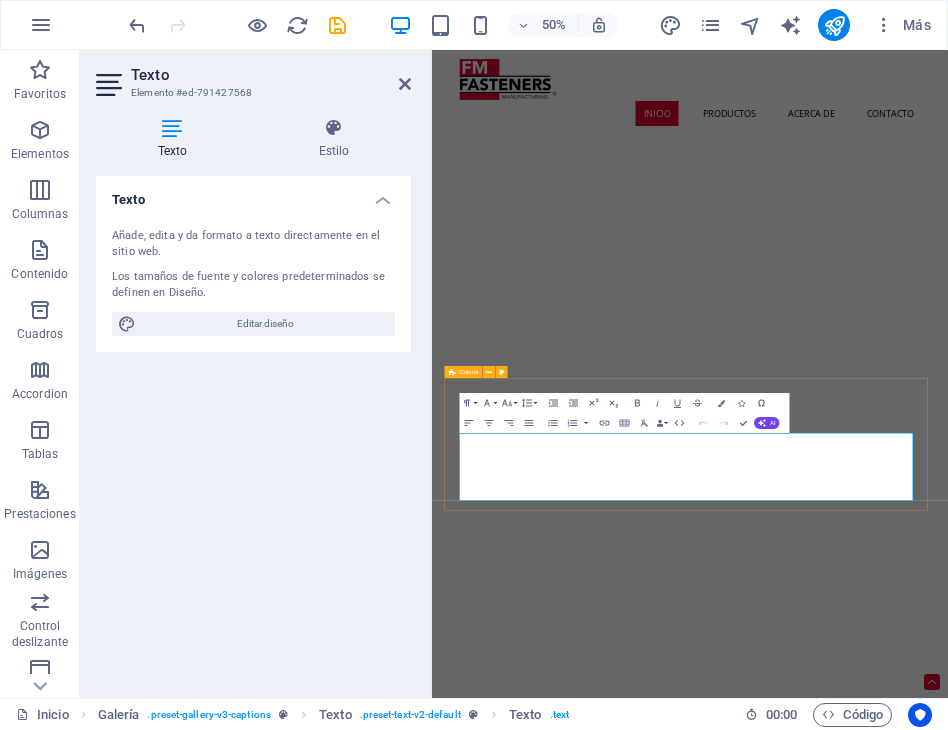 click on "PROYECTOS ESPECIALES Asimismo FASTENERS MANUFACTURING aporta su conocimiento y experiencia a la realización de proyectos personalizados de acuerdo a las necesidades de sus clientes, contando con los procesos de ingenería, diseño, fabricación de herramentales y manufactura para desarrollarlos integral y exitosamente, disponiendo en planta con un área de maquinado altamente capaz de desarrollar elementos de precisión tales como:" at bounding box center (948, 5277) 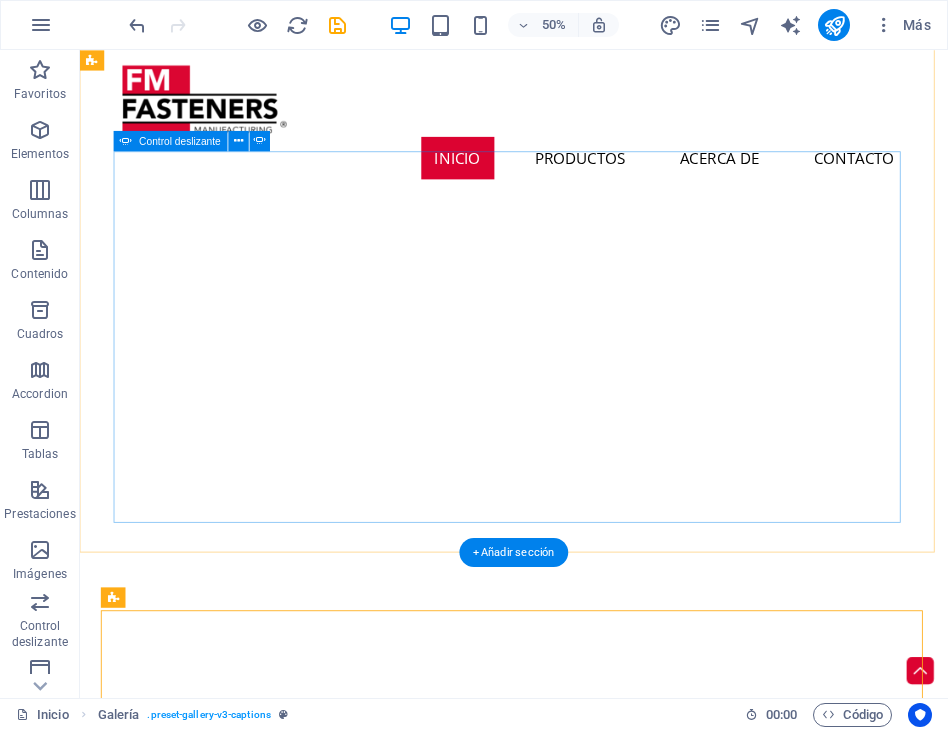 scroll, scrollTop: 1660, scrollLeft: 0, axis: vertical 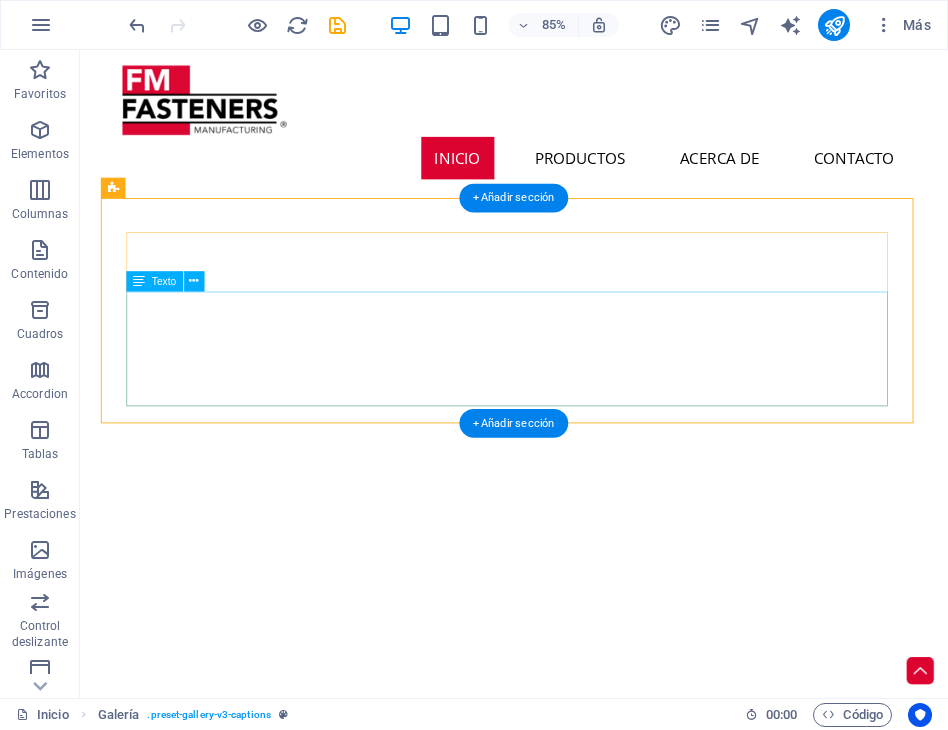 click on "Asimismo FASTENERS MANUFACTURING aporta su conocimiento y experiencia a la realización de proyectos personalizados de acuerdo a las necesidades de sus clientes, contando con los procesos de ingenería, diseño, fabricación de herramentales y manufactura para desarrollarlos integral y exitosamente, disponiendo en planta con un área de maquinado altamente capaz de desarrollar elementos de precisión tales como:" at bounding box center (590, 4839) 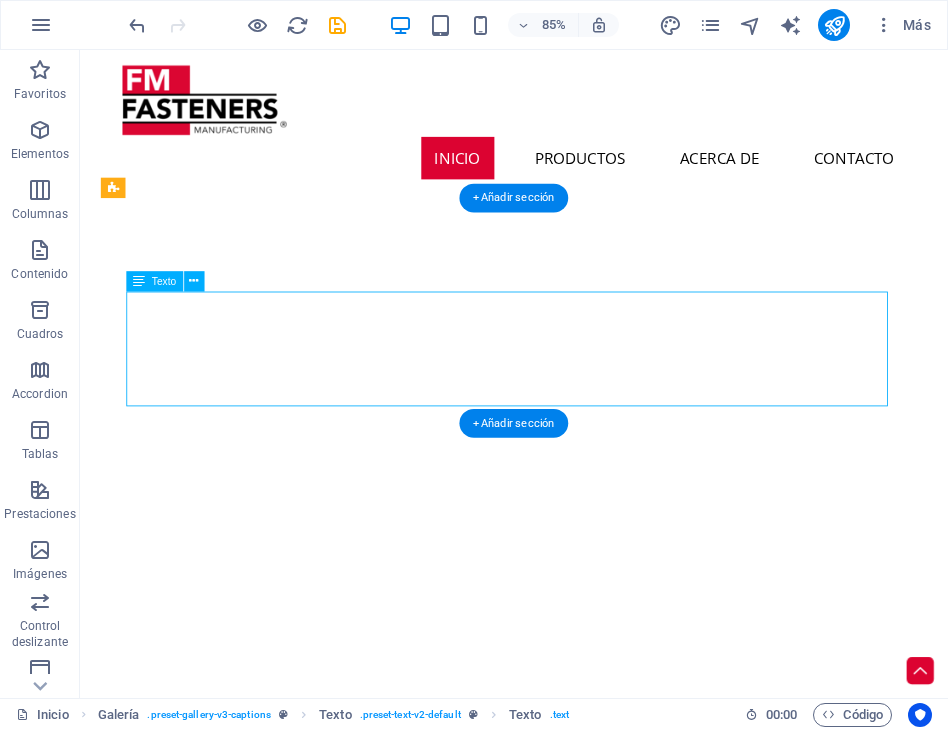 click on "Asimismo FASTENERS MANUFACTURING aporta su conocimiento y experiencia a la realización de proyectos personalizados de acuerdo a las necesidades de sus clientes, contando con los procesos de ingenería, diseño, fabricación de herramentales y manufactura para desarrollarlos integral y exitosamente, disponiendo en planta con un área de maquinado altamente capaz de desarrollar elementos de precisión tales como:" at bounding box center [590, 4839] 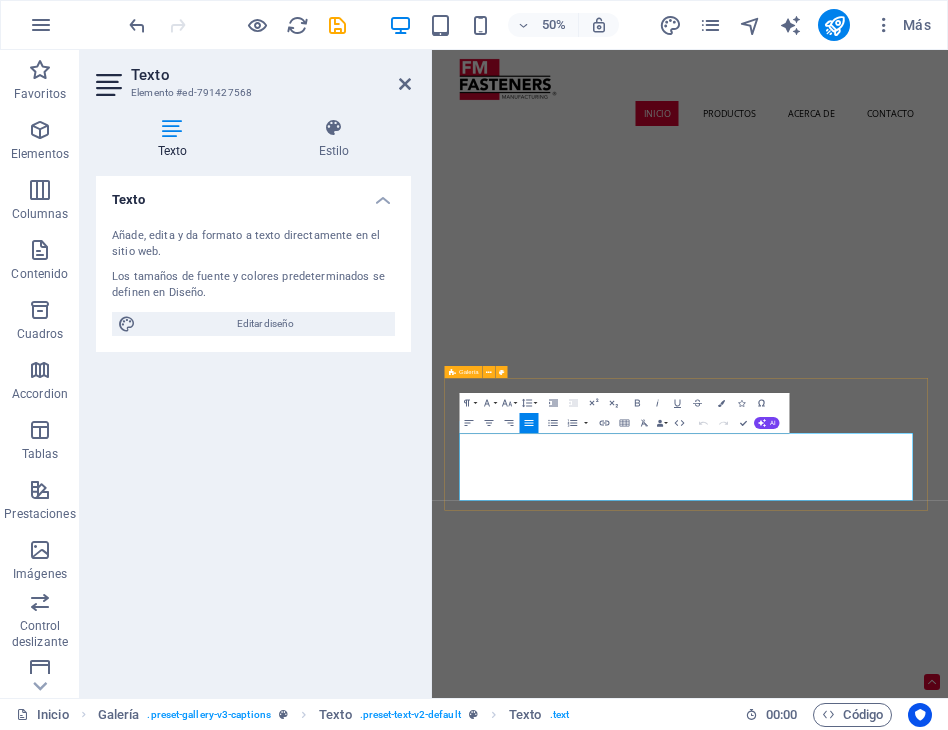 drag, startPoint x: 620, startPoint y: 934, endPoint x: 481, endPoint y: 817, distance: 181.68654 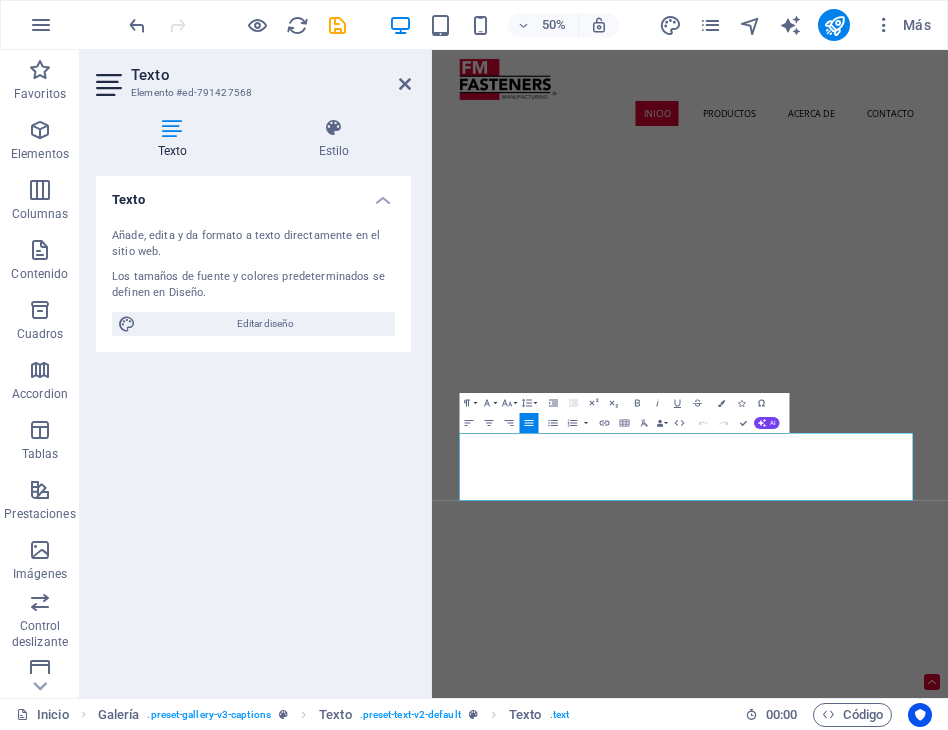 click on "LÍDERES EN SOLUCIONES Y FIJACIÓN Inicio Productos Acerca de Contacto 1 2 LÍDERES EN SOLUCIONES Y FIJACIÓN FASTENERS MANUFACTURING ofrece una amplia variedad de elementos de fijación, destacando por su especialización en procesos de forja en frío, lo que garantiza precisión, resistencia y eficiencia en cada pieza fabricada. Entre los elementos, encontrarás: Remaches de clavo AS, SS, SS-SS Remaches sólidos en aluminio, latón y acero Remaches semitubulares en aluminio, acero, latón y cobre Remaches estructurales Remaches especiales Ofreciendo para los productos acabados tales como:
NUESTROS PRINCIPALES PRODUCTOS: TUERCA REMACHABLE EUROPEA TUBULAR REMACHE SÓLIDO  DE ACERO REMACHE DE CLAVO AS  (ALUMINIO - ACERO) REMACHE DE CLAVO  ESTRUCTURAL  C-LOCK REMACHE SEMITUBULAR  (BALATA) TUERCA REMACHABLE EUROPEA TUBULAR REMACHE SÓLIDO  DE ACERO REMACHE DE CLAVO AS  (ALUMINIO - ACERO) REMACHE DE CLAVO  ESTRUCTURAL  C-LOCK REMACHE SEMITUBULAR  (BALATA) 1 2 3 4 5 6" at bounding box center [948, 2542] 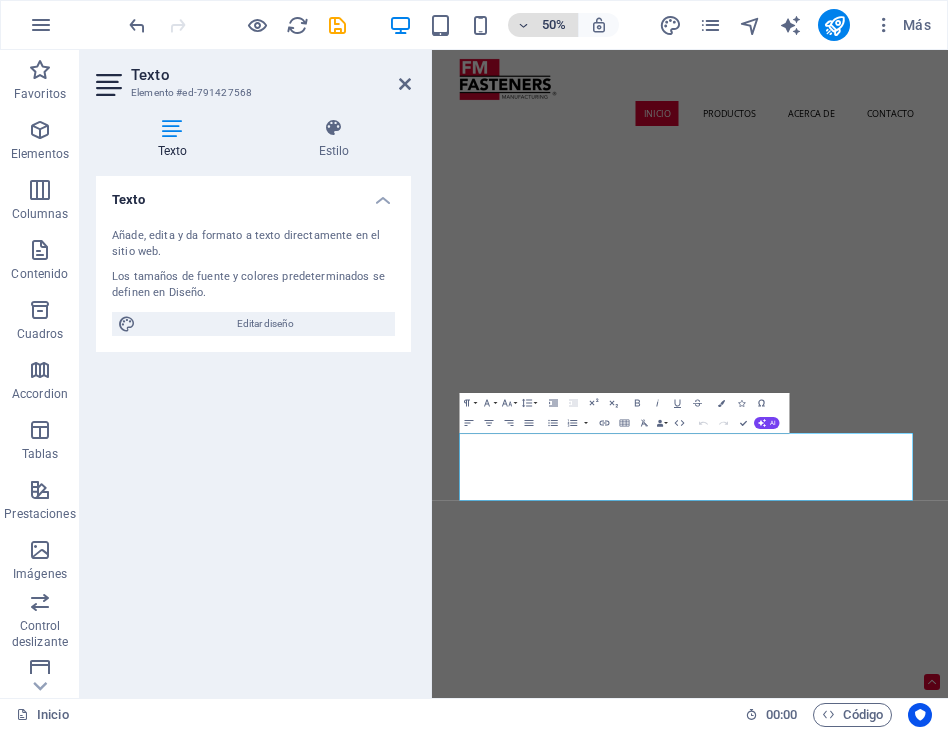 click on "50%" at bounding box center (554, 25) 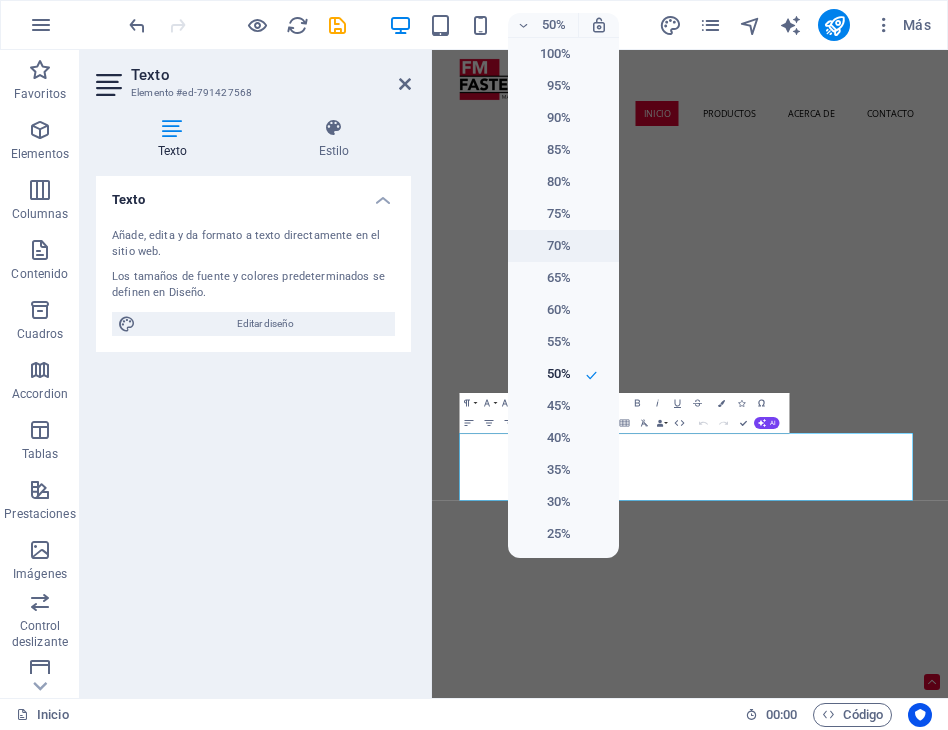 click on "70%" at bounding box center (545, 246) 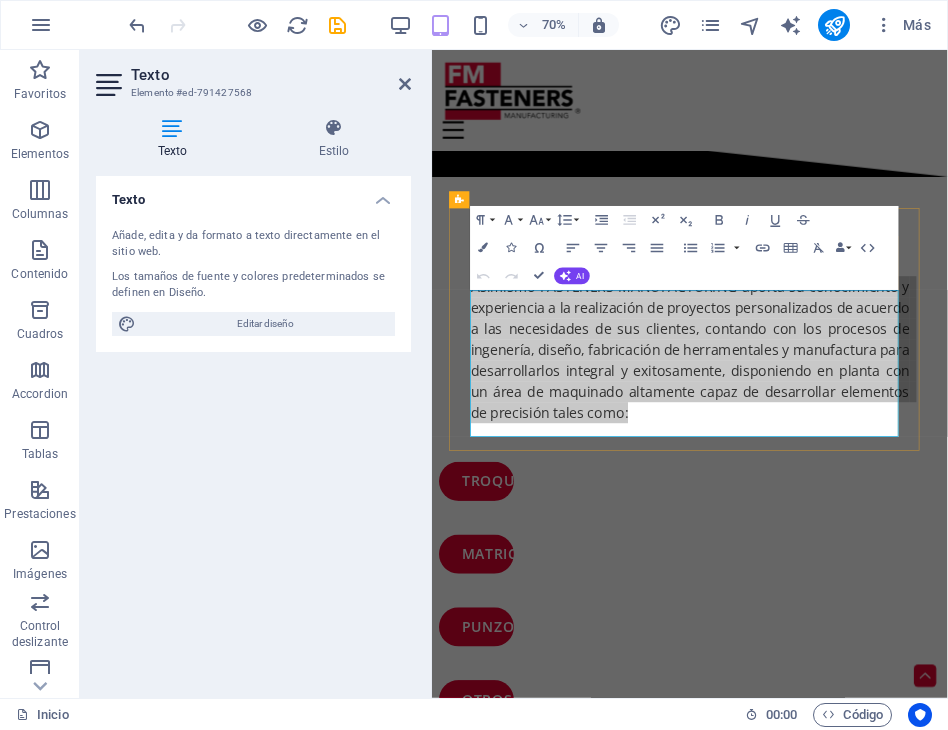scroll, scrollTop: 2263, scrollLeft: 0, axis: vertical 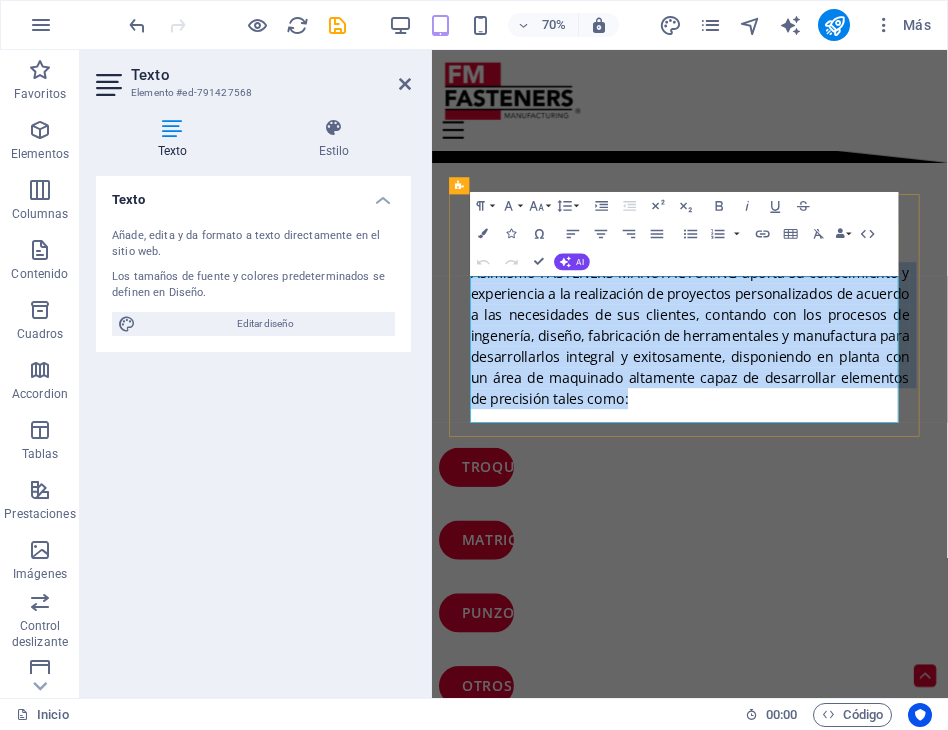 click on "Asimismo FASTENERS MANUFACTURING aporta su conocimiento y experiencia a la realización de proyectos personalizados de acuerdo a las necesidades de sus clientes, contando con los procesos de ingenería, diseño, fabricación de herramentales y manufactura para desarrollarlos integral y exitosamente, disponiendo en planta con un área de maquinado altamente capaz de desarrollar elementos de precisión tales como:" at bounding box center [803, 457] 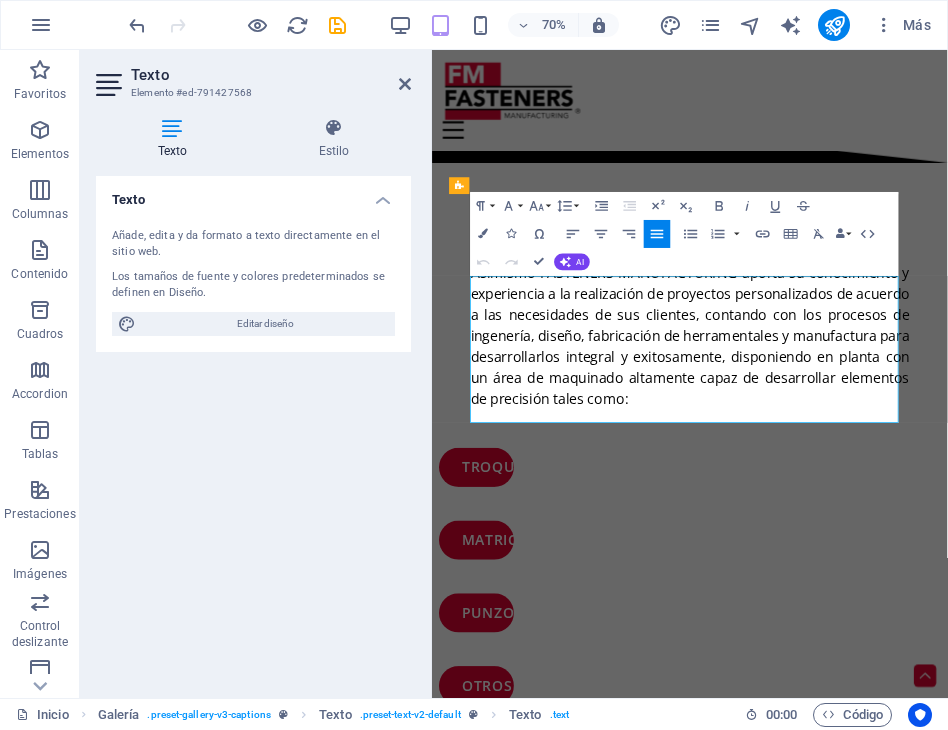 type 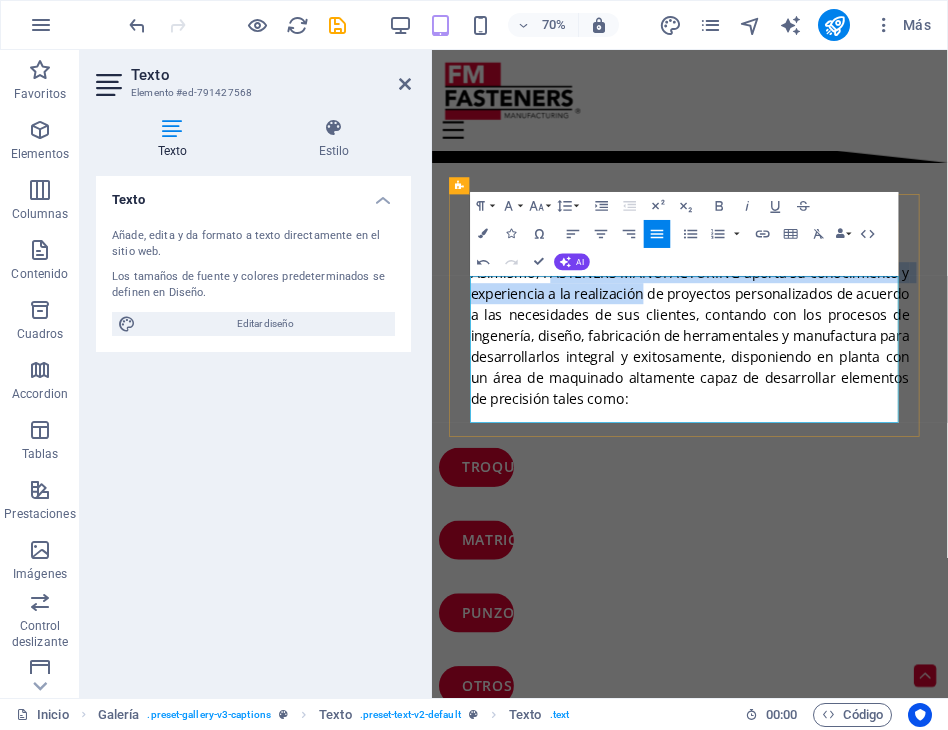 drag, startPoint x: 594, startPoint y: 387, endPoint x: 655, endPoint y: 397, distance: 61.81424 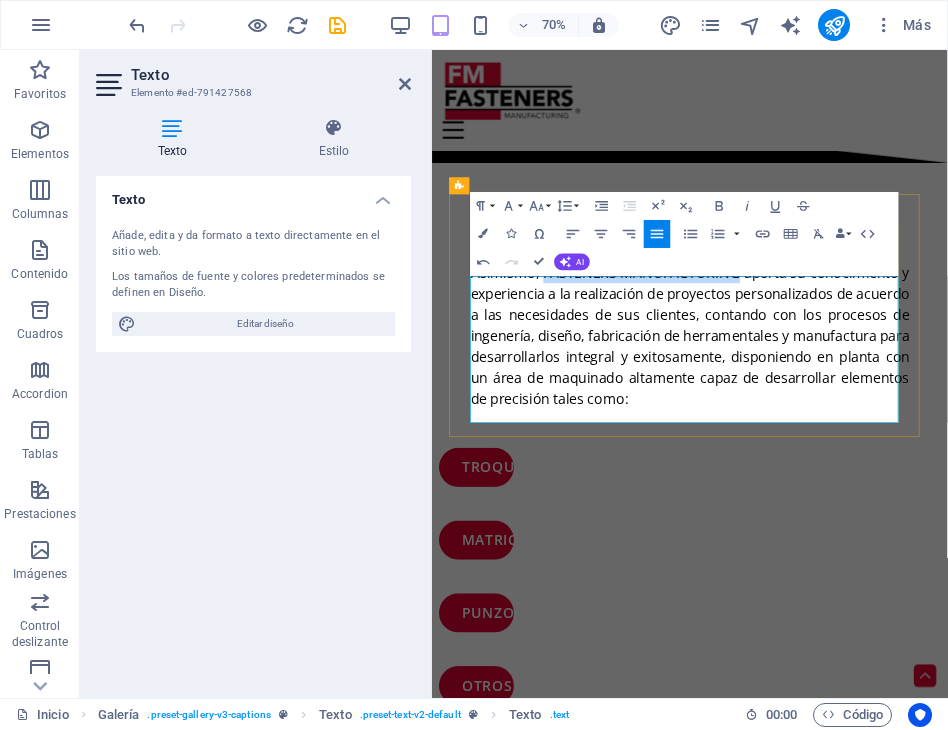 drag, startPoint x: 589, startPoint y: 394, endPoint x: 870, endPoint y: 387, distance: 281.0872 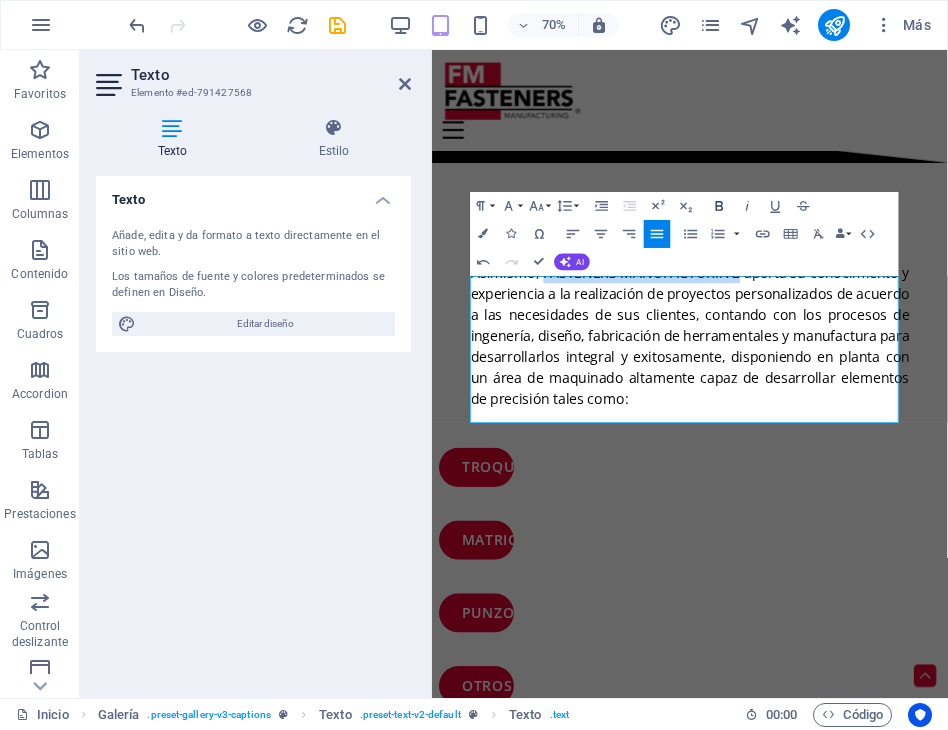 click 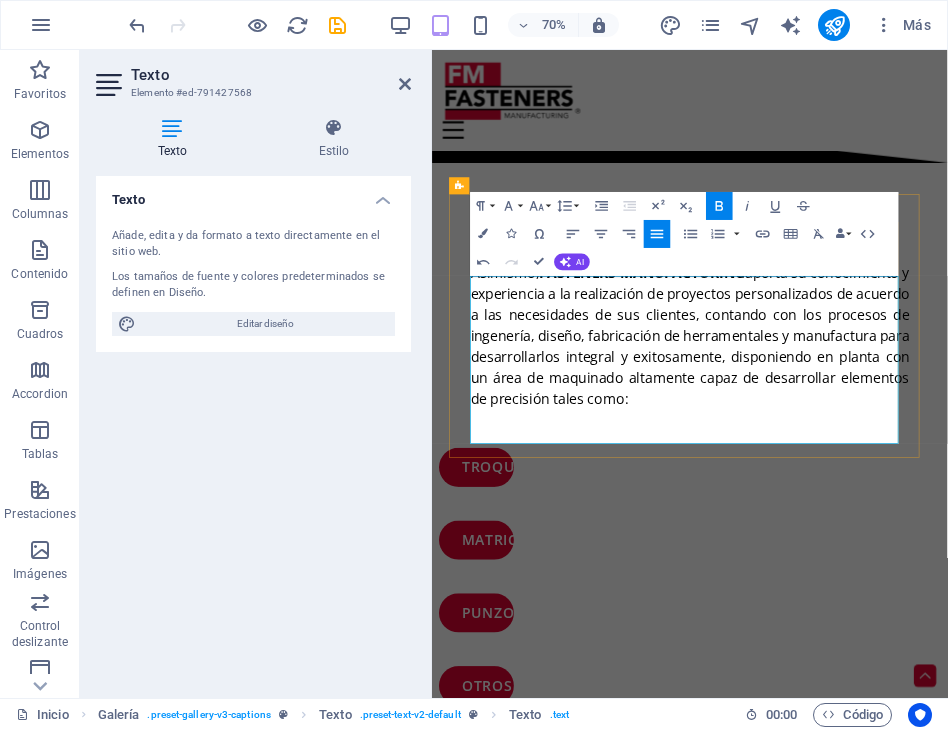 click on "Asimismo,  FASTENERS MANUFACTURING  aporta su conocimiento y experiencia a la realización de proyectos personalizados de acuerdo a las necesidades de sus clientes, contando con los procesos de ingenería, diseño, fabricación de herramentales y manufactura para desarrollarlos integral y exitosamente, disponiendo en planta con un área de maquinado altamente capaz de desarrollar elementos de precisión tales como:" at bounding box center [803, 457] 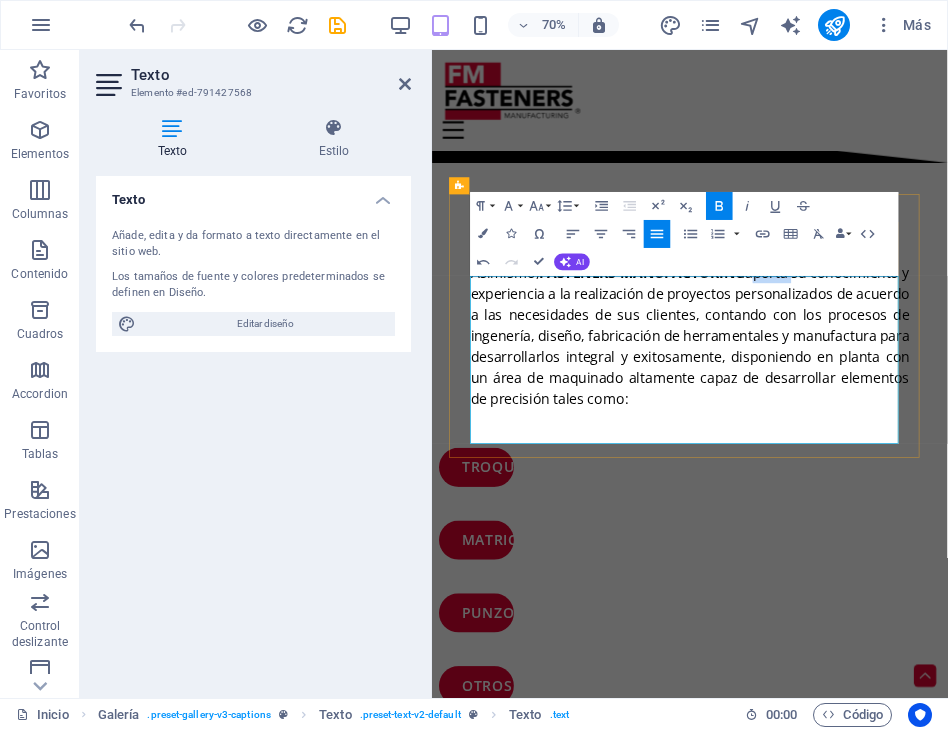 drag, startPoint x: 974, startPoint y: 395, endPoint x: 1038, endPoint y: 395, distance: 64 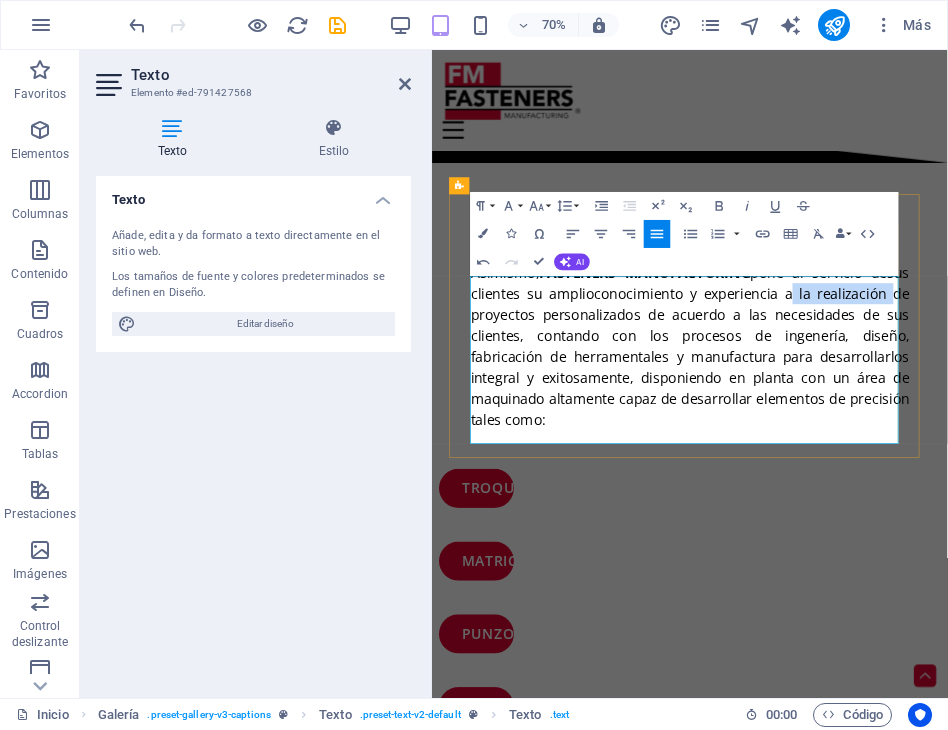 drag, startPoint x: 926, startPoint y: 423, endPoint x: 1068, endPoint y: 425, distance: 142.01408 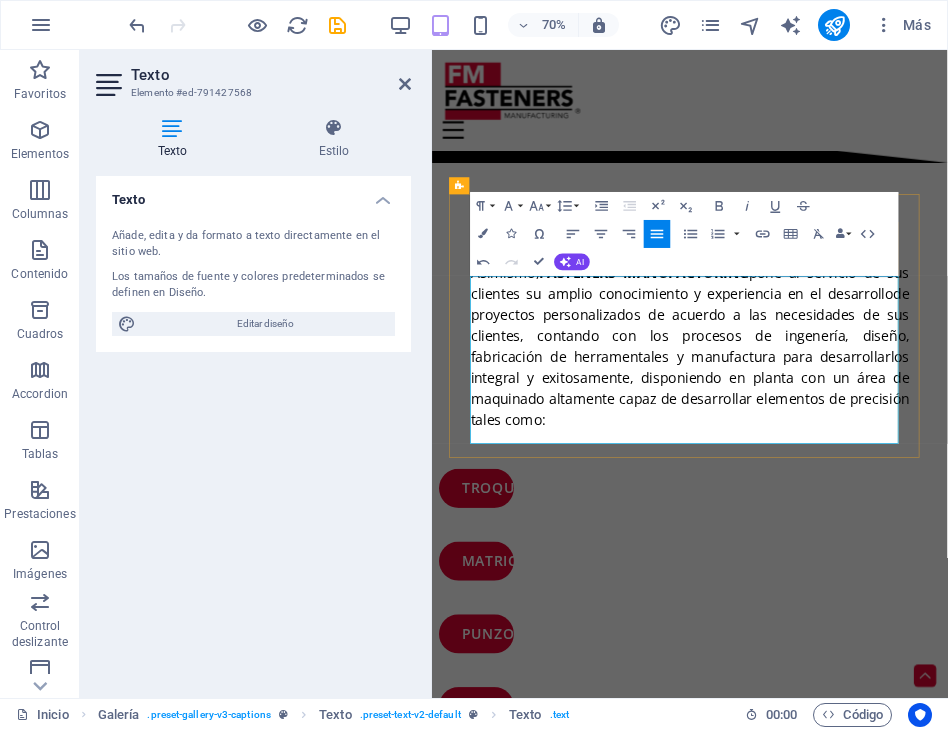 click on "Asimismo,  FASTENERS MANUFACTURING  pone al servicio de sus clientes su amplio conocimiento y experiencia en el desarrollo  de proyectos personalizados de acuerdo a las necesidades de sus clientes, contando con los procesos de ingenería, diseño, fabricación de herramentales y manufactura para desarrollarlos integral y exitosamente, disponiendo en planta con un área de maquinado altamente capaz de desarrollar elementos de precisión tales como:" at bounding box center [803, 472] 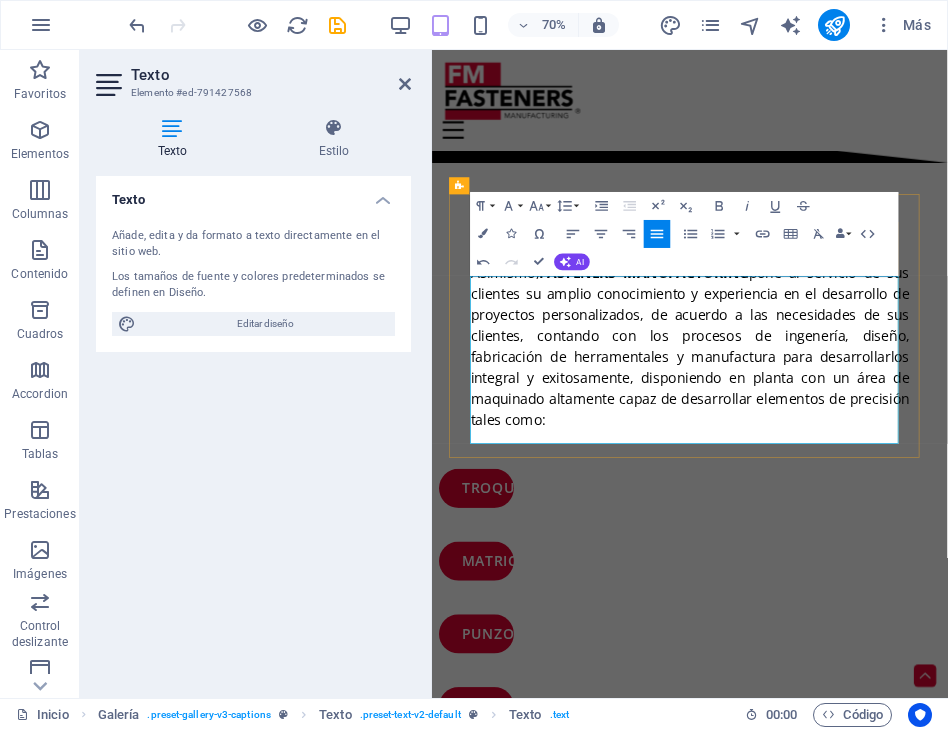 click on "Asimismo,  FASTENERS MANUFACTURING  pone al servicio de sus clientes su amplio conocimiento y experiencia en el desarrollo de proyectos personalizados, de acuerdo a las necesidades de sus clientes, contando con los procesos de ingenería, diseño, fabricación de herramentales y manufactura para desarrollarlos integral y exitosamente, disponiendo en planta con un área de maquinado altamente capaz de desarrollar elementos de precisión tales como:" at bounding box center [803, 472] 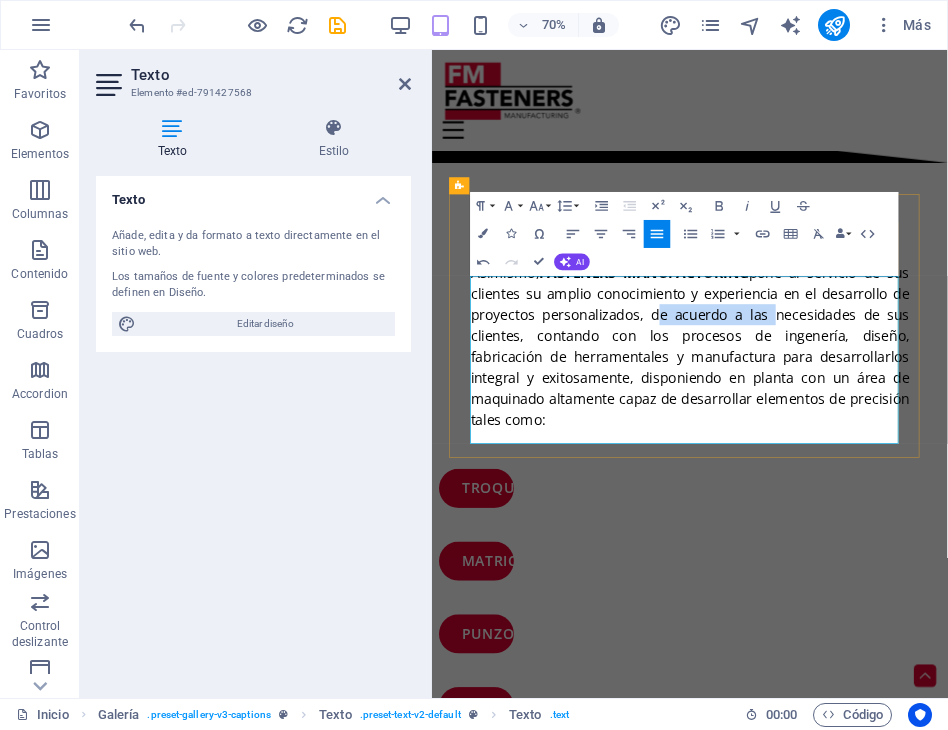 drag, startPoint x: 743, startPoint y: 446, endPoint x: 907, endPoint y: 456, distance: 164.3046 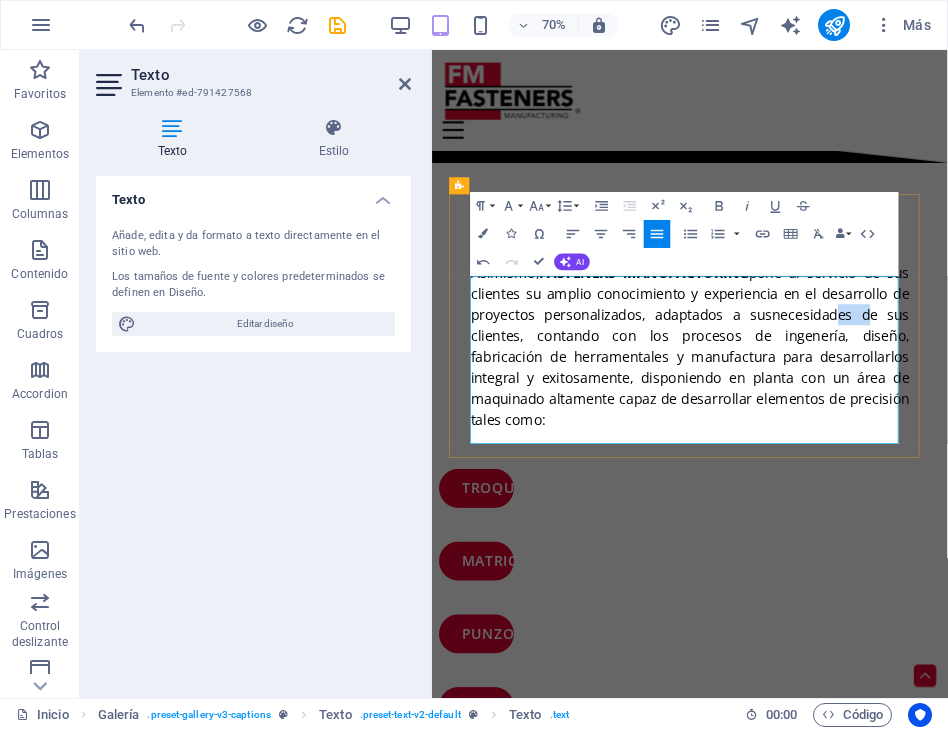 drag, startPoint x: 1031, startPoint y: 457, endPoint x: 994, endPoint y: 459, distance: 37.054016 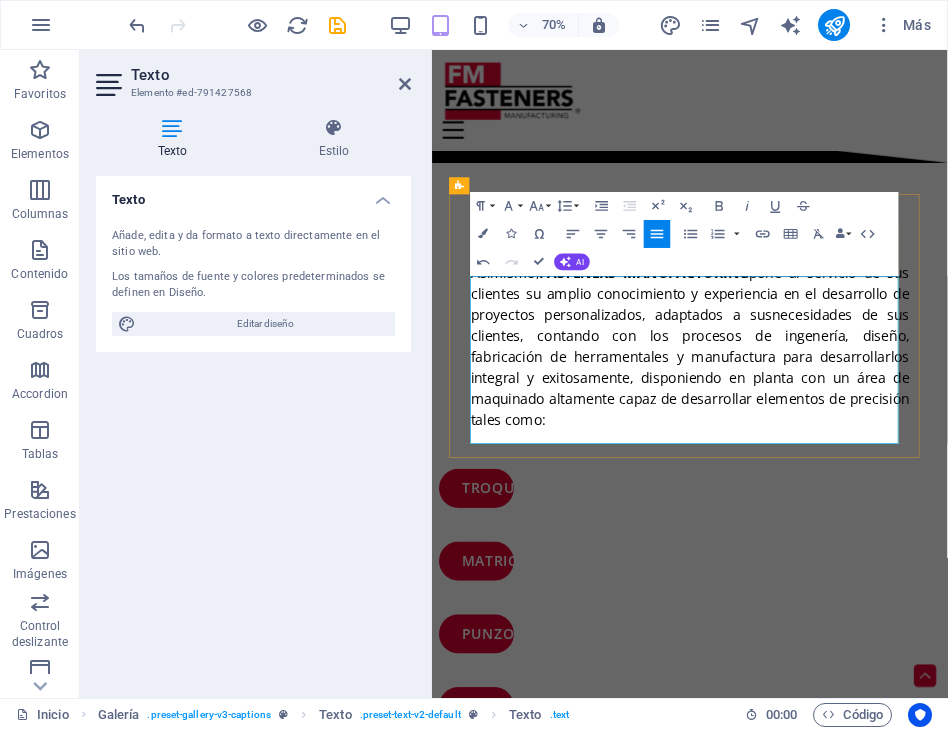 click on "Asimismo,  FASTENERS MANUFACTURING  pone al servicio de sus clientes su amplio conocimiento y experiencia en el desarrollo de proyectos personalizados, adaptados a sus  necesidades de sus clientes, contando con los procesos de ingenería, diseño, fabricación de herramentales y manufactura para desarrollarlos integral y exitosamente, disponiendo en planta con un área de maquinado altamente capaz de desarrollar elementos de precisión tales como:" at bounding box center (803, 472) 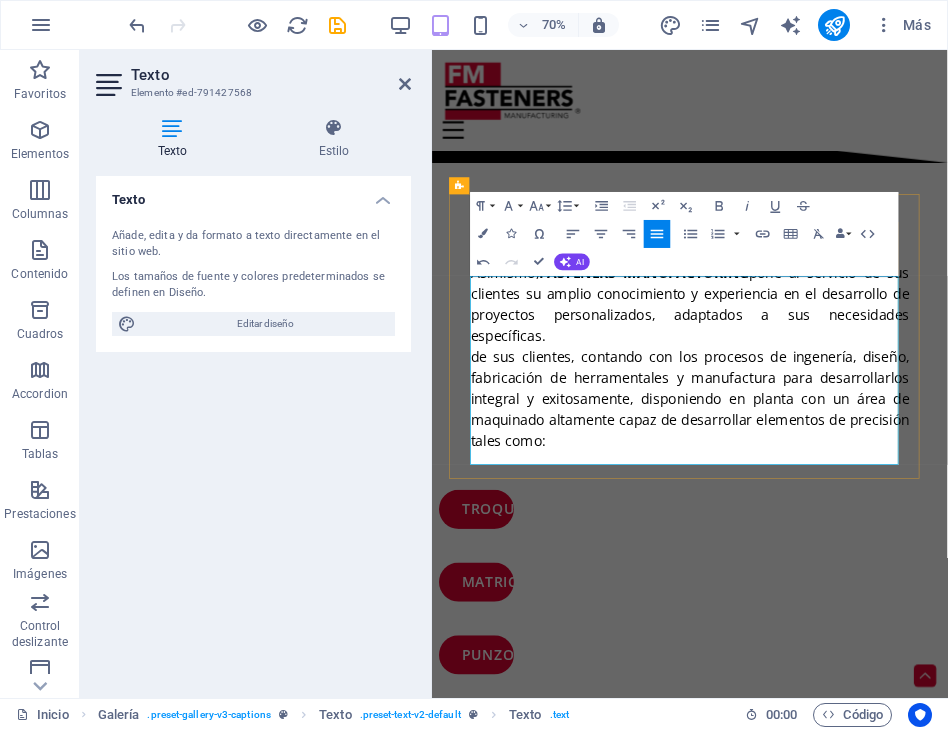 click on "Asimismo, FASTENERS MANUFACTURING pone al servicio de sus clientes su amplio conocimiento y experiencia en el desarrollo de proyectos personalizados, adaptados a sus necesidades específicas." at bounding box center (800, 413) 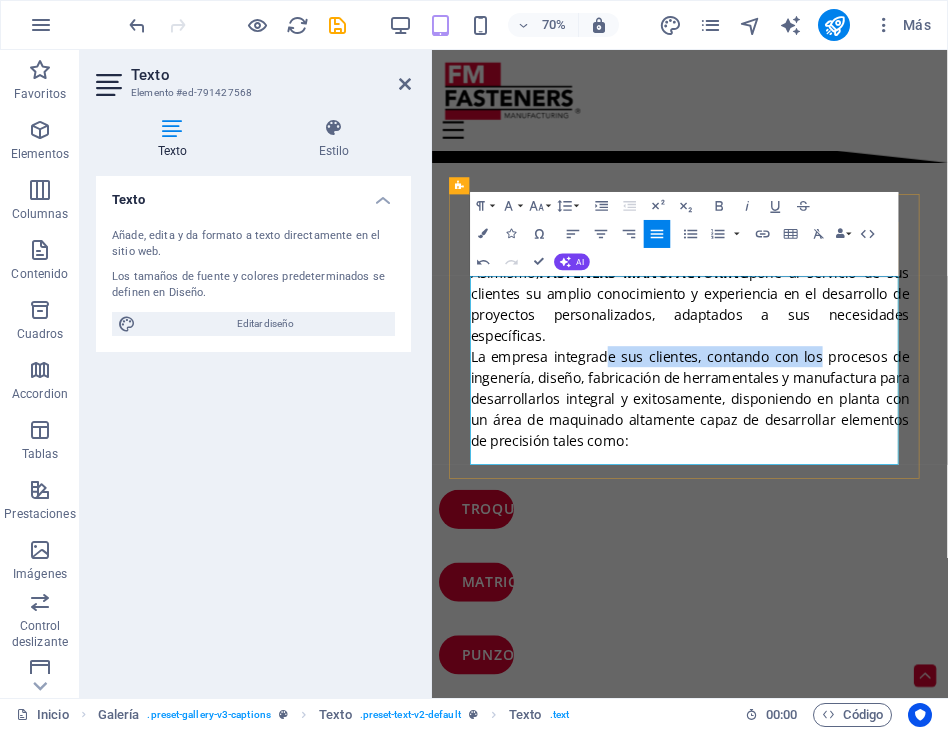 drag, startPoint x: 681, startPoint y: 515, endPoint x: 977, endPoint y: 515, distance: 296 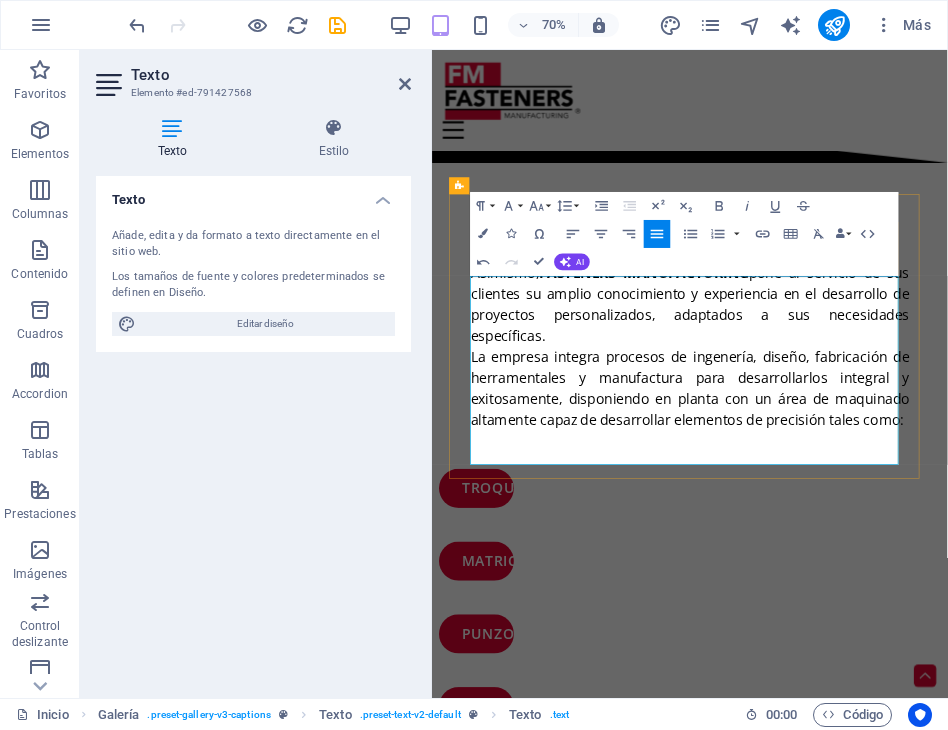 click on "La empresa integra procesos de ingenería, diseño, fabricación de herramentales y manufactura para desarrollarlos integral y exitosamente, disponiendo en planta con un área de maquinado altamente capaz de desarrollar elementos de precisión tales como:" at bounding box center (803, 532) 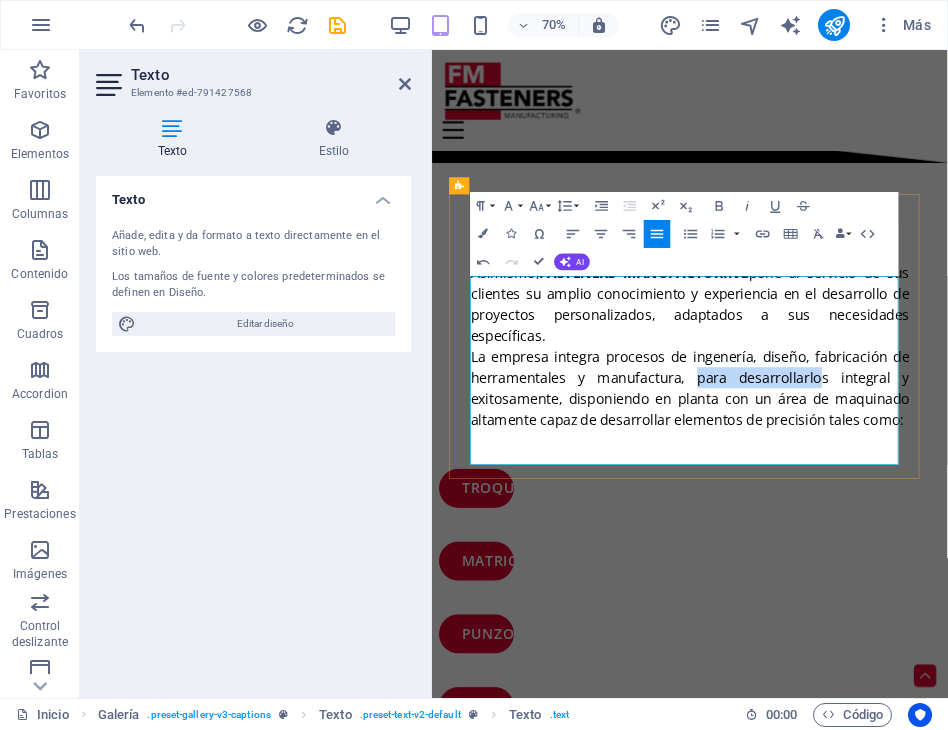 drag, startPoint x: 801, startPoint y: 534, endPoint x: 982, endPoint y: 539, distance: 181.06905 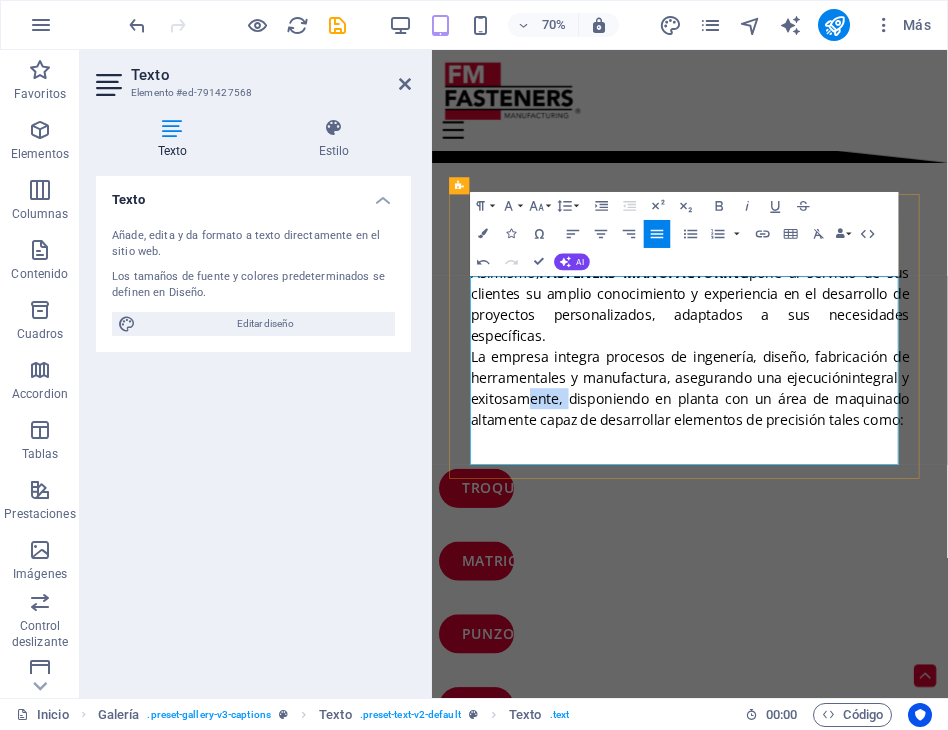 drag, startPoint x: 581, startPoint y: 573, endPoint x: 649, endPoint y: 576, distance: 68.06615 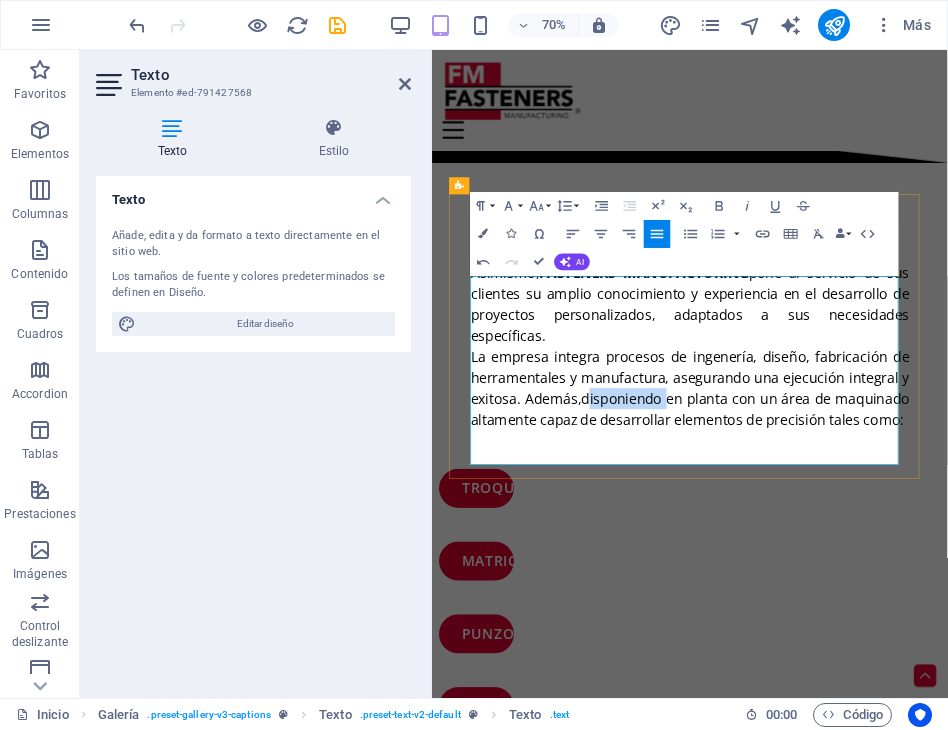 drag, startPoint x: 684, startPoint y: 570, endPoint x: 803, endPoint y: 573, distance: 119.03781 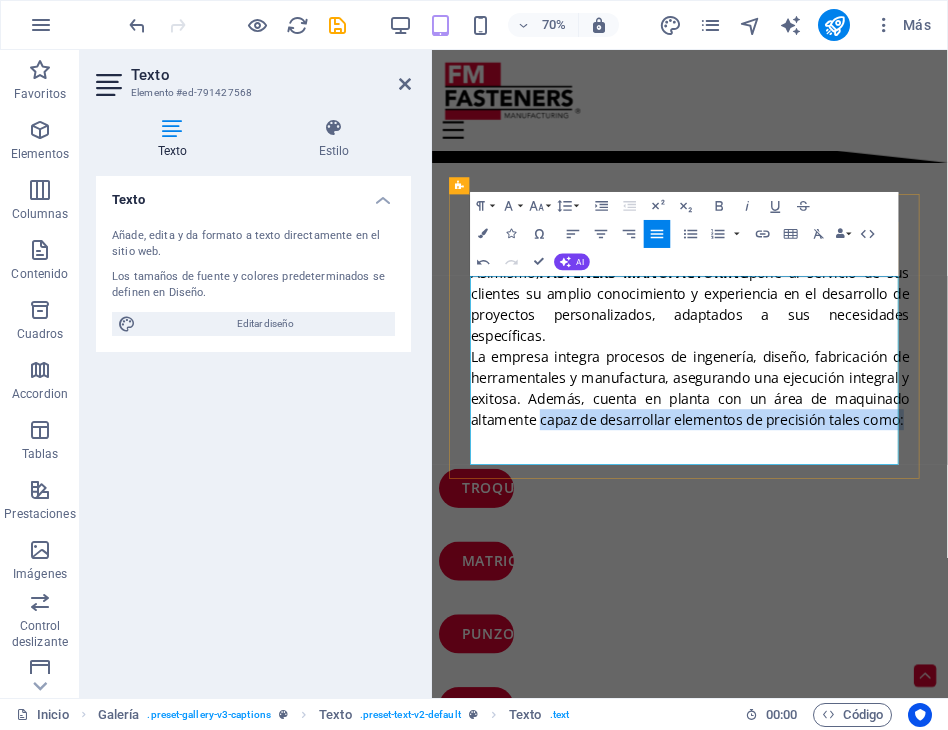 drag, startPoint x: 594, startPoint y: 599, endPoint x: 620, endPoint y: 619, distance: 32.80244 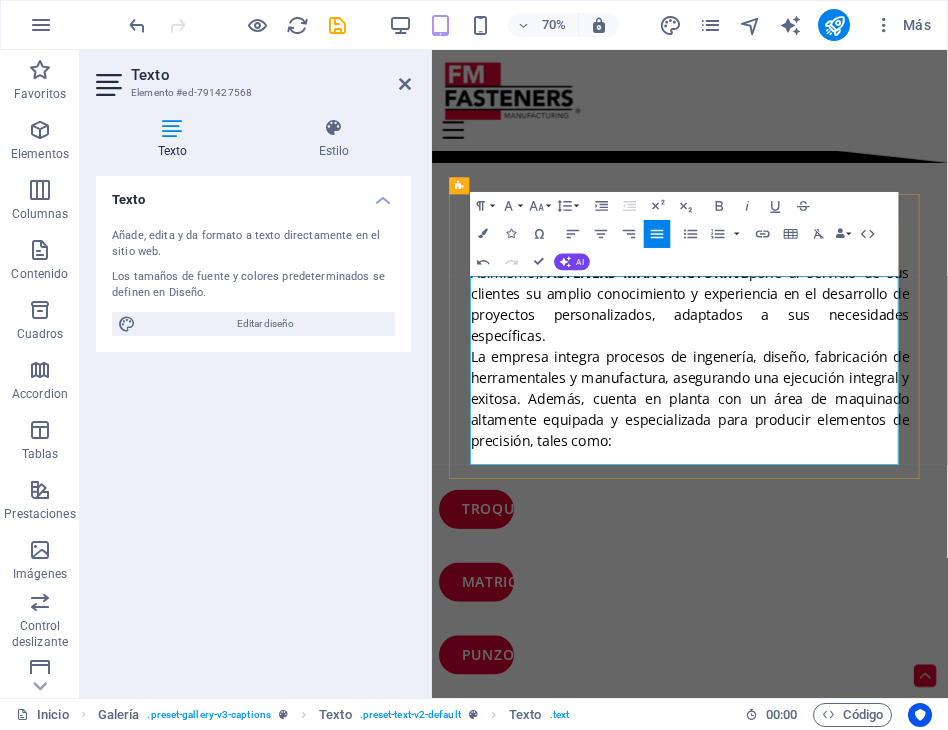click on "La empresa integra procesos de ingenería, diseño, fabricación de herramentales y manufactura, asegurando una ejecución integral y exitosa. Además, cuenta en planta con un área de maquinado altamente equipada y especializada para producir elementos de precisión, tales como:" at bounding box center (803, 547) 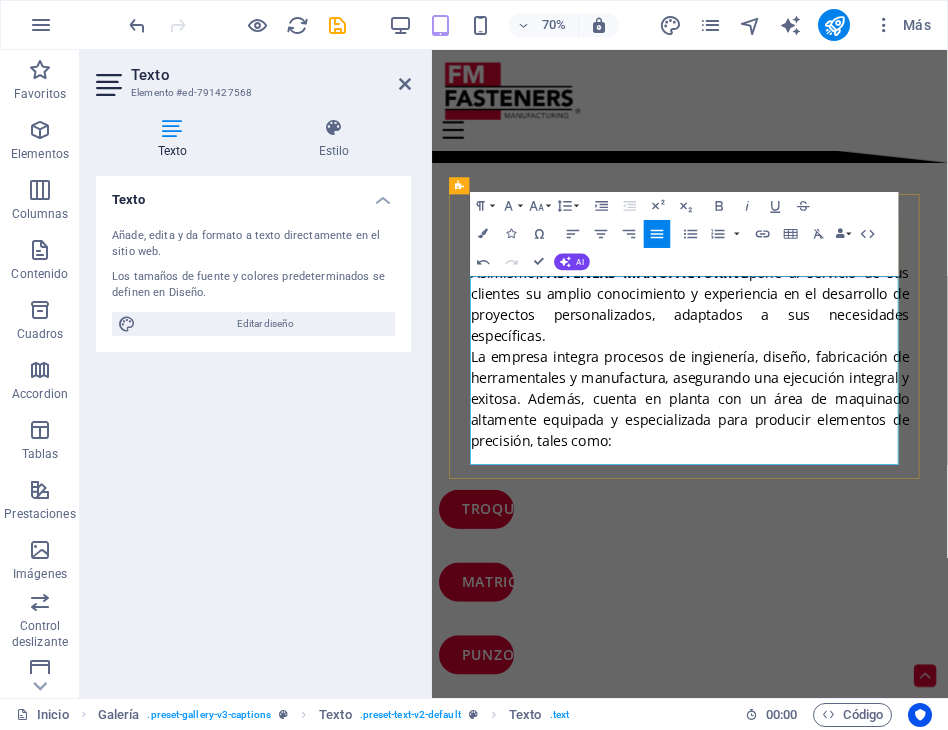 click on "La empresa integra procesos de ingienería, diseño, fabricación de herramentales y manufactura, asegurando una ejecución integral y exitosa. Además, cuenta en planta con un área de maquinado altamente equipada y especializada para producir elementos de precisión, tales como:" at bounding box center (800, 548) 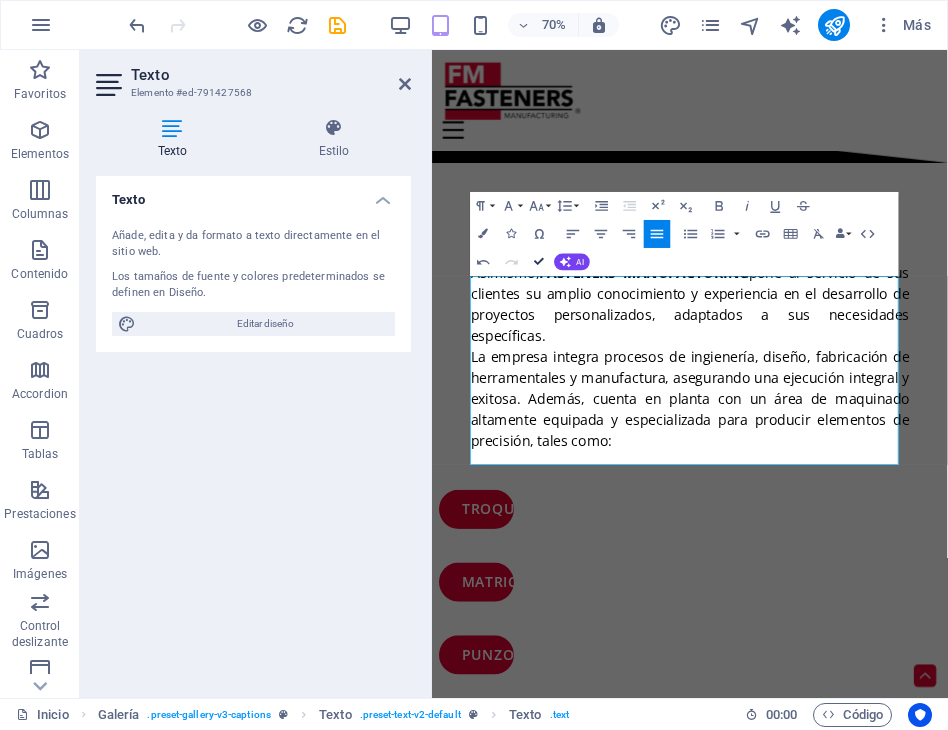 drag, startPoint x: 540, startPoint y: 261, endPoint x: 656, endPoint y: 302, distance: 123.03252 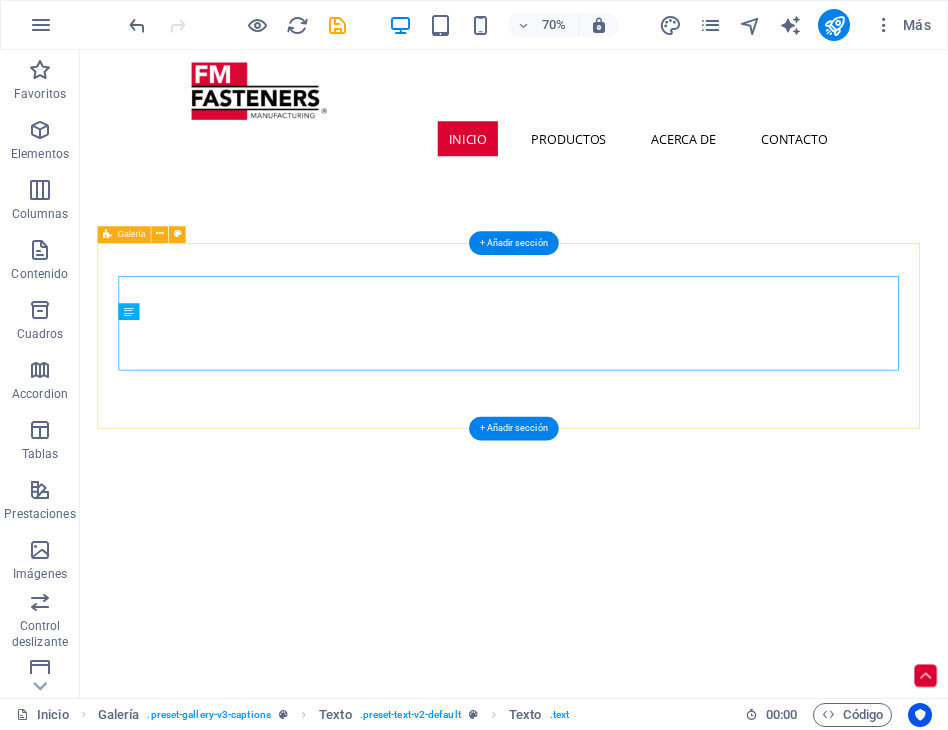 scroll, scrollTop: 2093, scrollLeft: 0, axis: vertical 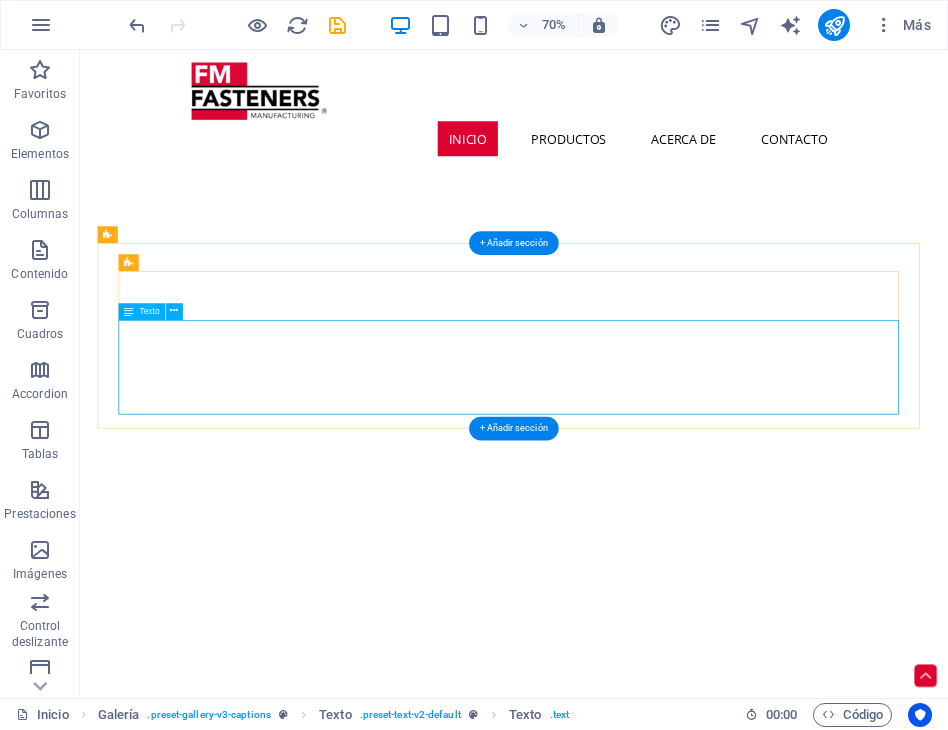 click on "Asimismo,  FASTENERS MANUFACTURING  pone al servicio de sus clientes su amplio conocimiento y experiencia en el desarrollo de proyectos personalizados, adaptados a sus necesidades específicas. La empresa integra procesos de ingienería, diseño, fabricación de herramentales y manufactura, asegurando una ejecución integral y exitosa. Además, cuenta en planta con un área de maquinado altamente equipada y especializada para producir elementos de precisión, tales como:" at bounding box center (700, 4942) 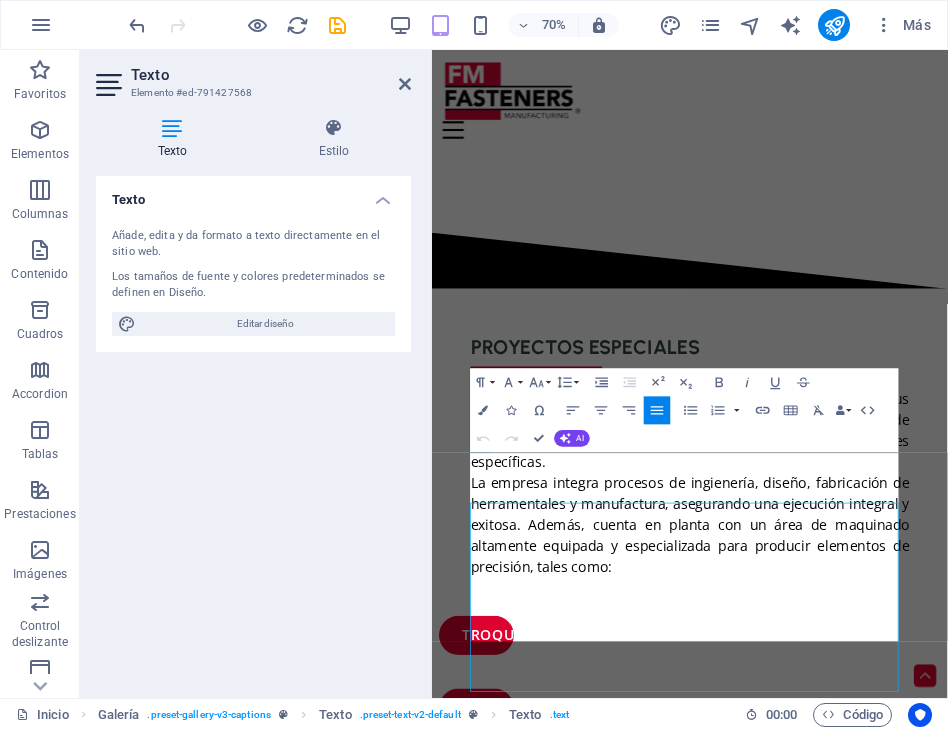 scroll, scrollTop: 2011, scrollLeft: 0, axis: vertical 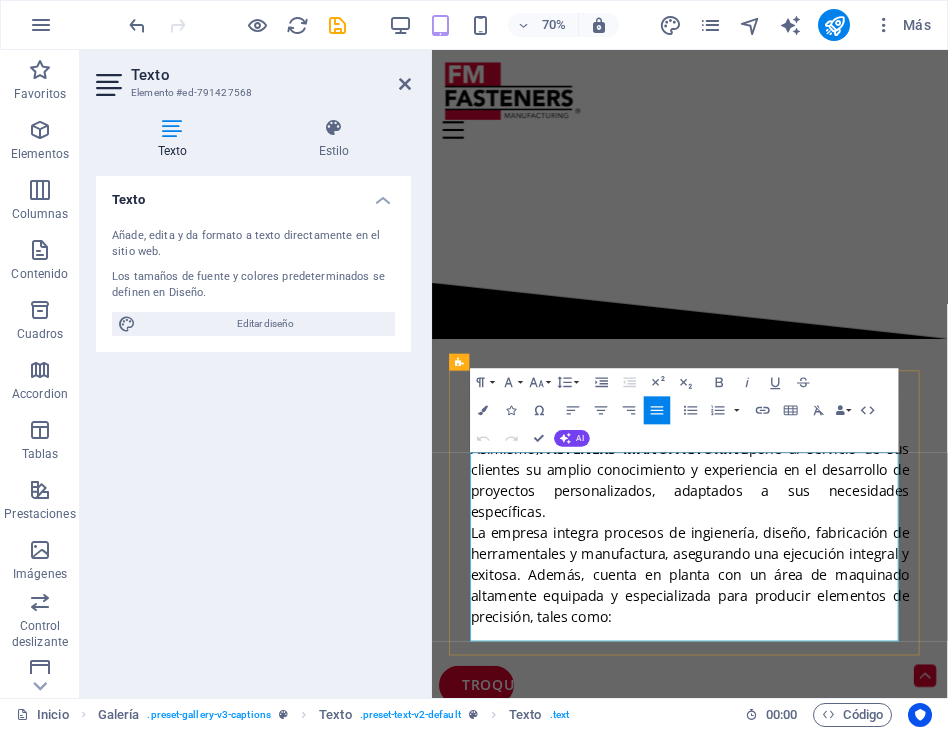 click on "La empresa integra procesos de ingienería, diseño, fabricación de herramentales y manufactura, asegurando una ejecución integral y exitosa. Además, cuenta en planta con un área de maquinado altamente equipada y especializada para producir elementos de precisión, tales como:" at bounding box center [803, 799] 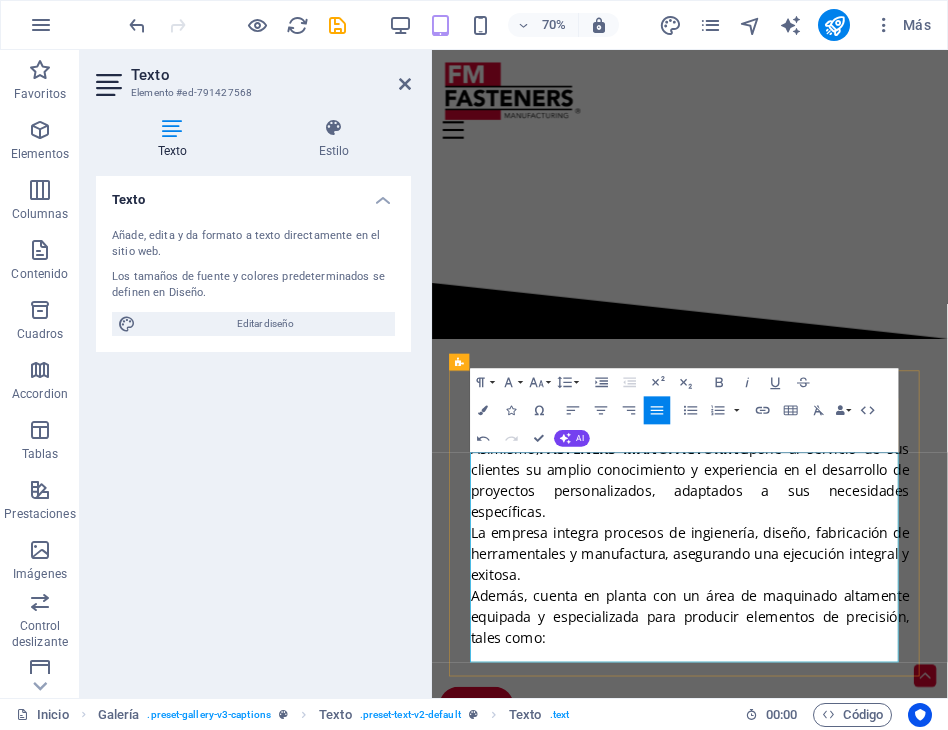 click on "La empresa integra procesos de ingienería, diseño, fabricación de herramentales y manufactura, asegurando una ejecución integral y exitosa." at bounding box center [803, 769] 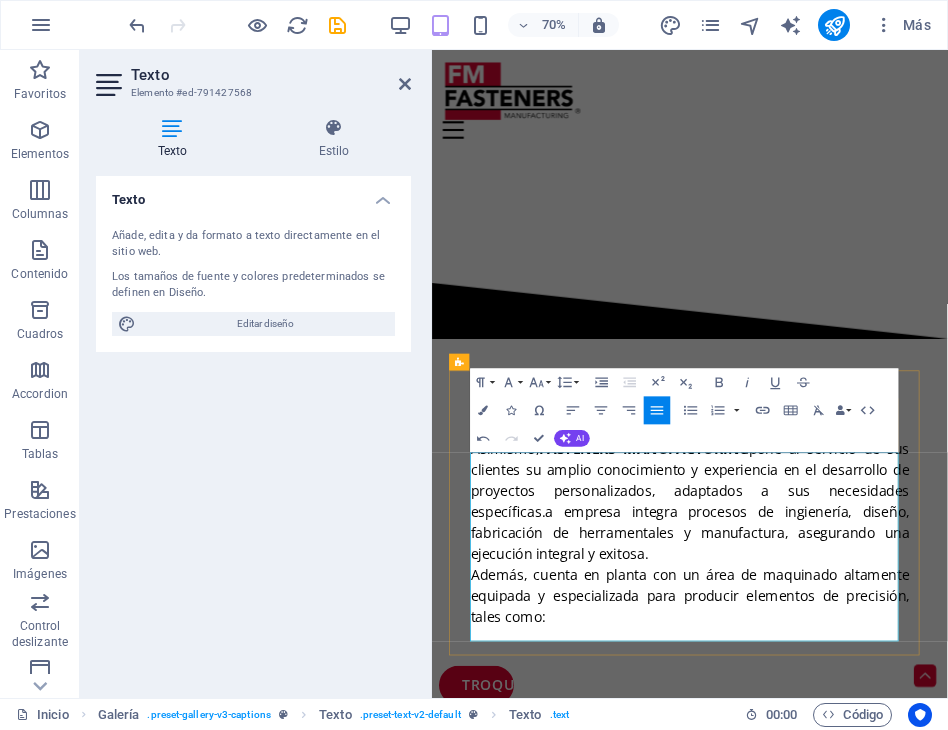 type 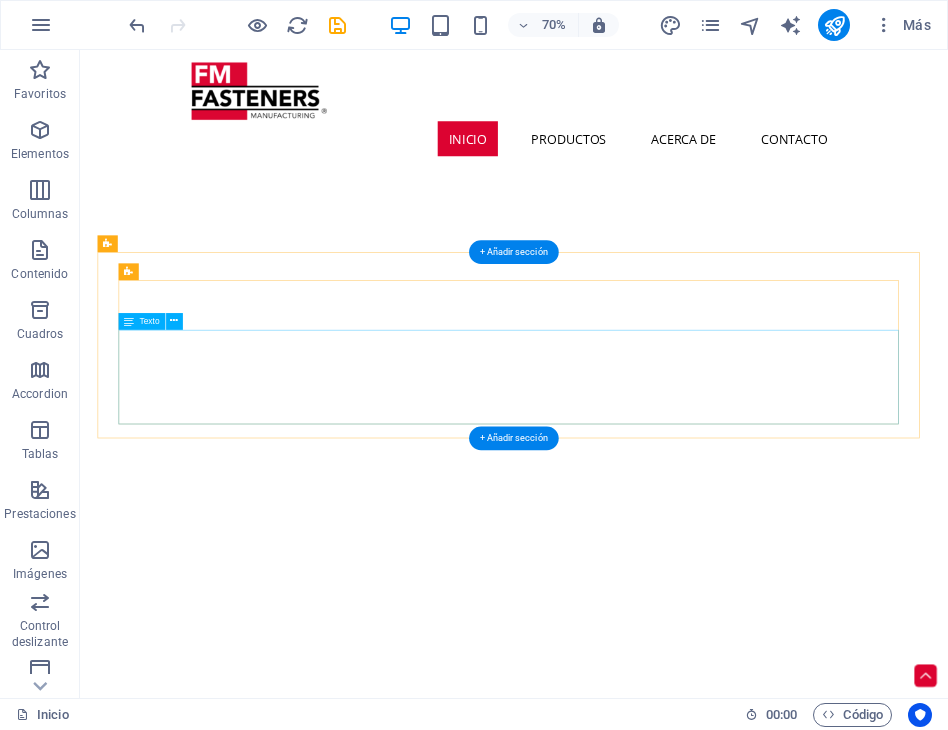 scroll, scrollTop: 2018, scrollLeft: 0, axis: vertical 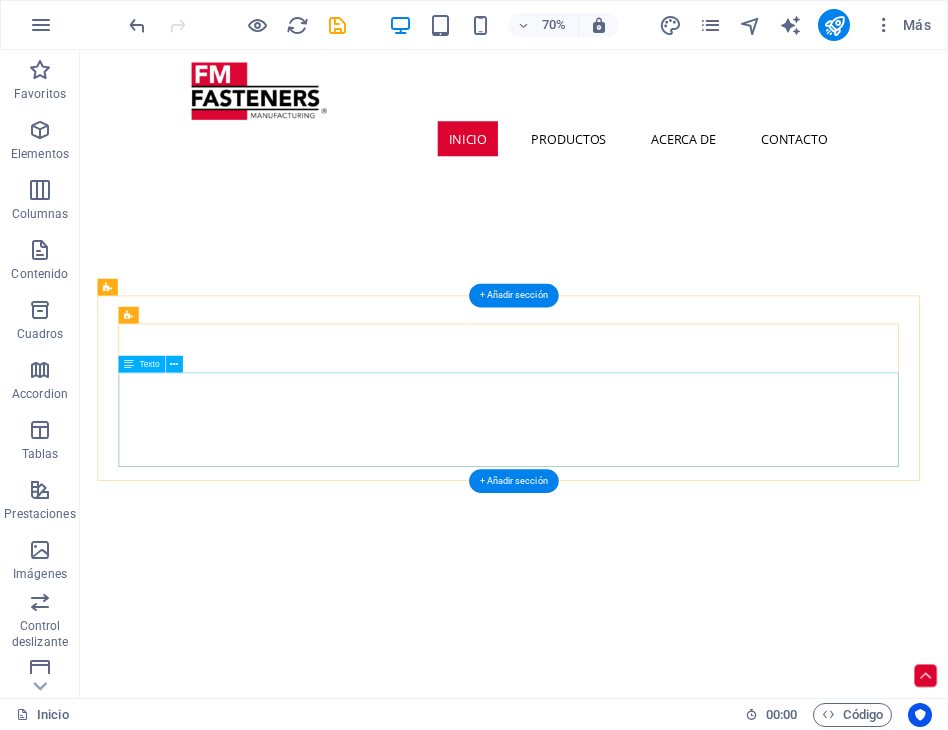 click on "Asimismo, FASTENERS MANUFACTURING pone al servicio de sus clientes su amplio conocimiento y experiencia en el desarrollo de proyectos personalizados, adaptados a sus necesidades específicas. La empresa integra procesos de ingienería, diseño, fabricación de herramentales y manufactura, asegurando una ejecución integral y exitosa. Además, cuenta en planta con un área de maquinado altamente equipada y especializada para producir elementos de precisión, tales como:" at bounding box center [700, 5017] 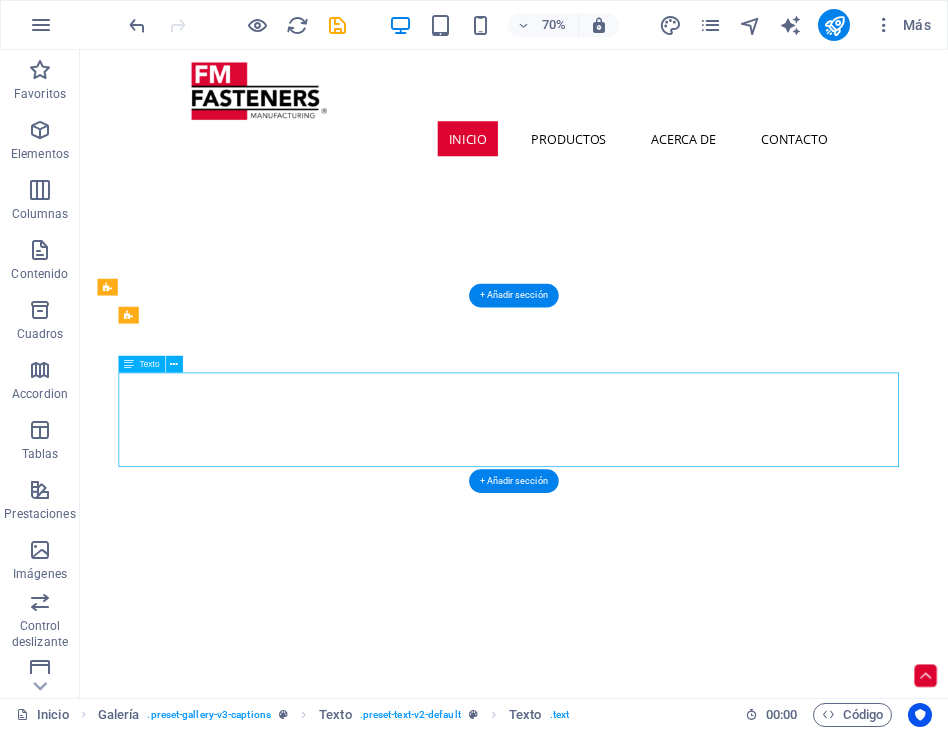 click on "Asimismo, FASTENERS MANUFACTURING pone al servicio de sus clientes su amplio conocimiento y experiencia en el desarrollo de proyectos personalizados, adaptados a sus necesidades específicas. La empresa integra procesos de ingienería, diseño, fabricación de herramentales y manufactura, asegurando una ejecución integral y exitosa. Además, cuenta en planta con un área de maquinado altamente equipada y especializada para producir elementos de precisión, tales como:" at bounding box center [700, 5017] 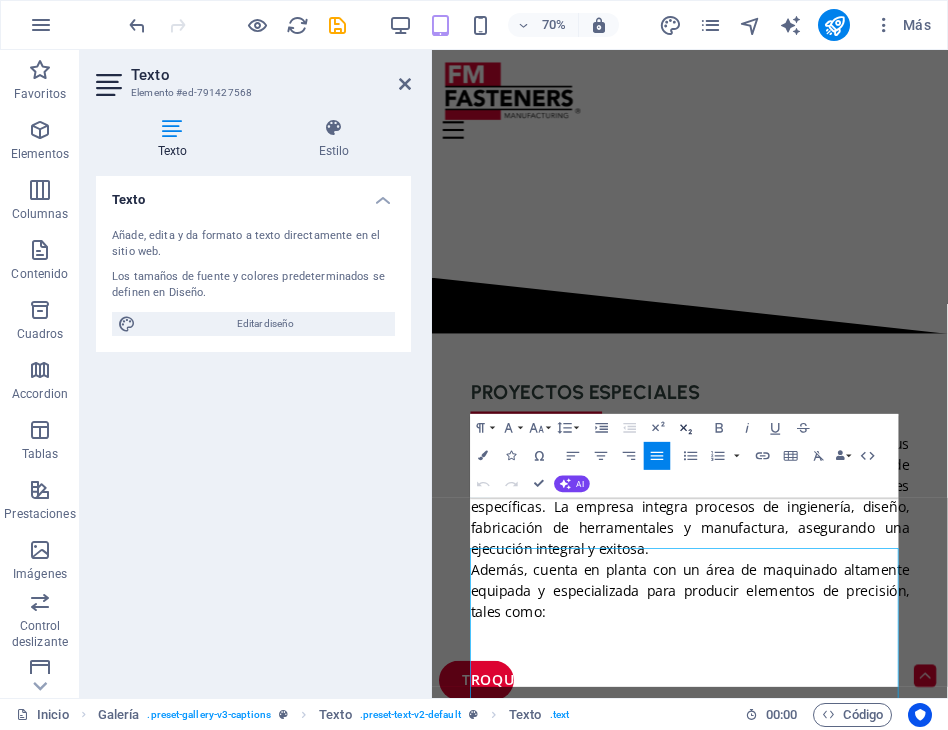 scroll, scrollTop: 1946, scrollLeft: 0, axis: vertical 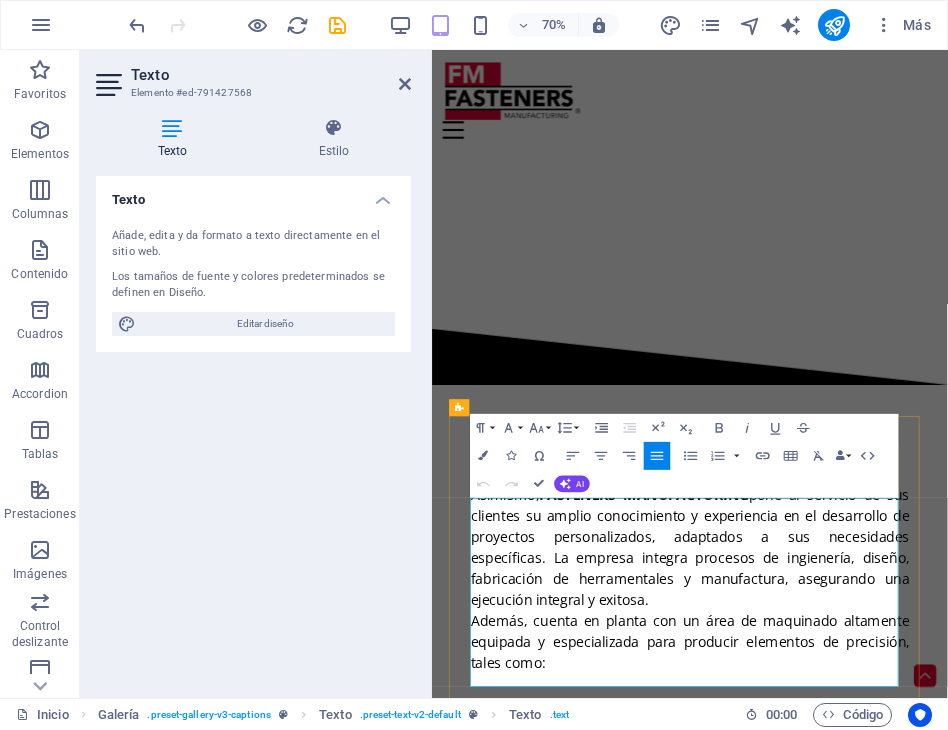 click on "Asimismo,  FASTENERS MANUFACTURING  pone al servicio de sus clientes su amplio conocimiento y experiencia en el desarrollo de proyectos personalizados, adaptados a sus necesidades específicas. L a empresa integra procesos de ingienería, diseño, fabricación de herramentales y manufactura, asegurando una ejecución integral y exitosa." at bounding box center [800, 760] 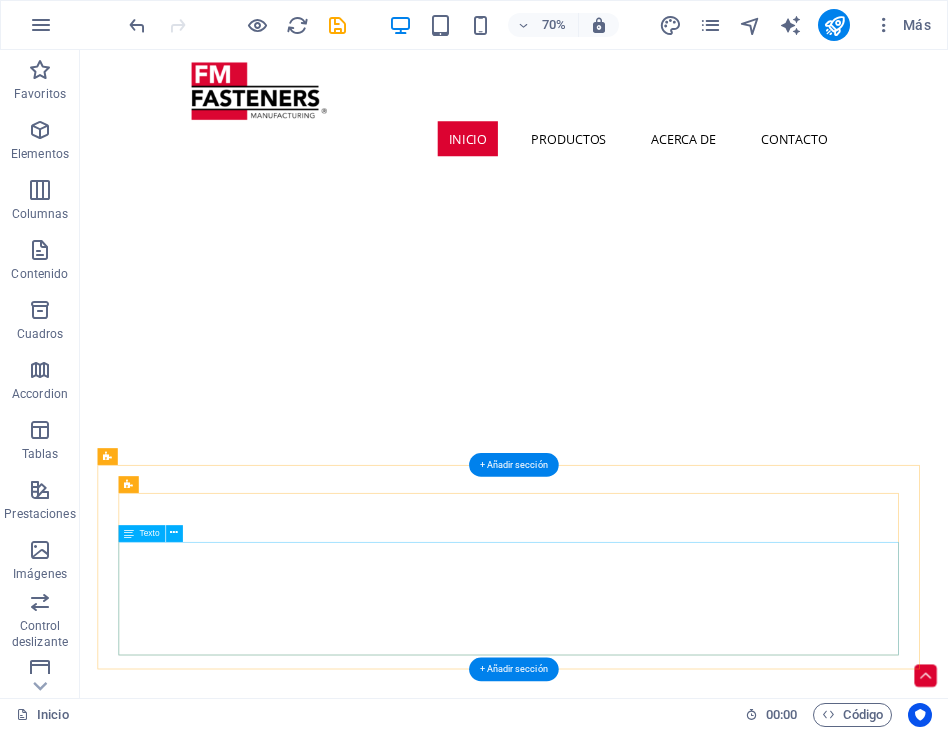 scroll, scrollTop: 2076, scrollLeft: 0, axis: vertical 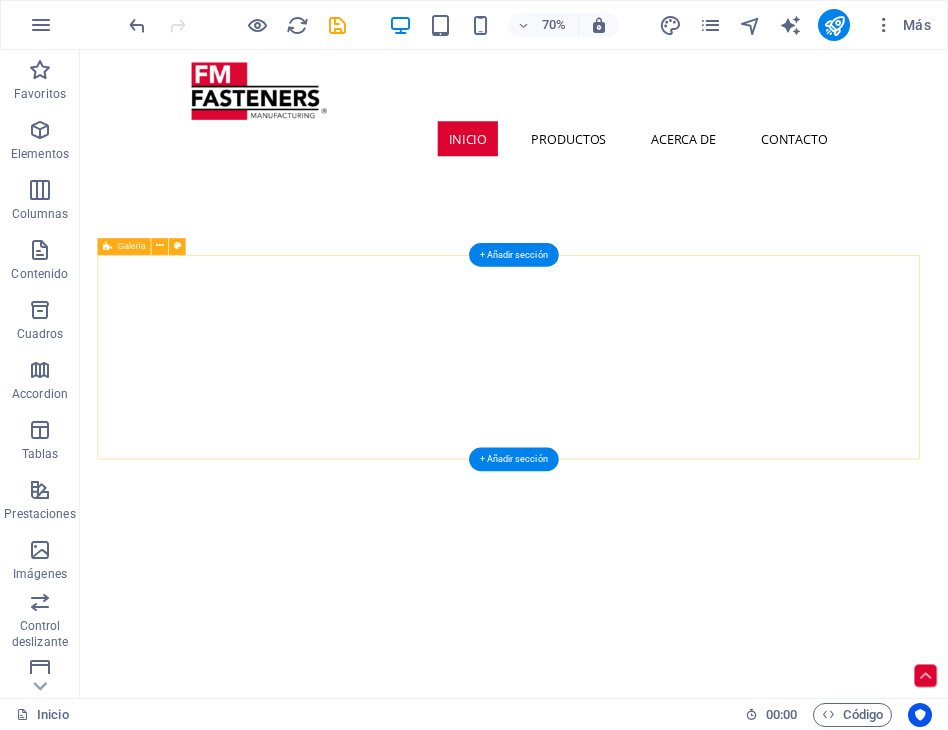 click on "PROYECTOS ESPECIALES Asimismo,  FASTENERS MANUFACTURING  pone al servicio de sus clientes su amplio conocimiento y experiencia en el desarrollo de proyectos personalizados, adaptados a sus necesidades específicas. L a empresa integra procesos de ingienería, diseño, fabricación de herramentales y manufactura, asegurando una ejecución integral y exitosa.  Además, cuenta en planta con un área de maquinado altamente equipada y especializada para producir elementos de precisión, tales como:" at bounding box center [700, 4928] 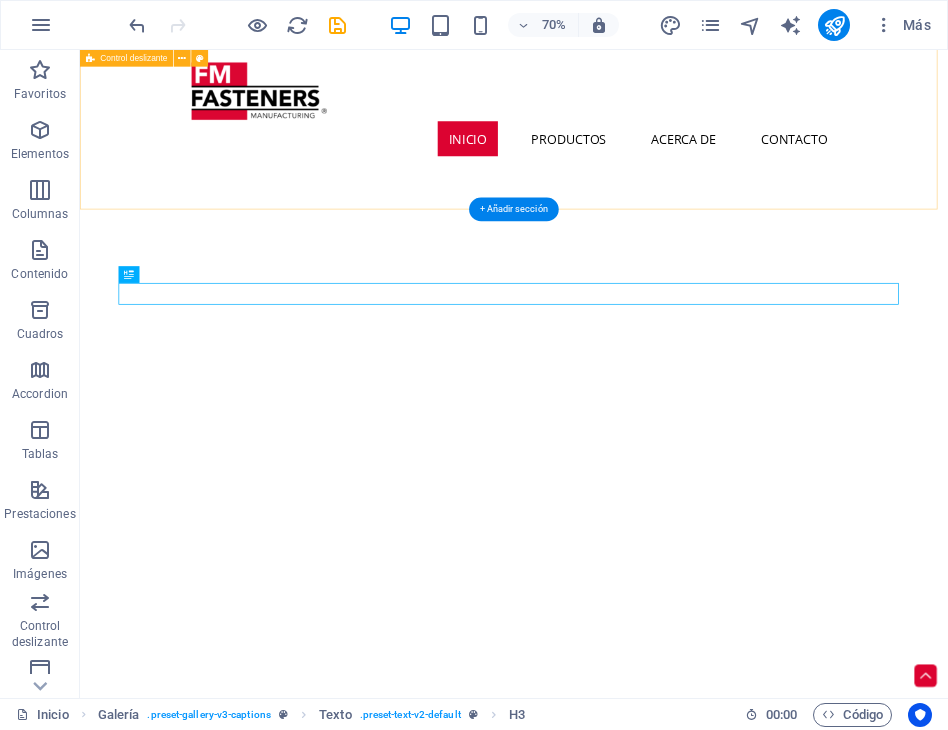 click on "NUESTROS PRINCIPALES PRODUCTOS: TUERCA REMACHABLE EUROPEA TUBULAR REMACHE SÓLIDO  DE ACERO REMACHE DE CLAVO AS  (ALUMINIO - ACERO) REMACHE DE CLAVO  ESTRUCTURAL  C-LOCK REMACHE SEMITUBULAR  (BALATA) TUERCA REMACHABLE EUROPEA TUBULAR REMACHE SÓLIDO  DE ACERO REMACHE DE CLAVO AS  (ALUMINIO - ACERO) REMACHE DE CLAVO  ESTRUCTURAL  C-LOCK REMACHE SEMITUBULAR  (BALATA) 1 2 3 4 5 6" at bounding box center (700, 2164) 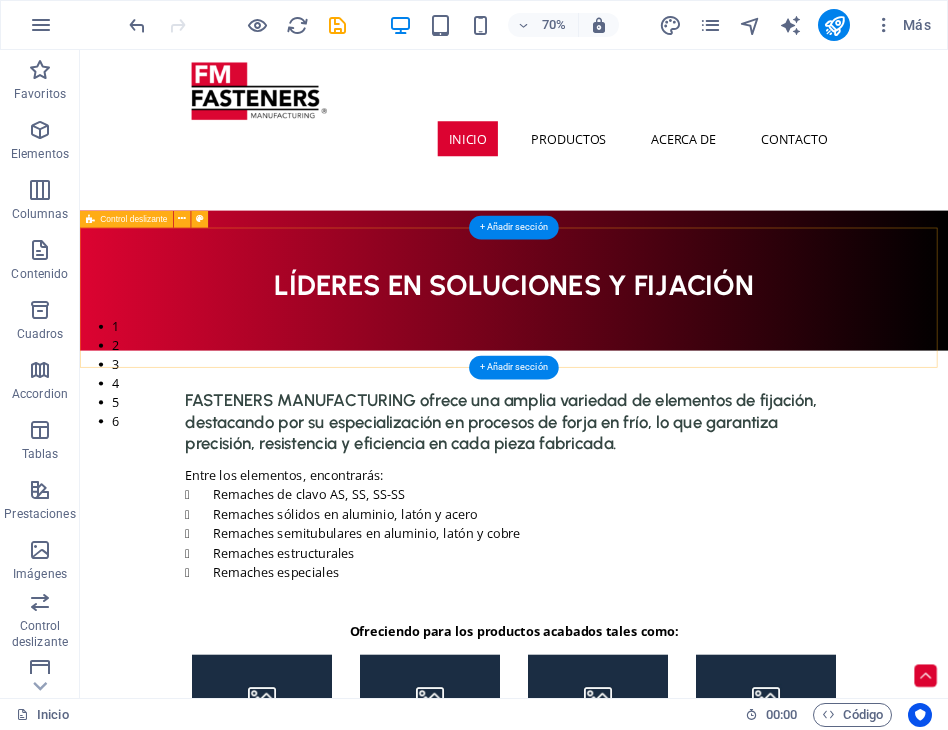 scroll, scrollTop: 400, scrollLeft: 0, axis: vertical 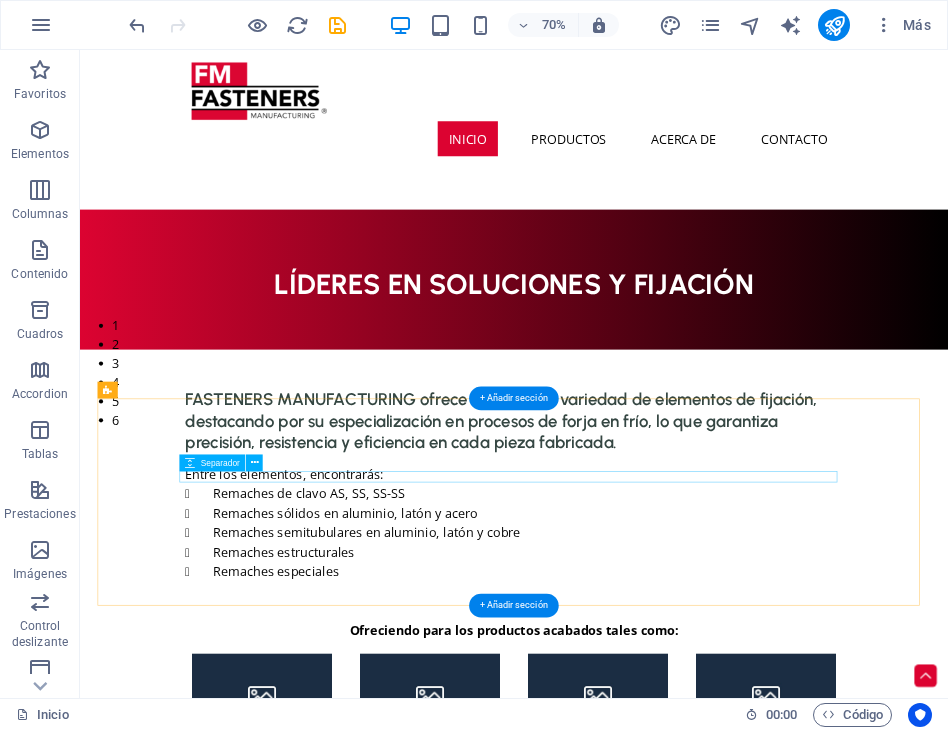 click at bounding box center (700, 635) 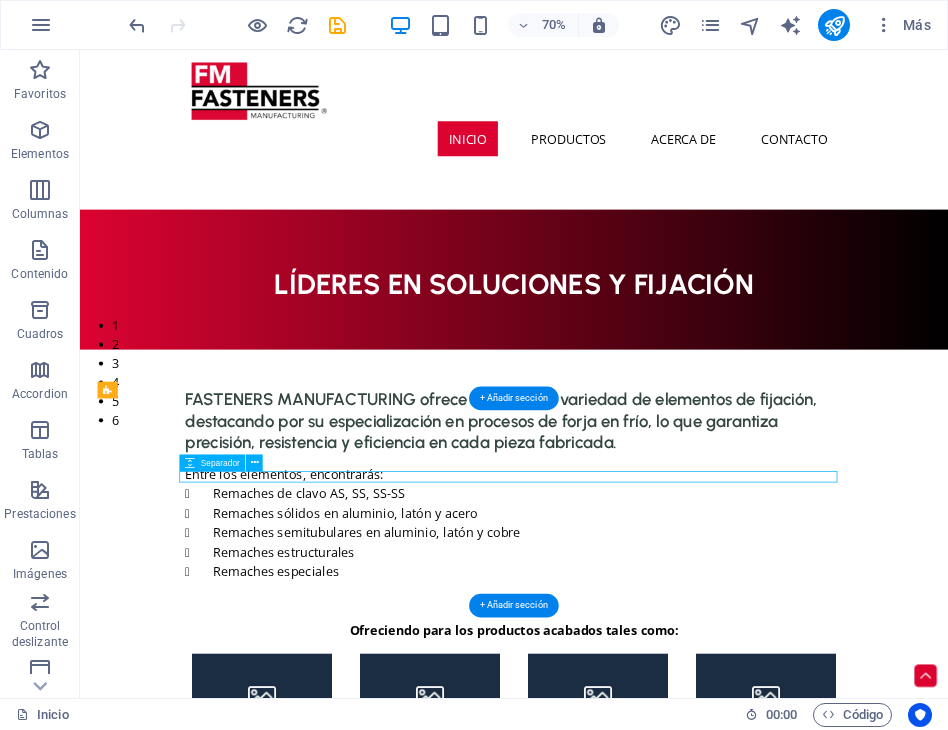 click at bounding box center [700, 635] 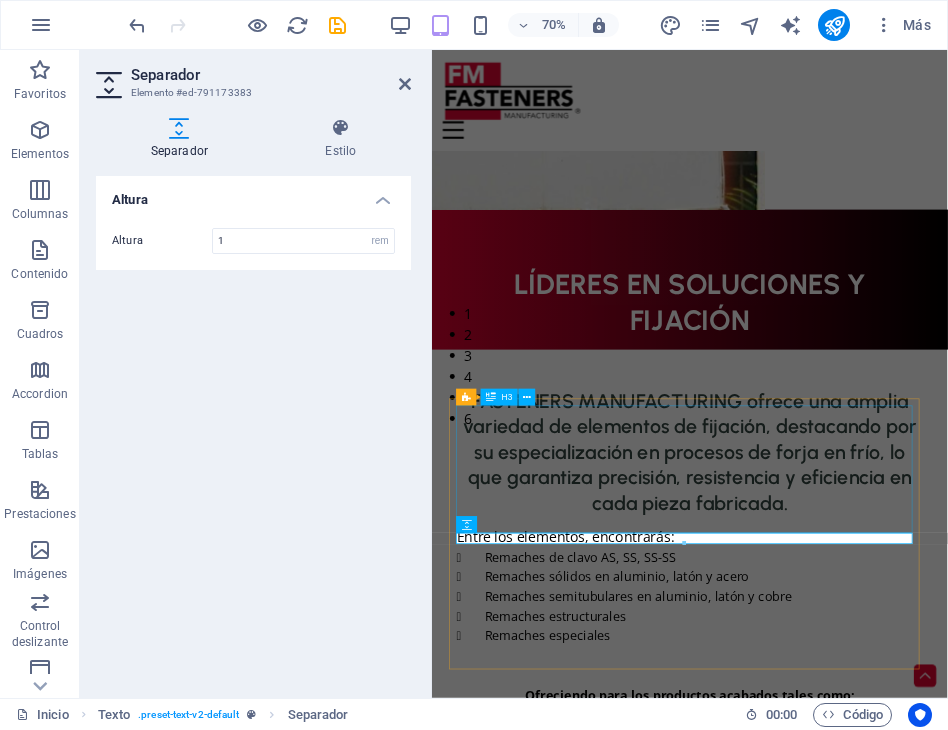 click on "FASTENERS MANUFACTURING ofrece una amplia variedad de elementos de fijación, destacando por su especialización en procesos de forja en frío, lo que garantiza precisión, resistencia y eficiencia en cada pieza fabricada." at bounding box center [800, 624] 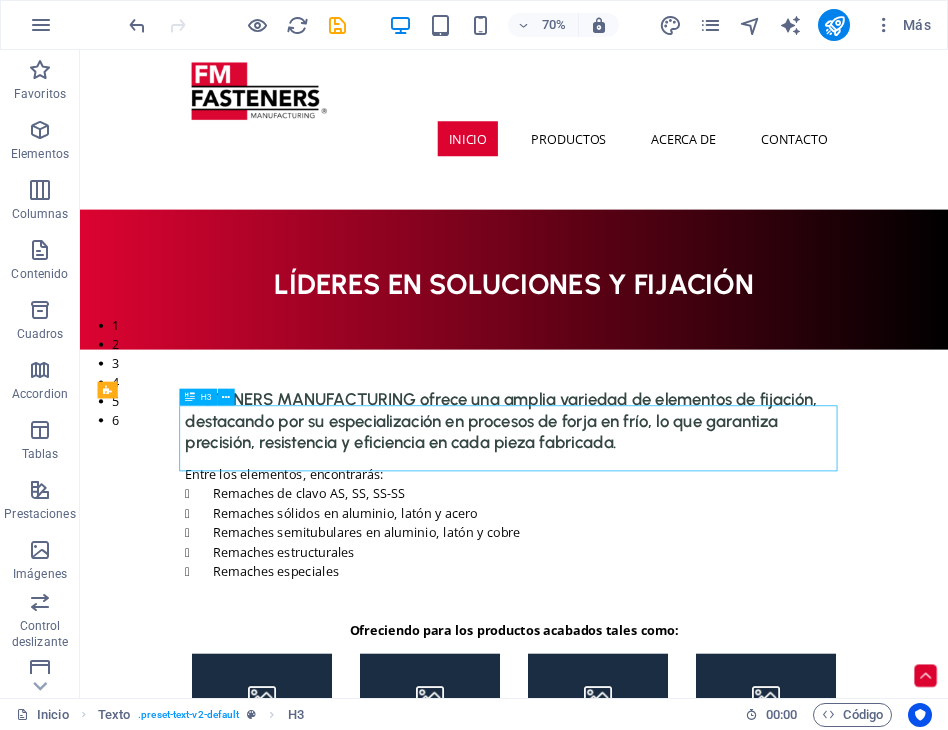 click on "FASTENERS MANUFACTURING ofrece una amplia variedad de elementos de fijación, destacando por su especialización en procesos de forja en frío, lo que garantiza precisión, resistencia y eficiencia en cada pieza fabricada." at bounding box center [700, 580] 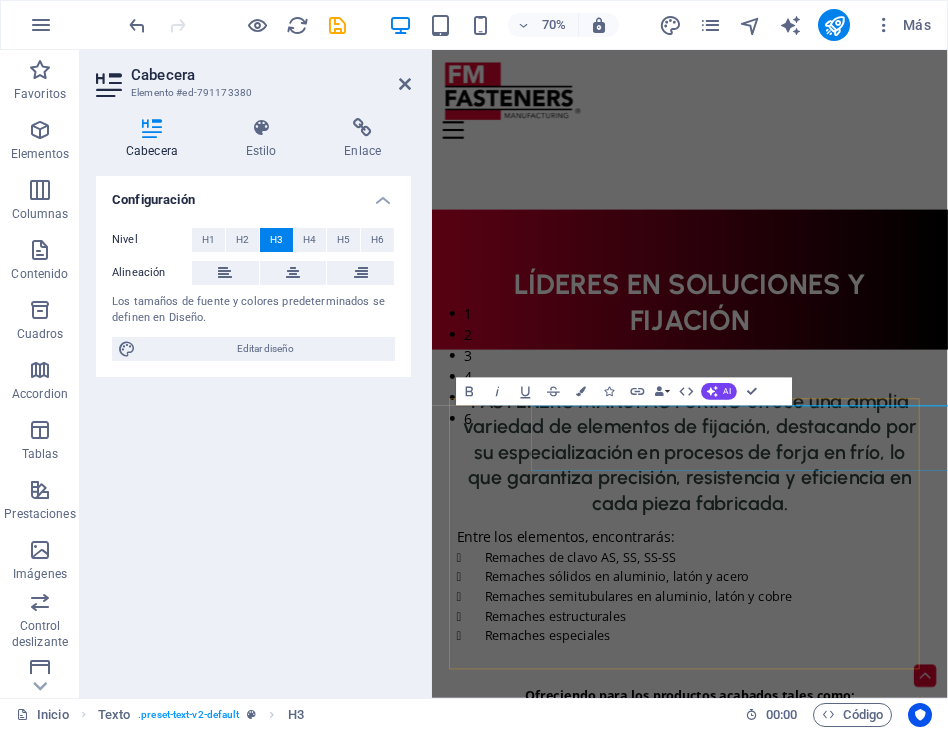 click on "FASTENERS MANUFACTURING ofrece una amplia variedad de elementos de fijación, destacando por su especialización en procesos de forja en frío, lo que garantiza precisión, resistencia y eficiencia en cada pieza fabricada. Entre los elementos, encontrarás: Remaches de clavo AS, SS, SS-SS Remaches sólidos en aluminio, latón y acero Remaches semitubulares en aluminio, acero, latón y cobre Remaches estructurales Remaches especiales" at bounding box center (800, 717) 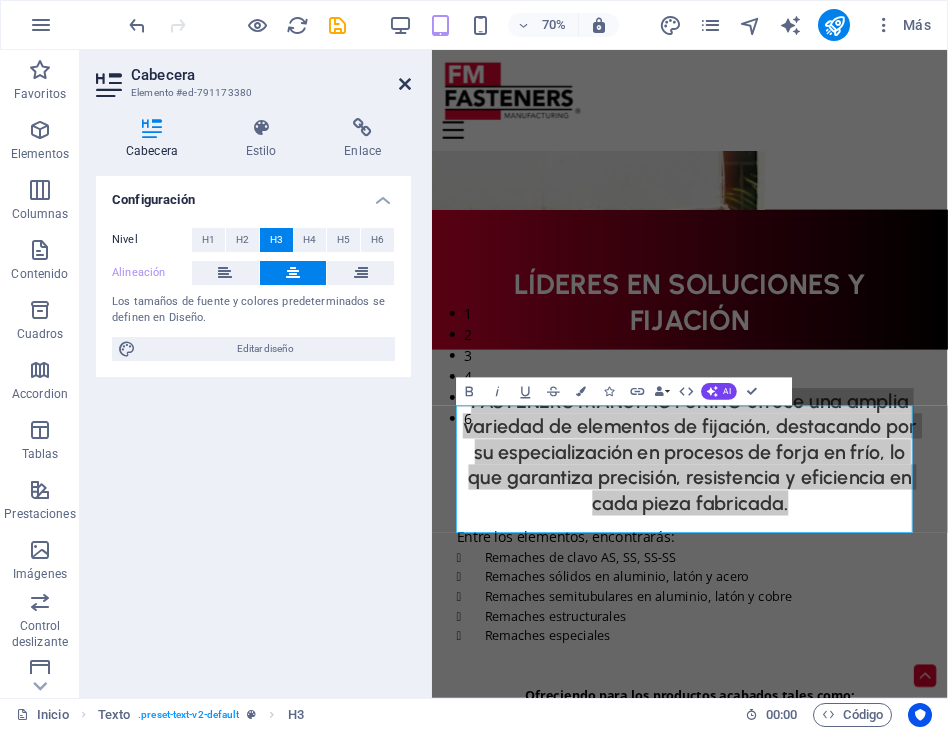 click at bounding box center [405, 84] 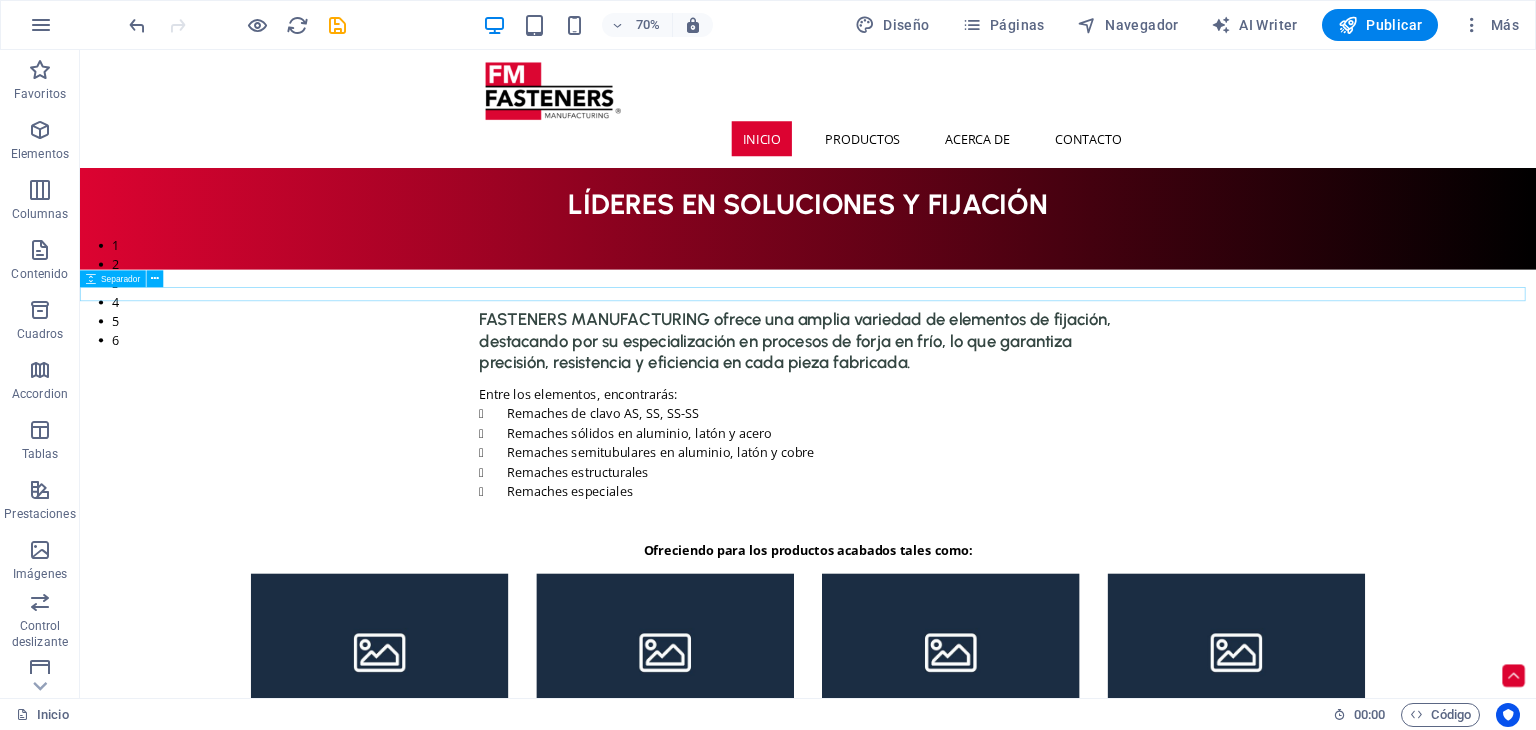 scroll, scrollTop: 508, scrollLeft: 0, axis: vertical 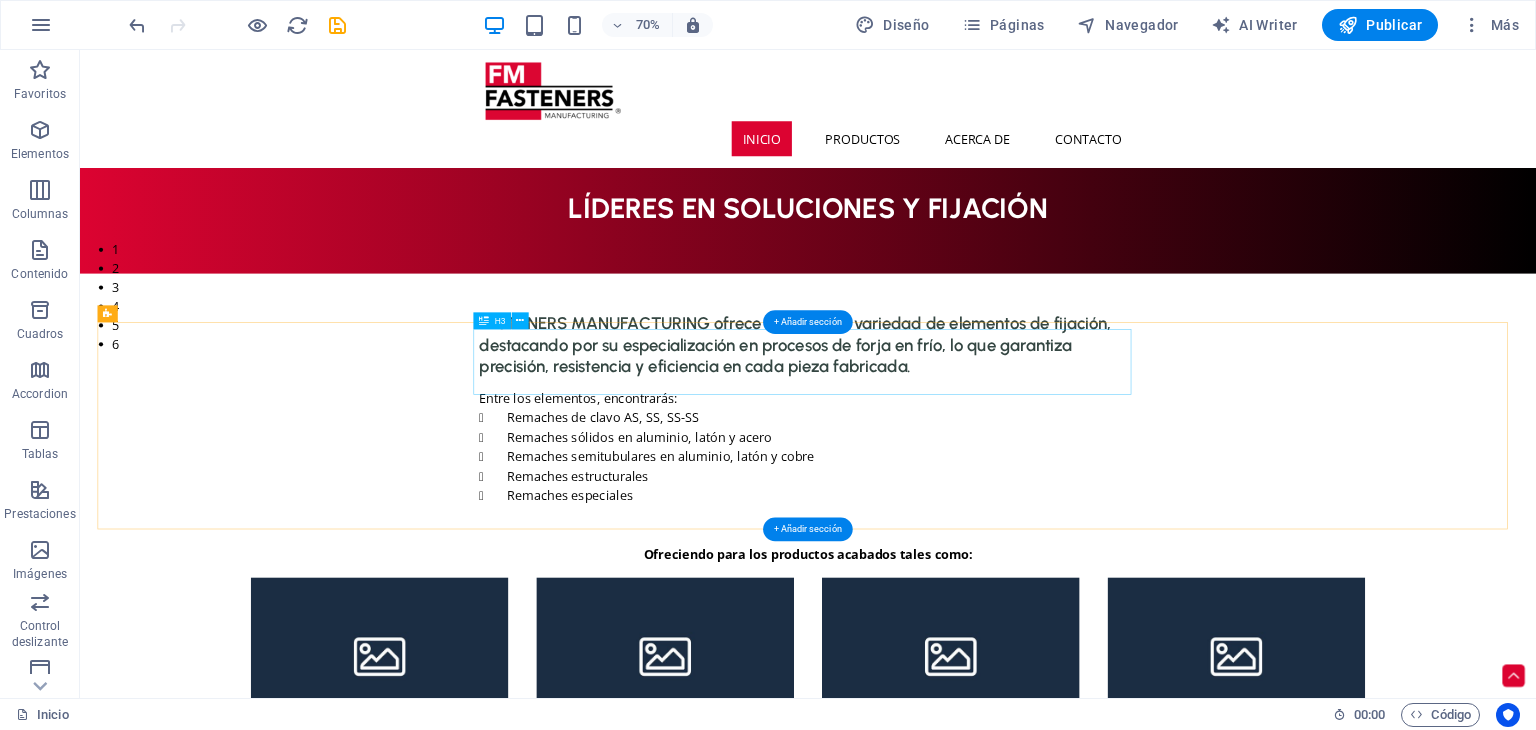 click on "FASTENERS MANUFACTURING ofrece una amplia variedad de elementos de fijación, destacando por su especialización en procesos de forja en frío, lo que garantiza precisión, resistencia y eficiencia en cada pieza fabricada." at bounding box center [1120, 472] 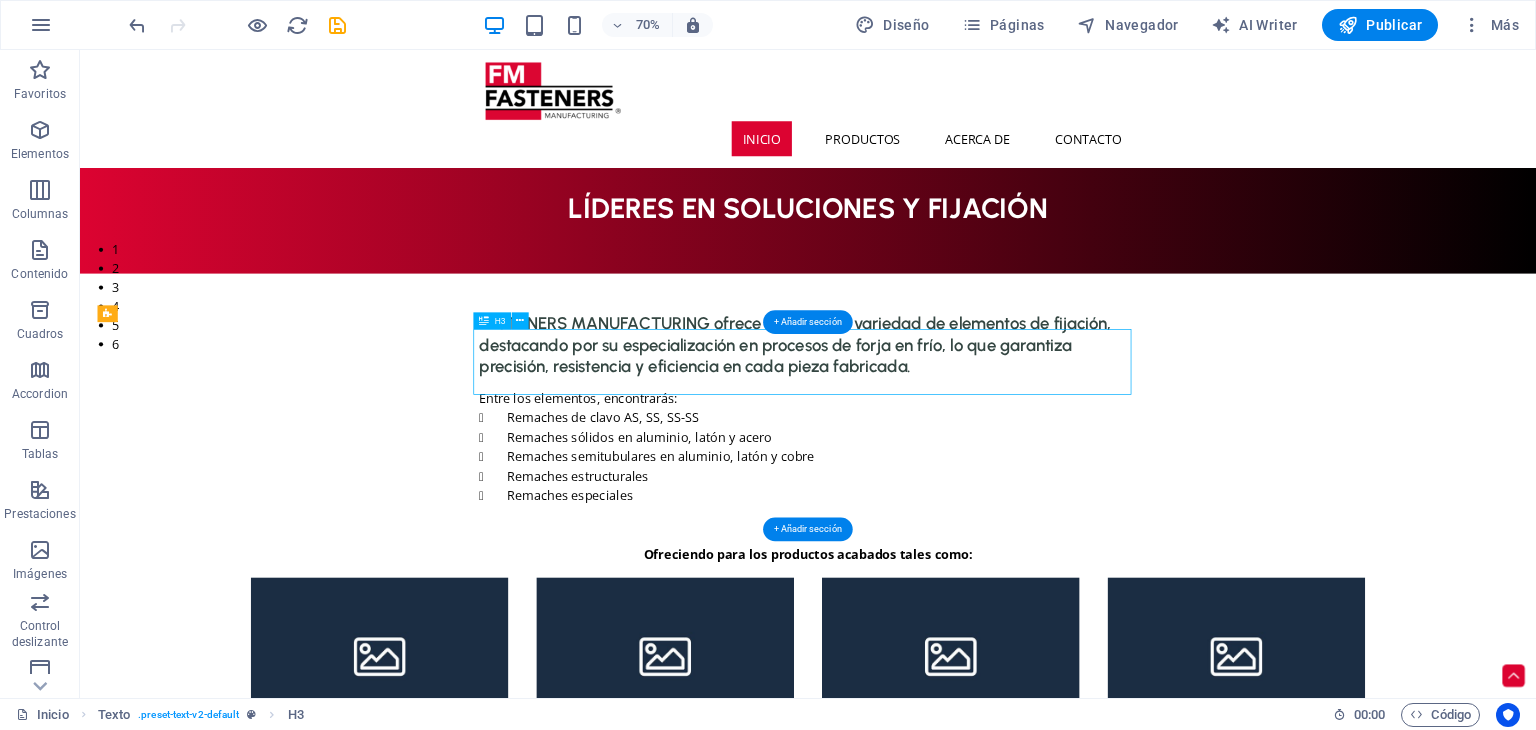 click on "FASTENERS MANUFACTURING ofrece una amplia variedad de elementos de fijación, destacando por su especialización en procesos de forja en frío, lo que garantiza precisión, resistencia y eficiencia en cada pieza fabricada." at bounding box center [1120, 472] 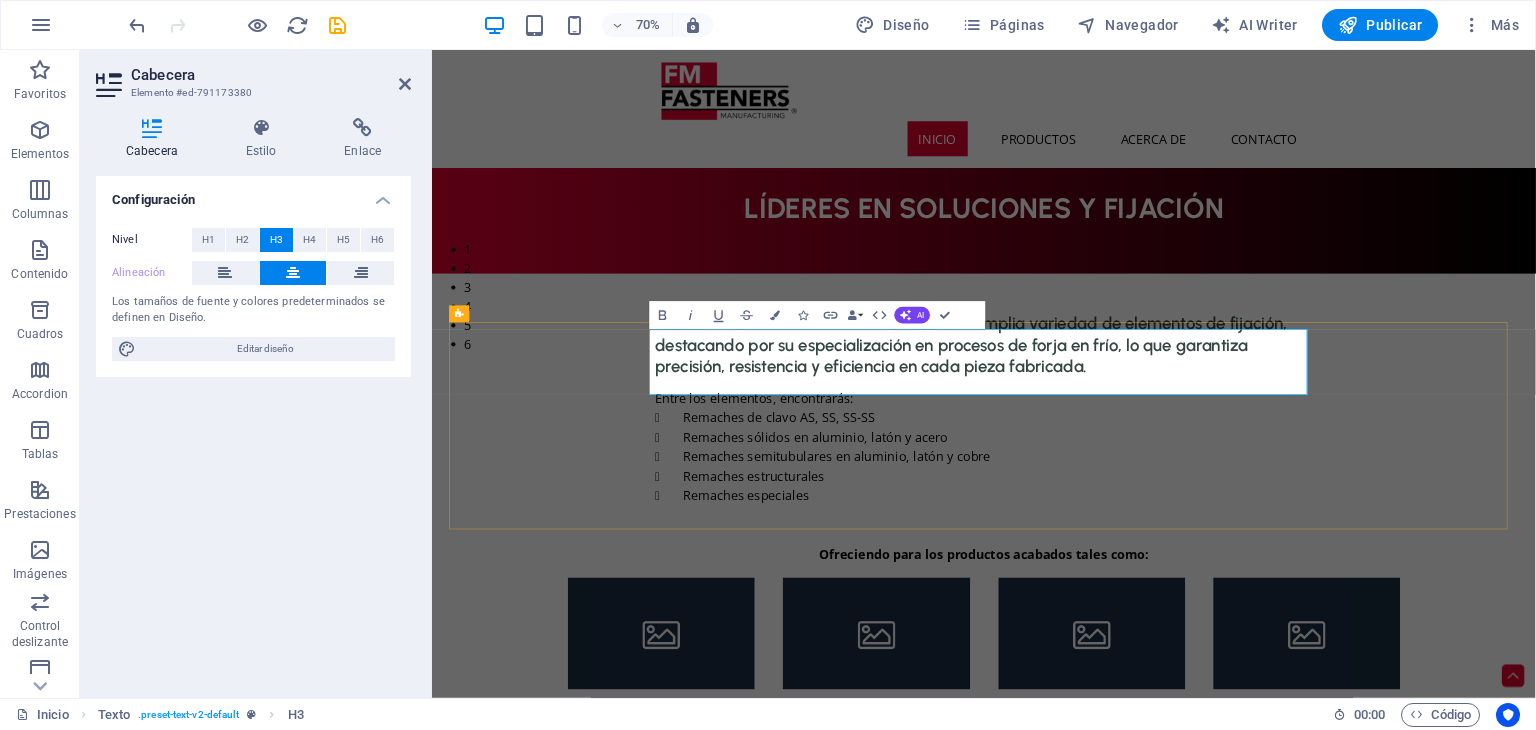 click on "FASTENERS MANUFACTURING ofrece una amplia variedad de elementos de fijación, destacando por su especialización en procesos de forja en frío, lo que garantiza precisión, resistencia y eficiencia en cada pieza fabricada." at bounding box center (1221, 472) 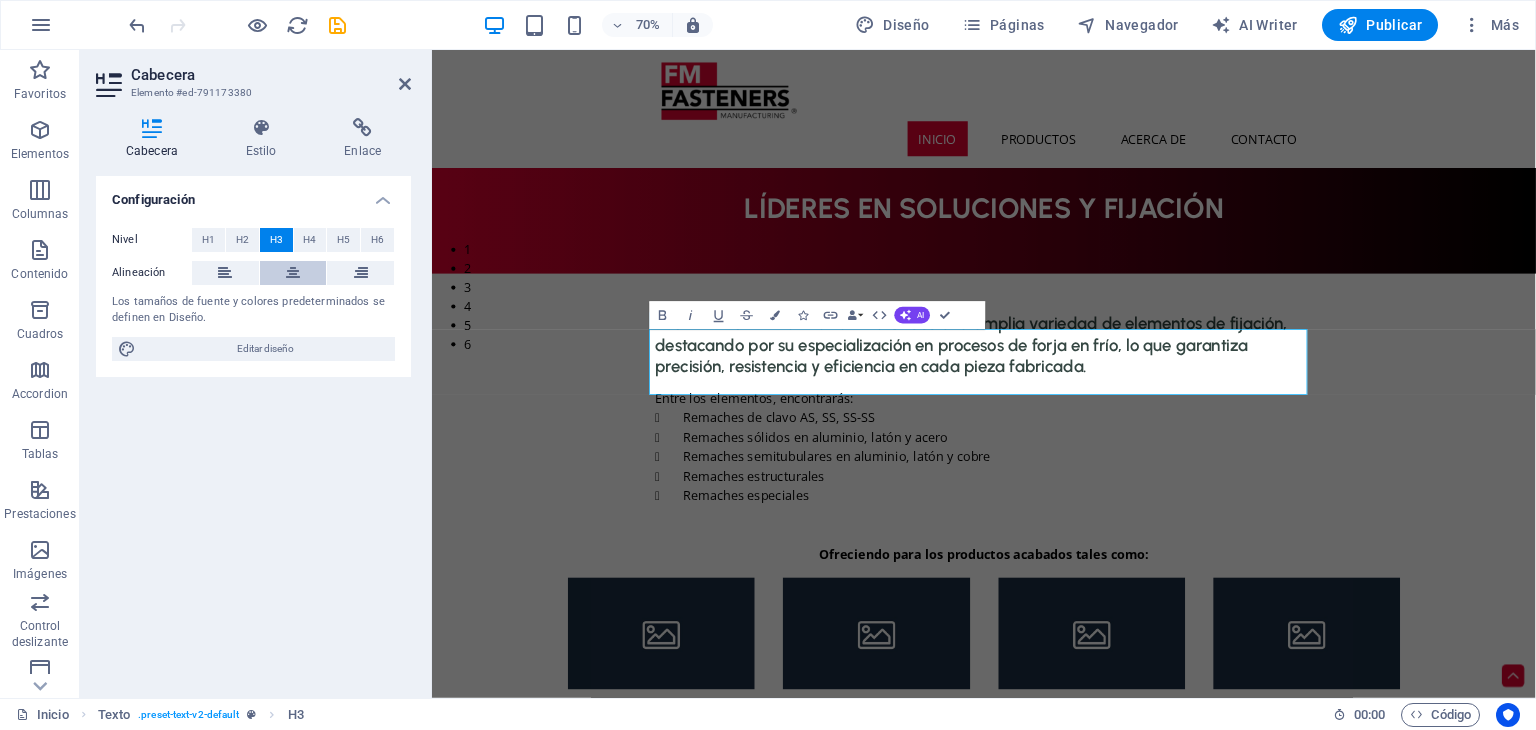 click at bounding box center (293, 273) 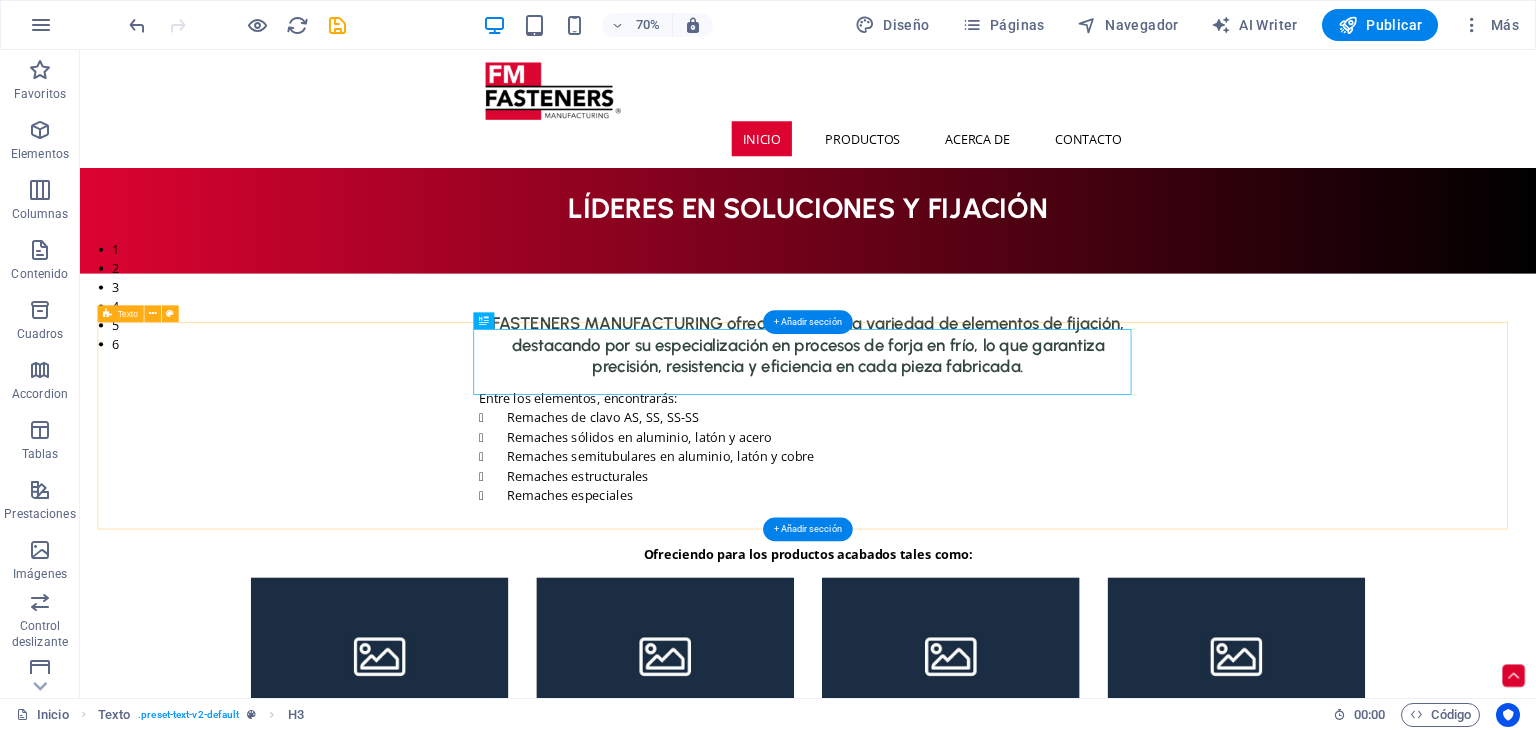 click on "FASTENERS MANUFACTURING ofrece una amplia variedad de elementos de fijación, destacando por su especialización en procesos de forja en frío, lo que garantiza precisión, resistencia y eficiencia en cada pieza fabricada. Entre los elementos, encontrarás: Remaches de clavo AS, SS, SS-SS Remaches sólidos en aluminio, latón y acero Remaches semitubulares en aluminio, acero, latón y cobre Remaches estructurales Remaches especiales" at bounding box center (1120, 563) 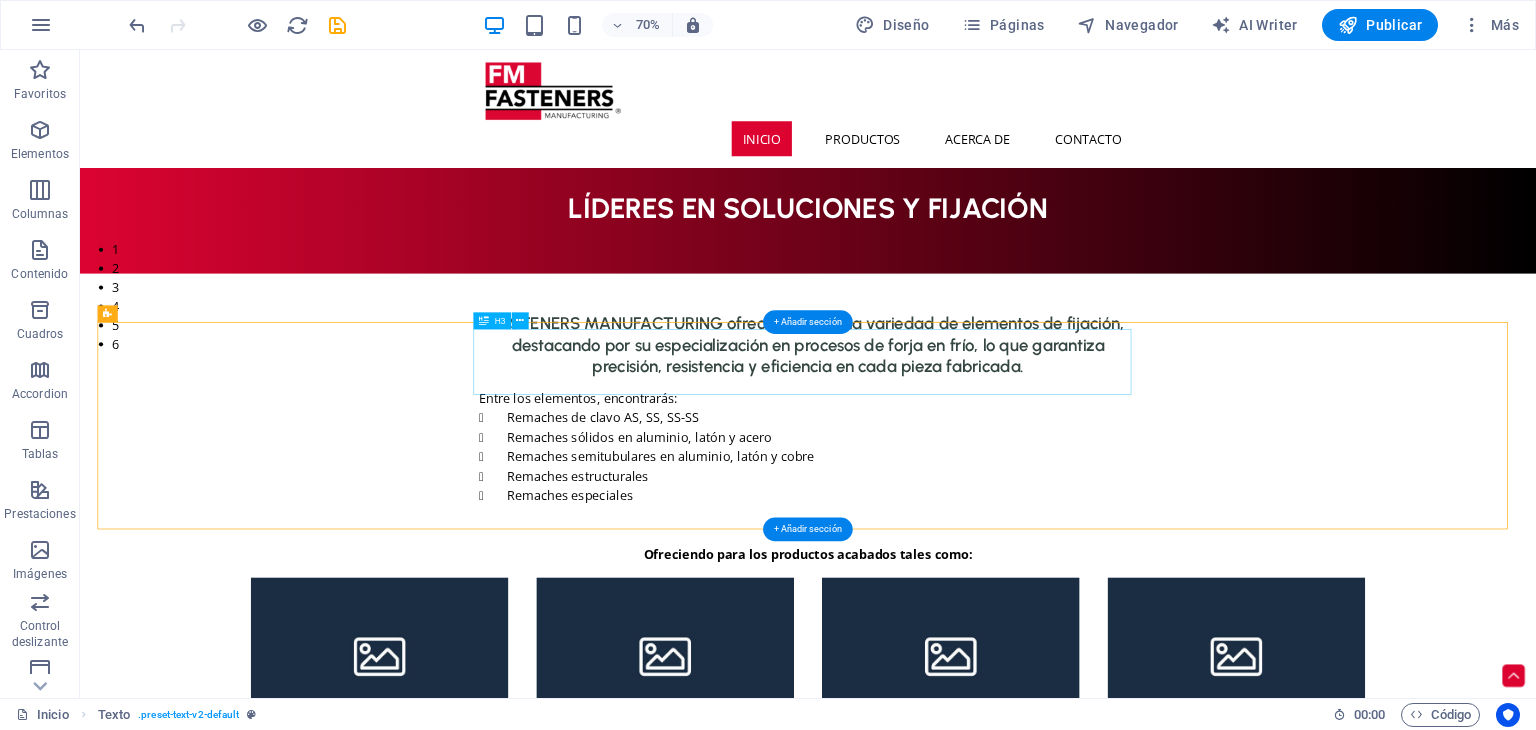 click on "FASTENERS MANUFACTURING ofrece una amplia variedad de elementos de fijación, destacando por su especialización en procesos de forja en frío, lo que garantiza precisión, resistencia y eficiencia en cada pieza fabricada." at bounding box center (1120, 472) 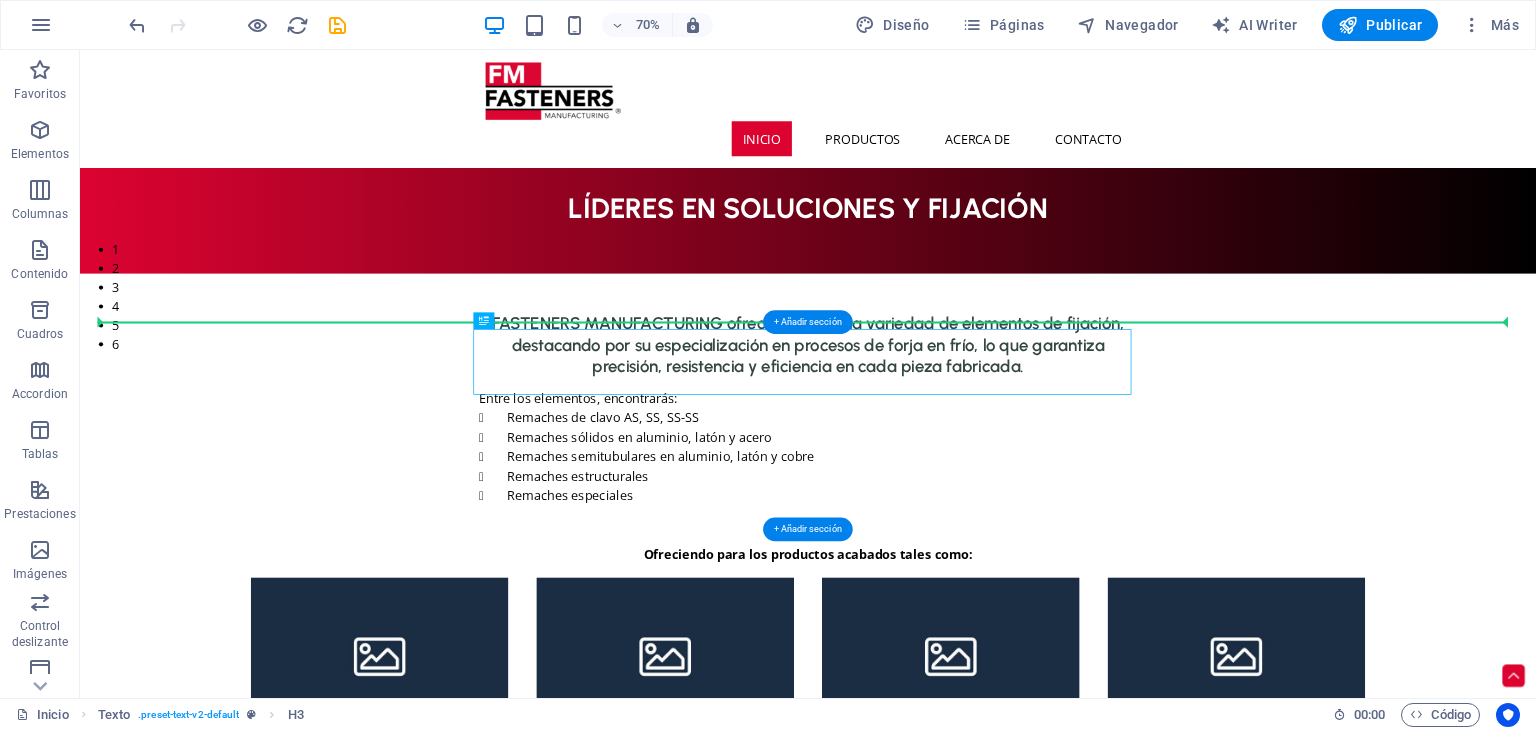 drag, startPoint x: 657, startPoint y: 489, endPoint x: 477, endPoint y: 489, distance: 180 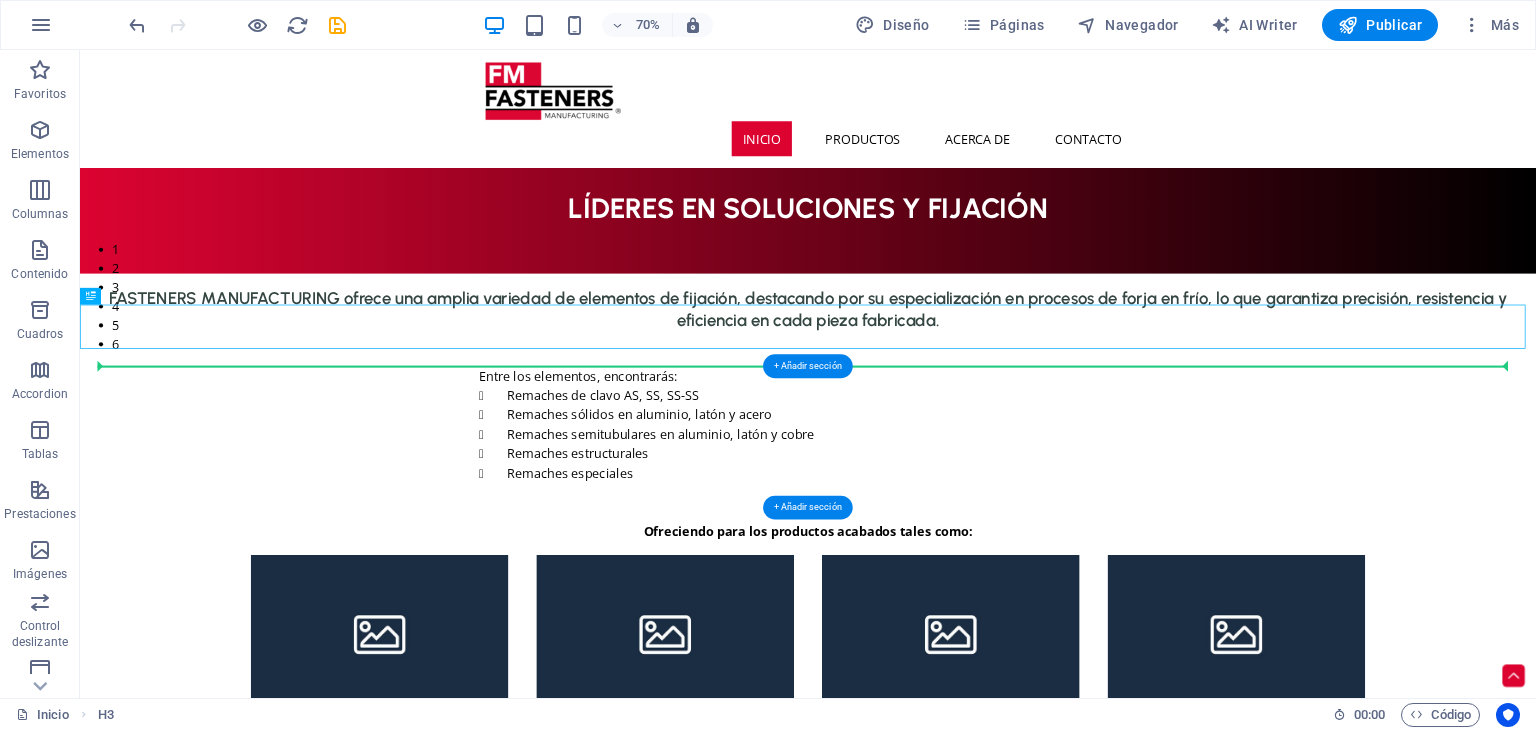 drag, startPoint x: 947, startPoint y: 445, endPoint x: 945, endPoint y: 506, distance: 61.03278 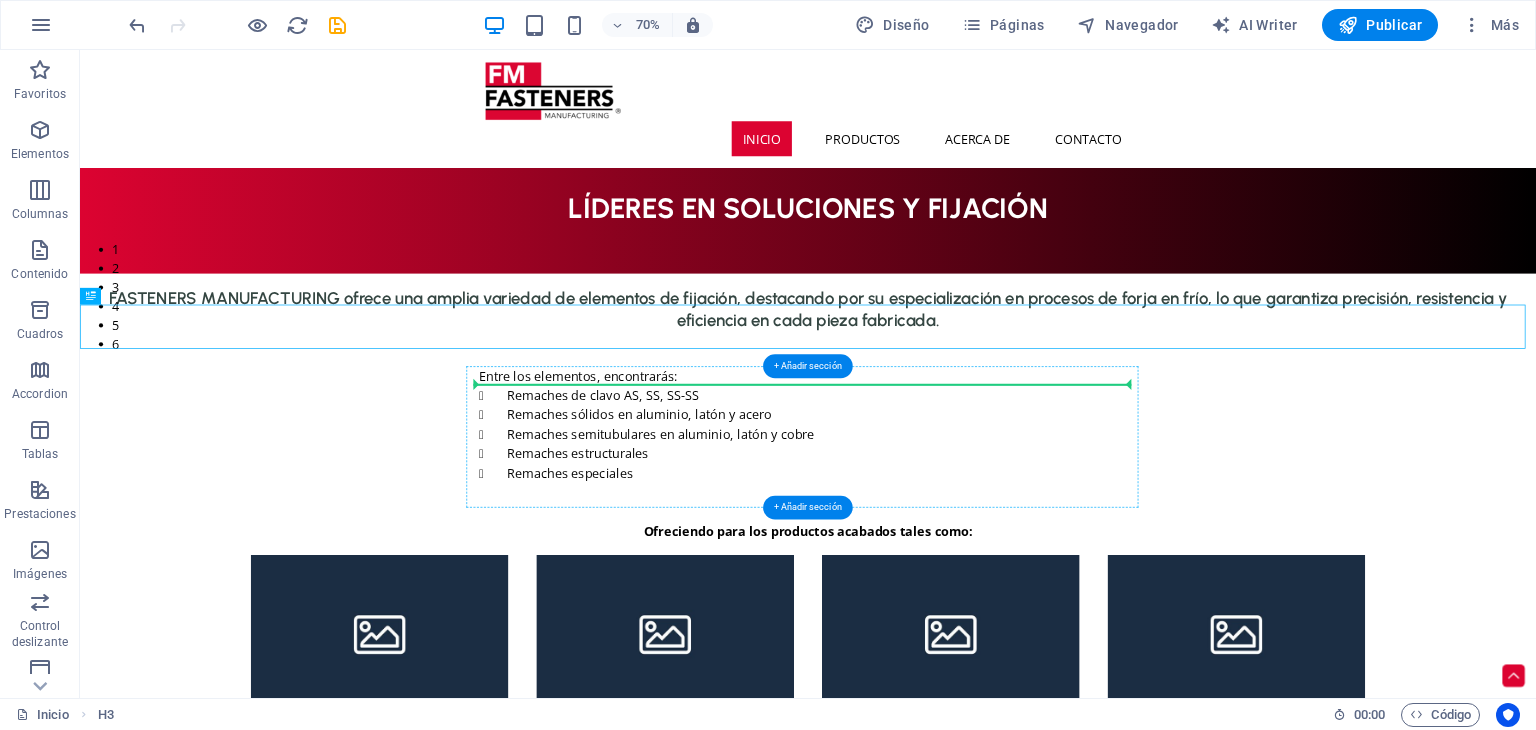 drag, startPoint x: 965, startPoint y: 430, endPoint x: 960, endPoint y: 557, distance: 127.09839 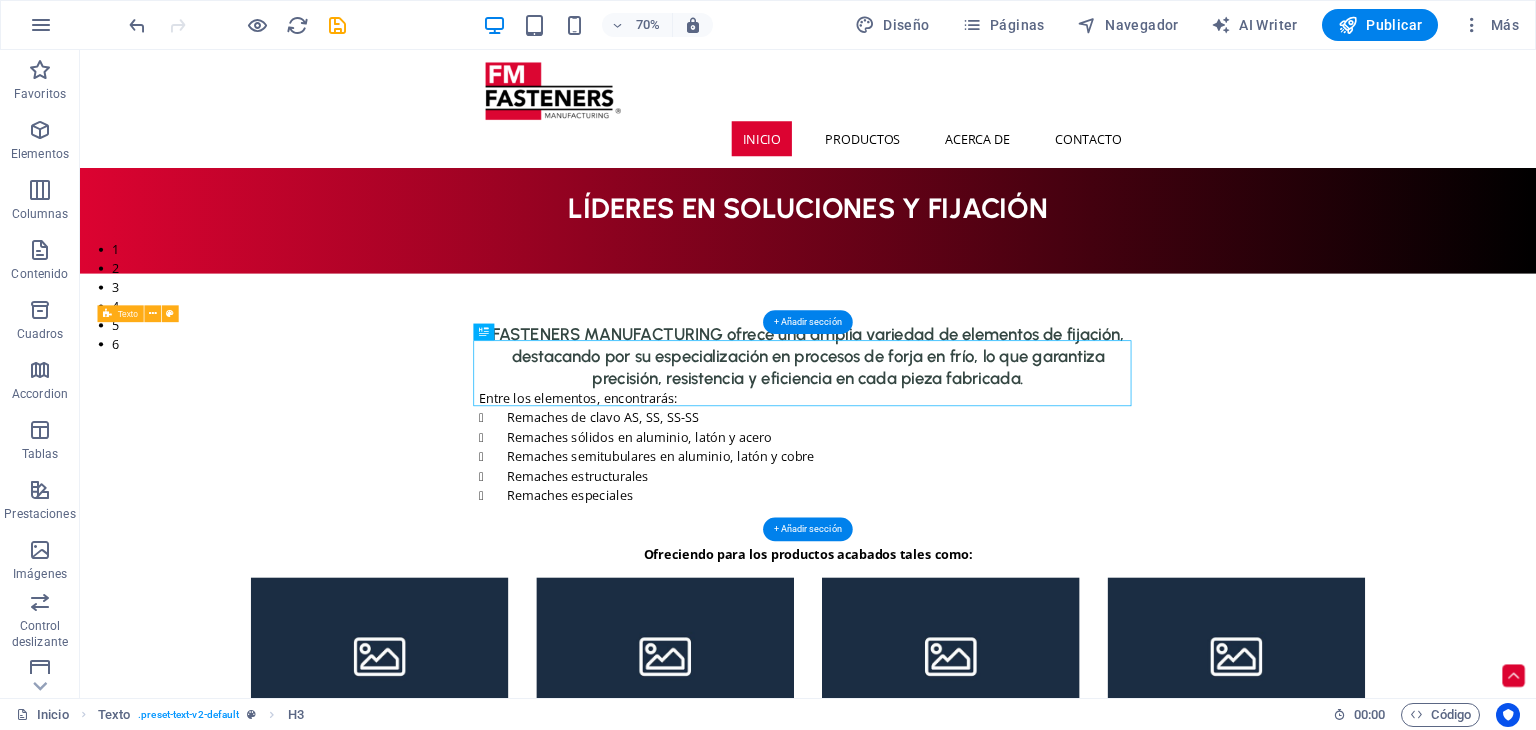 click on "FASTENERS MANUFACTURING ofrece una amplia variedad de elementos de fijación, destacando por su especialización en procesos de forja en frío, lo que garantiza precisión, resistencia y eficiencia en cada pieza fabricada. Entre los elementos, encontrarás: Remaches de clavo AS, SS, SS-SS Remaches sólidos en aluminio, latón y acero Remaches semitubulares en aluminio, acero, latón y cobre Remaches estructurales Remaches especiales" at bounding box center (1120, 563) 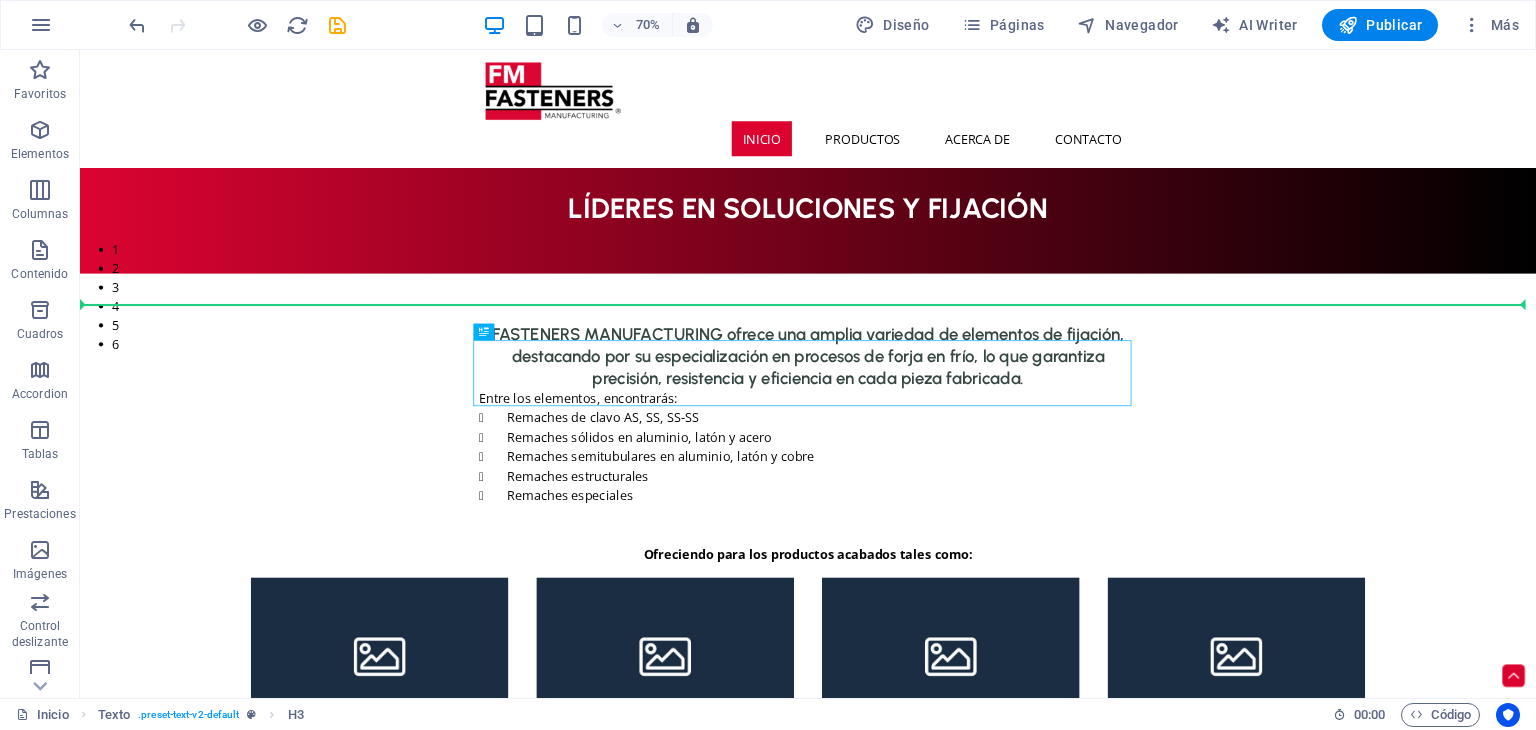 drag, startPoint x: 765, startPoint y: 504, endPoint x: 748, endPoint y: 411, distance: 94.54099 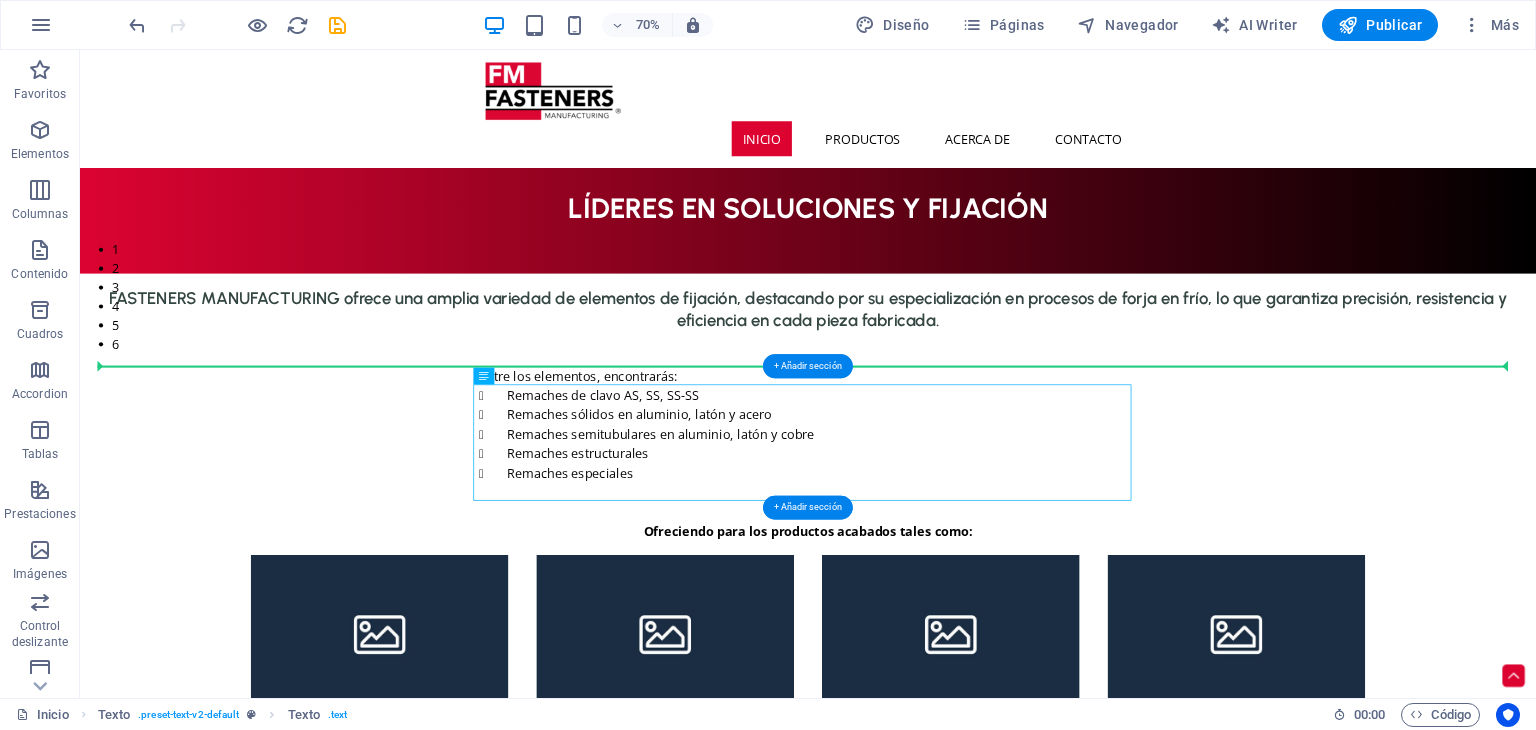 drag, startPoint x: 793, startPoint y: 602, endPoint x: 816, endPoint y: 509, distance: 95.80188 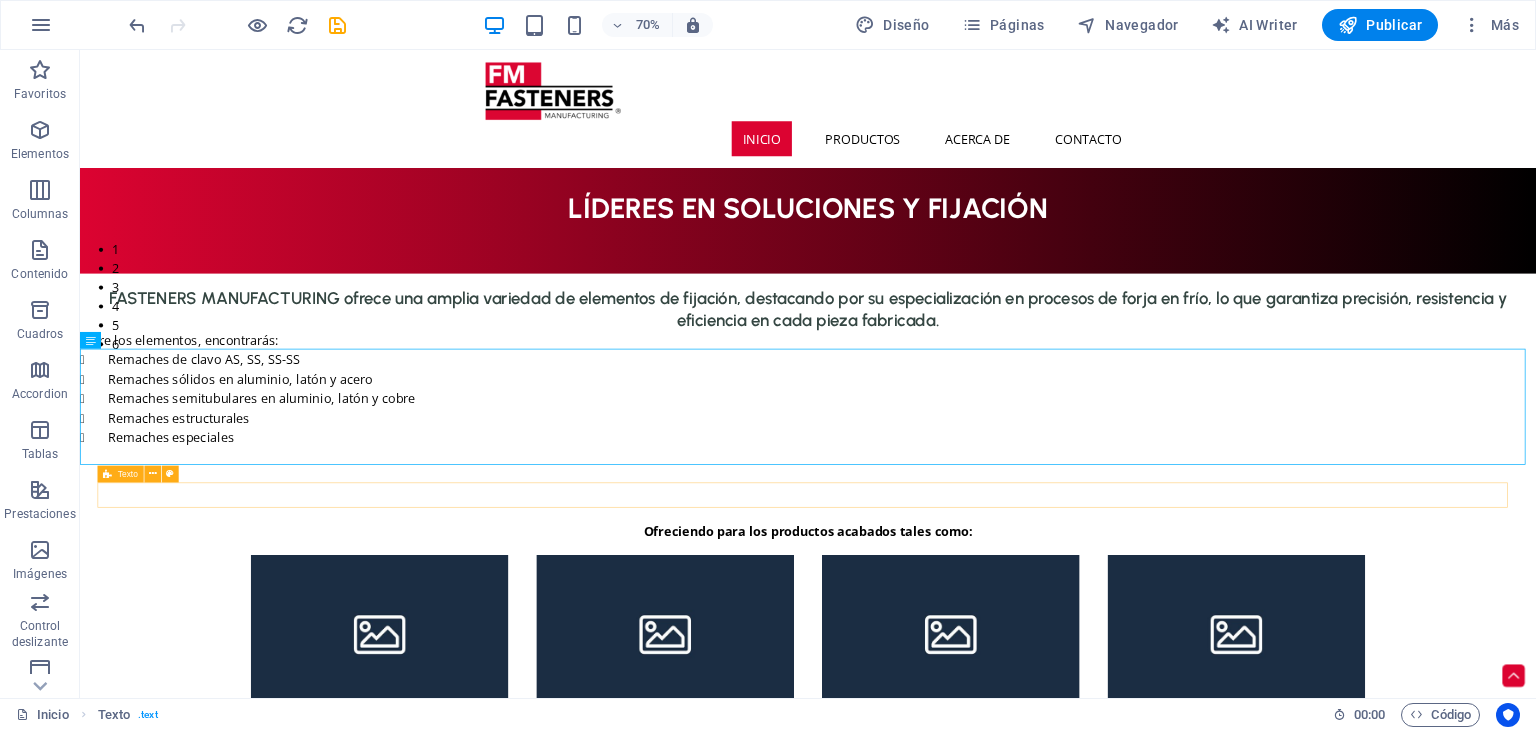 click at bounding box center (1120, 662) 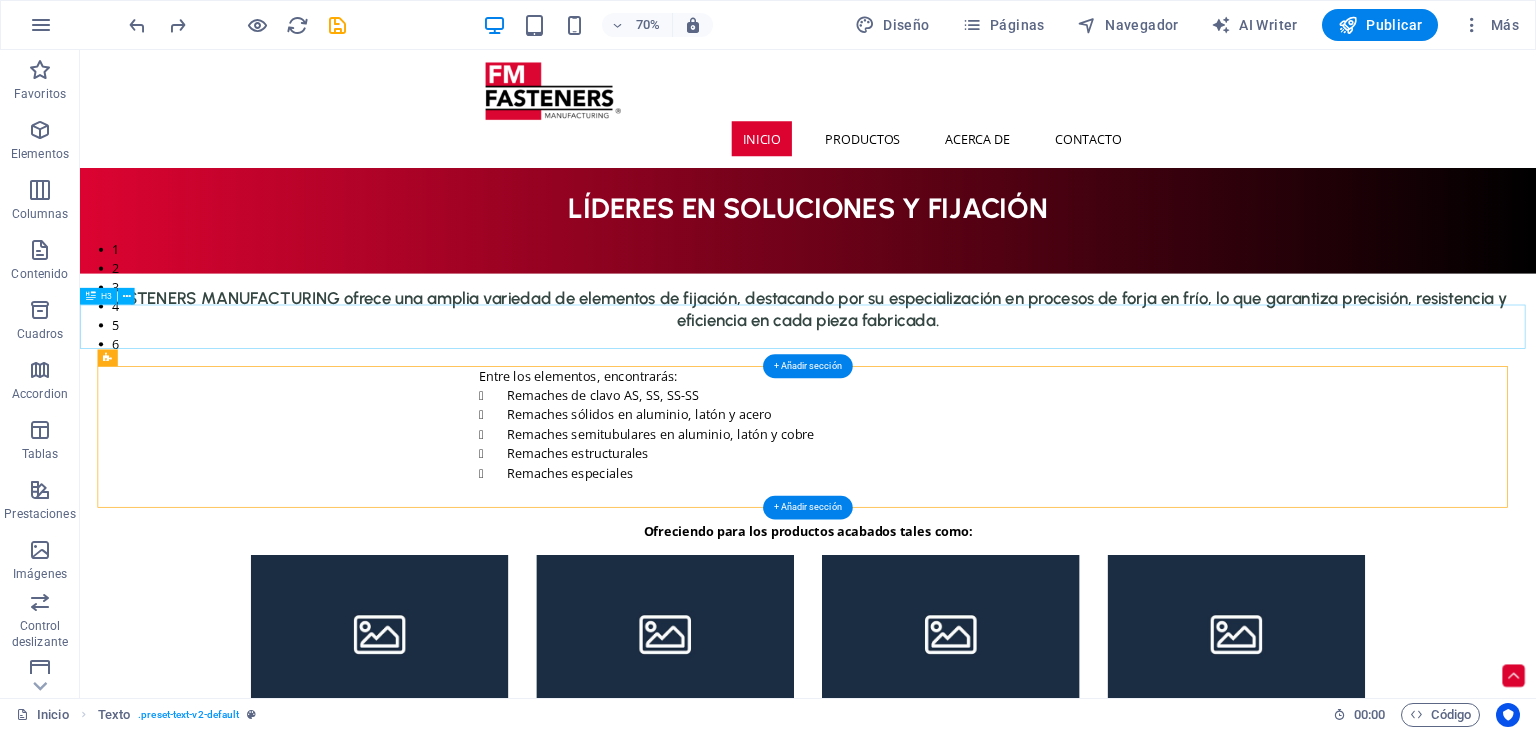 click on "FASTENERS MANUFACTURING ofrece una amplia variedad de elementos de fijación, destacando por su especialización en procesos de forja en frío, lo que garantiza precisión, resistencia y eficiencia en cada pieza fabricada." at bounding box center (1120, 421) 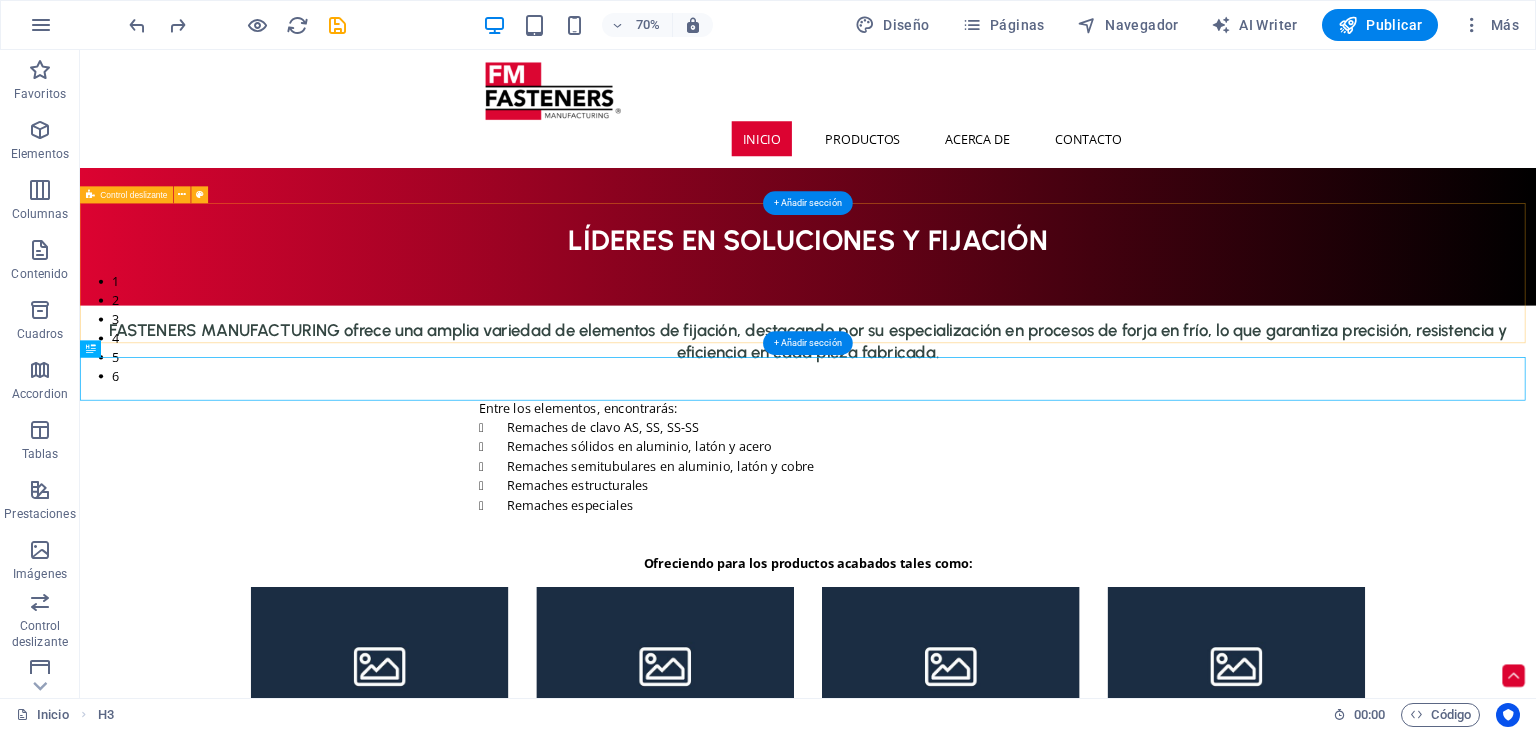 scroll, scrollTop: 508, scrollLeft: 0, axis: vertical 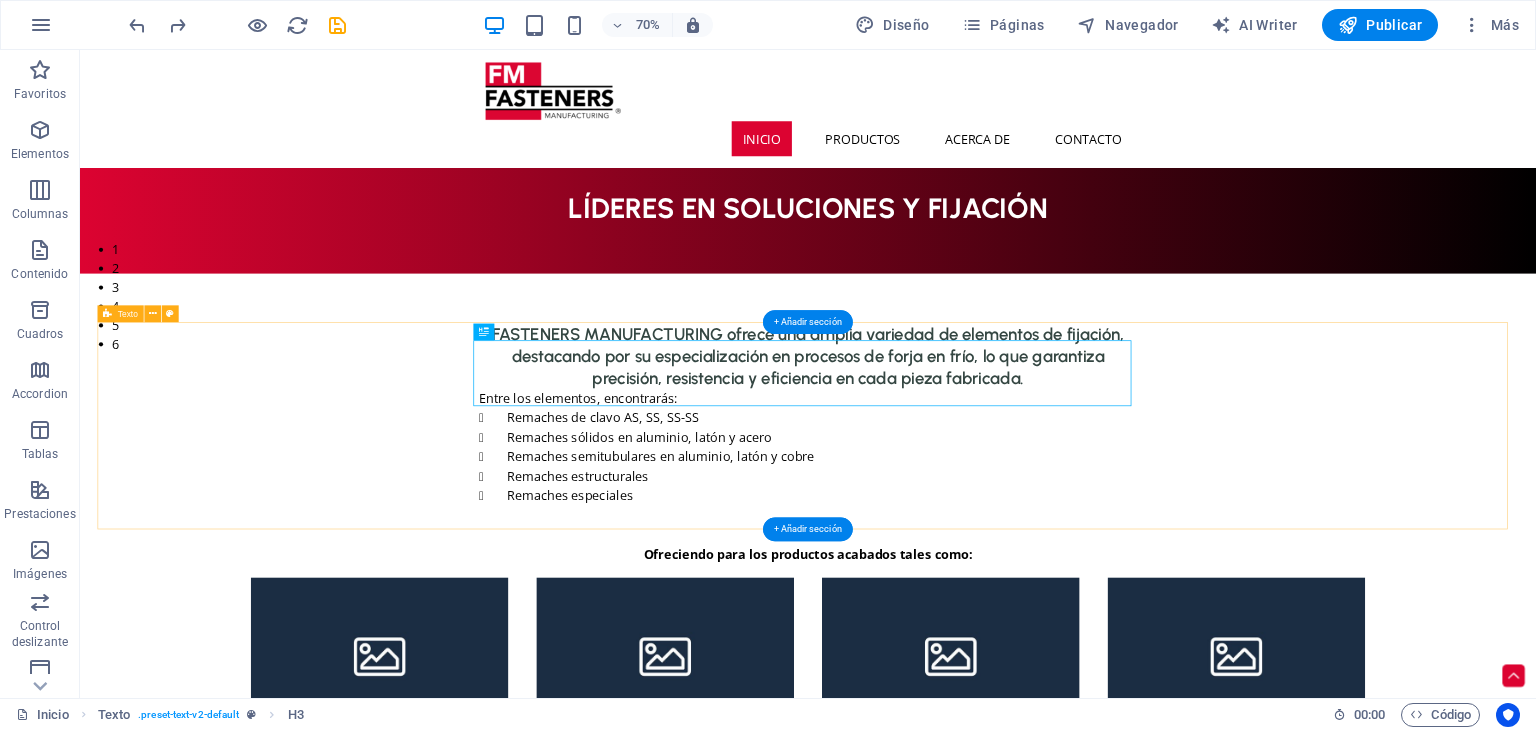 click on "FASTENERS MANUFACTURING ofrece una amplia variedad de elementos de fijación, destacando por su especialización en procesos de forja en frío, lo que garantiza precisión, resistencia y eficiencia en cada pieza fabricada. Entre los elementos, encontrarás: Remaches de clavo AS, SS, SS-SS Remaches sólidos en aluminio, latón y acero Remaches semitubulares en aluminio, acero, latón y cobre Remaches estructurales Remaches especiales" at bounding box center (1120, 563) 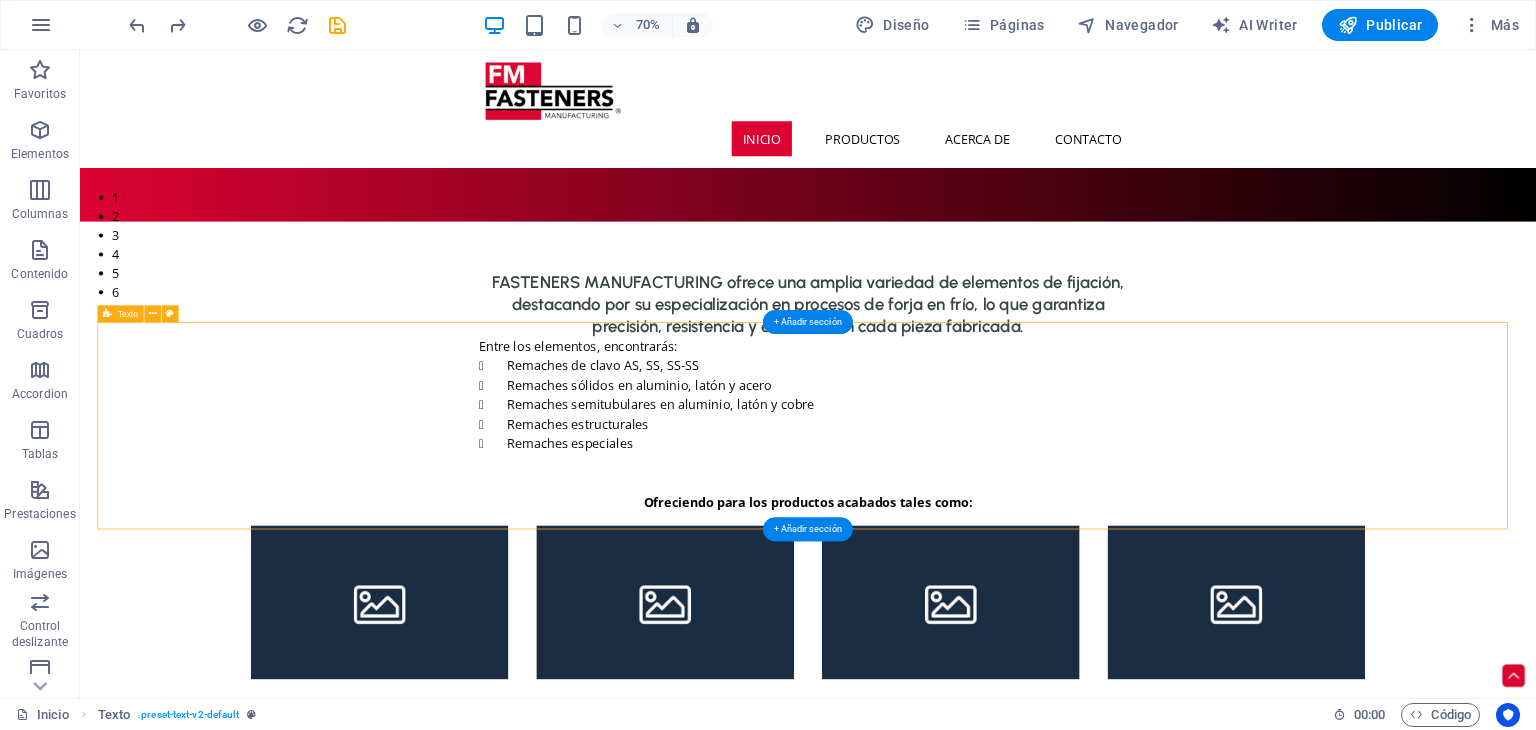 scroll, scrollTop: 608, scrollLeft: 0, axis: vertical 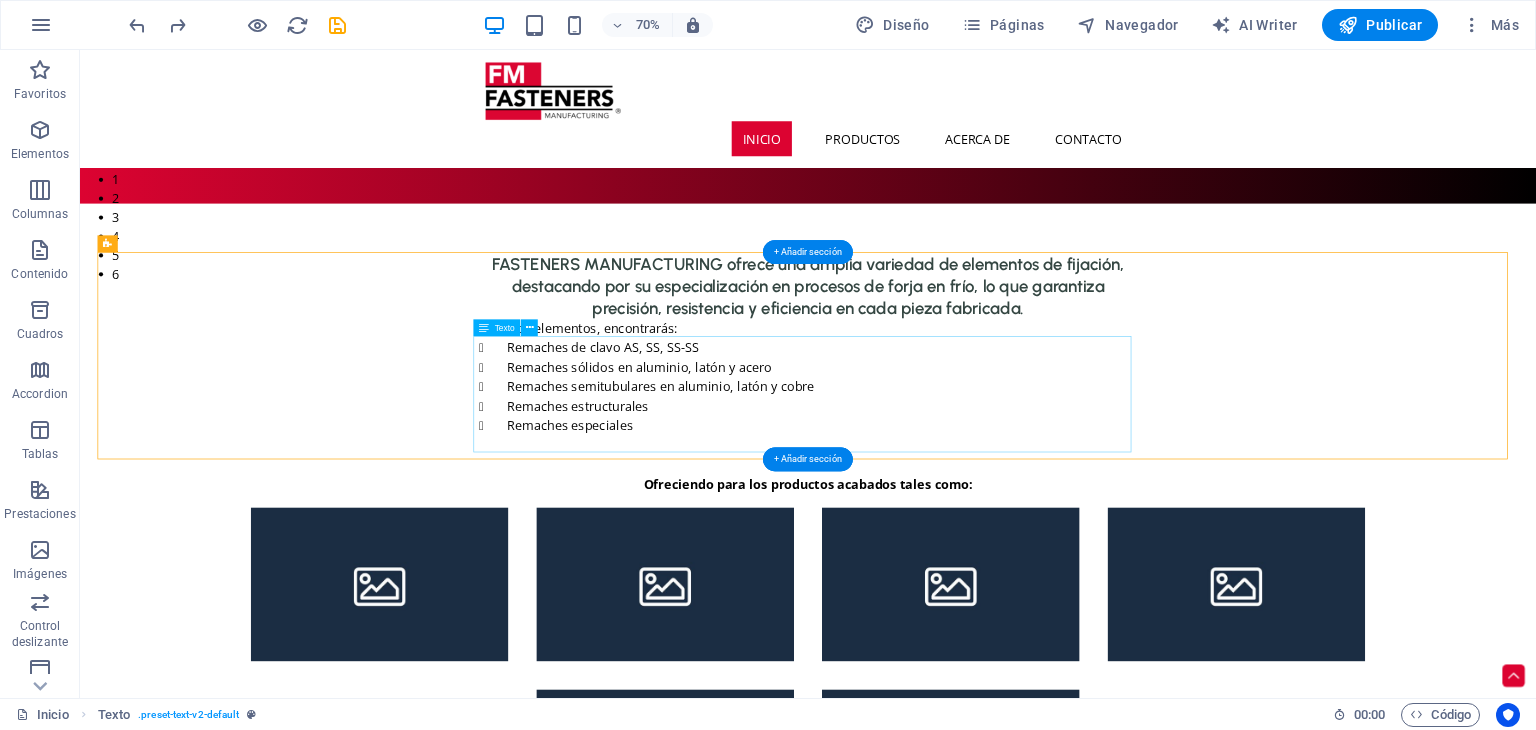 click on "Entre los elementos, encontrarás: Remaches de clavo AS, SS, SS-SS Remaches sólidos en aluminio, latón y acero Remaches semitubulares en aluminio, acero, latón y cobre Remaches estructurales Remaches especiales" at bounding box center (1120, 518) 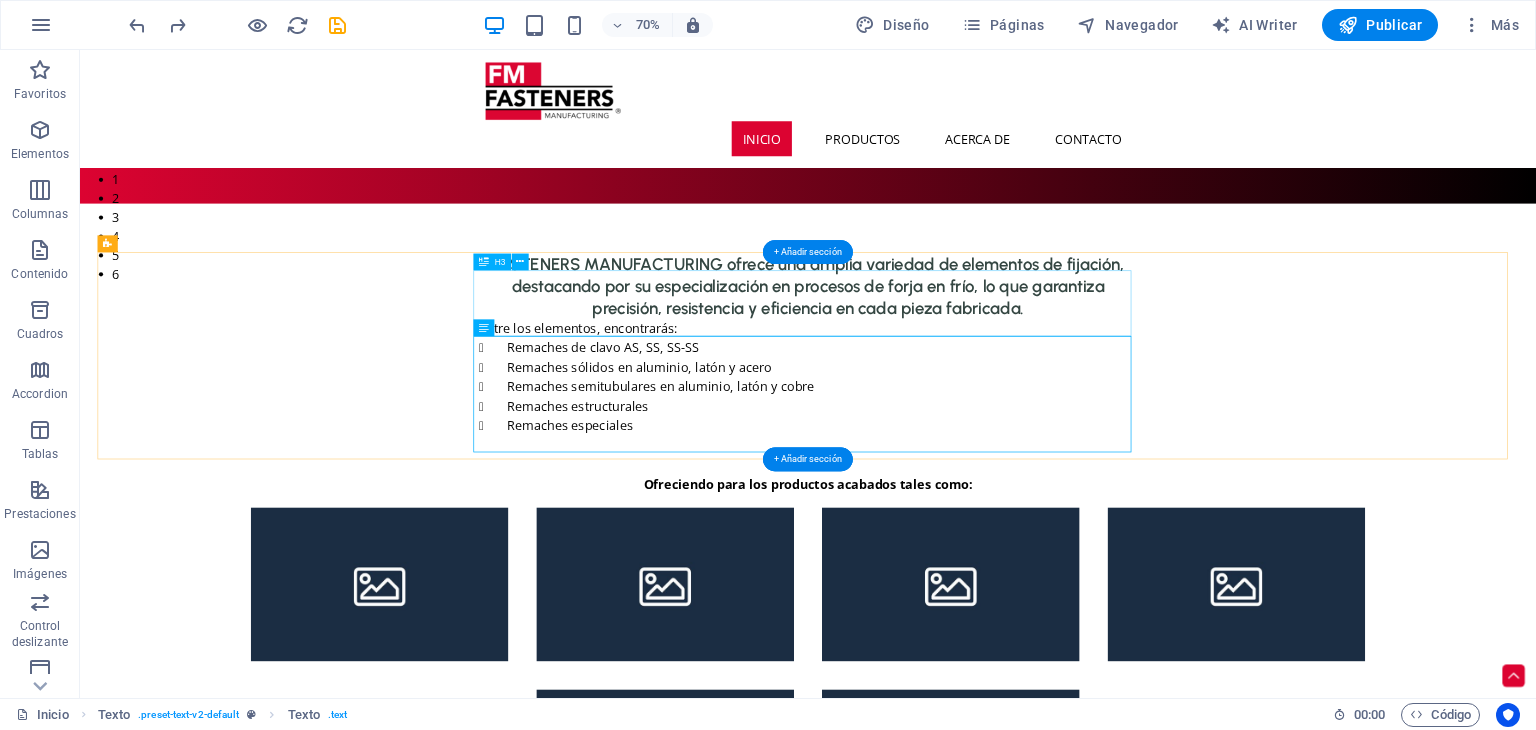 scroll, scrollTop: 708, scrollLeft: 0, axis: vertical 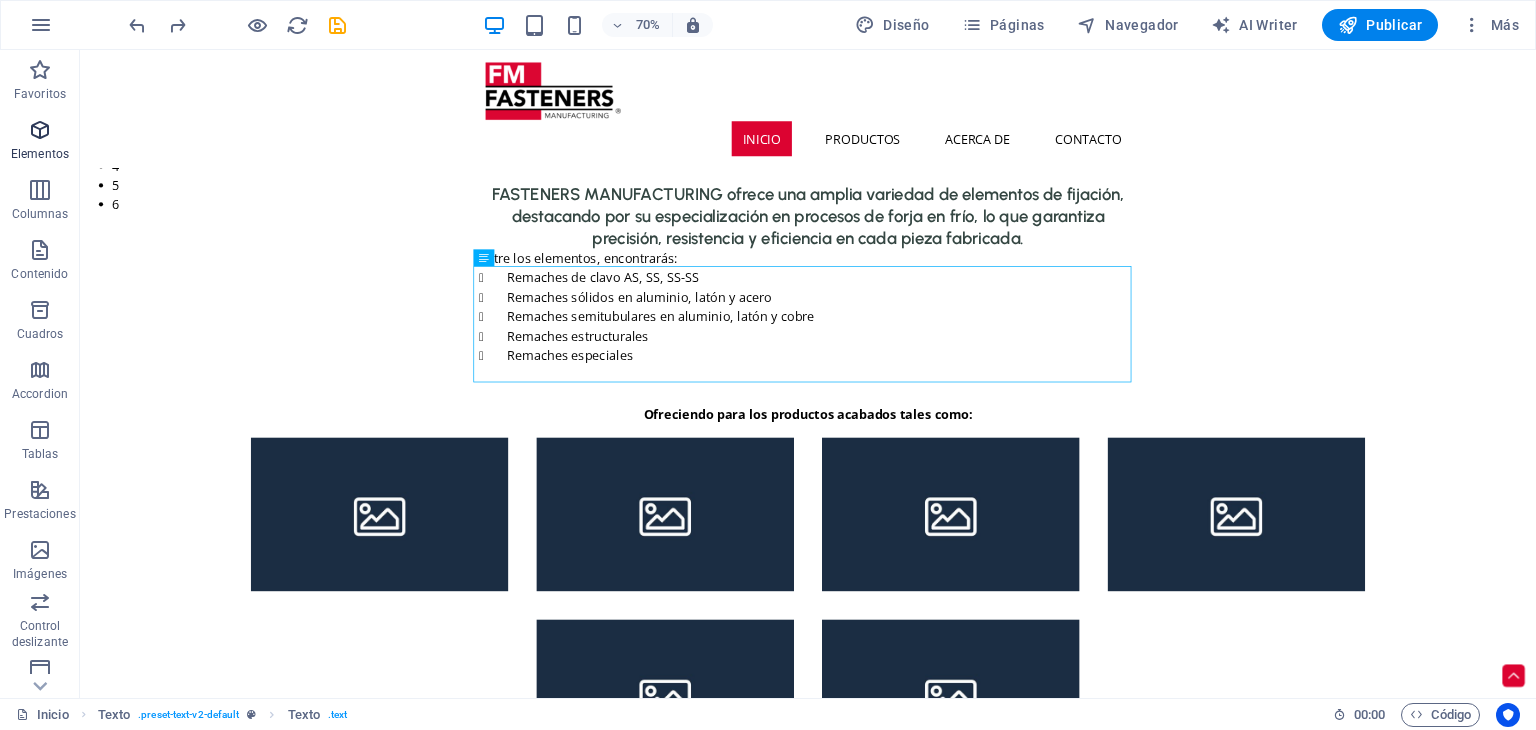 click at bounding box center (40, 130) 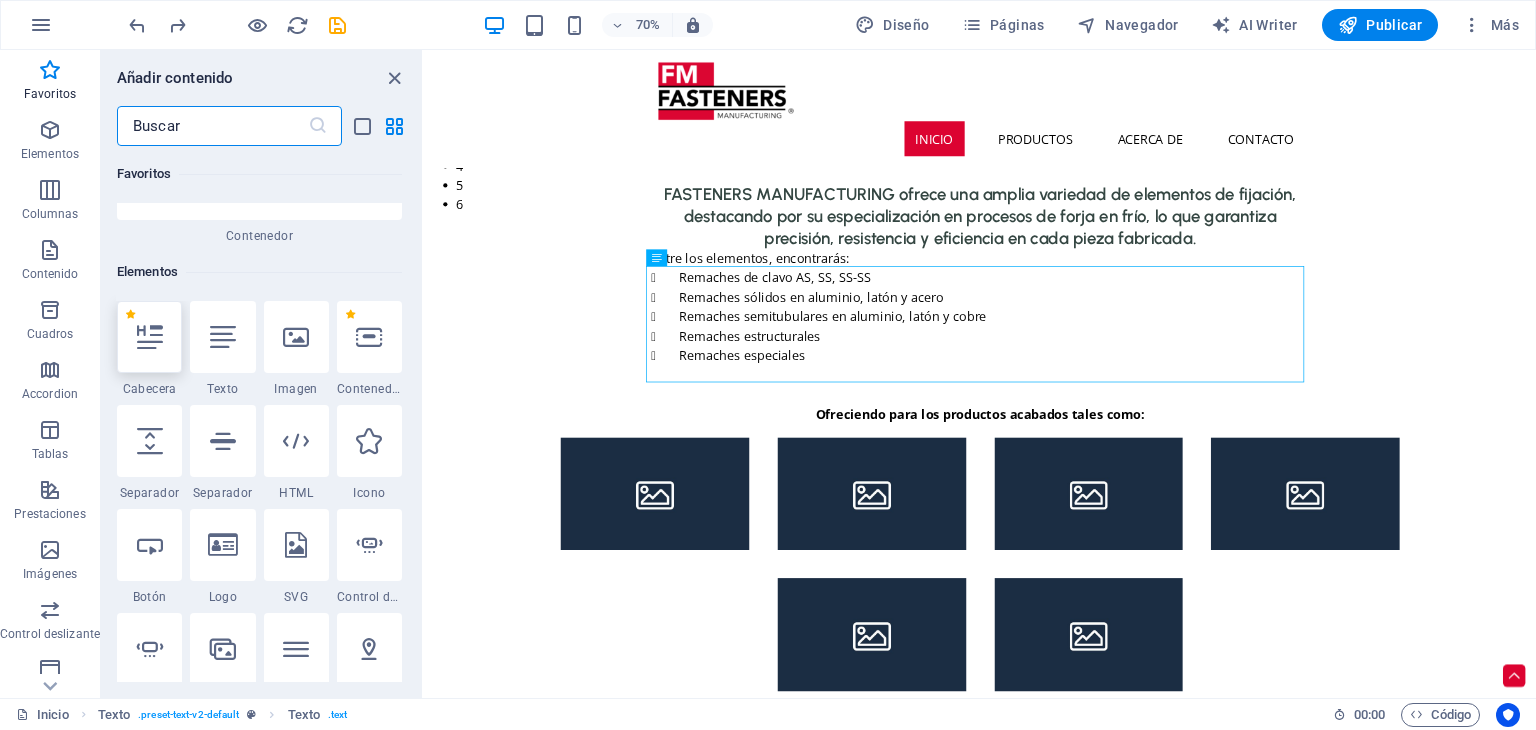 scroll, scrollTop: 276, scrollLeft: 0, axis: vertical 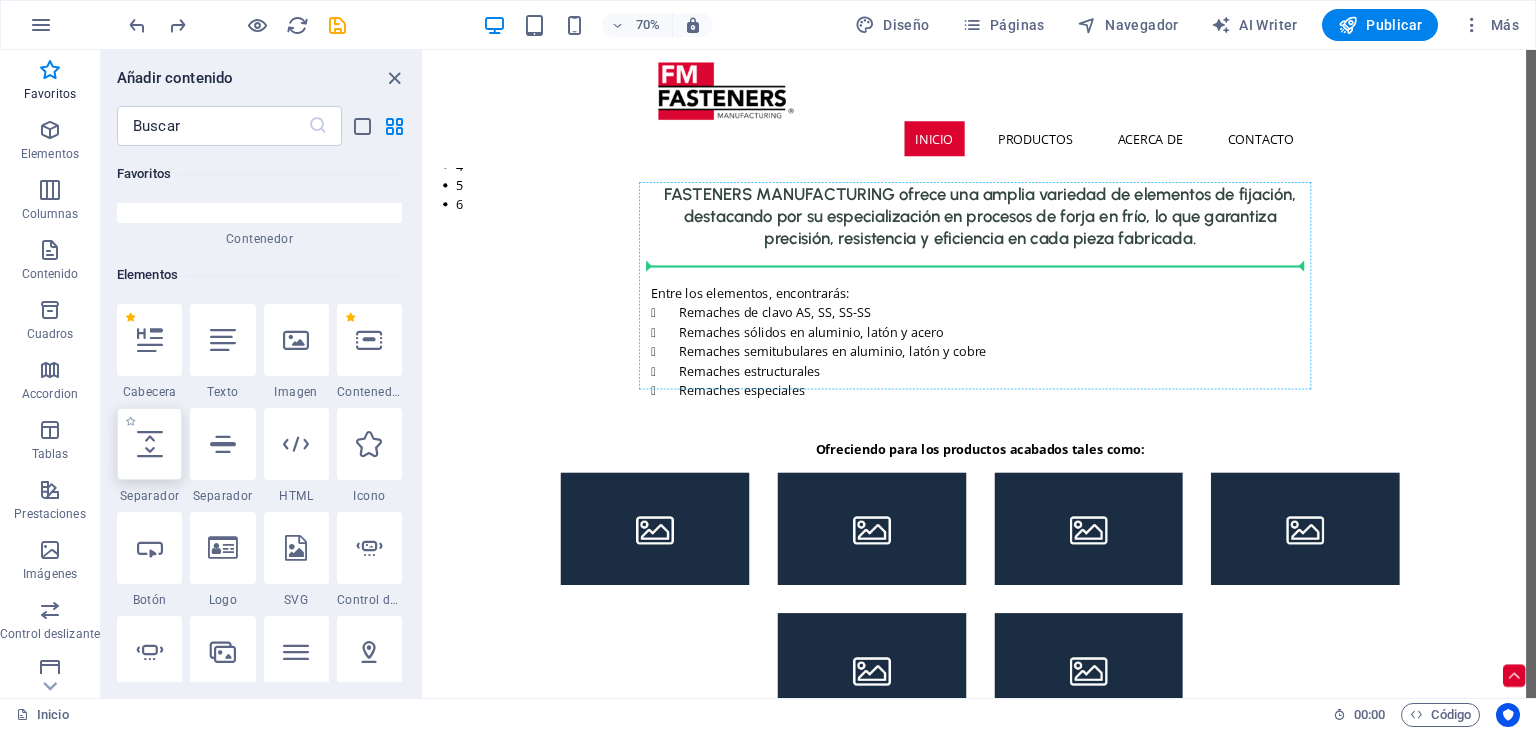 select on "px" 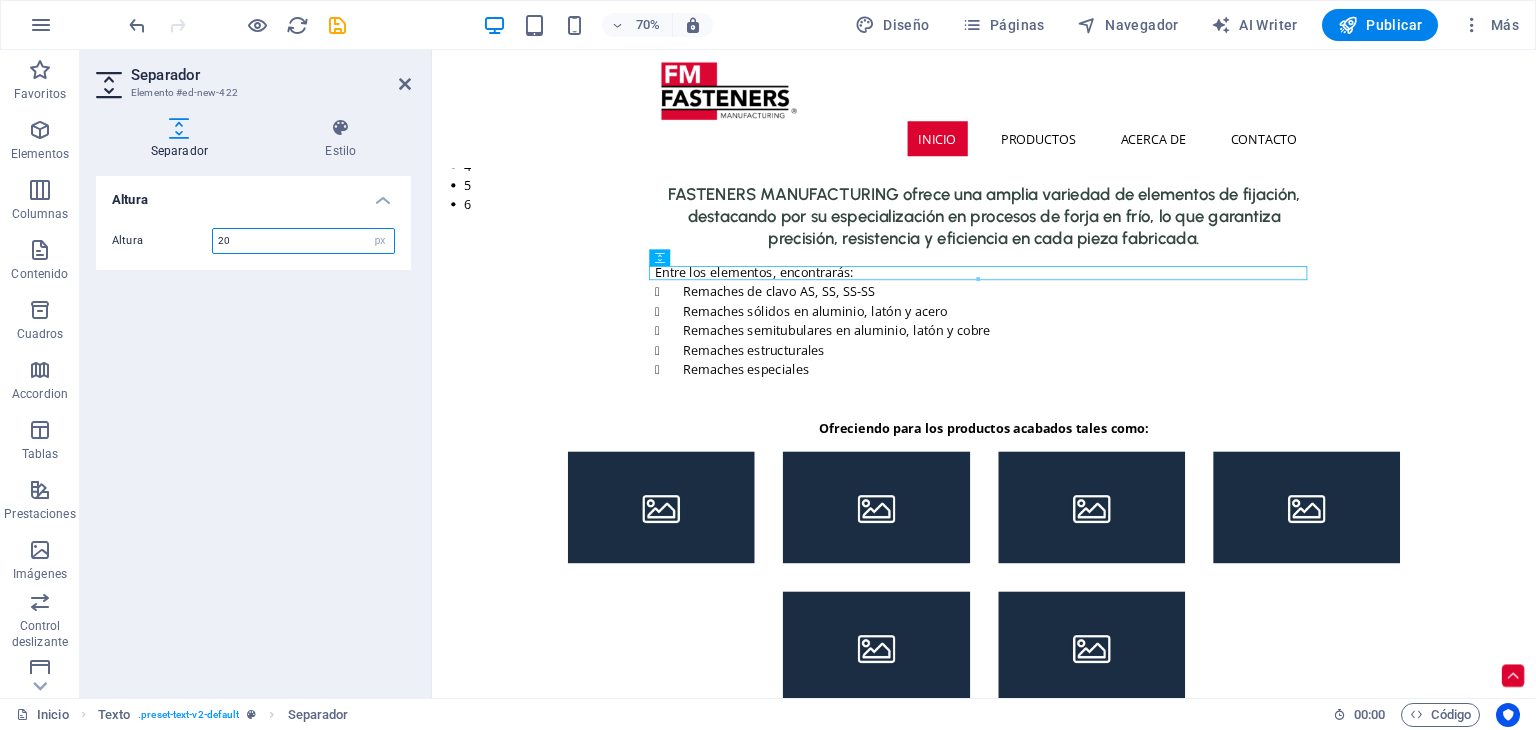 click on "20" at bounding box center [303, 241] 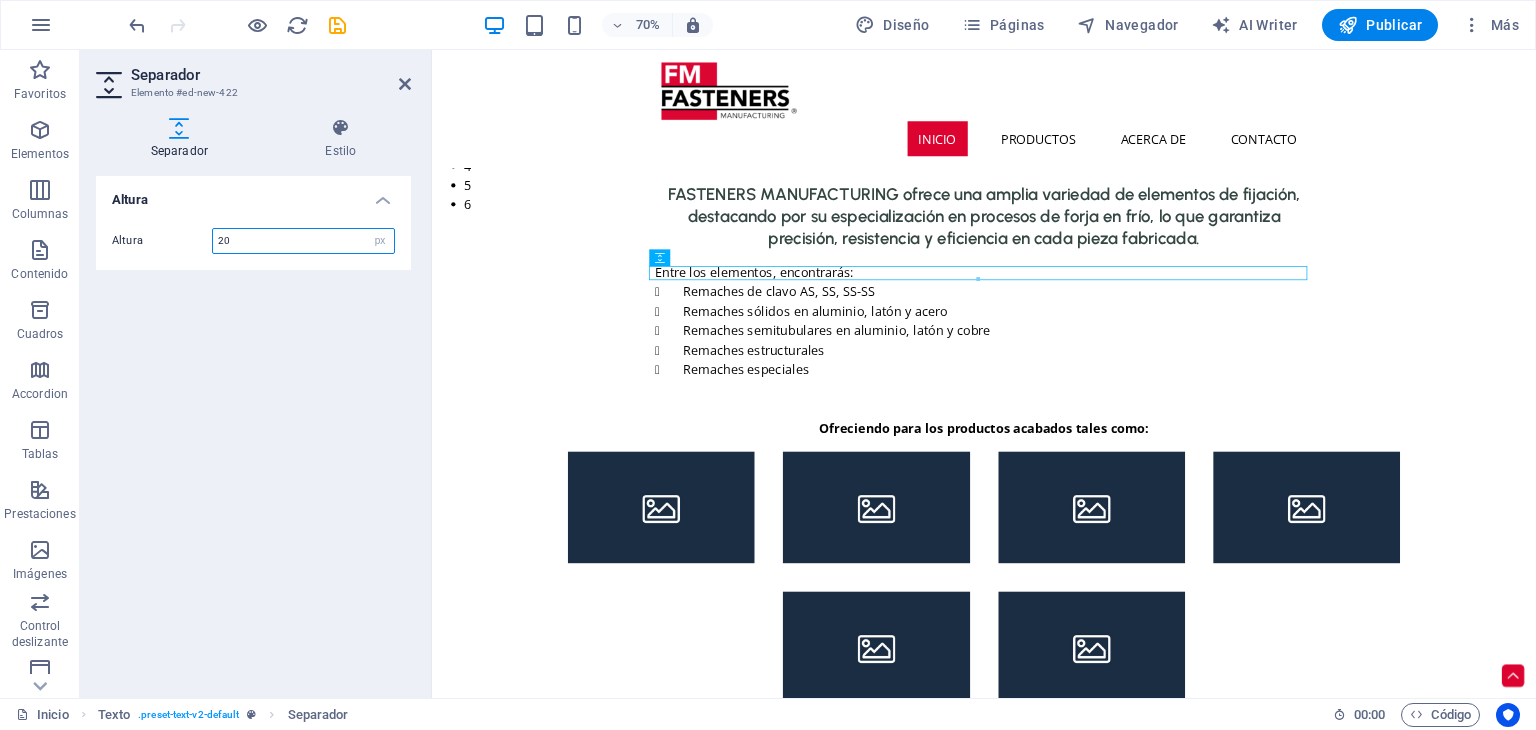 click on "20" at bounding box center [303, 241] 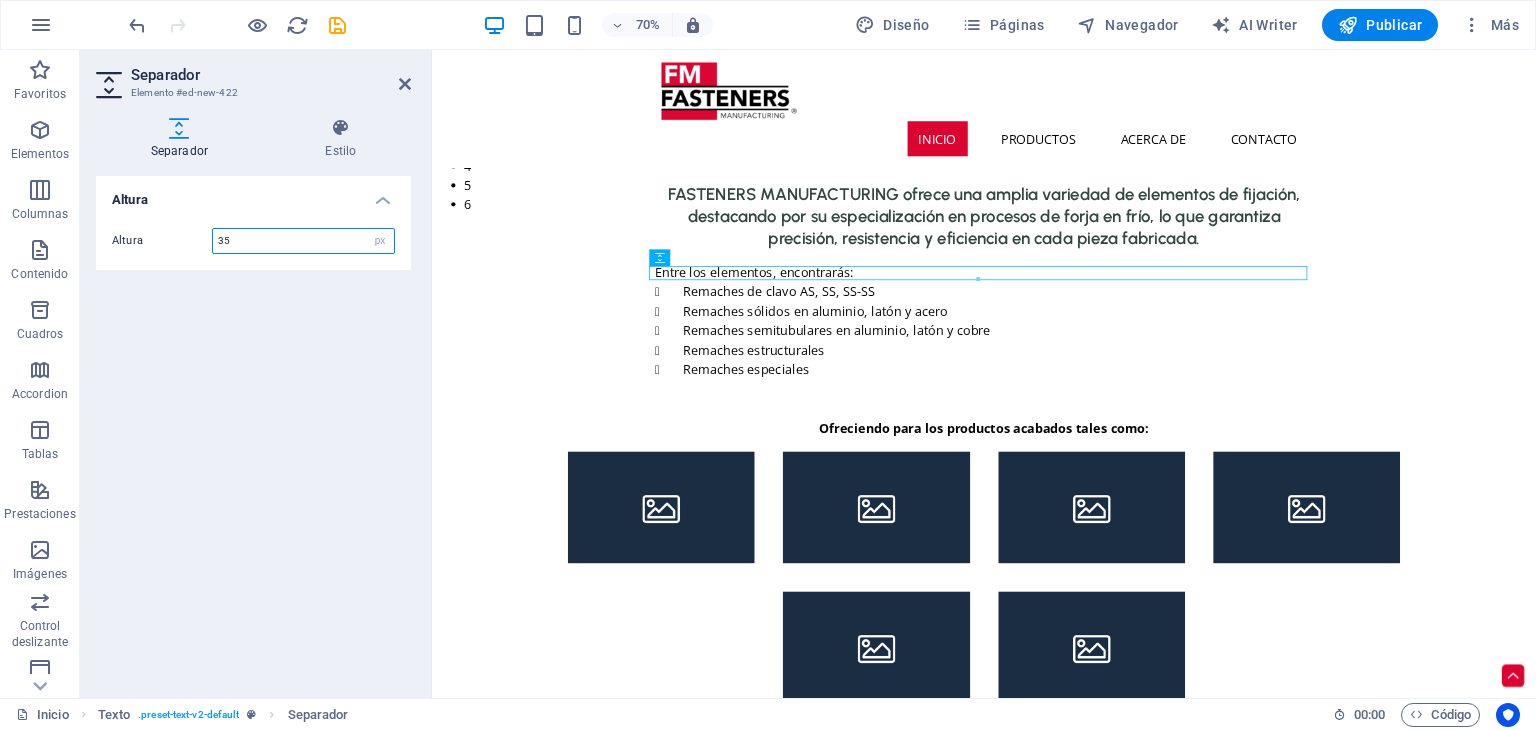 type on "35" 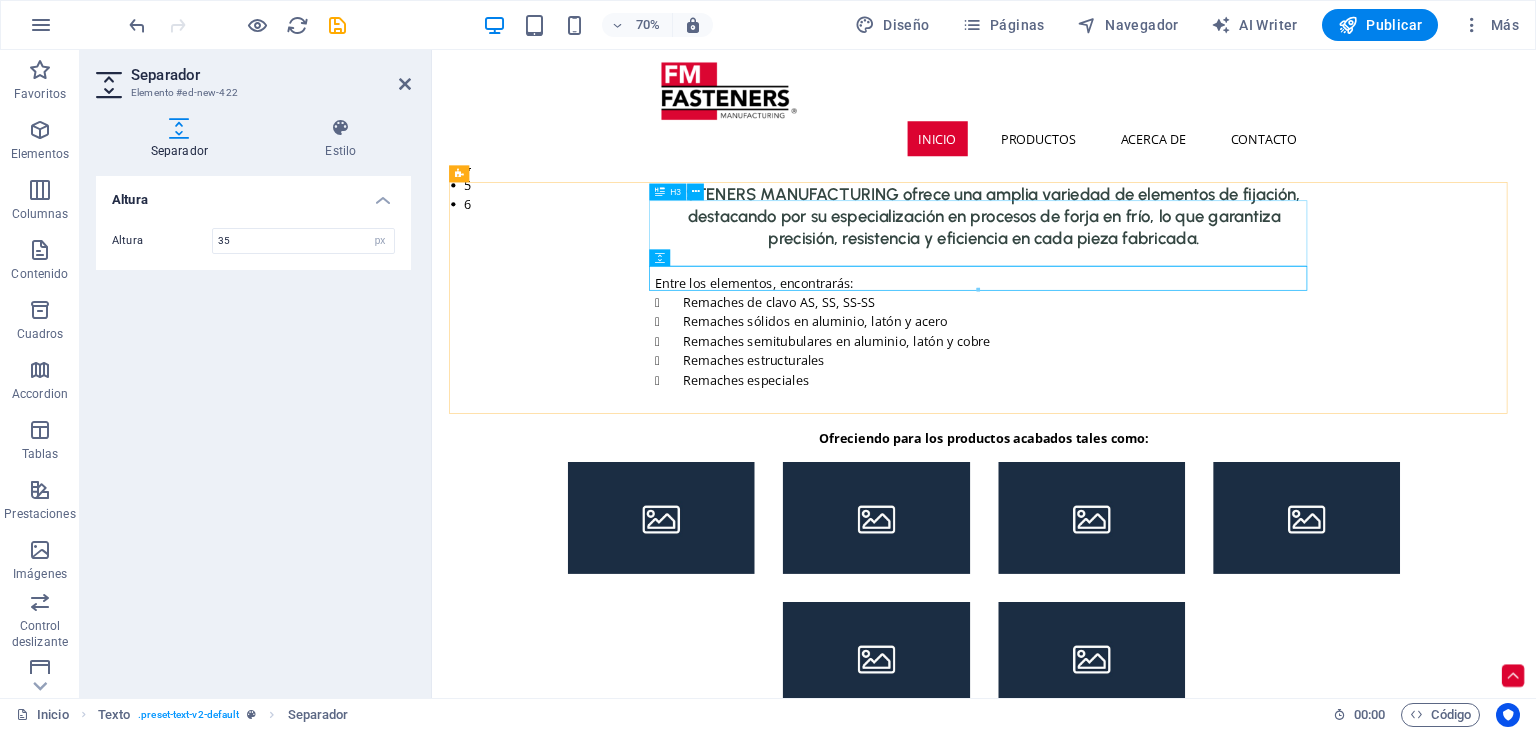 click on "FASTENERS MANUFACTURING ofrece una amplia variedad de elementos de fijación, destacando por su especialización en procesos de forja en frío, lo que garantiza precisión, resistencia y eficiencia en cada pieza fabricada." at bounding box center [1221, 288] 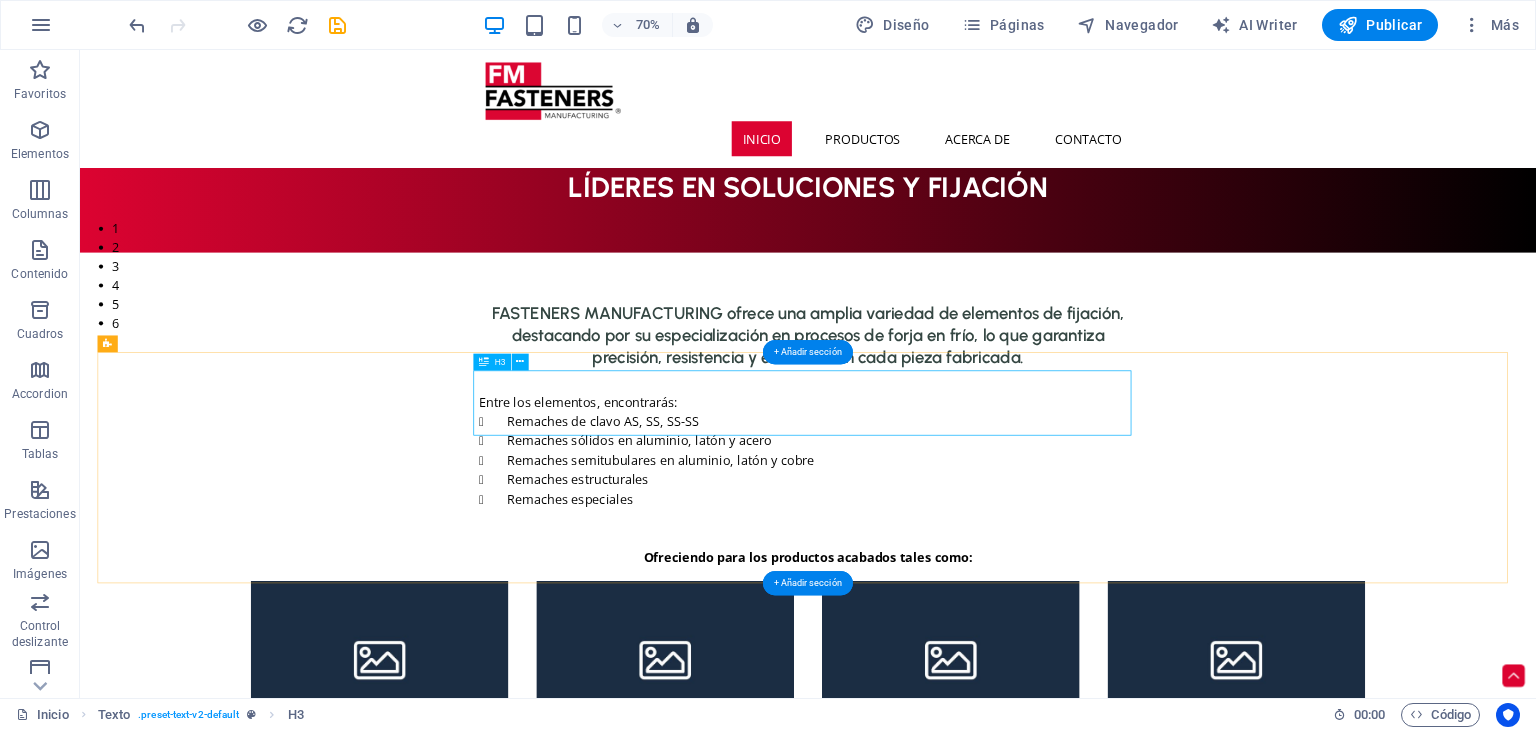 scroll, scrollTop: 608, scrollLeft: 0, axis: vertical 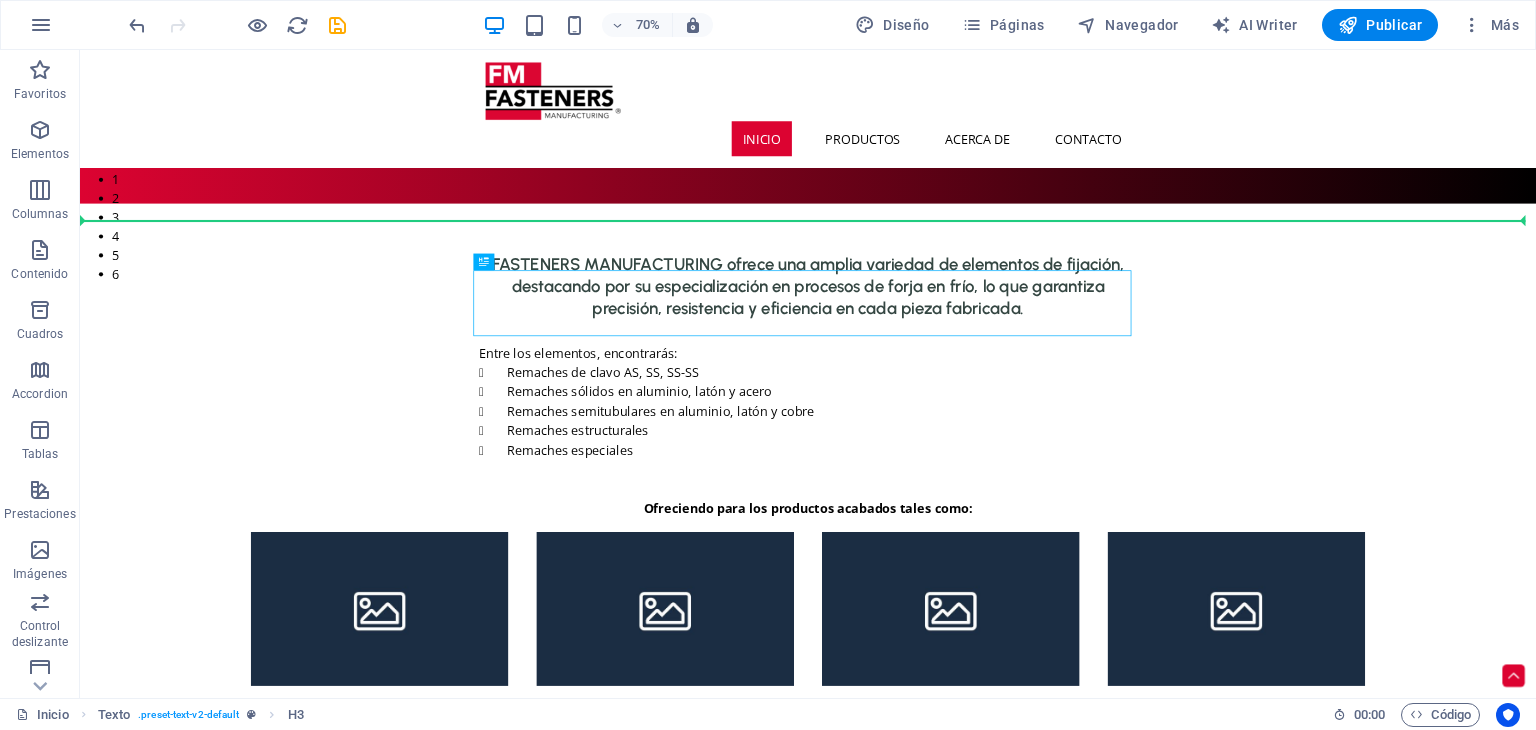 drag, startPoint x: 886, startPoint y: 398, endPoint x: 890, endPoint y: 296, distance: 102.0784 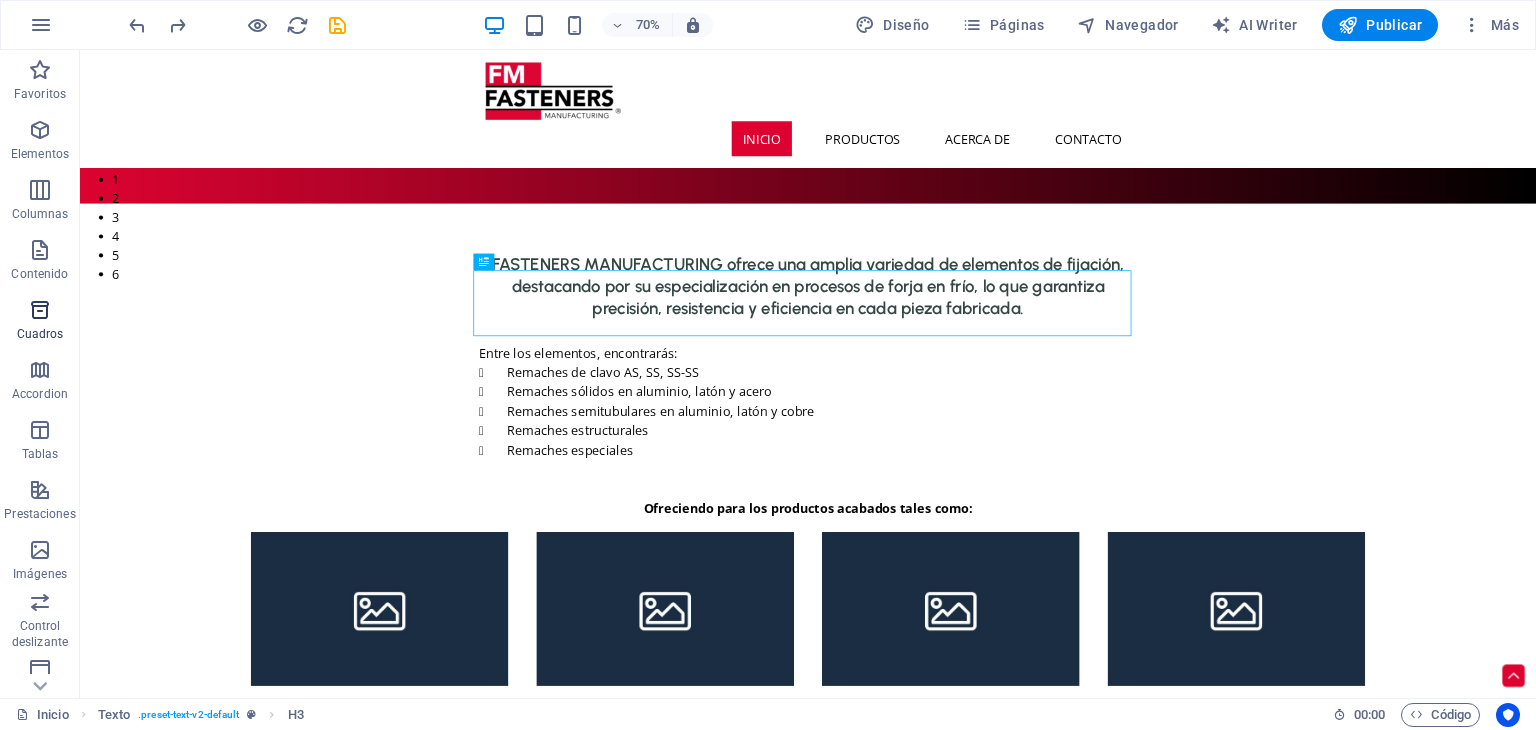 scroll, scrollTop: 100, scrollLeft: 0, axis: vertical 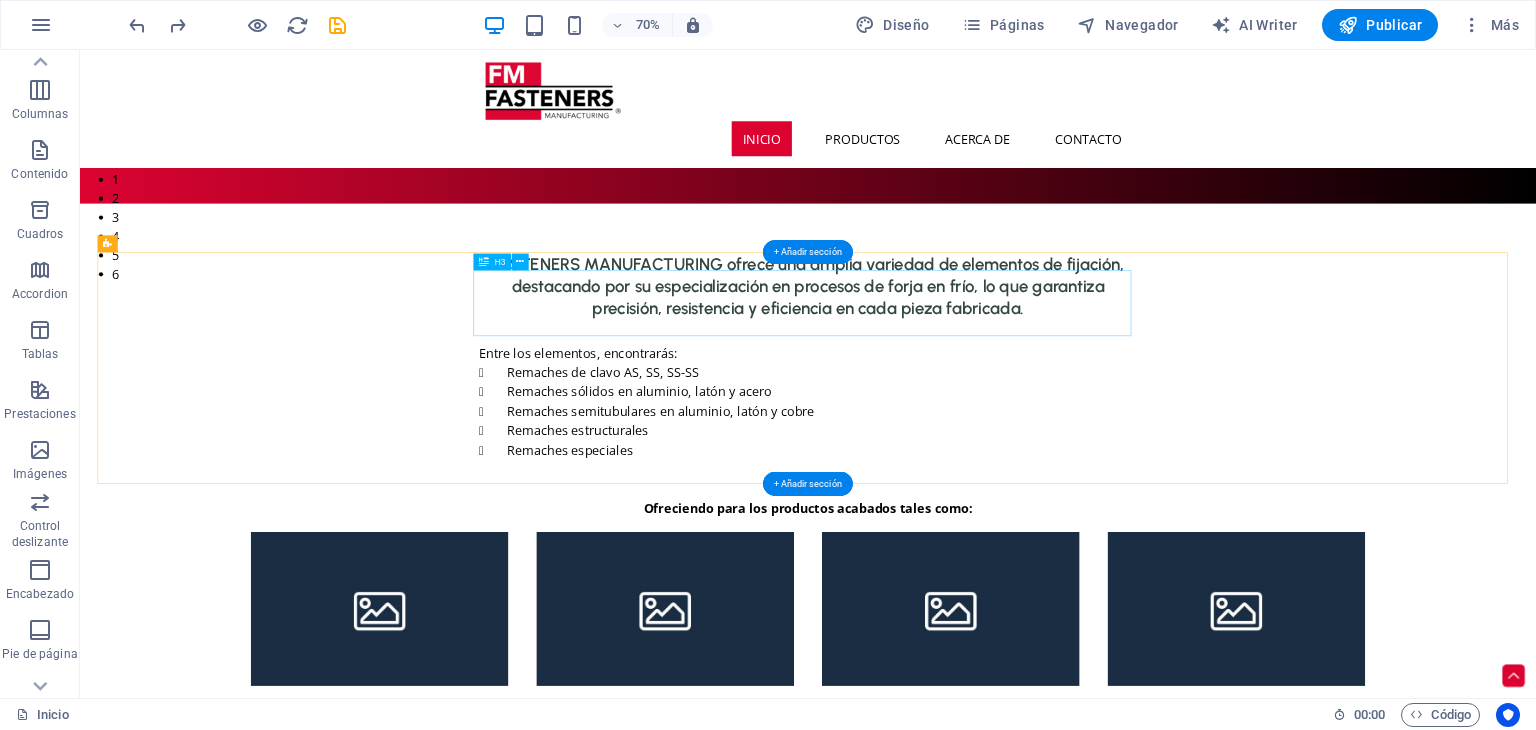 click on "FASTENERS MANUFACTURING ofrece una amplia variedad de elementos de fijación, destacando por su especialización en procesos de forja en frío, lo que garantiza precisión, resistencia y eficiencia en cada pieza fabricada." at bounding box center (1120, 388) 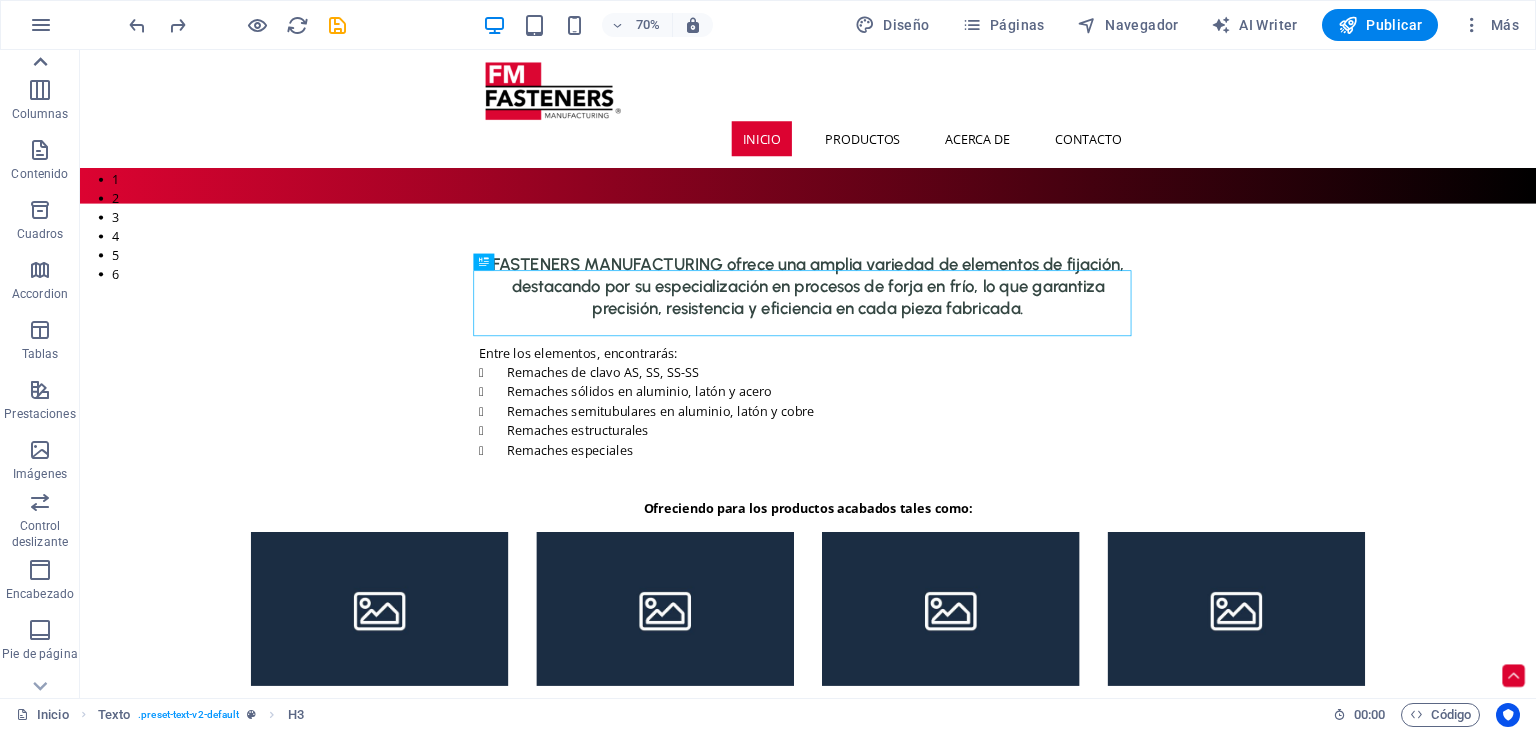 click 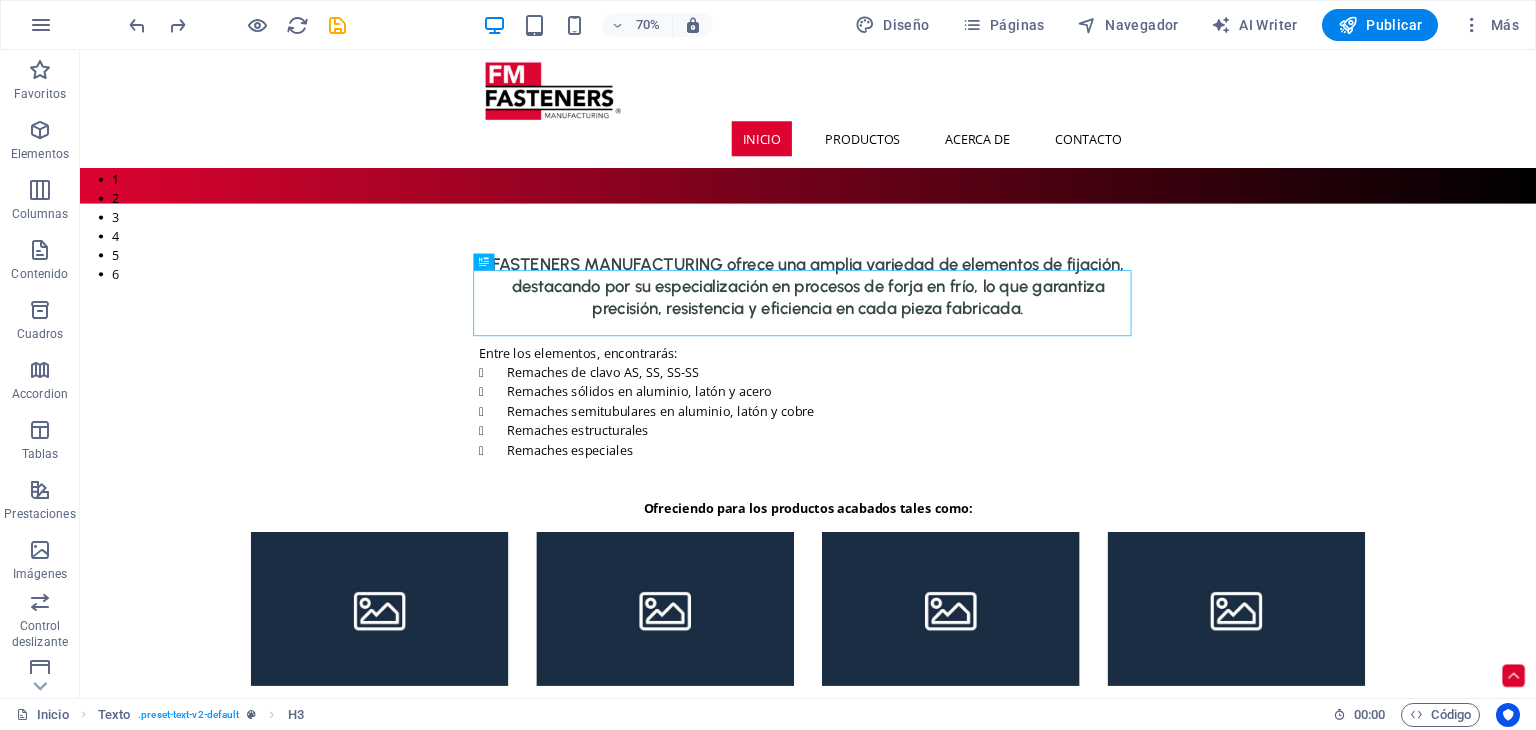 click on "Favoritos" at bounding box center [40, 80] 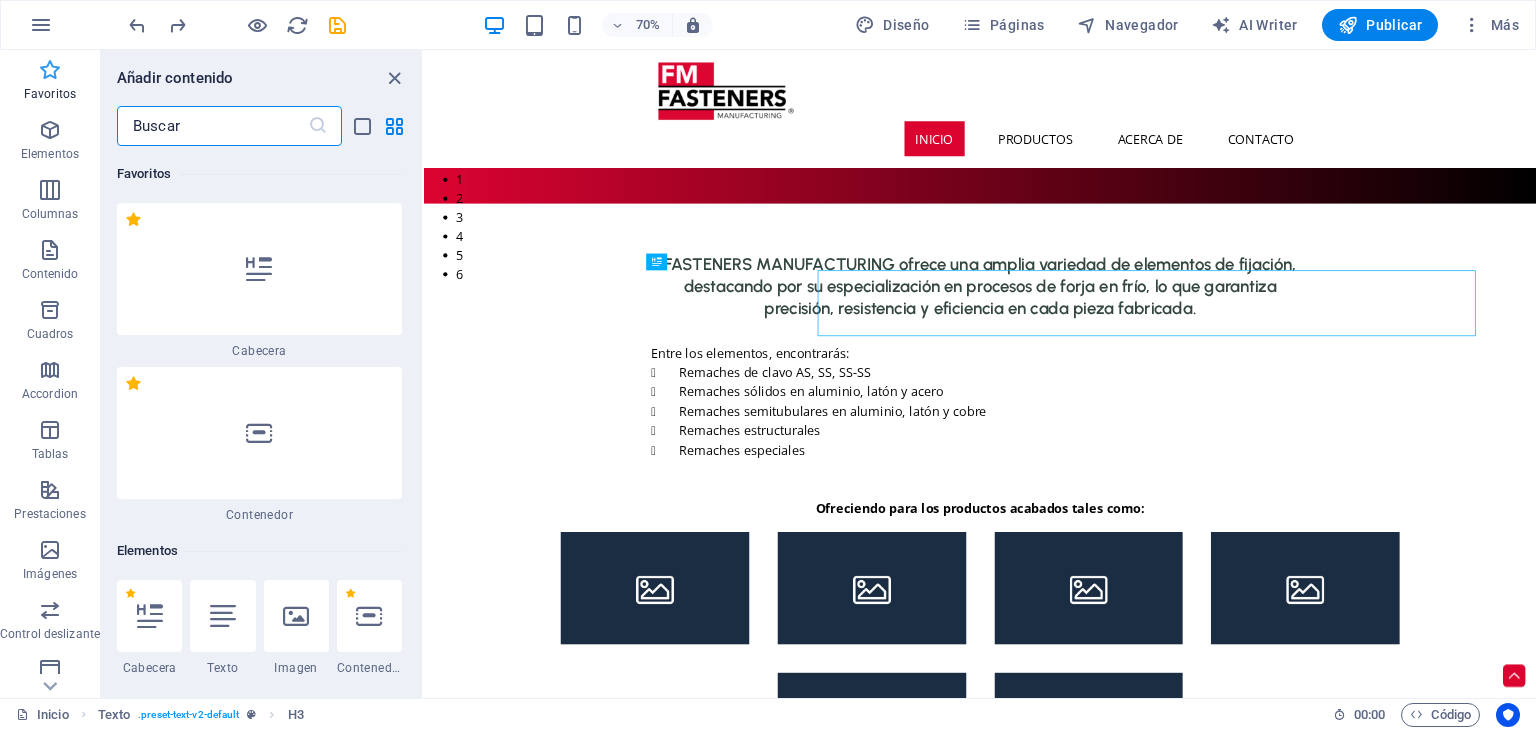 click on "Favoritos" at bounding box center [50, 94] 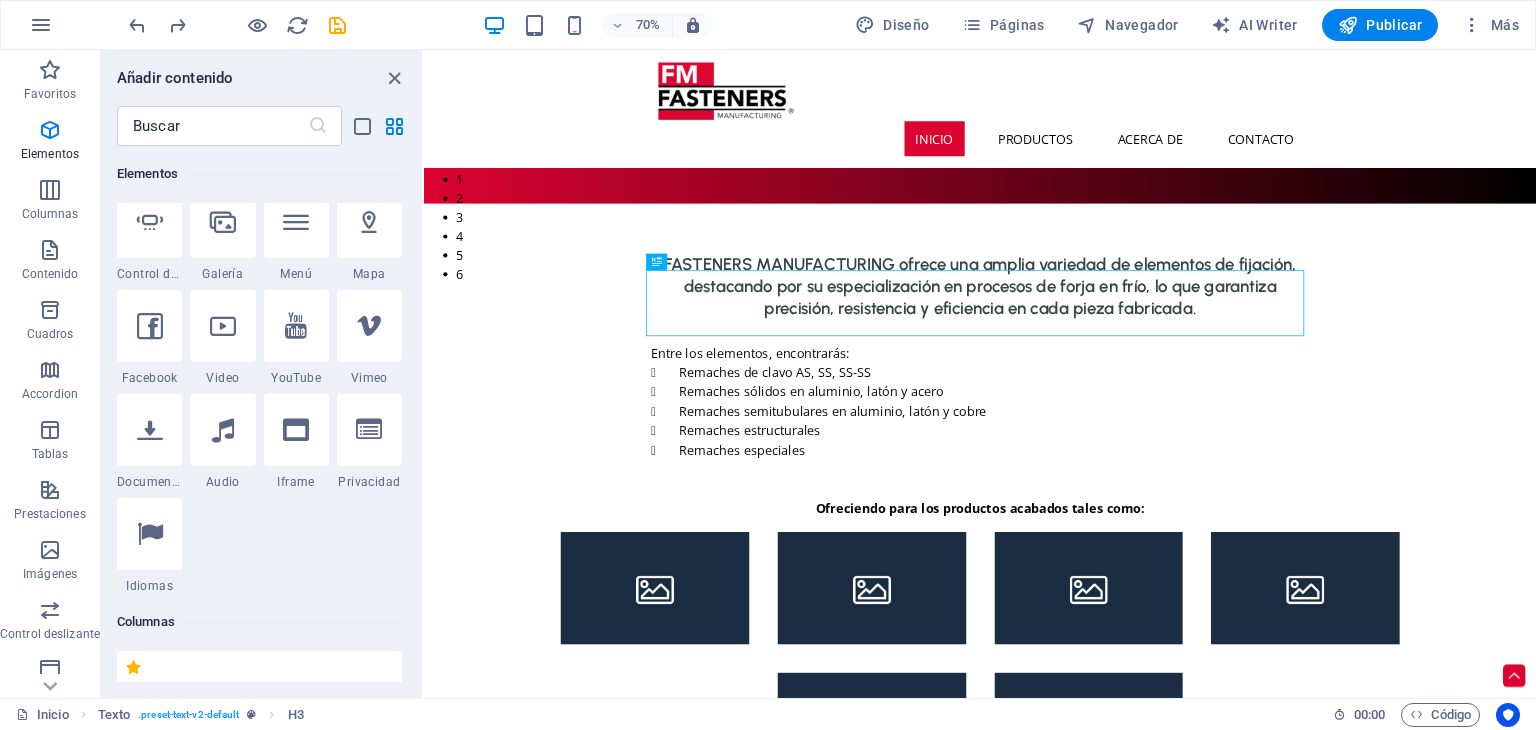 scroll, scrollTop: 900, scrollLeft: 0, axis: vertical 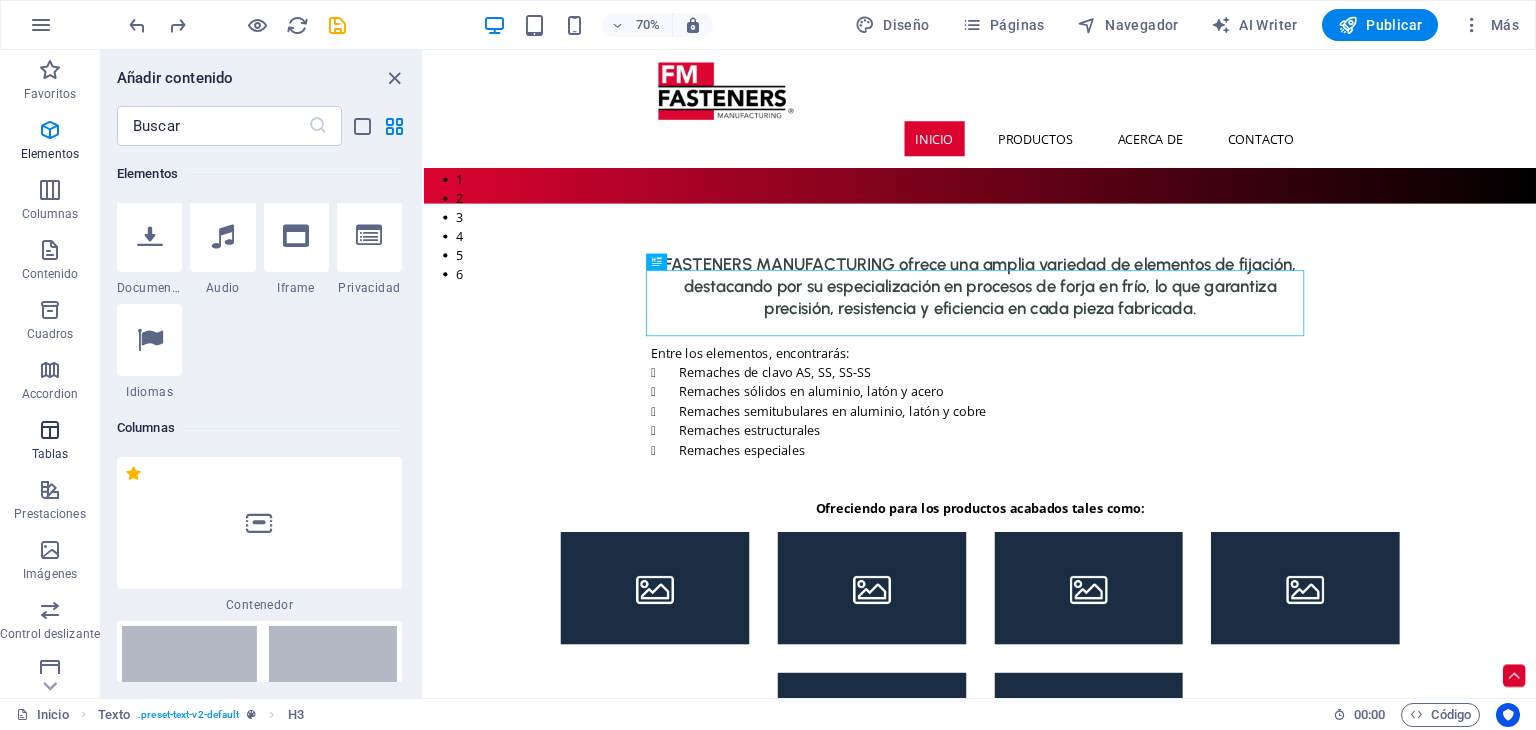 click at bounding box center [50, 430] 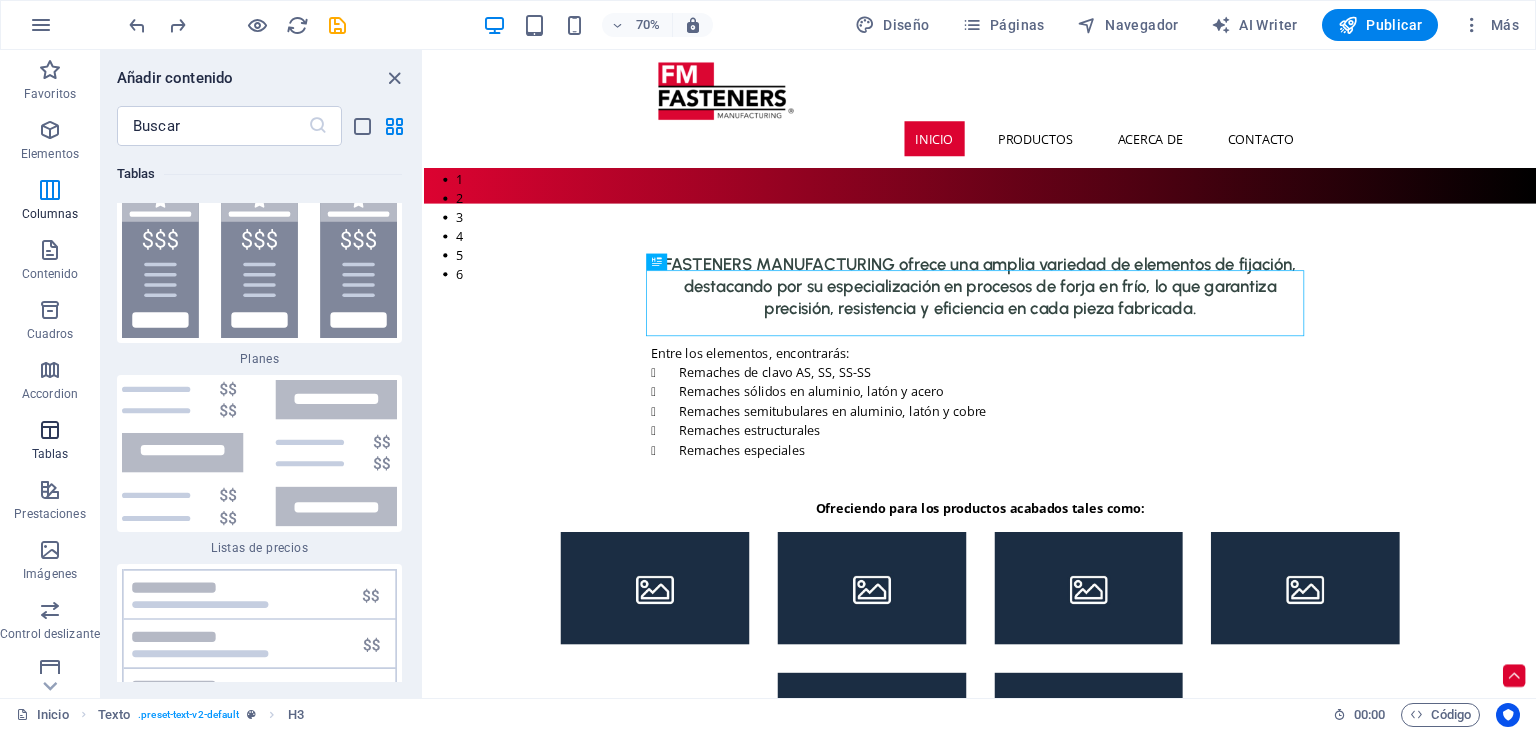 scroll, scrollTop: 13566, scrollLeft: 0, axis: vertical 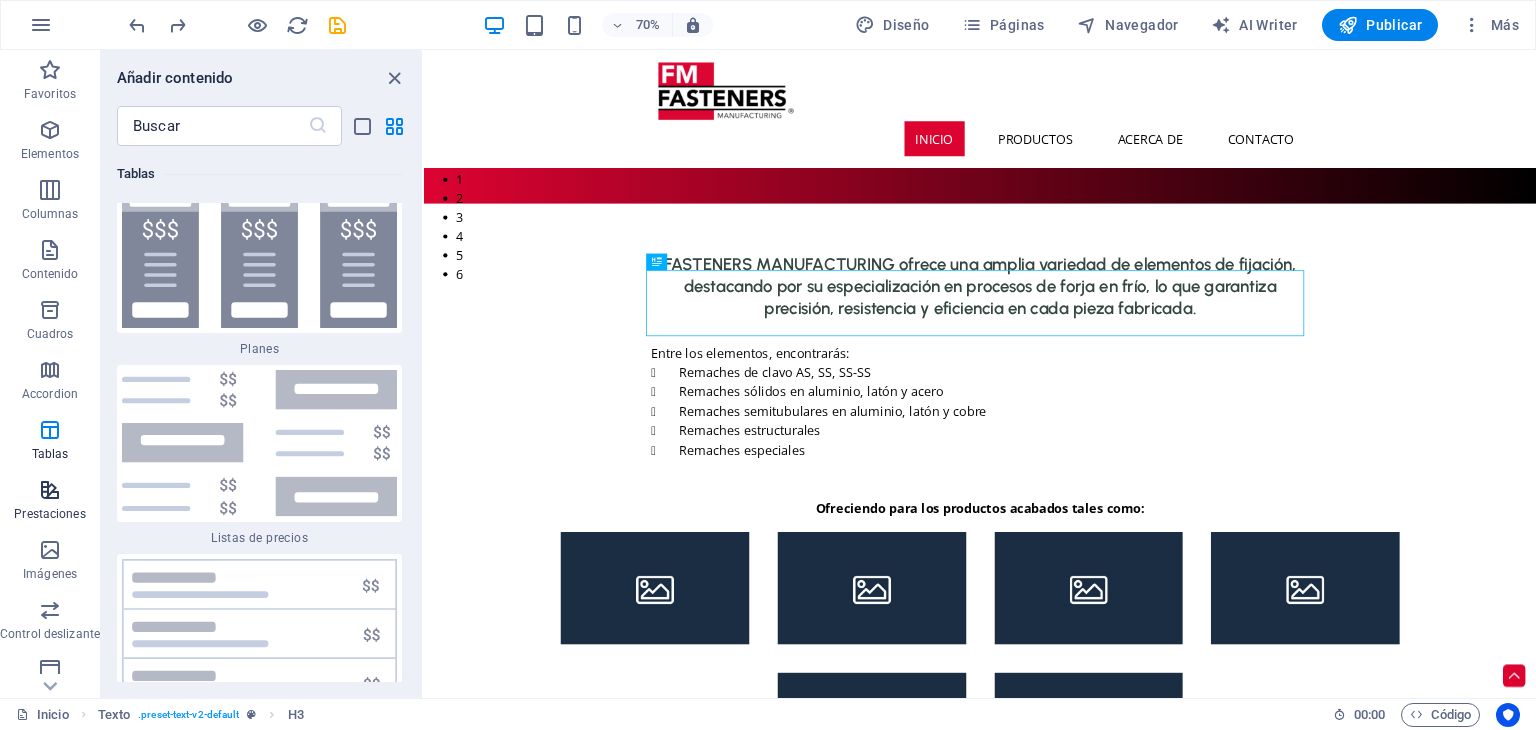 click at bounding box center (50, 490) 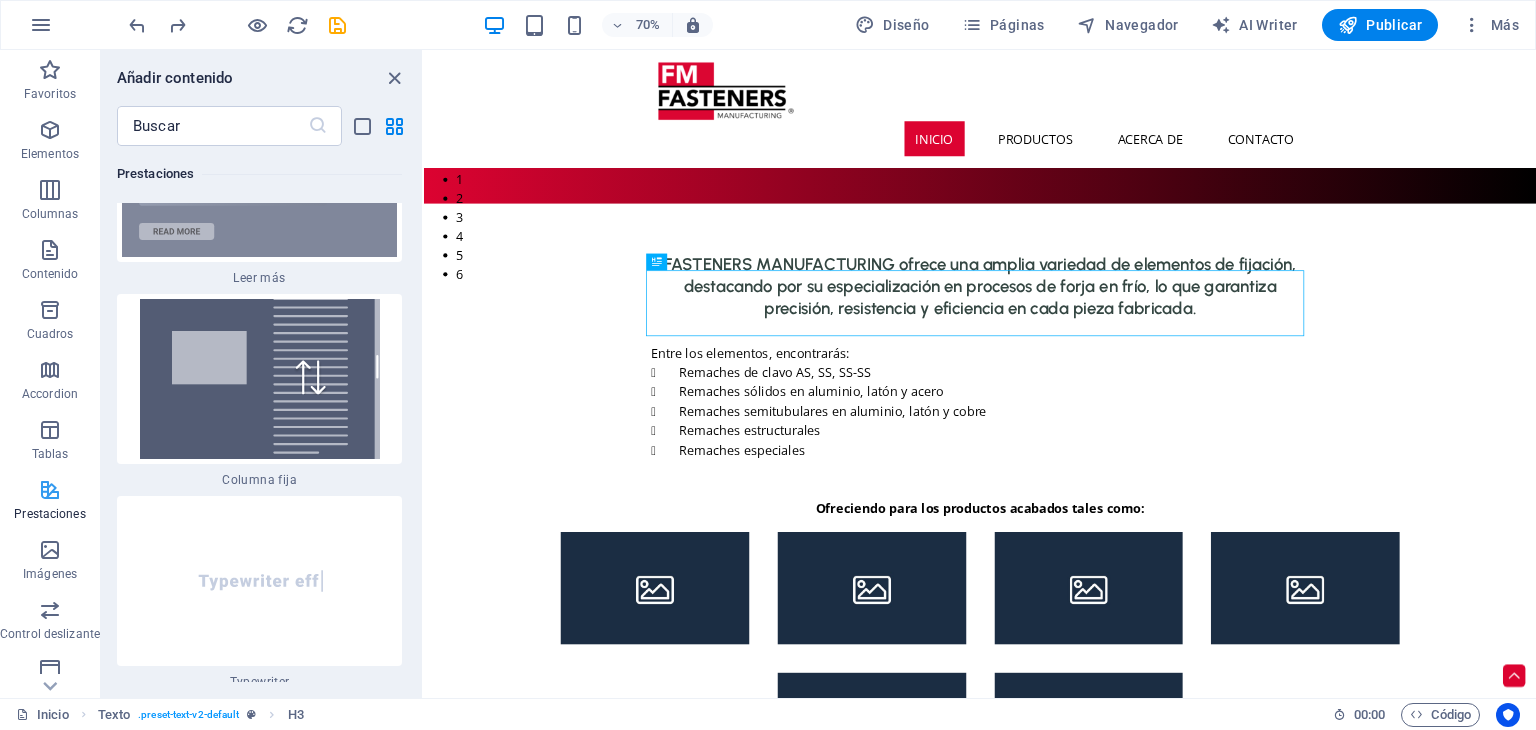 scroll, scrollTop: 15373, scrollLeft: 0, axis: vertical 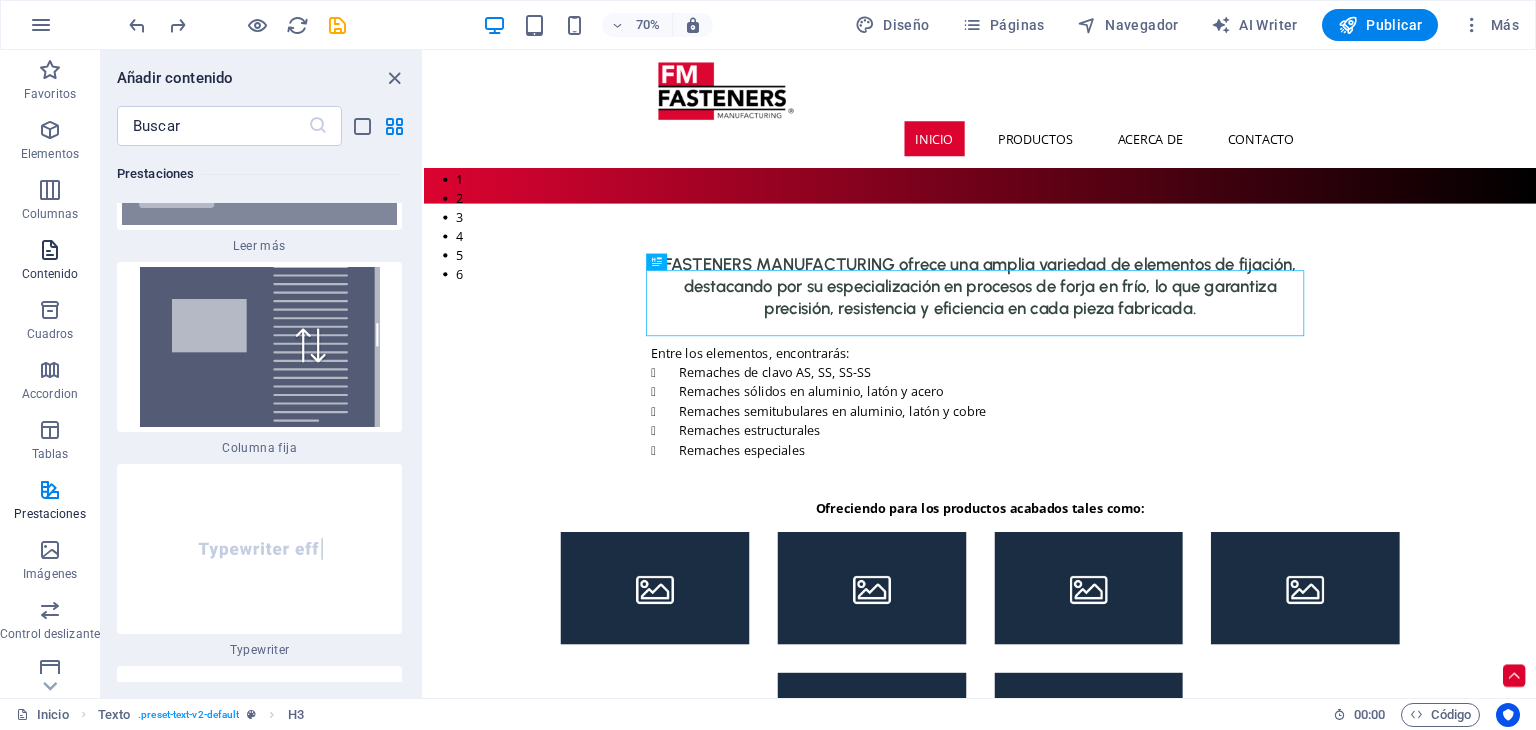 click at bounding box center (50, 250) 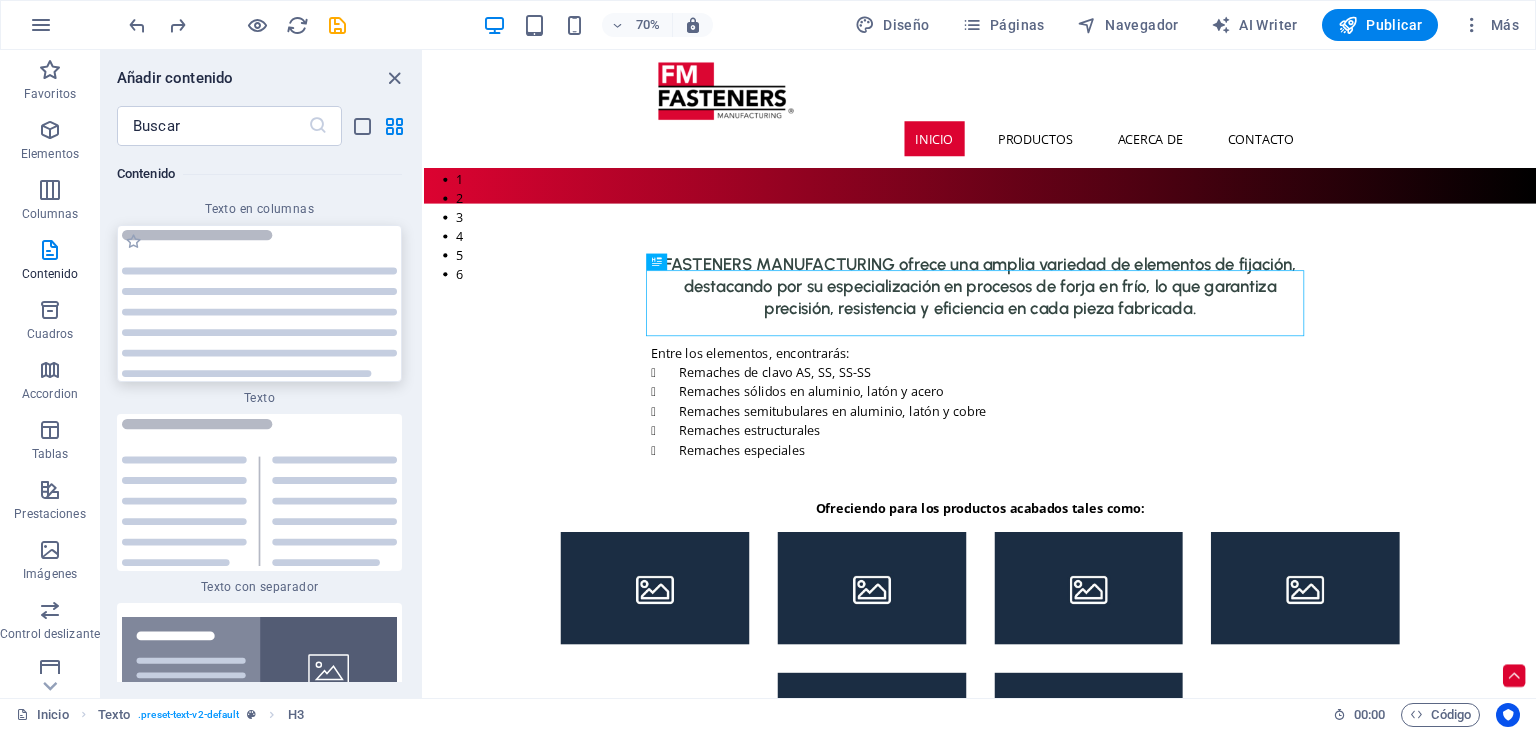 scroll, scrollTop: 7002, scrollLeft: 0, axis: vertical 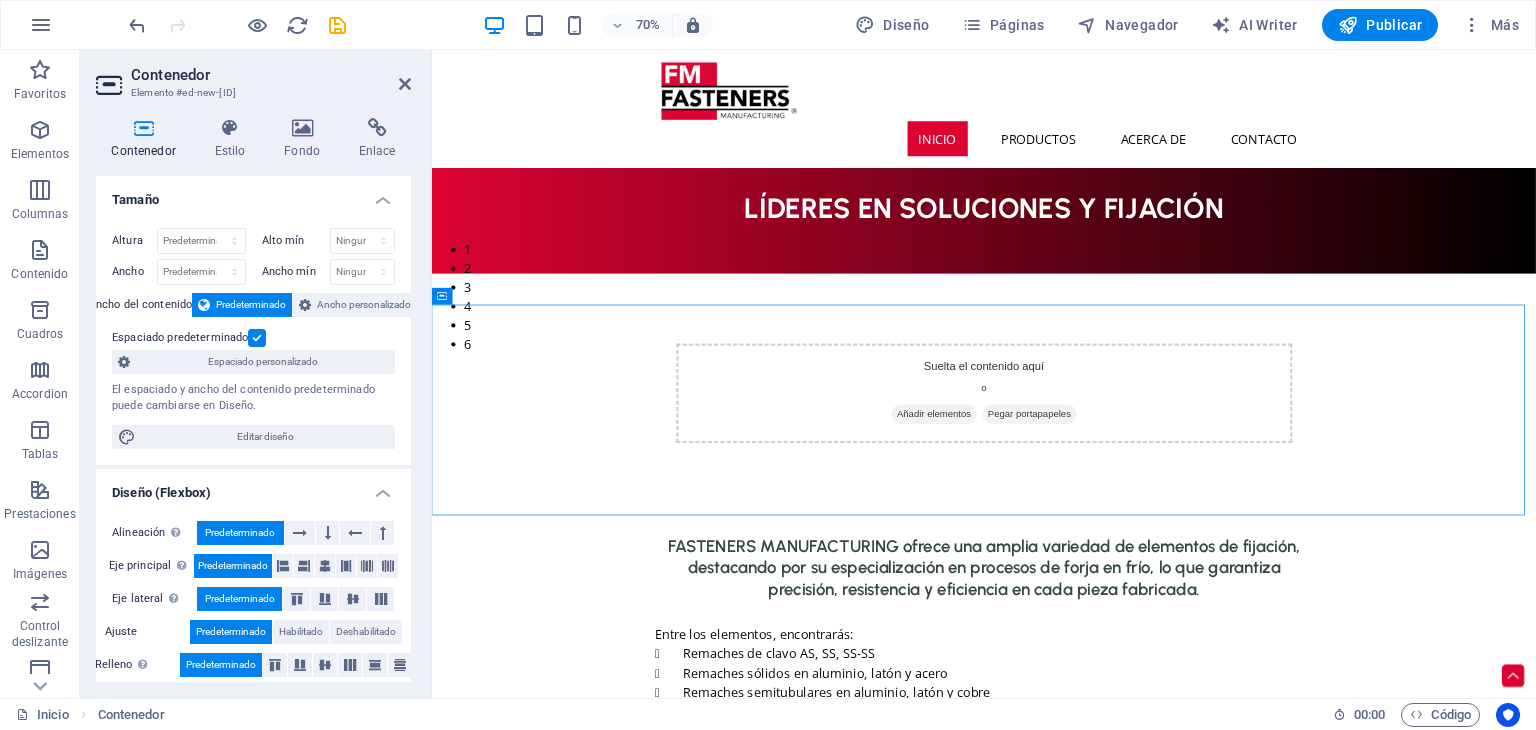 click on "Contenedor Elemento #ed-new-516" at bounding box center (253, 76) 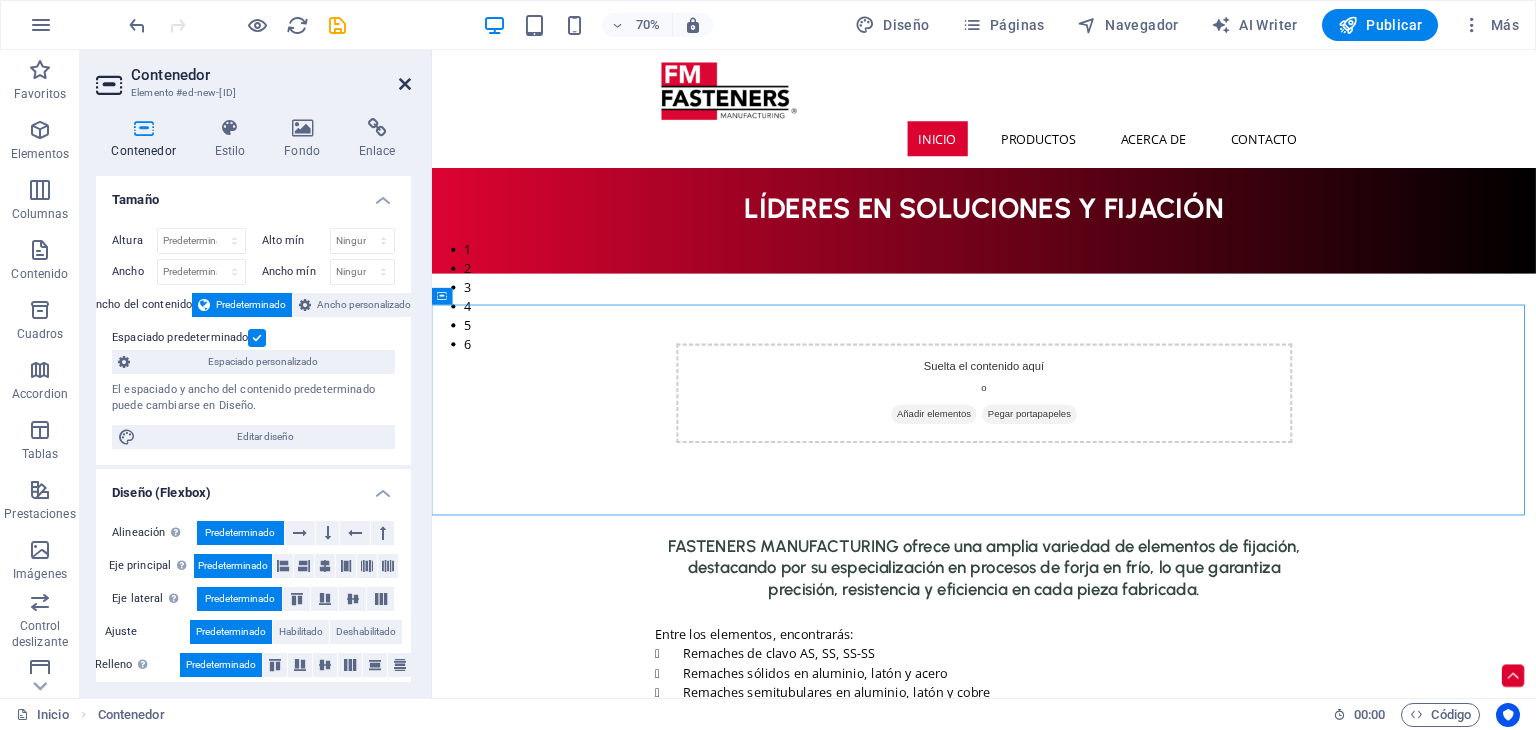click at bounding box center [405, 84] 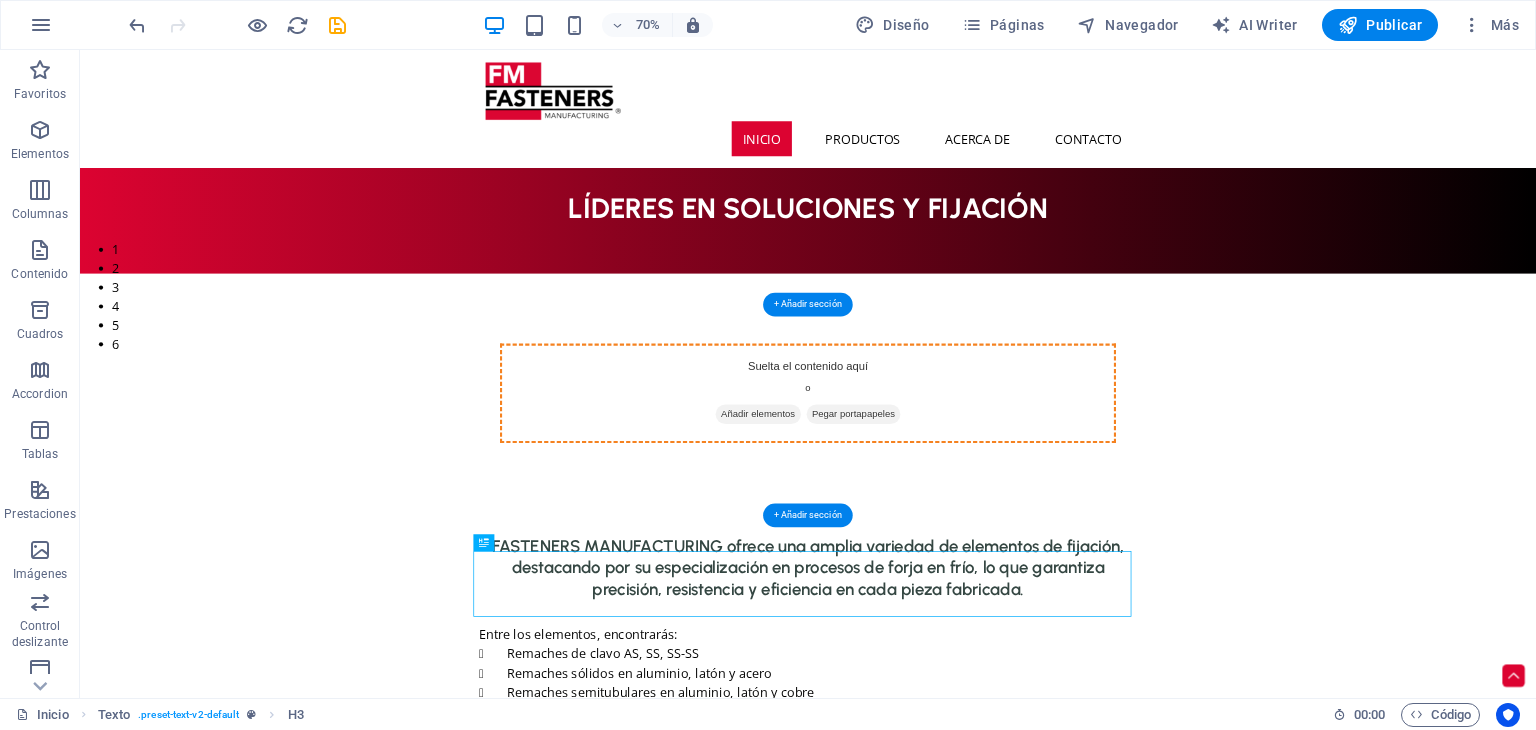 drag, startPoint x: 929, startPoint y: 813, endPoint x: 937, endPoint y: 526, distance: 287.11148 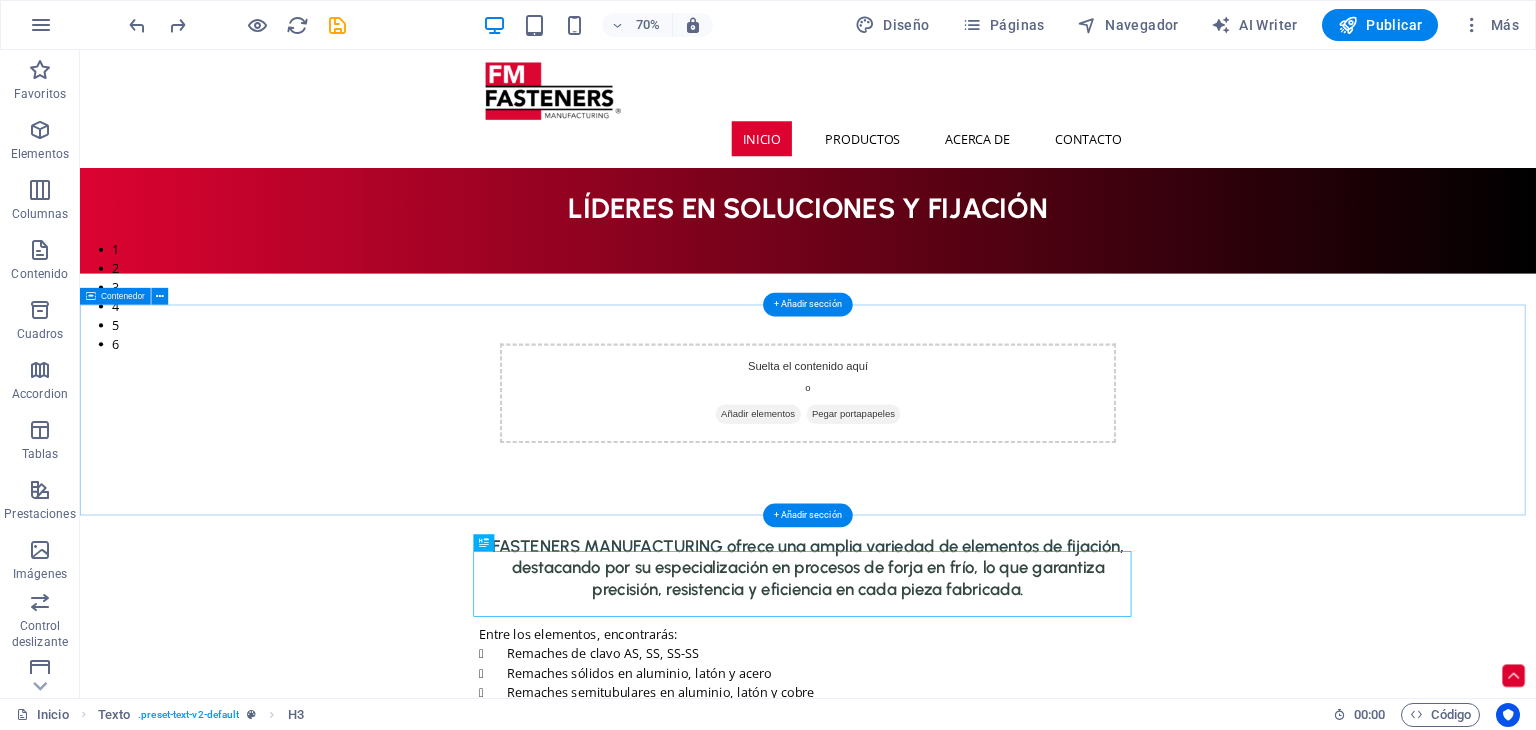 click on "Suelta el contenido aquí o  Añadir elementos  Pegar portapapeles" at bounding box center (1120, 541) 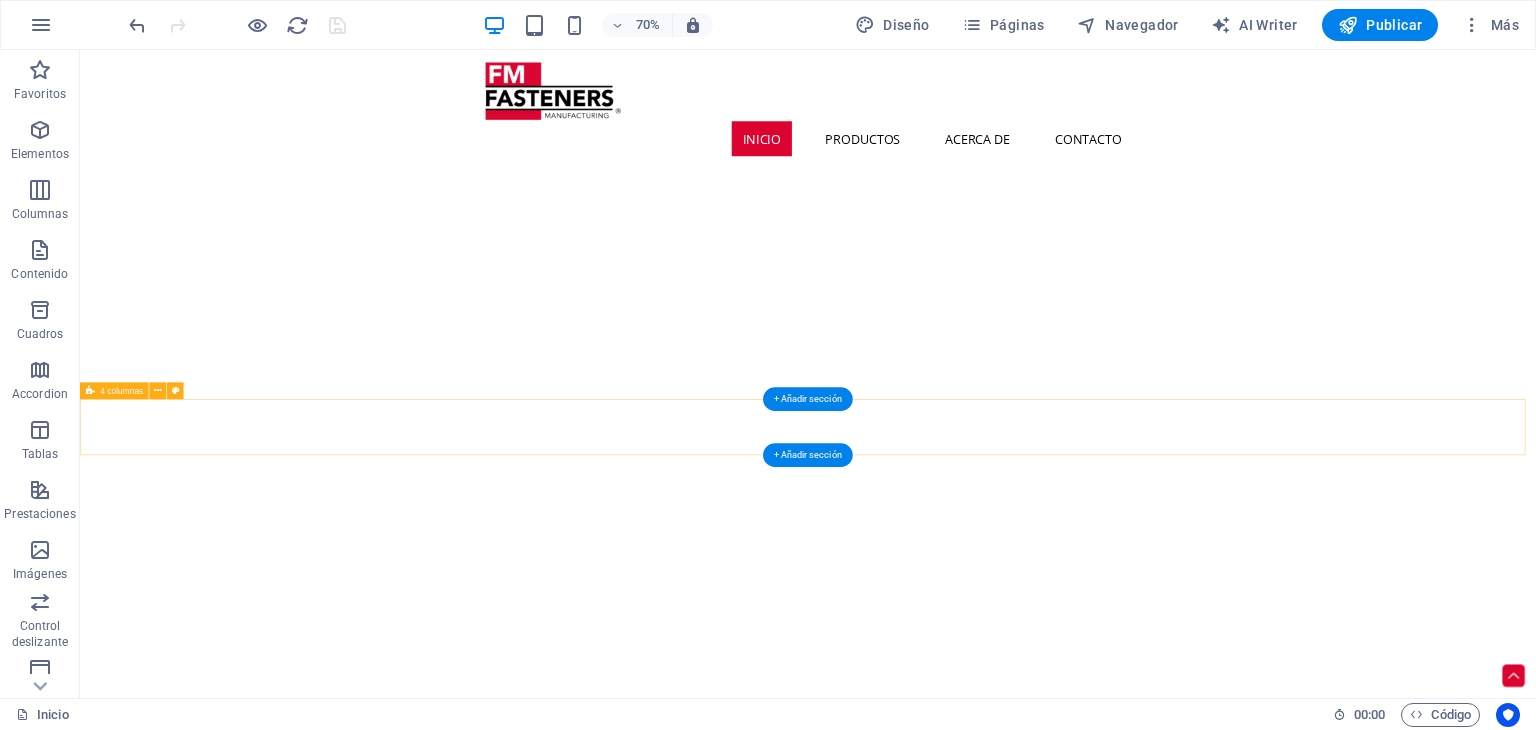 scroll, scrollTop: 2428, scrollLeft: 0, axis: vertical 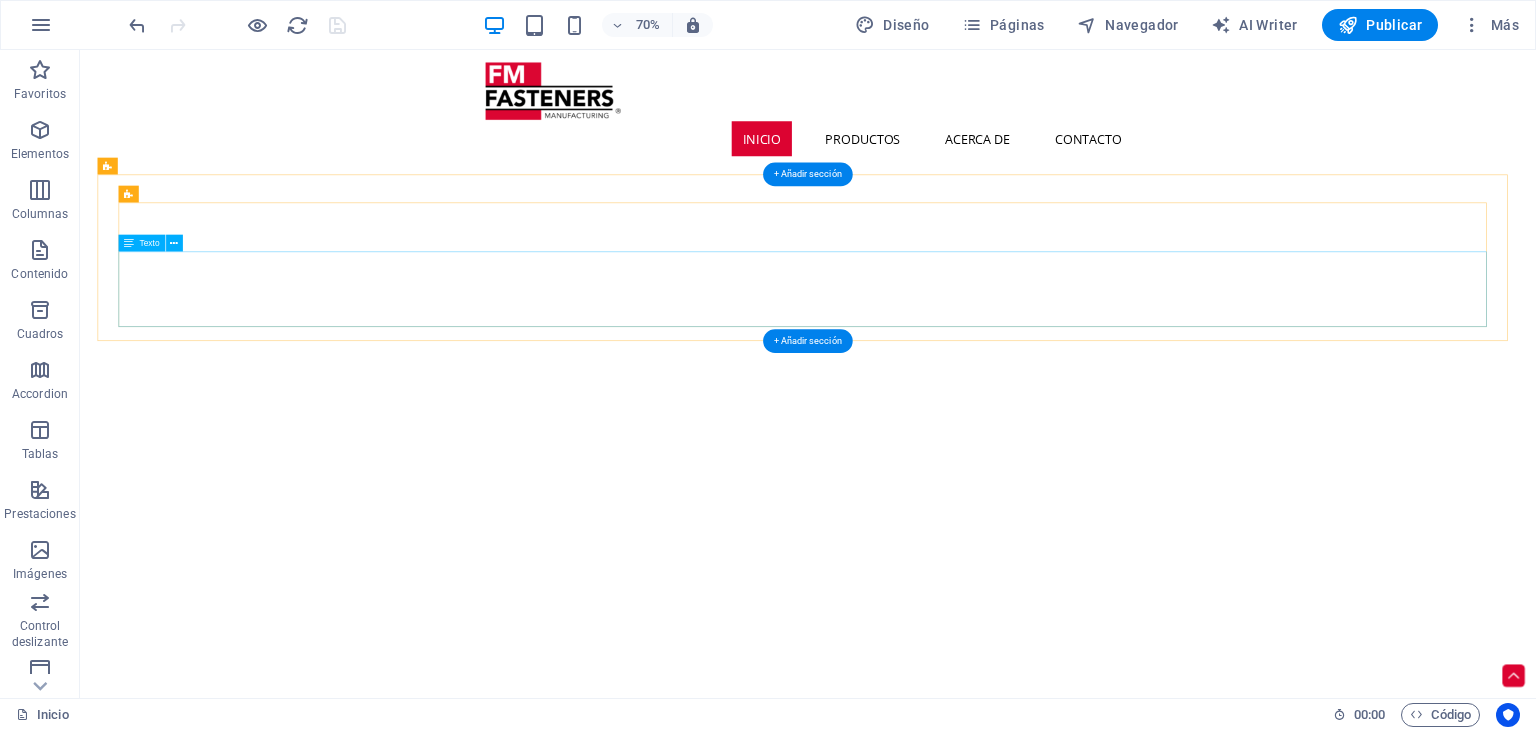 click on "Asimismo, FASTENERS MANUFACTURING pone al servicio de sus clientes su amplio conocimiento y experiencia en el desarrollo de proyectos personalizados, adaptados a sus necesidades específicas. La empresa integra procesos de ingienería, diseño, fabricación de herramentales y manufactura, asegurando una ejecución integral y exitosa. Además, cuenta en planta con un área de maquinado altamente equipada y especializada para producir elementos de precisión, tales como:" at bounding box center (1120, 4830) 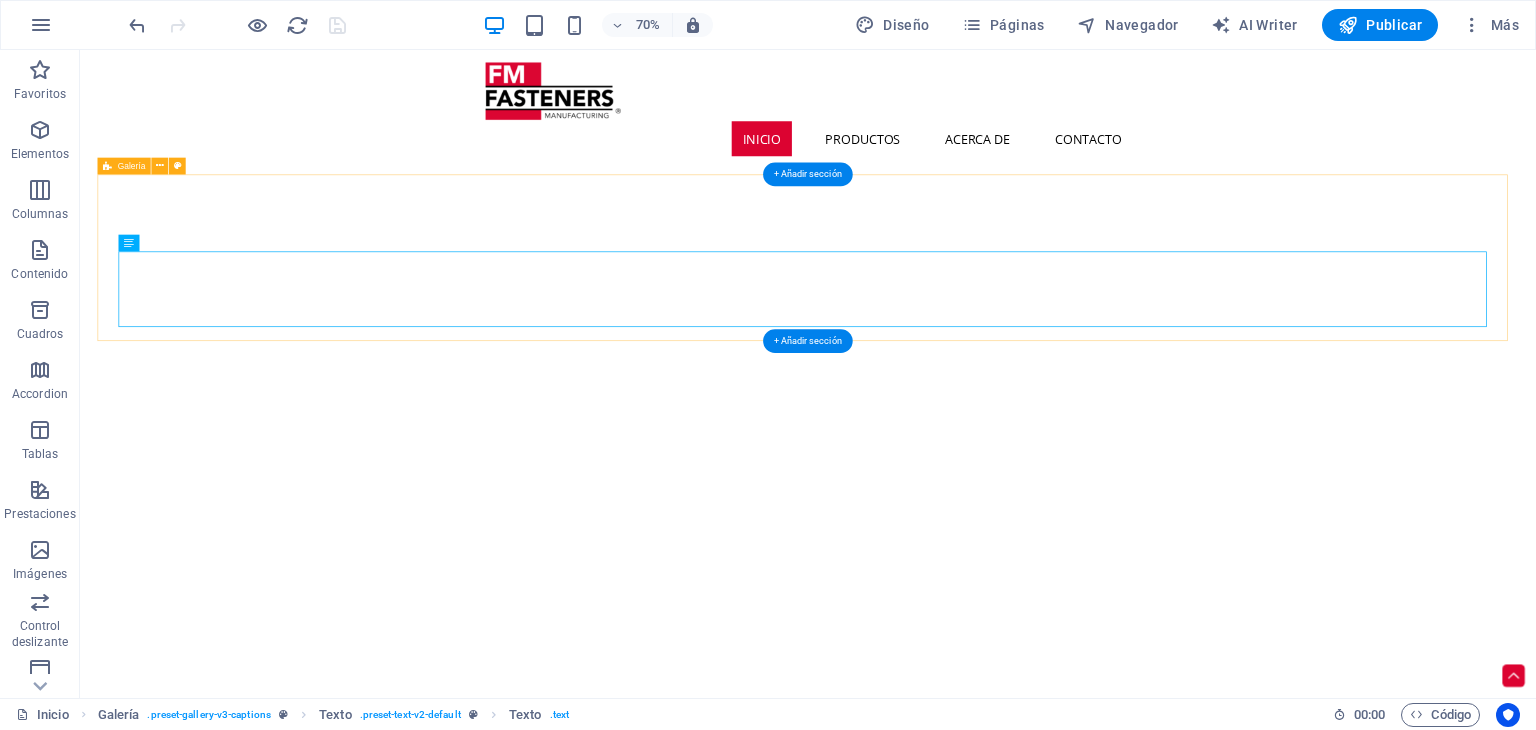 click on "PROYECTOS ESPECIALES Asimismo,  FASTENERS MANUFACTURING  pone al servicio de sus clientes su amplio conocimiento y experiencia en el desarrollo de proyectos personalizados, adaptados a sus necesidades específicas. L a empresa integra procesos de ingienería, diseño, fabricación de herramentales y manufactura, asegurando una ejecución integral y exitosa.  Además, cuenta en planta con un área de maquinado altamente equipada y especializada para producir elementos de precisión, tales como:" at bounding box center [1120, 4785] 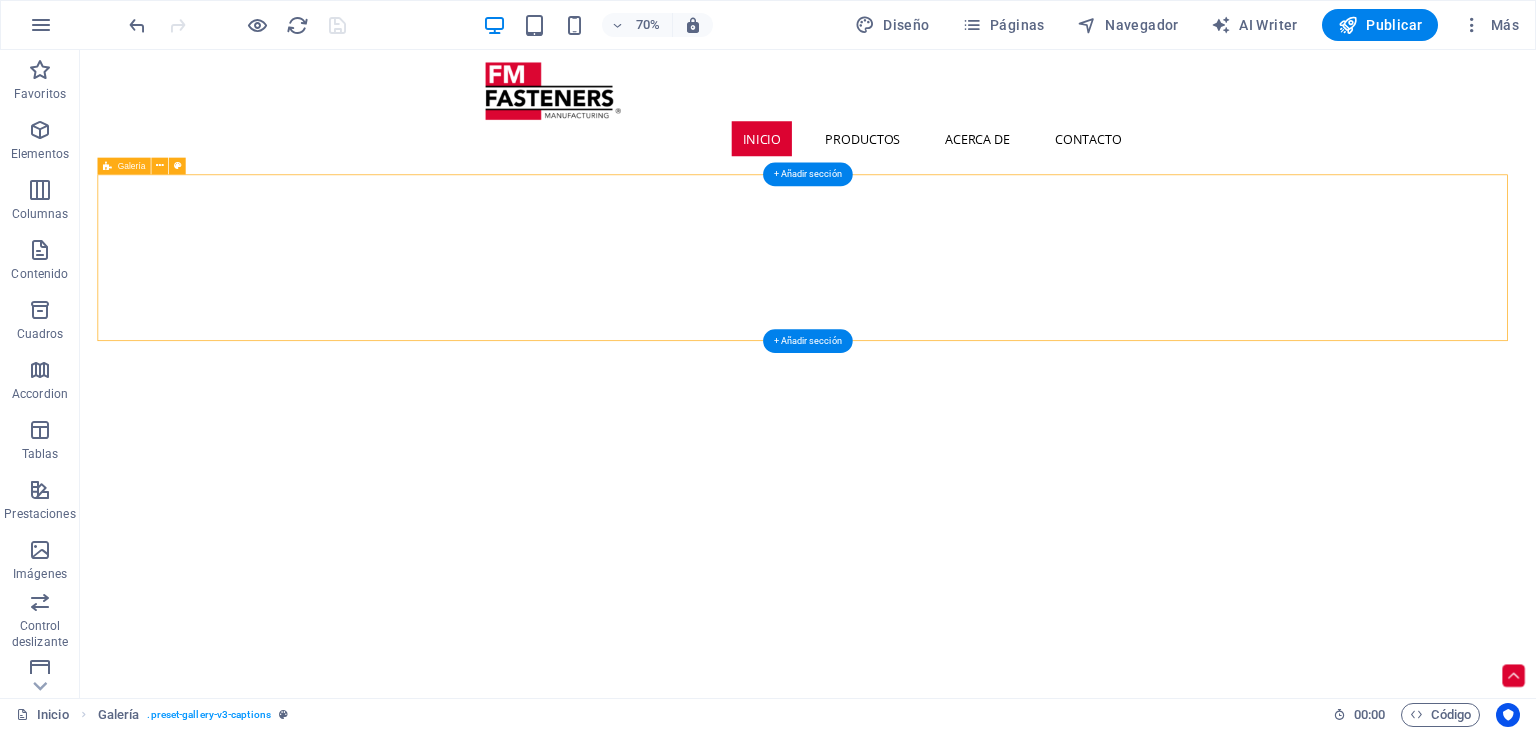 click on "PROYECTOS ESPECIALES Asimismo,  FASTENERS MANUFACTURING  pone al servicio de sus clientes su amplio conocimiento y experiencia en el desarrollo de proyectos personalizados, adaptados a sus necesidades específicas. L a empresa integra procesos de ingienería, diseño, fabricación de herramentales y manufactura, asegurando una ejecución integral y exitosa.  Además, cuenta en planta con un área de maquinado altamente equipada y especializada para producir elementos de precisión, tales como:" at bounding box center [1120, 4785] 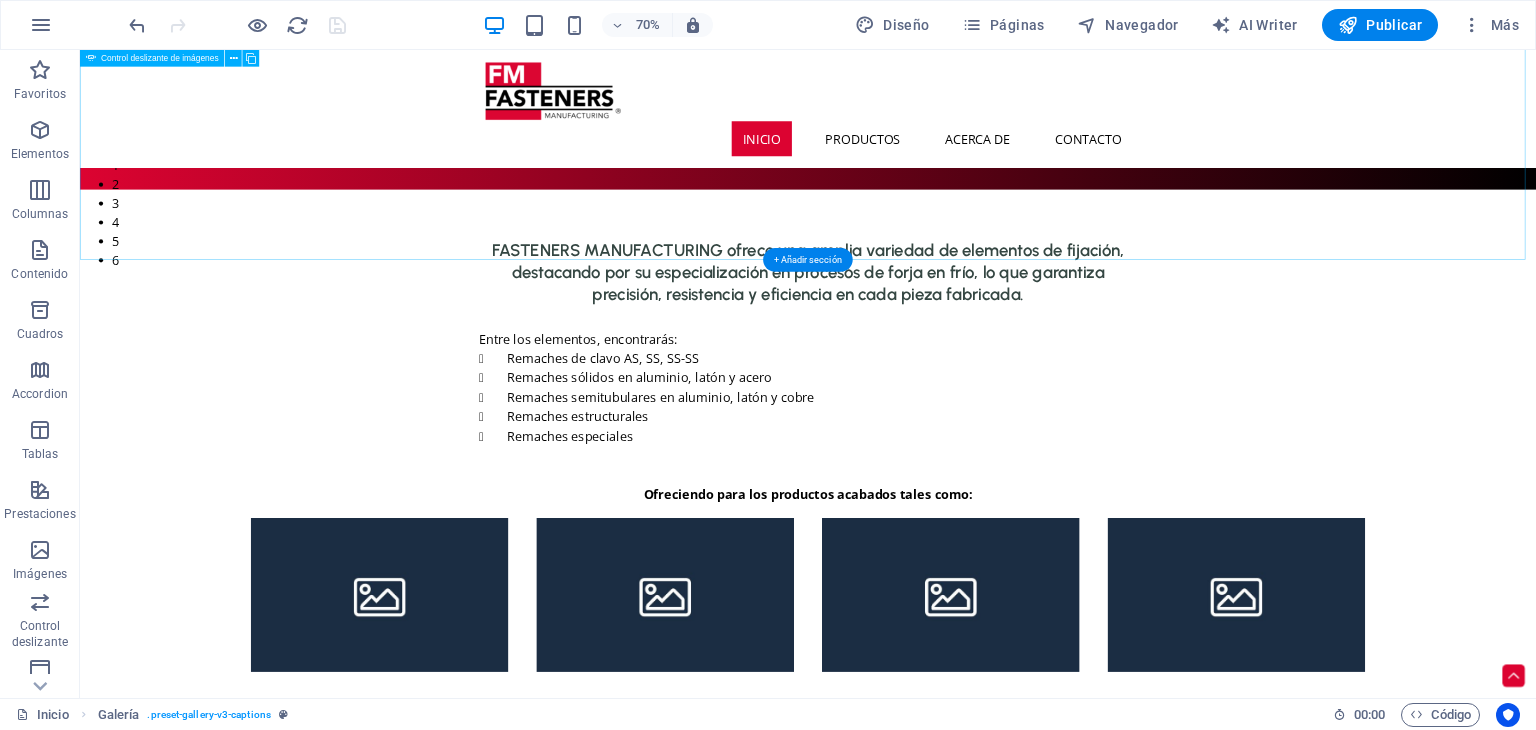 scroll, scrollTop: 228, scrollLeft: 0, axis: vertical 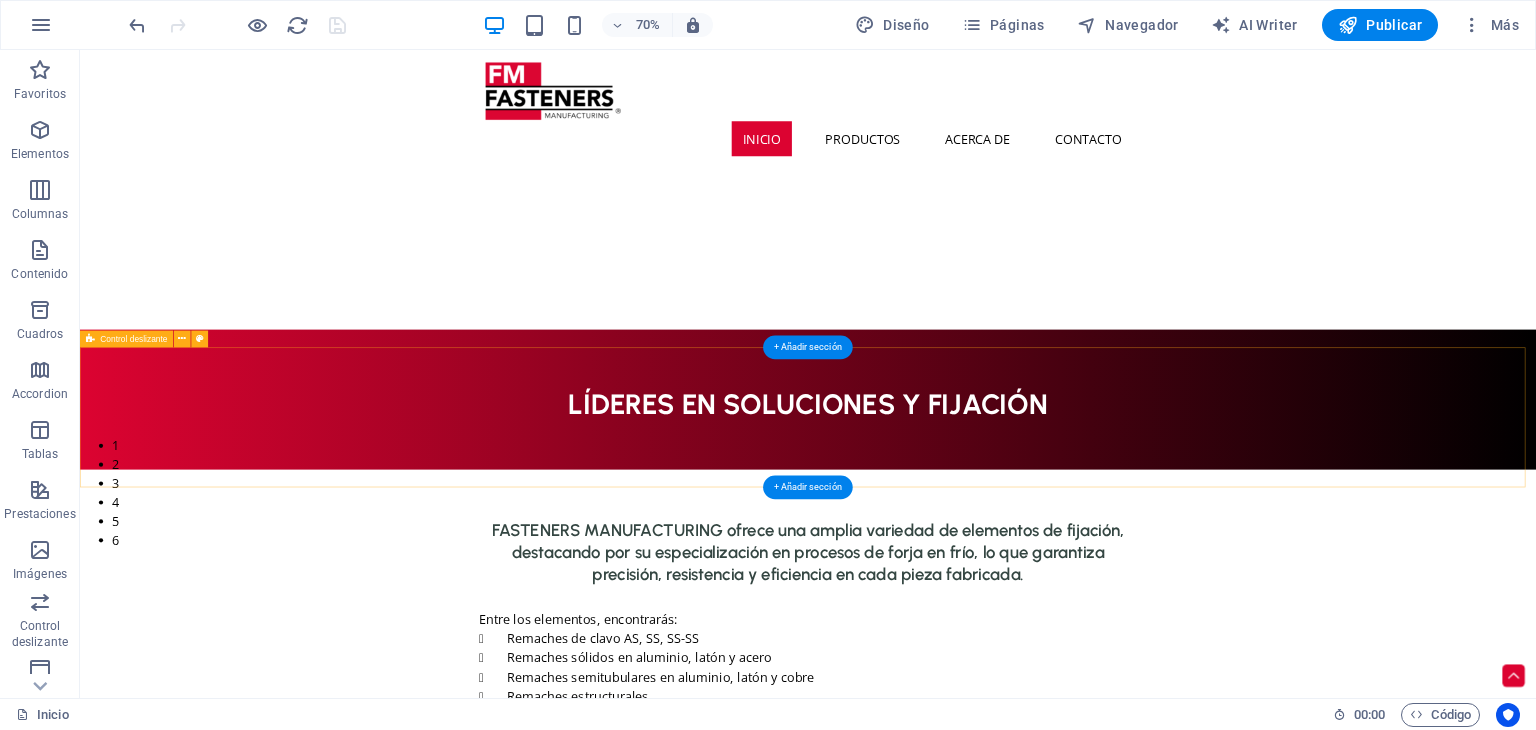 click on "LÍDERES EN SOLUCIONES Y FIJACIÓN" at bounding box center [1120, 550] 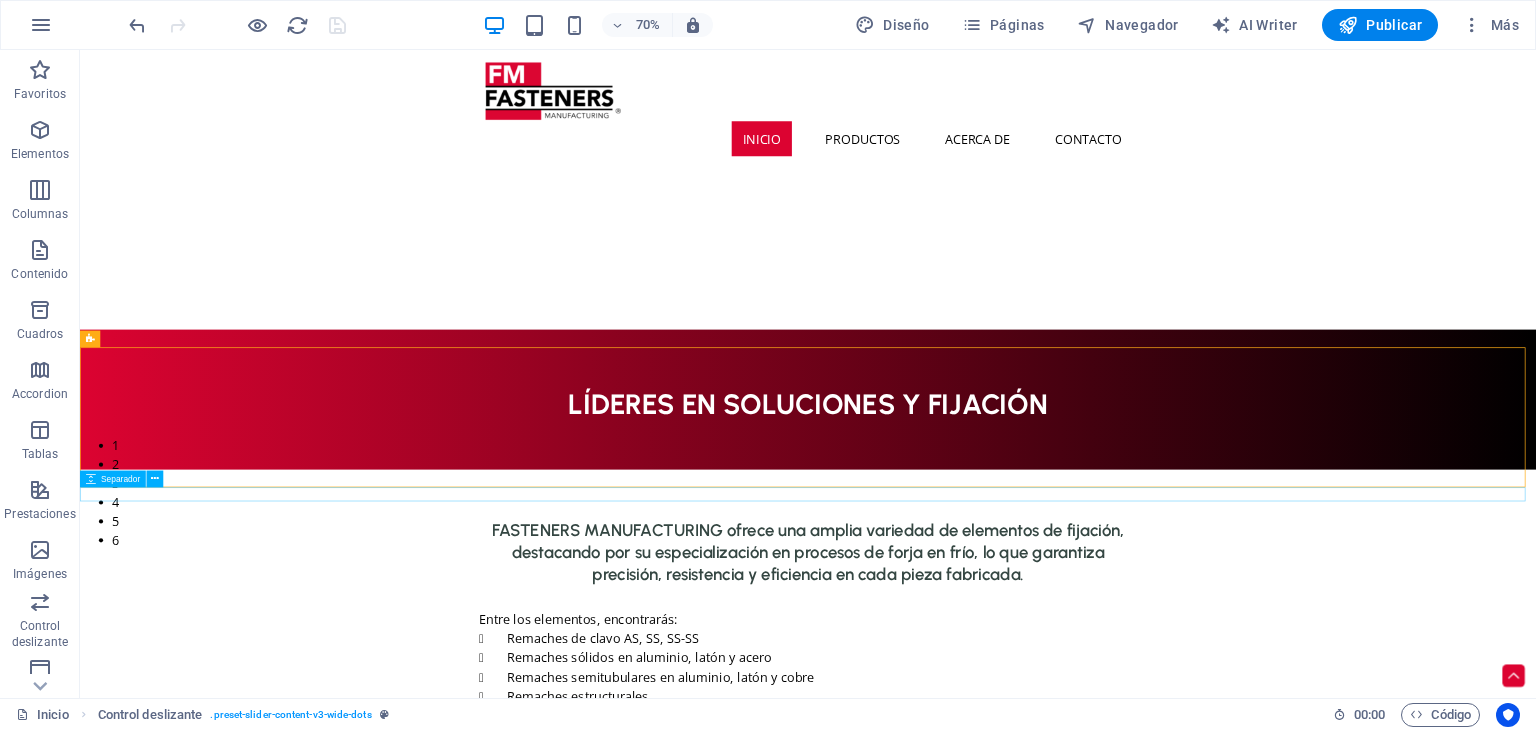click at bounding box center (1120, 660) 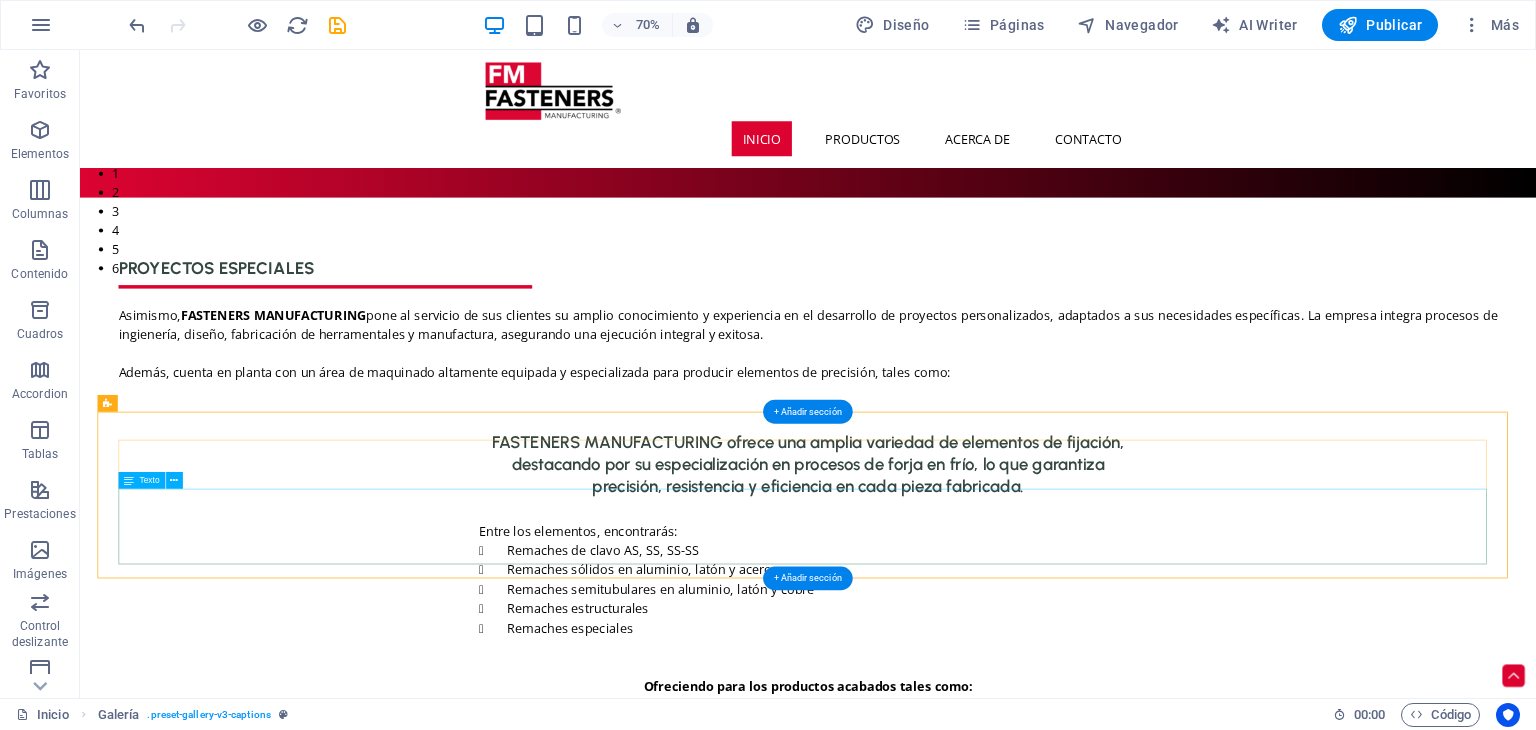 scroll, scrollTop: 628, scrollLeft: 0, axis: vertical 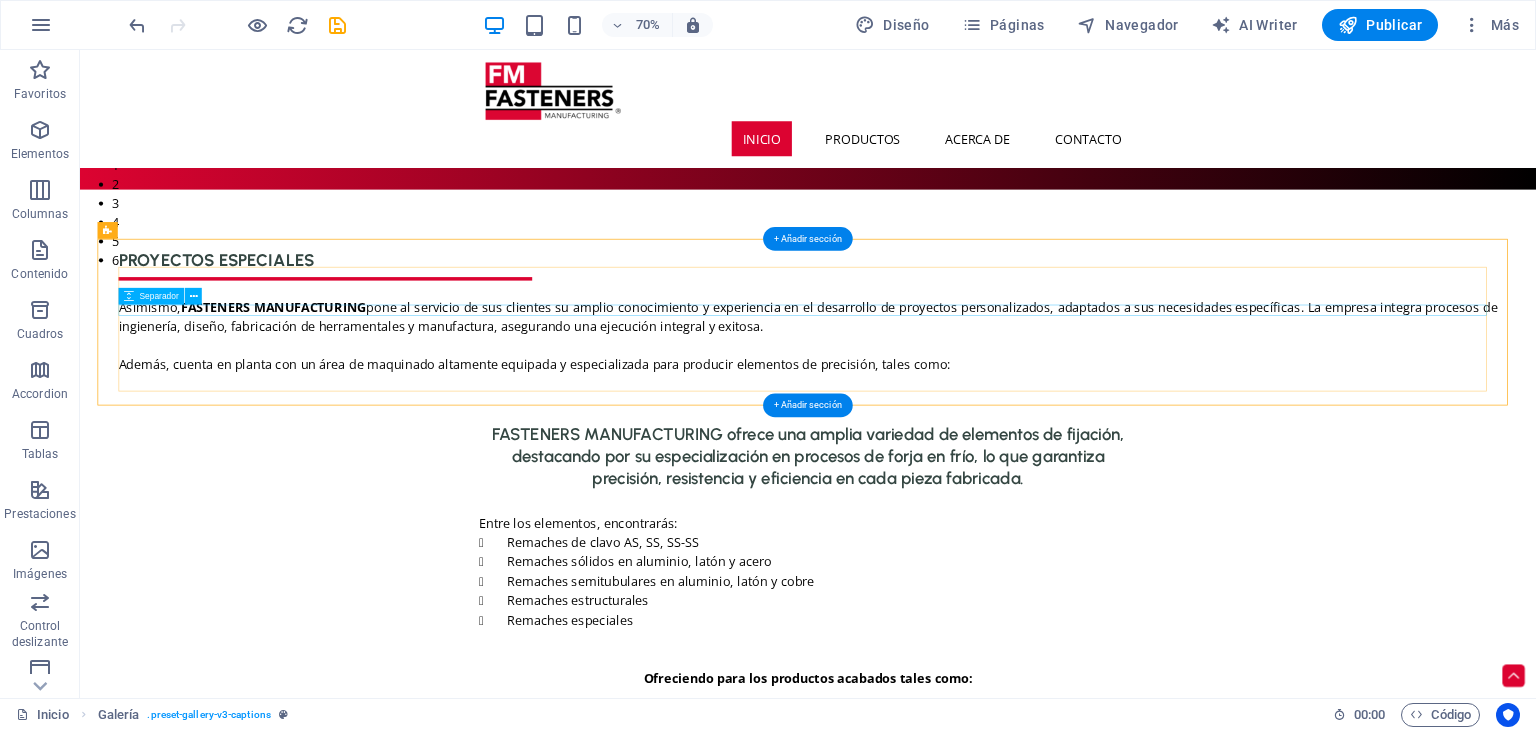 click at bounding box center (1120, 397) 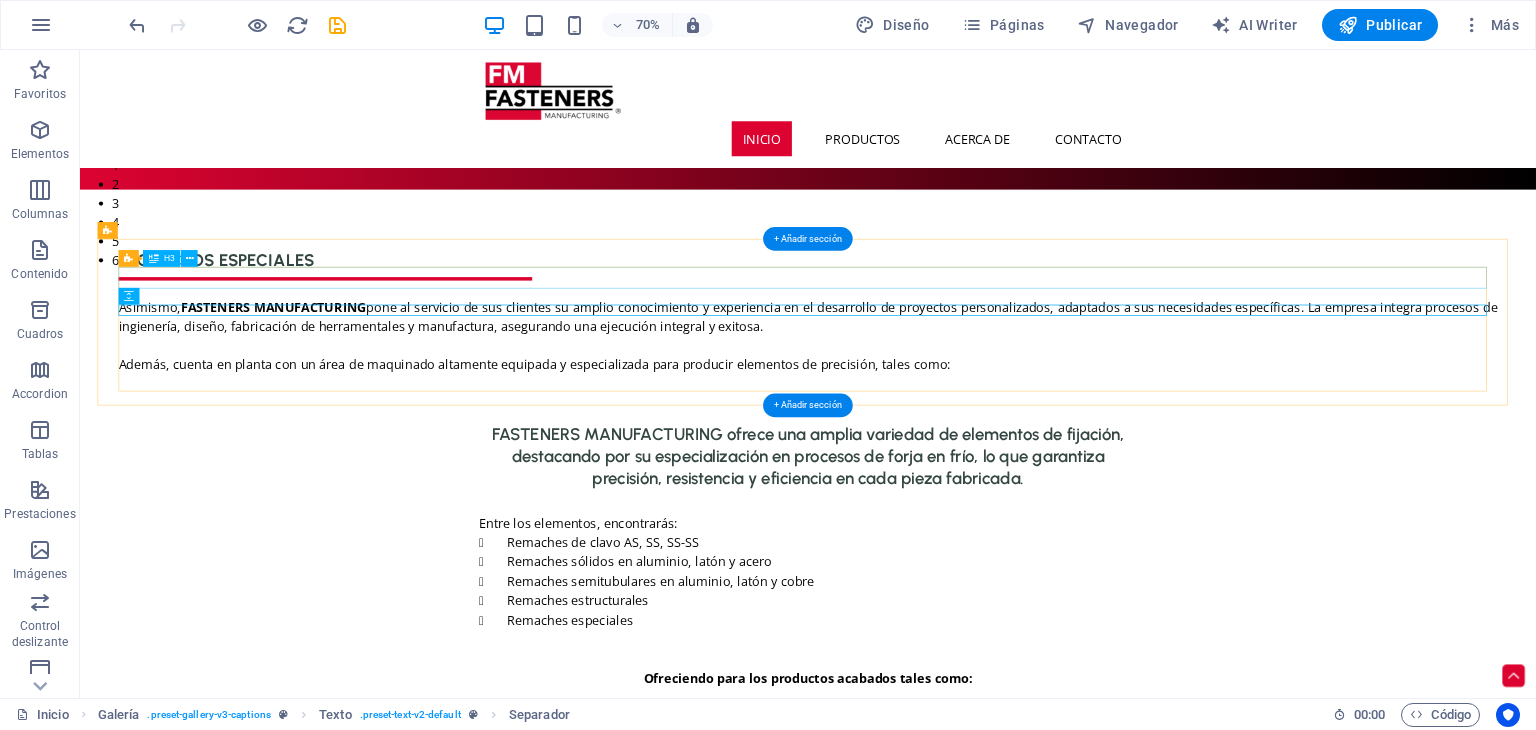 click on "PROYECTOS ESPECIALES" at bounding box center (1120, 350) 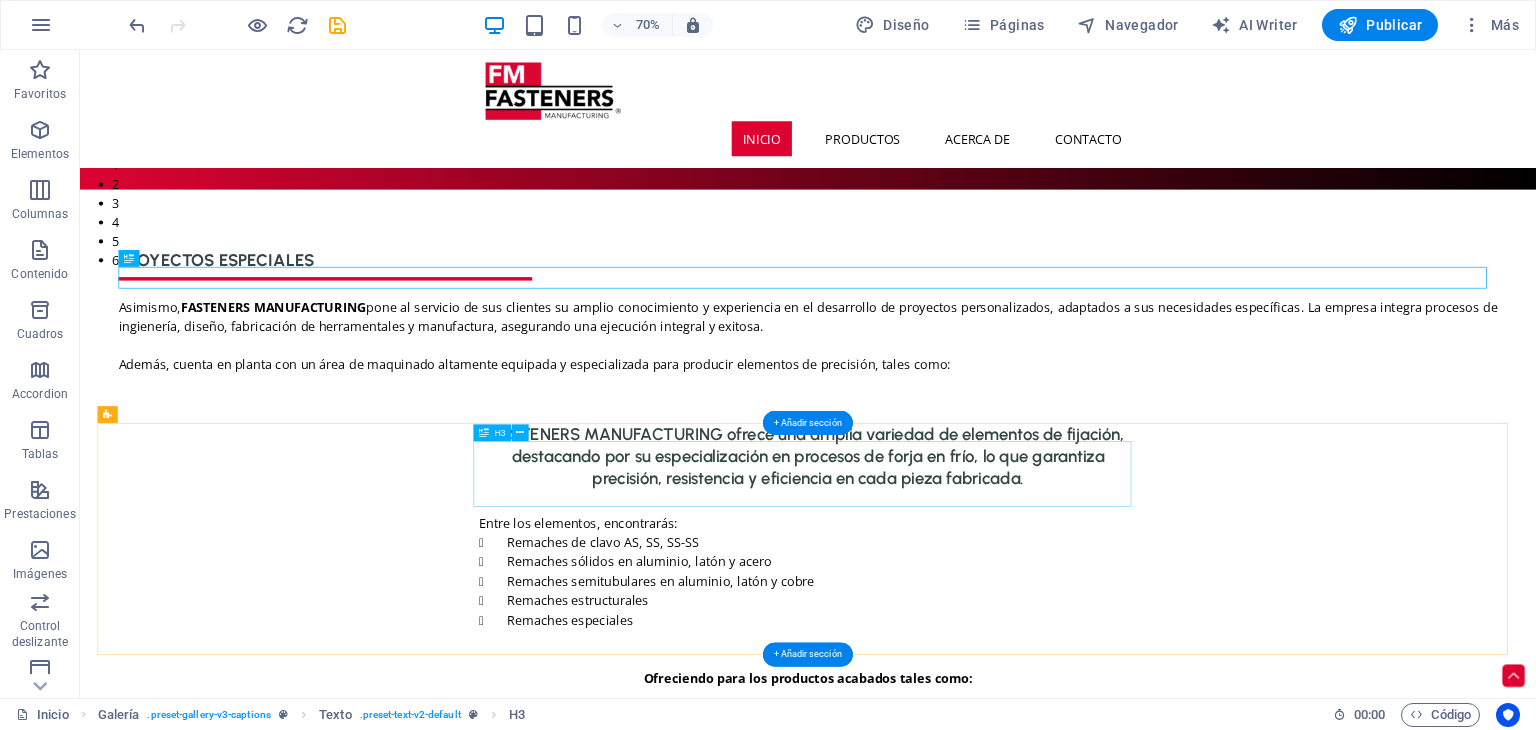 click on "FASTENERS MANUFACTURING ofrece una amplia variedad de elementos de fijación, destacando por su especialización en procesos de forja en frío, lo que garantiza precisión, resistencia y eficiencia en cada pieza fabricada." at bounding box center (1120, 631) 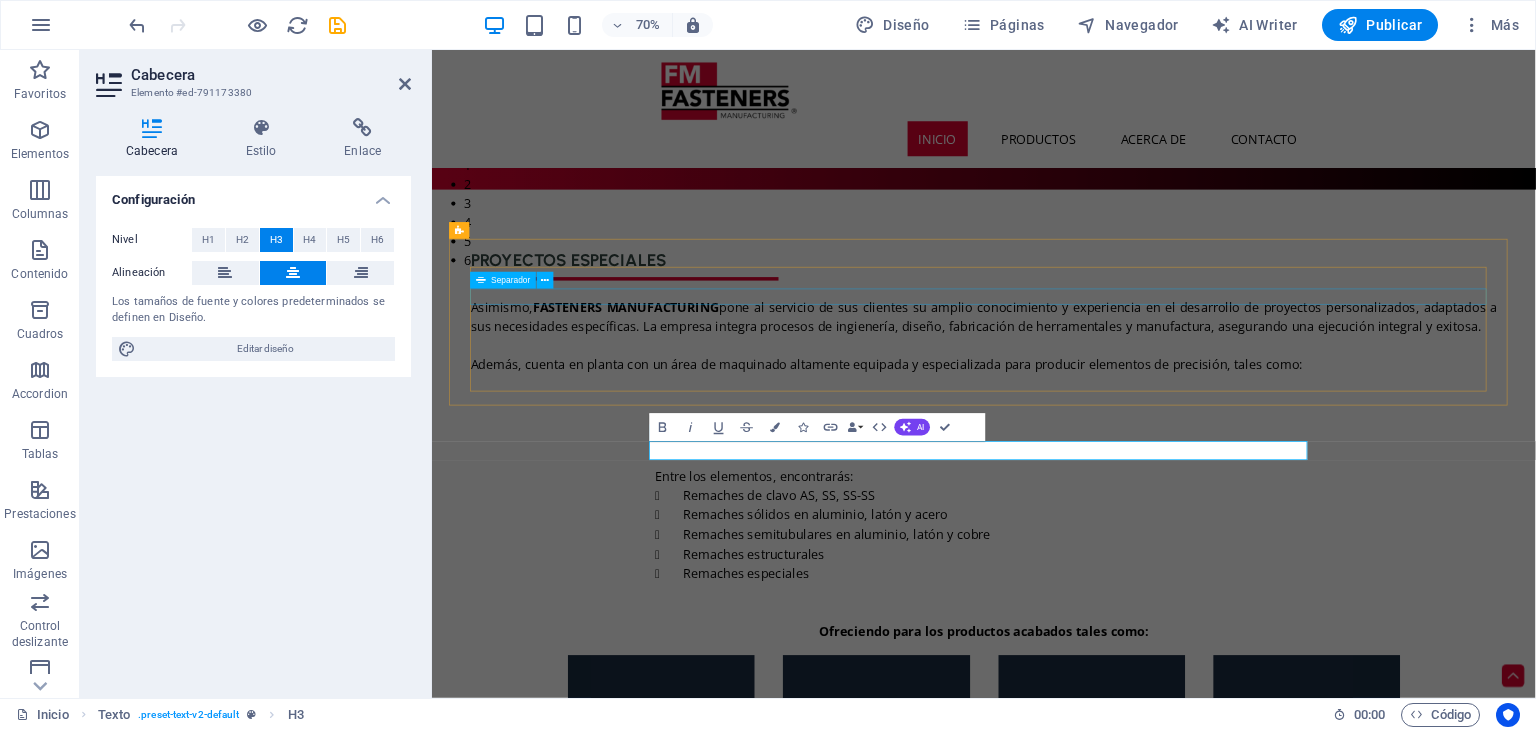 click at bounding box center (1220, 377) 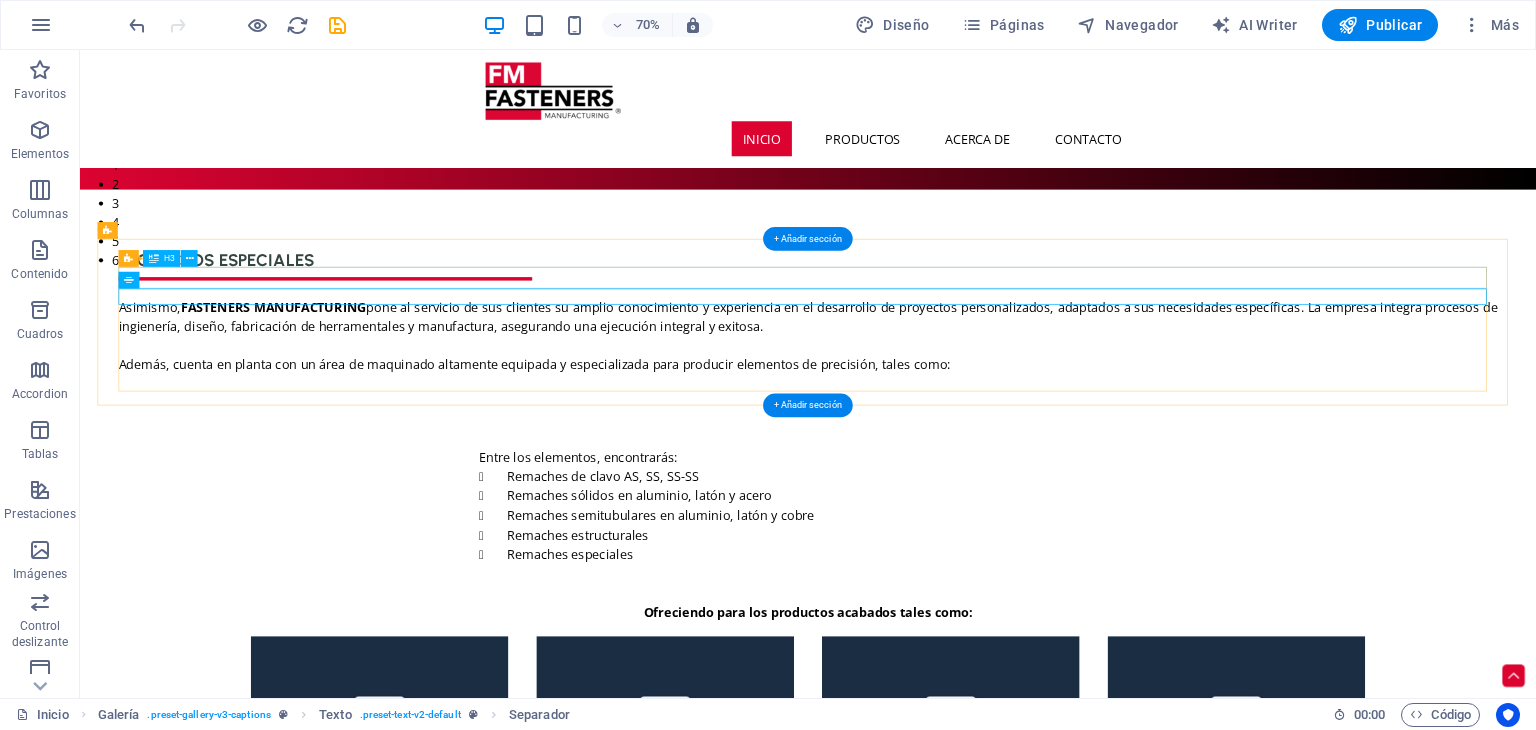 click on "PROYECTOS ESPECIALES" at bounding box center (1120, 350) 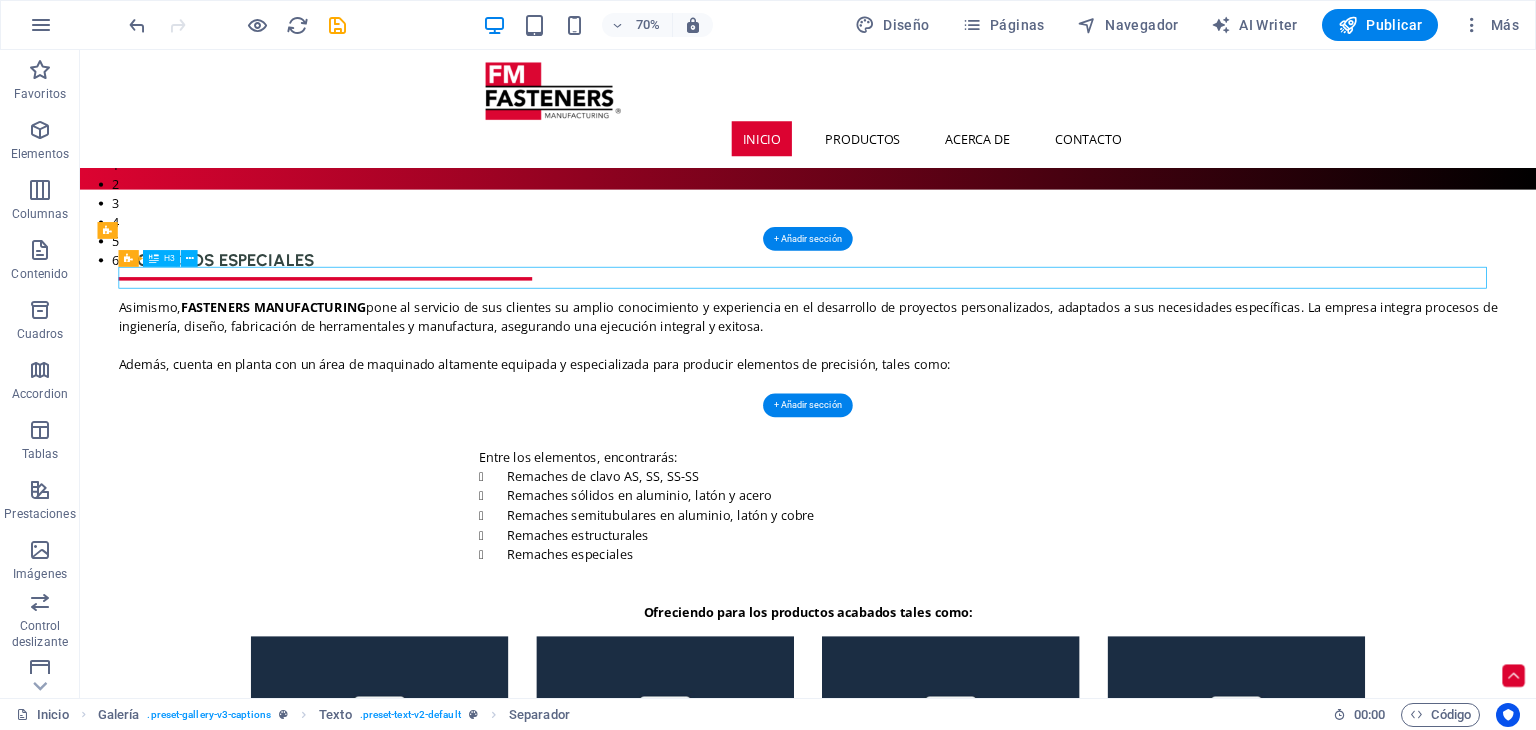 click on "PROYECTOS ESPECIALES" at bounding box center (1120, 350) 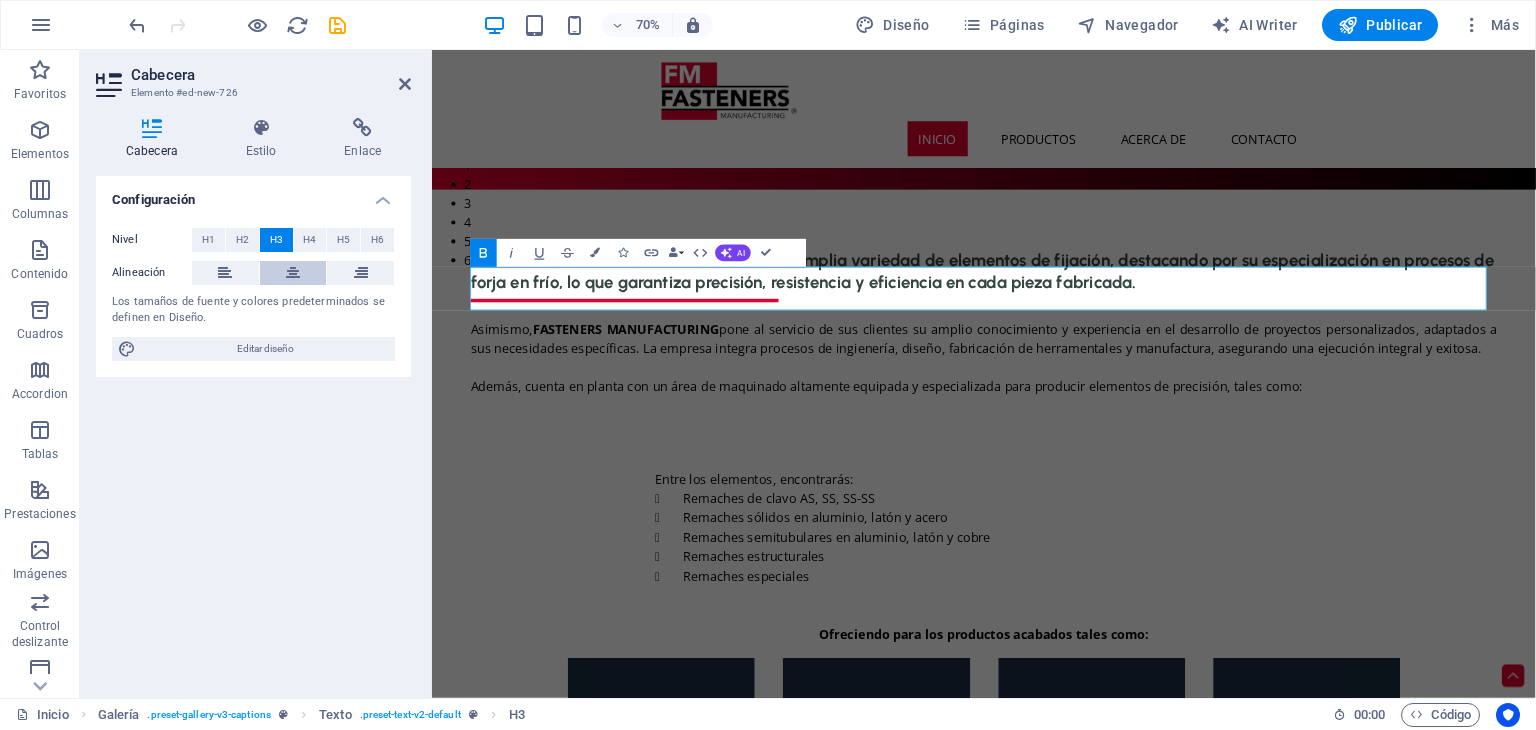 click at bounding box center [293, 273] 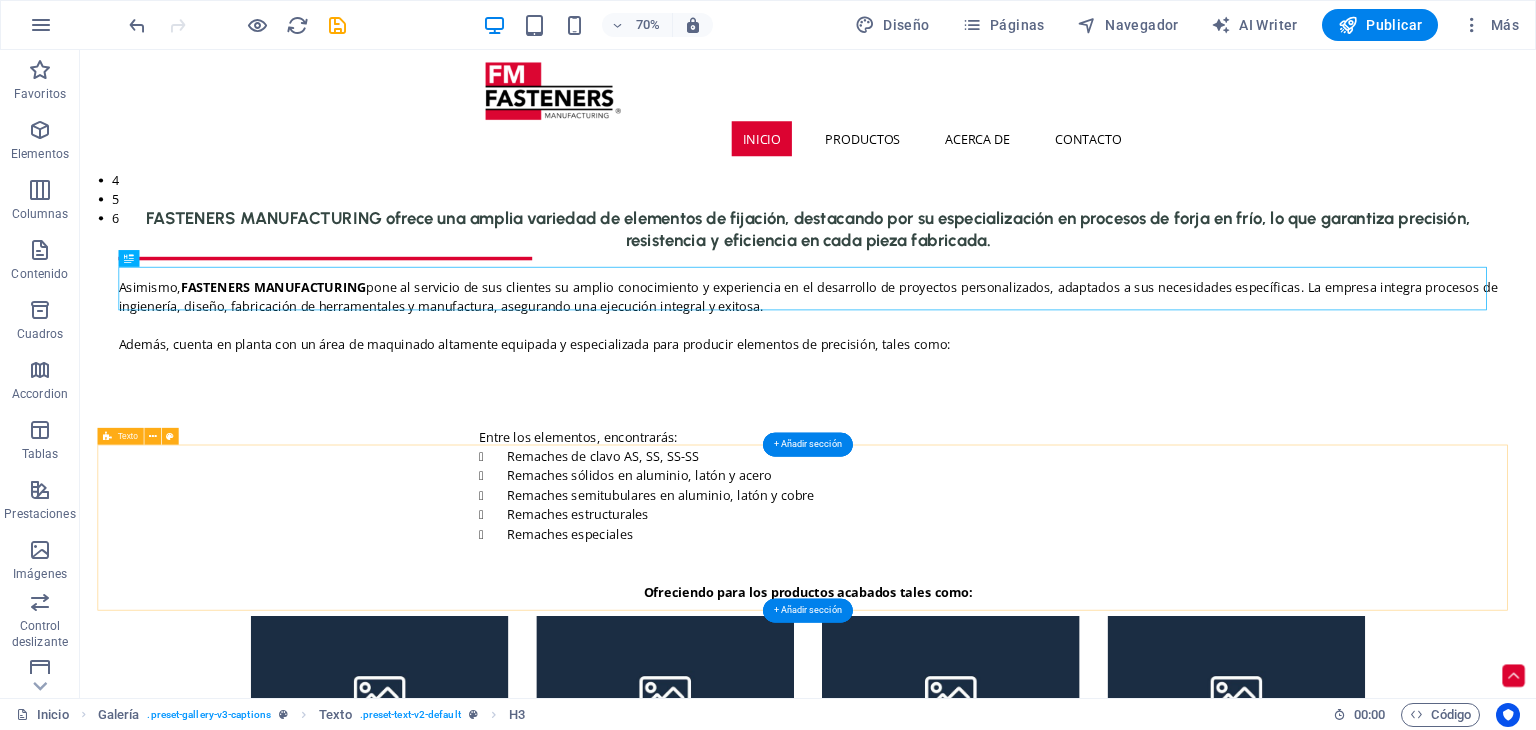 scroll, scrollTop: 728, scrollLeft: 0, axis: vertical 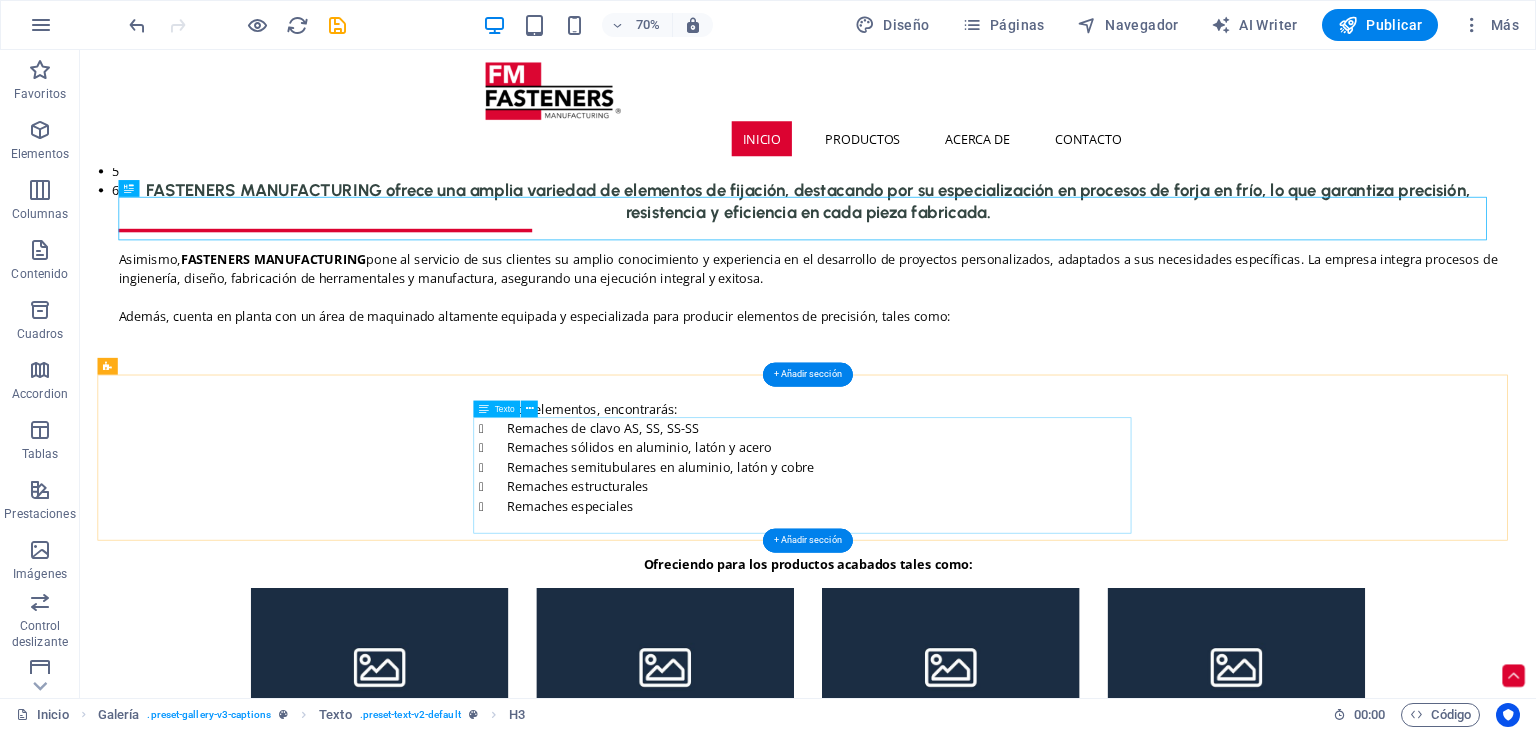 click on "Entre los elementos, encontrarás: Remaches de clavo AS, SS, SS-SS Remaches sólidos en aluminio, latón y acero Remaches semitubulares en aluminio, acero, latón y cobre Remaches estructurales Remaches especiales" at bounding box center (1120, 633) 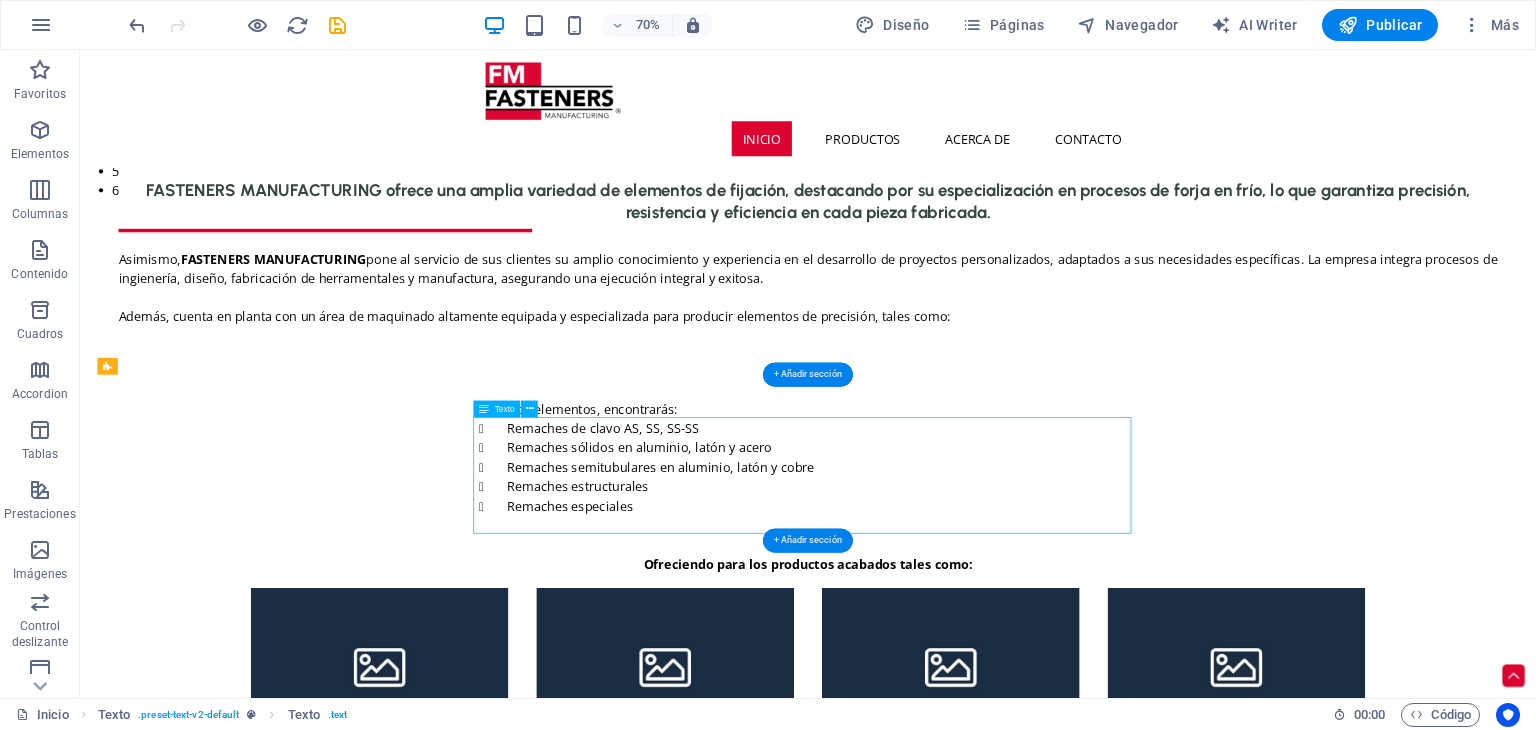 click on "Entre los elementos, encontrarás: Remaches de clavo AS, SS, SS-SS Remaches sólidos en aluminio, latón y acero Remaches semitubulares en aluminio, acero, latón y cobre Remaches estructurales Remaches especiales" at bounding box center (1120, 633) 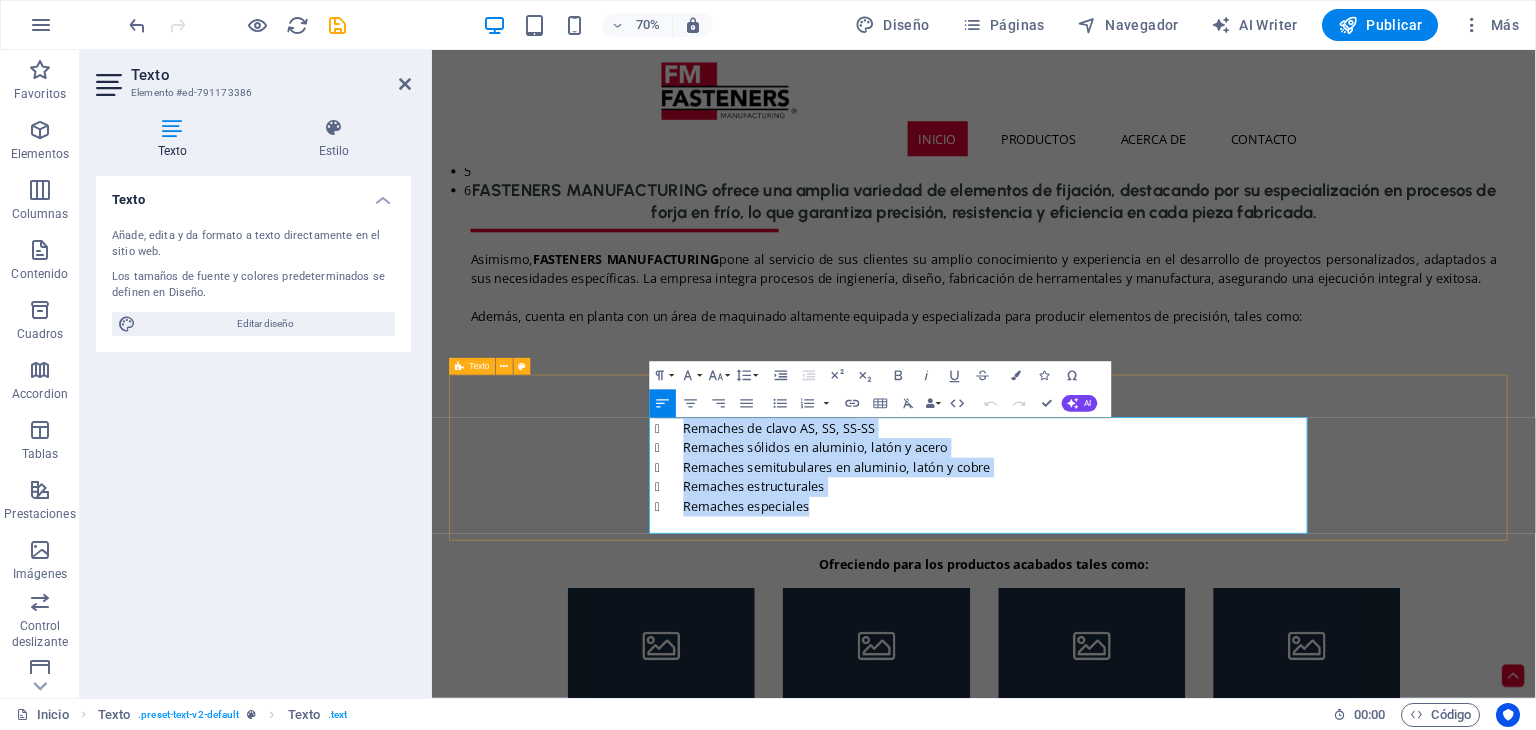 drag, startPoint x: 1061, startPoint y: 735, endPoint x: 726, endPoint y: 583, distance: 367.8709 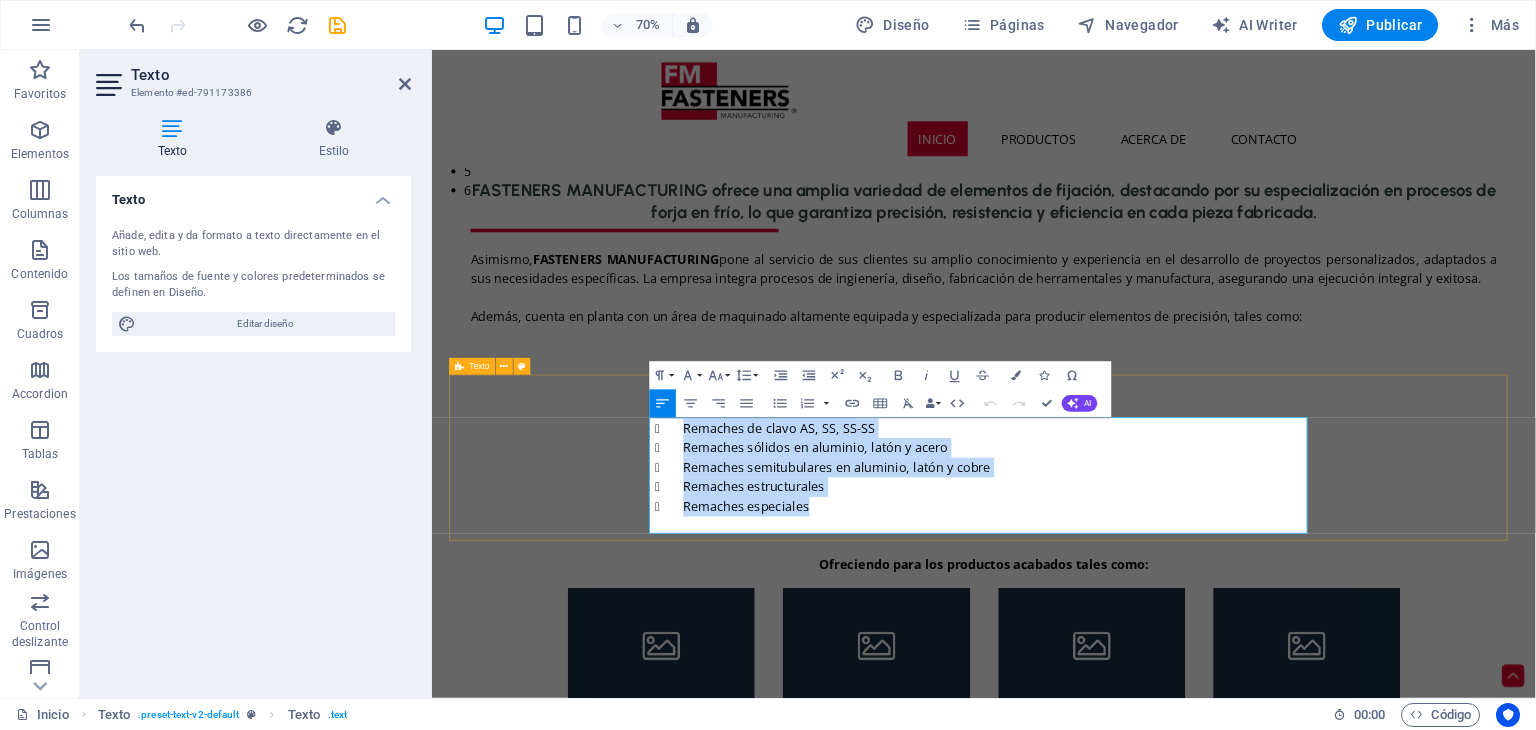 type 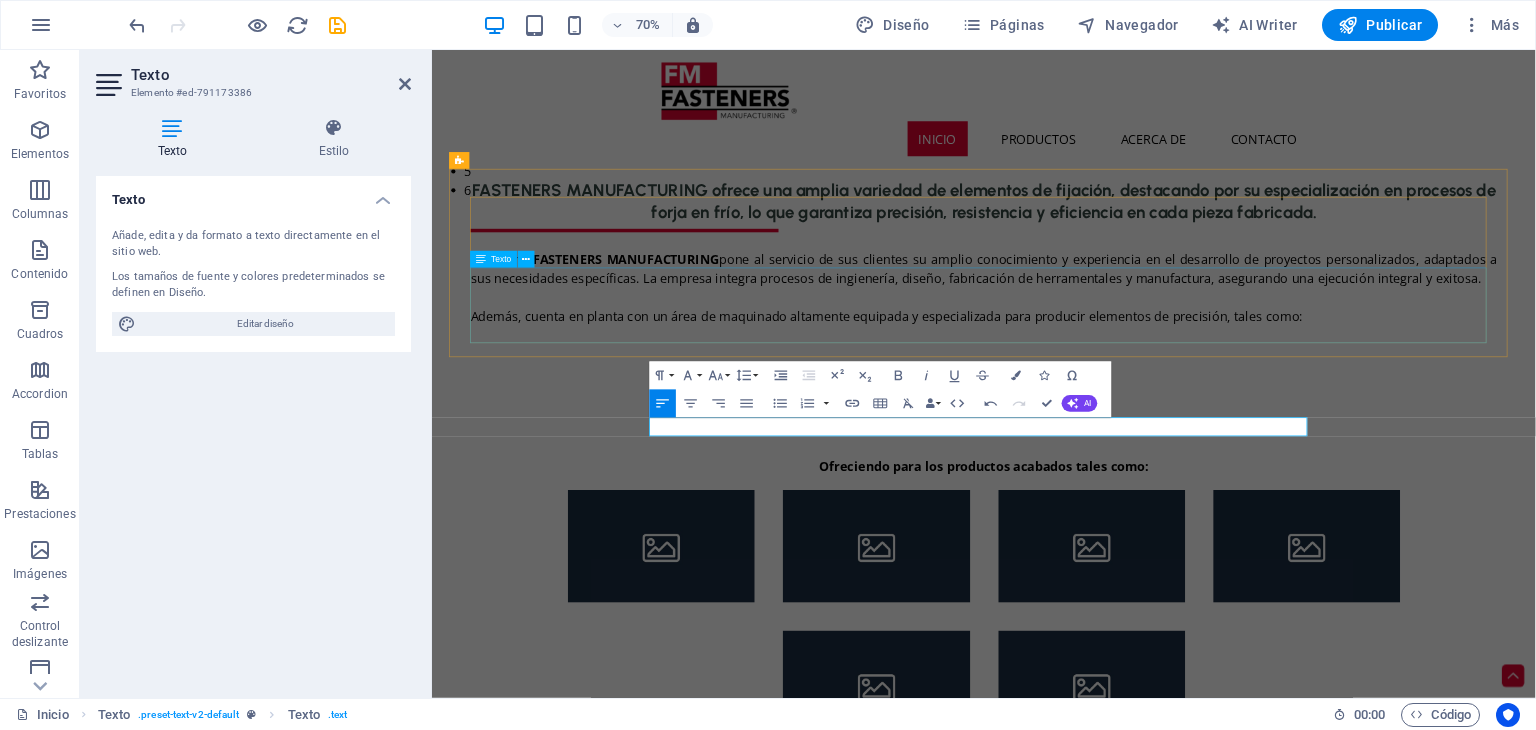 click on "Asimismo, FASTENERS MANUFACTURING pone al servicio de sus clientes su amplio conocimiento y experiencia en el desarrollo de proyectos personalizados, adaptados a sus necesidades específicas. La empresa integra procesos de ingienería, diseño, fabricación de herramentales y manufactura, asegurando una ejecución integral y exitosa. Además, cuenta en planta con un área de maquinado altamente equipada y especializada para producir elementos de precisión, tales como:" at bounding box center (1220, 390) 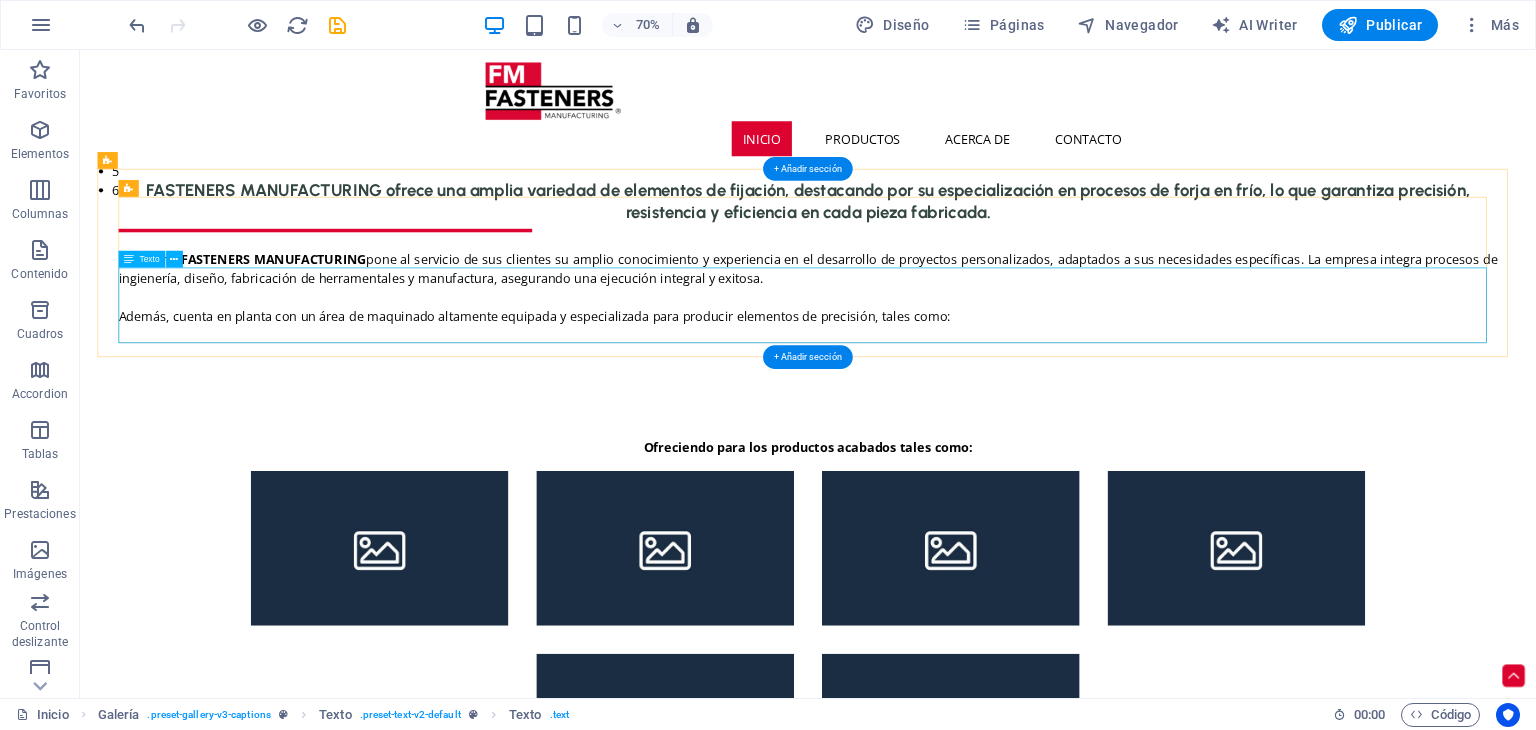 click on "Asimismo, FASTENERS MANUFACTURING pone al servicio de sus clientes su amplio conocimiento y experiencia en el desarrollo de proyectos personalizados, adaptados a sus necesidades específicas. La empresa integra procesos de ingienería, diseño, fabricación de herramentales y manufactura, asegurando una ejecución integral y exitosa. Además, cuenta en planta con un área de maquinado altamente equipada y especializada para producir elementos de precisión, tales como:" at bounding box center [1120, 390] 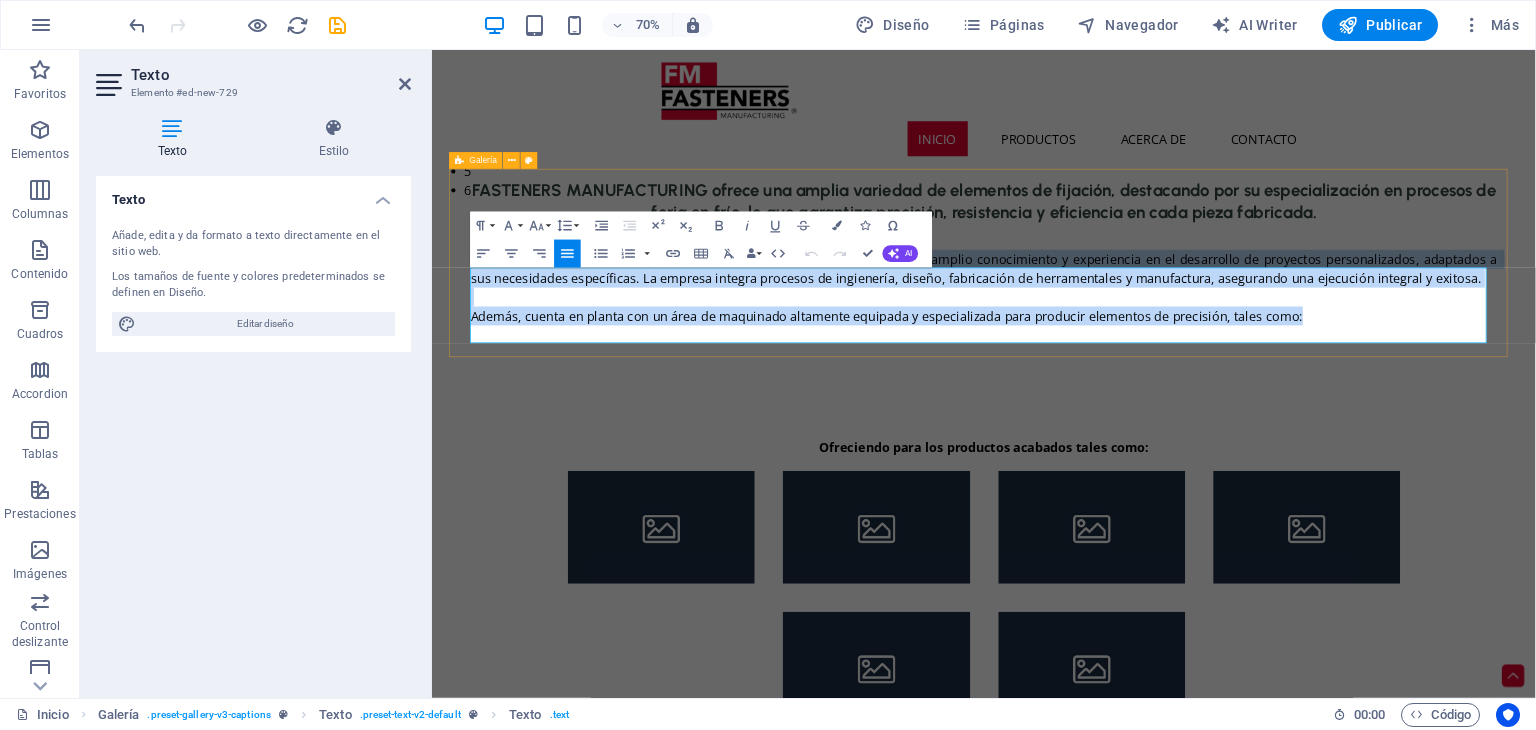 drag, startPoint x: 1743, startPoint y: 455, endPoint x: 482, endPoint y: 361, distance: 1264.4987 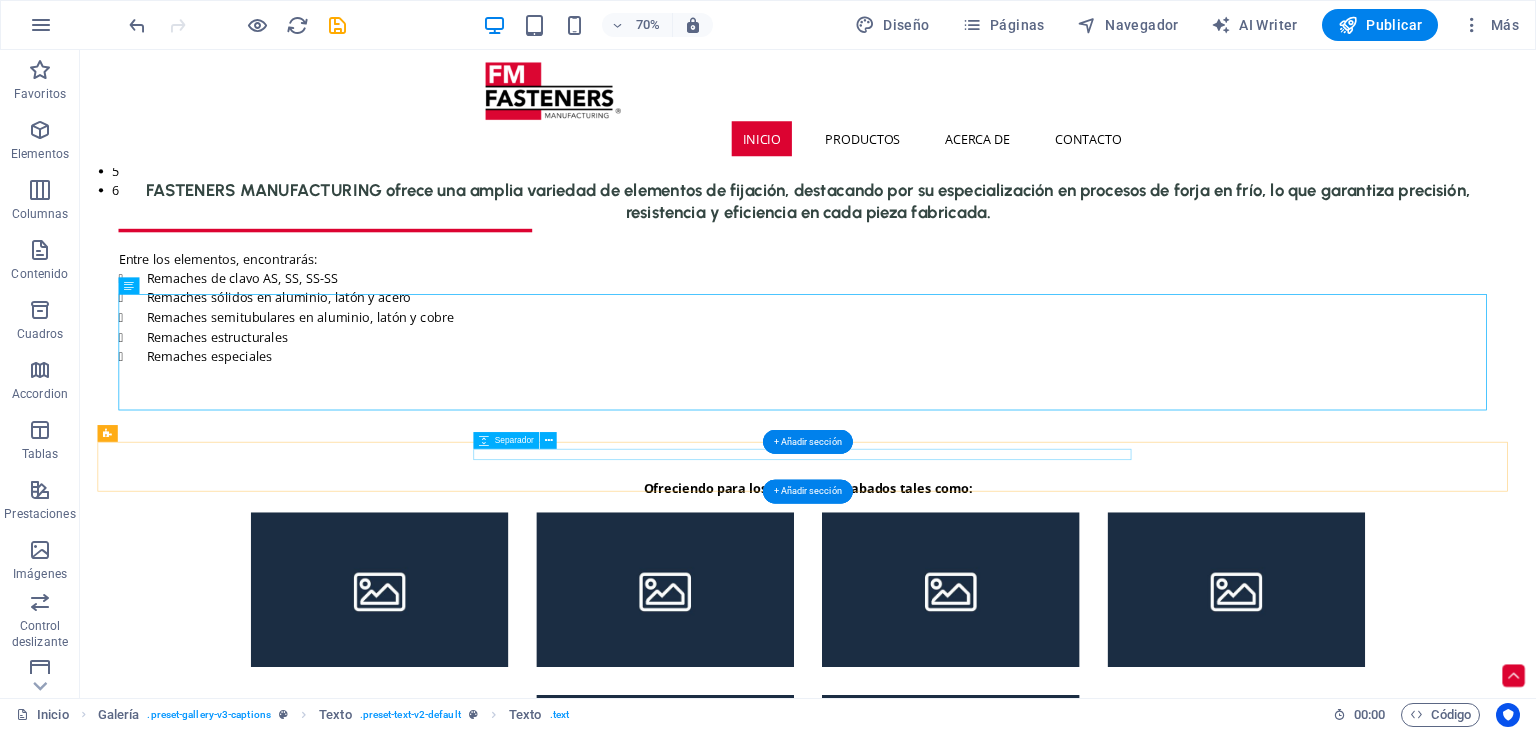 scroll, scrollTop: 628, scrollLeft: 0, axis: vertical 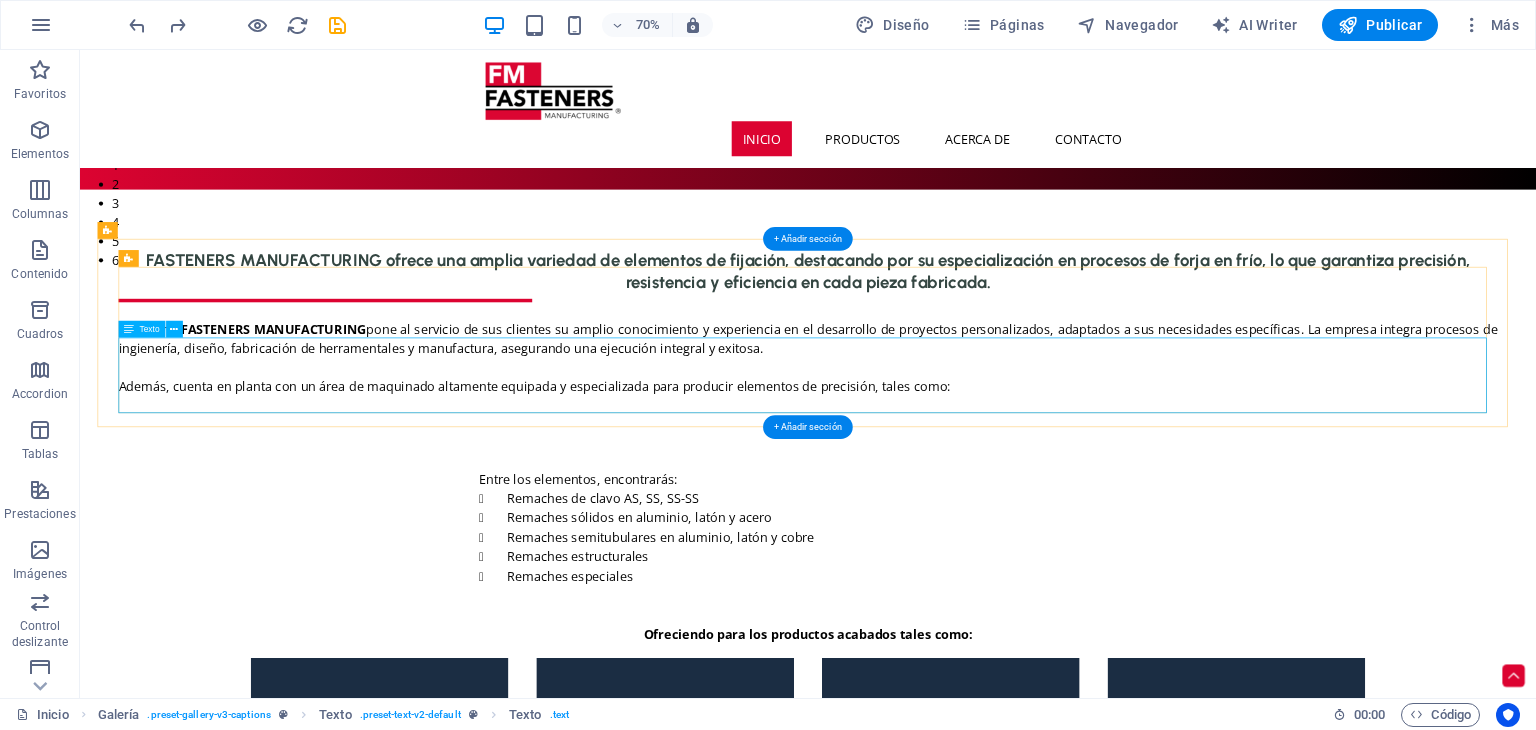 click on "Asimismo, FASTENERS MANUFACTURING pone al servicio de sus clientes su amplio conocimiento y experiencia en el desarrollo de proyectos personalizados, adaptados a sus necesidades específicas. La empresa integra procesos de ingienería, diseño, fabricación de herramentales y manufactura, asegurando una ejecución integral y exitosa. Además, cuenta en planta con un área de maquinado altamente equipada y especializada para producir elementos de precisión, tales como:" at bounding box center [1120, 490] 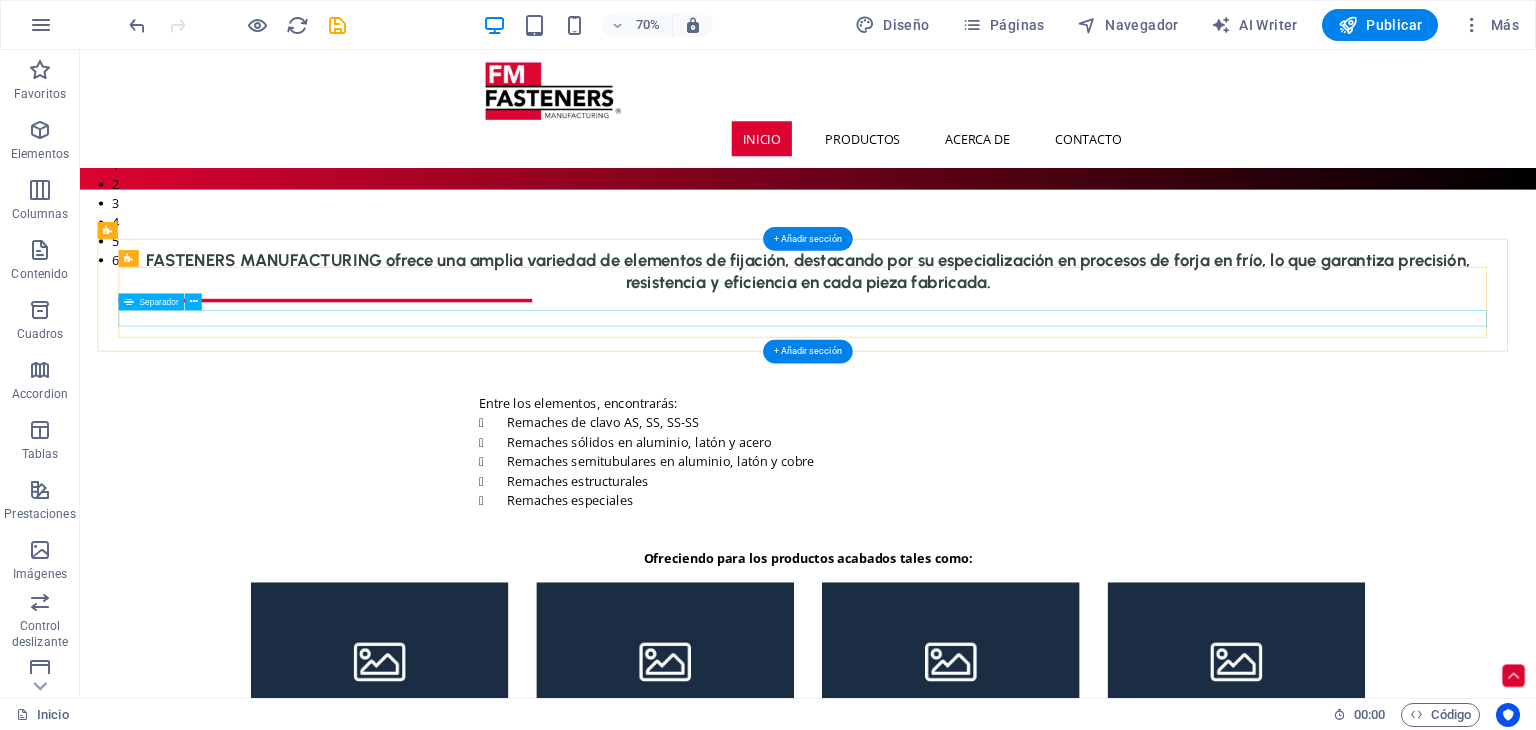 click at bounding box center [1120, 408] 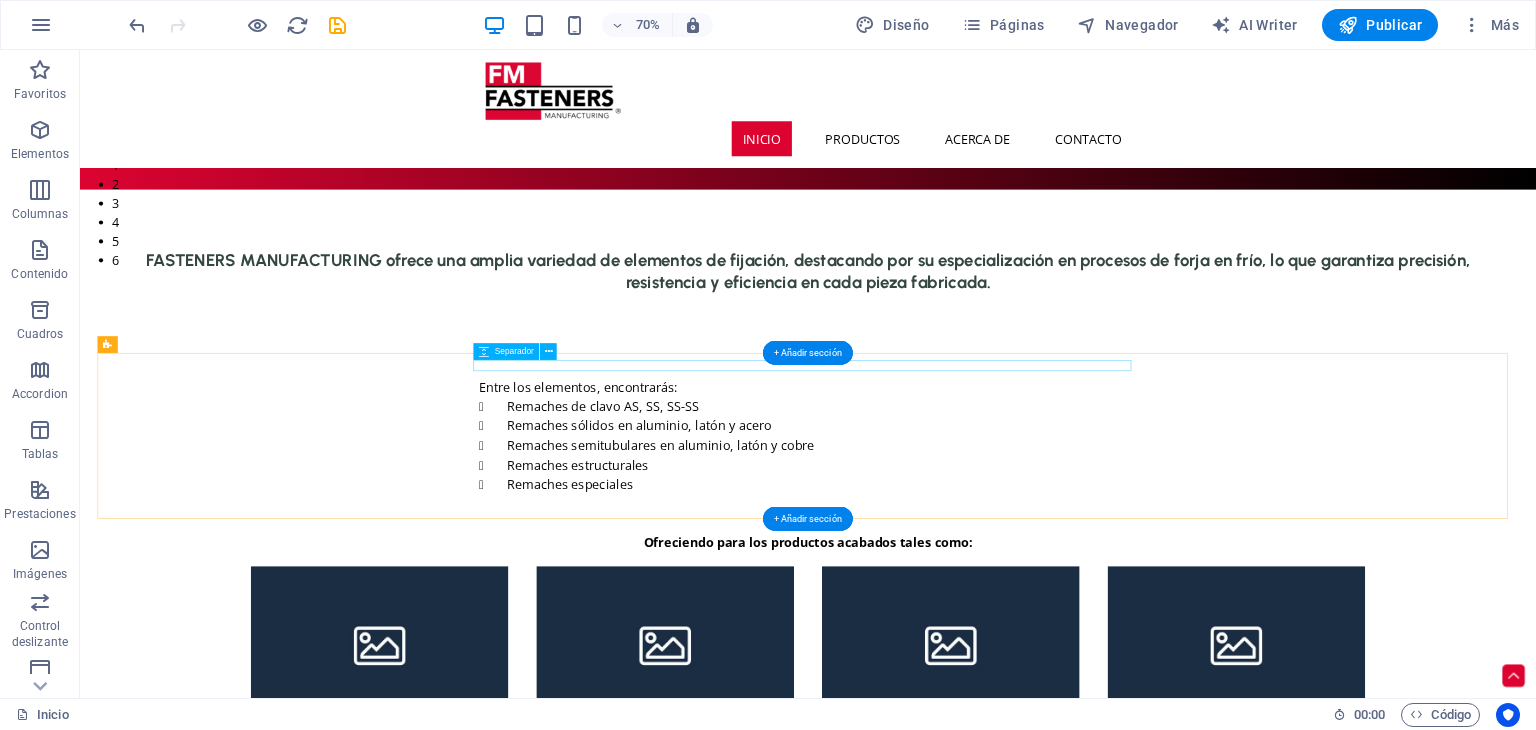 click at bounding box center [1120, 476] 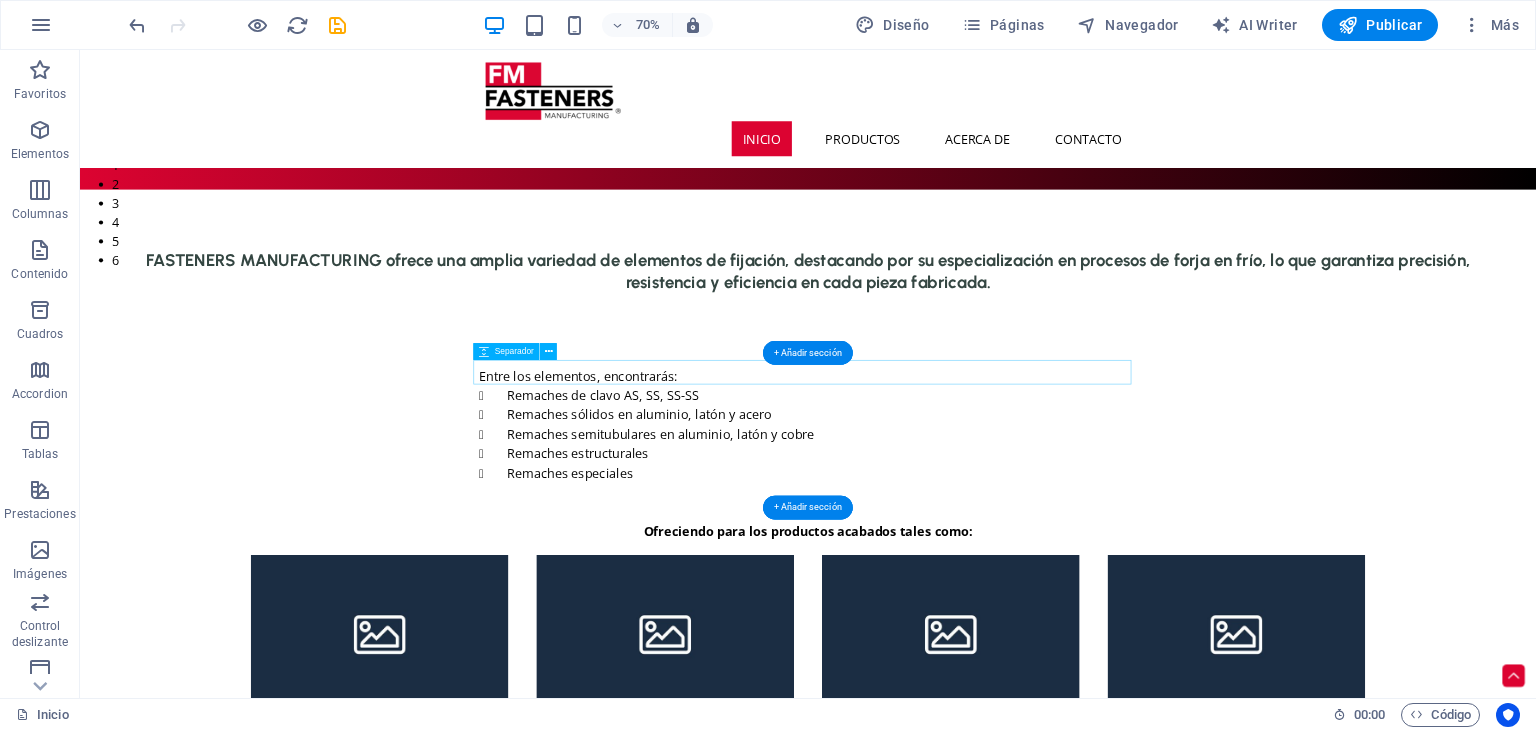 click at bounding box center [1120, 485] 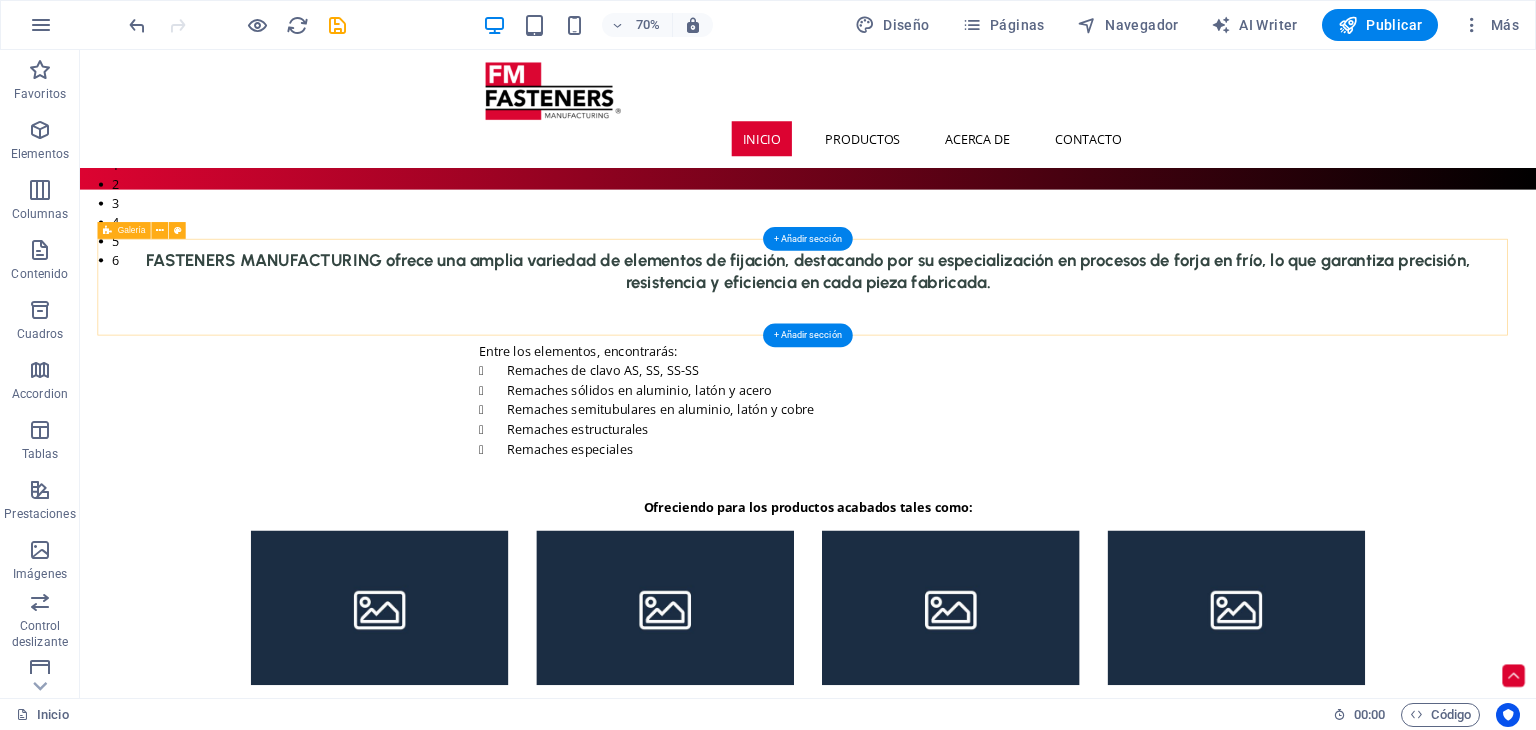 click on "FASTENERS MANUFACTURING ofrece una amplia variedad de elementos de fijación, destacando por su especialización en procesos de forja en frío, lo que garantiza precisión, resistencia y eficiencia en cada pieza fabricada." at bounding box center [1120, 364] 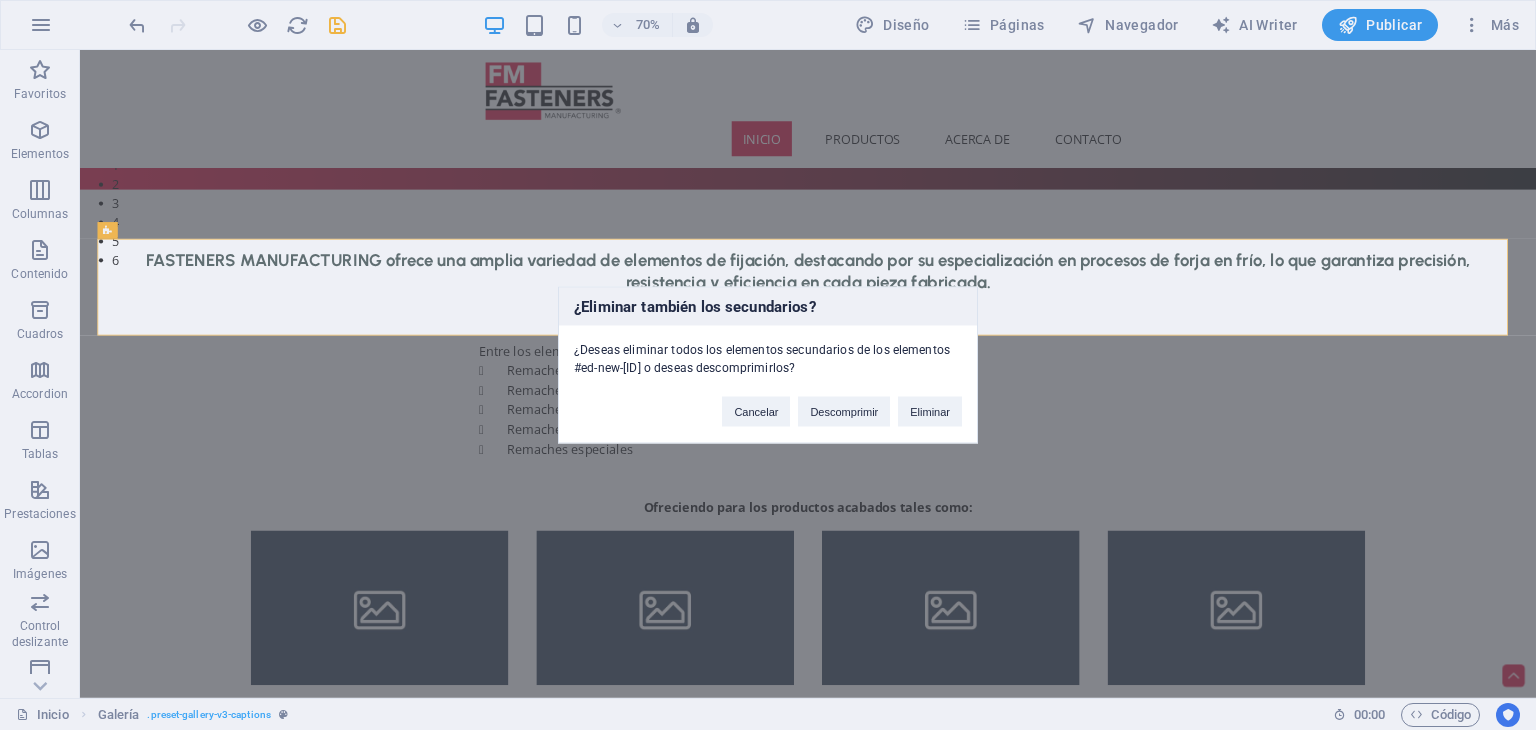 type 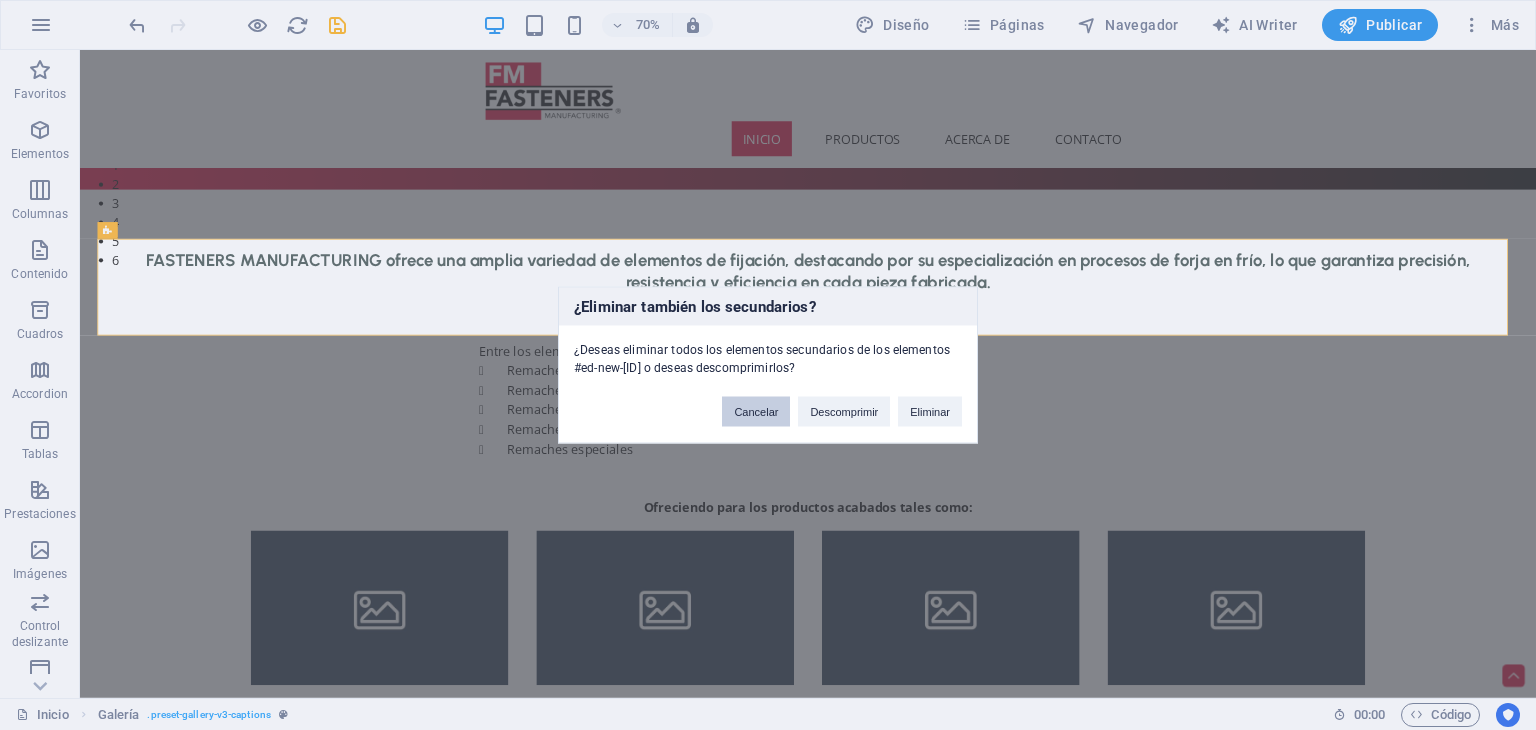 click on "Cancelar" at bounding box center (756, 412) 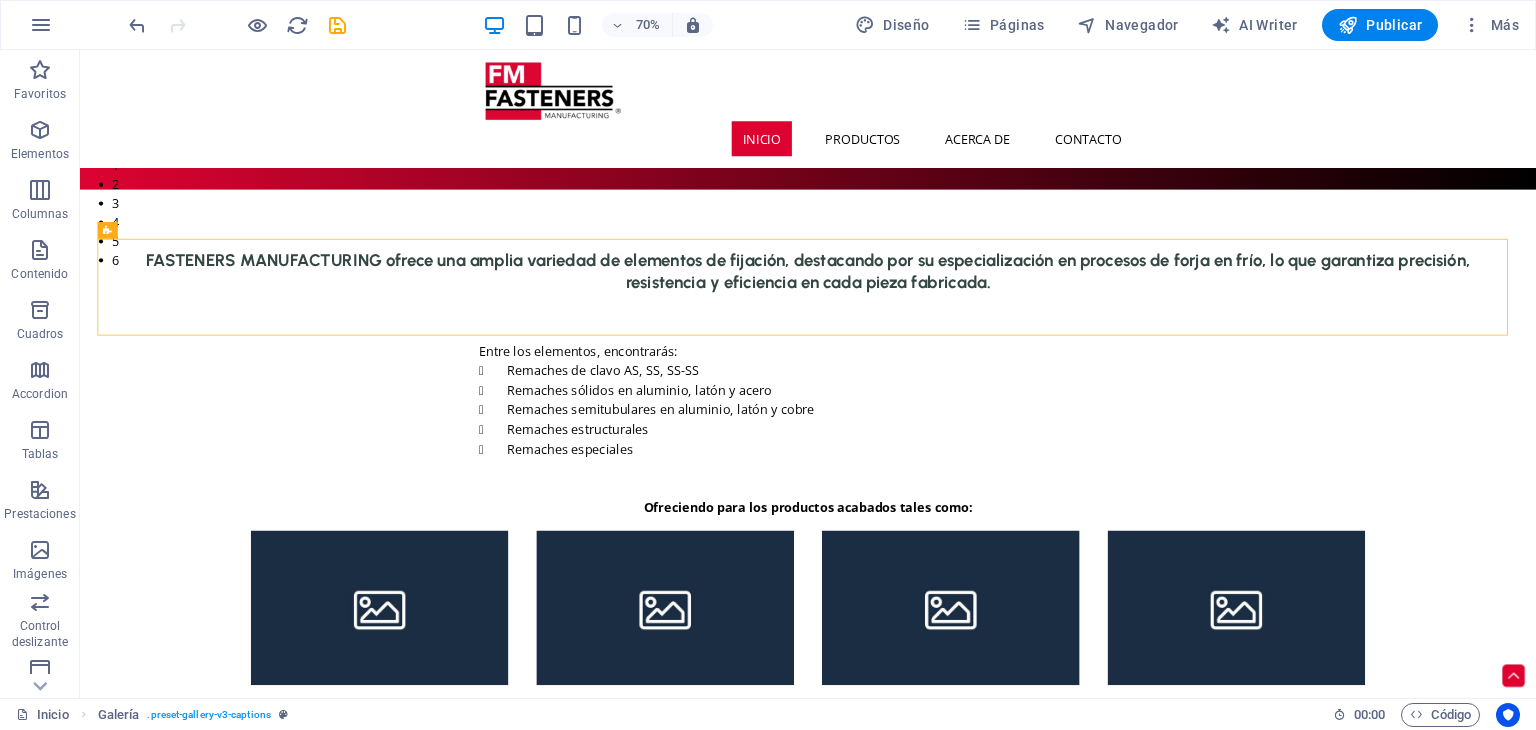 click on "LÍDERES EN SOLUCIONES Y FIJACIÓN Inicio Productos Acerca de Contacto 1 2 LÍDERES EN SOLUCIONES Y FIJACIÓN FASTENERS MANUFACTURING ofrece una amplia variedad de elementos de fijación, destacando por su especialización en procesos de forja en frío, lo que garantiza precisión, resistencia y eficiencia en cada pieza fabricada. Entre los elementos, encontrarás: Remaches de clavo AS, SS, SS-SS Remaches sólidos en aluminio, latón y acero Remaches semitubulares en aluminio, acero, latón y cobre Remaches estructurales Remaches especiales Ofreciendo para los productos acabados tales como:
NUESTROS PRINCIPALES PRODUCTOS: TUERCA REMACHABLE EUROPEA TUBULAR REMACHE SÓLIDO  DE ACERO REMACHE DE CLAVO AS  (ALUMINIO - ACERO) REMACHE DE CLAVO  ESTRUCTURAL  C-LOCK REMACHE SEMITUBULAR  (BALATA) TUERCA REMACHABLE EUROPEA TUBULAR REMACHE SÓLIDO  DE ACERO REMACHE DE CLAVO AS  (ALUMINIO - ACERO) REMACHE DE CLAVO  ESTRUCTURAL  C-LOCK REMACHE SEMITUBULAR  (BALATA) 1 2 3 4 5 6" at bounding box center (1120, 3716) 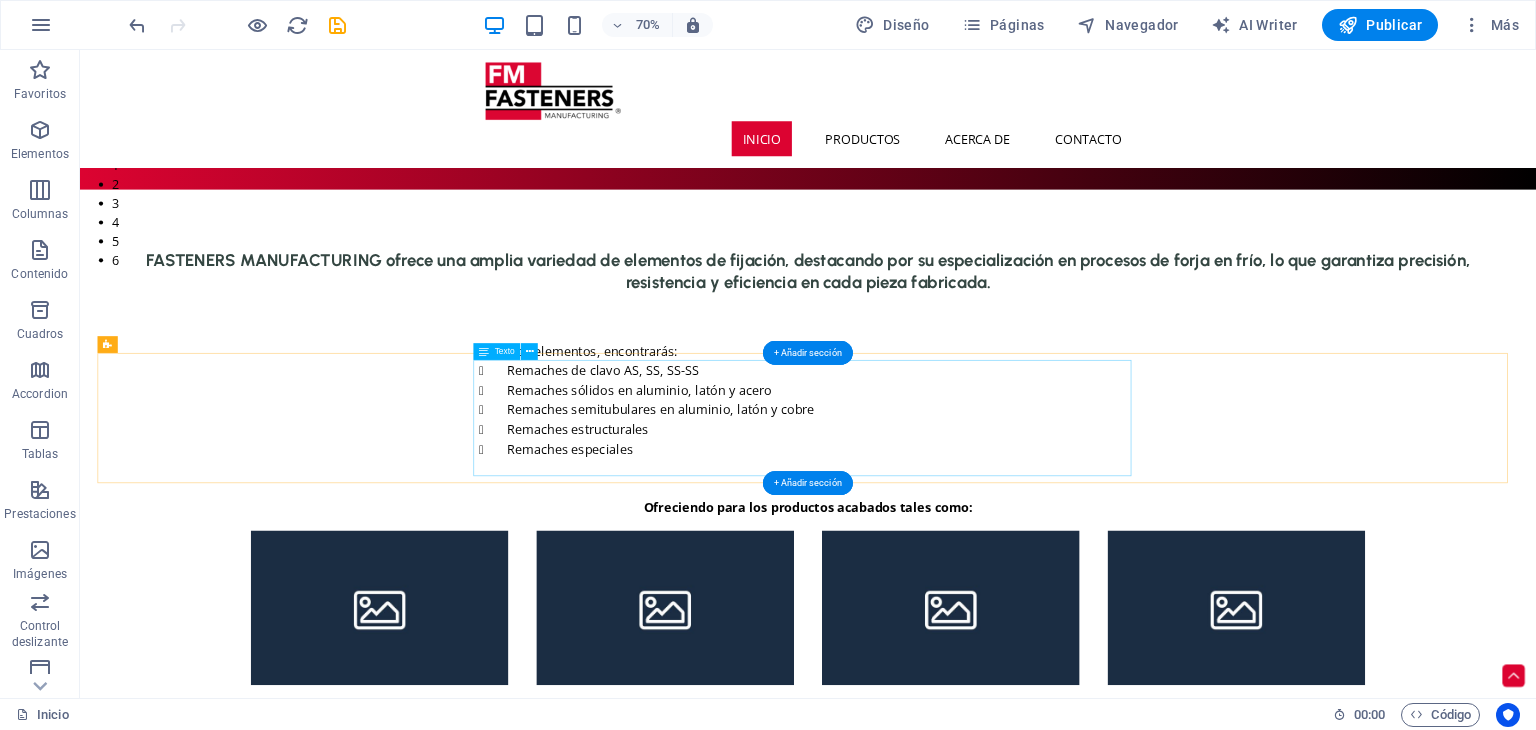 click on "Entre los elementos, encontrarás: Remaches de clavo AS, SS, SS-SS Remaches sólidos en aluminio, latón y acero Remaches semitubulares en aluminio, acero, latón y cobre Remaches estructurales Remaches especiales" at bounding box center (1120, 551) 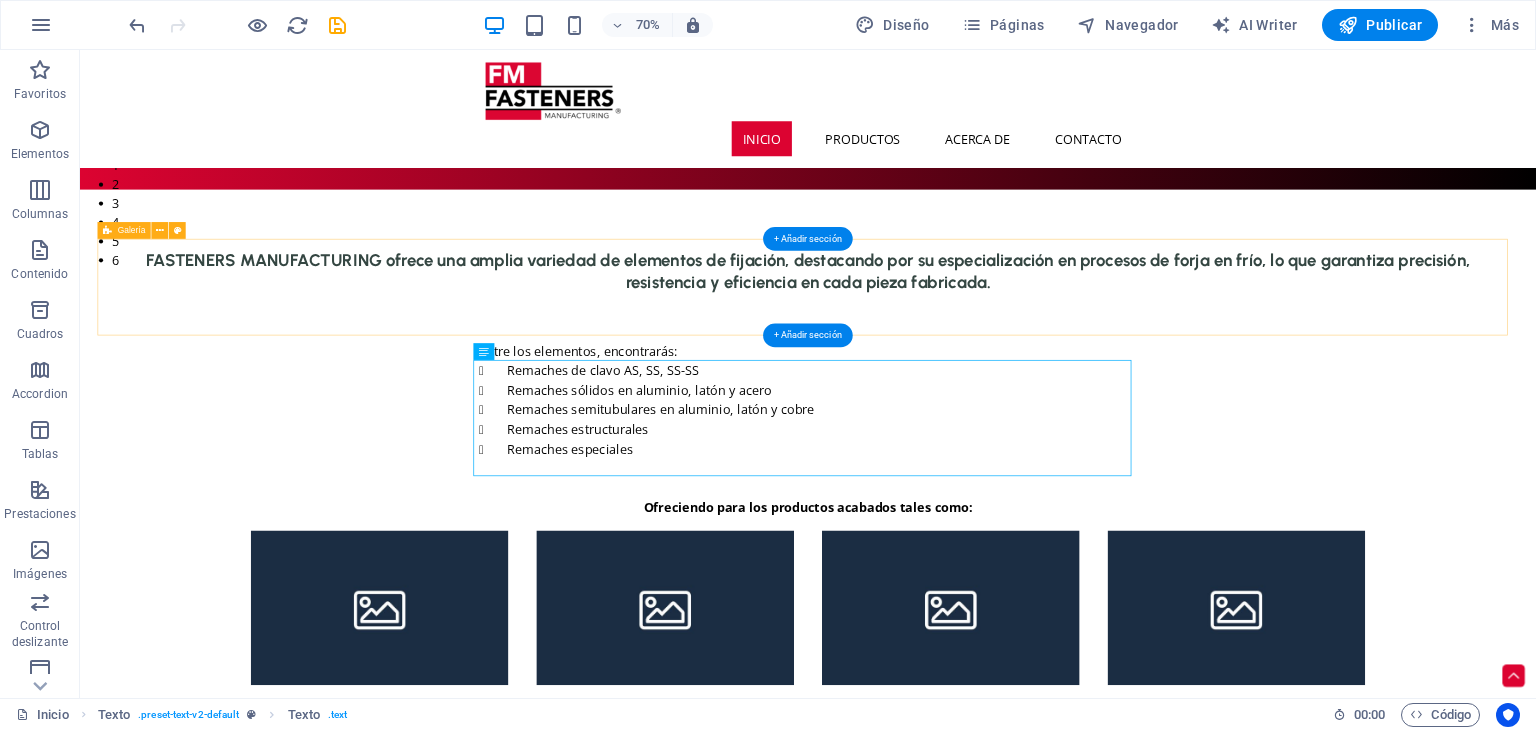 click on "FASTENERS MANUFACTURING ofrece una amplia variedad de elementos de fijación, destacando por su especialización en procesos de forja en frío, lo que garantiza precisión, resistencia y eficiencia en cada pieza fabricada." at bounding box center [1120, 364] 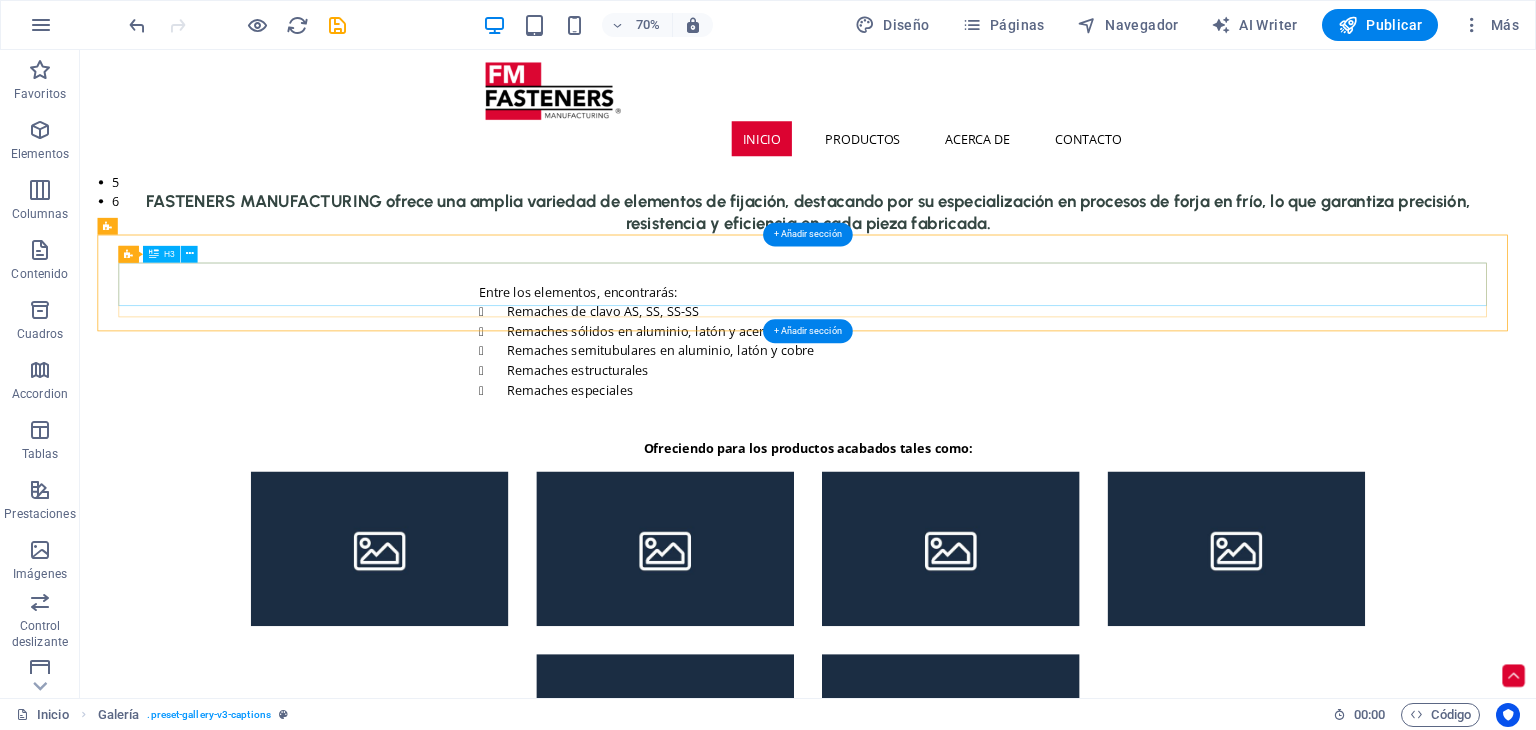 scroll, scrollTop: 728, scrollLeft: 0, axis: vertical 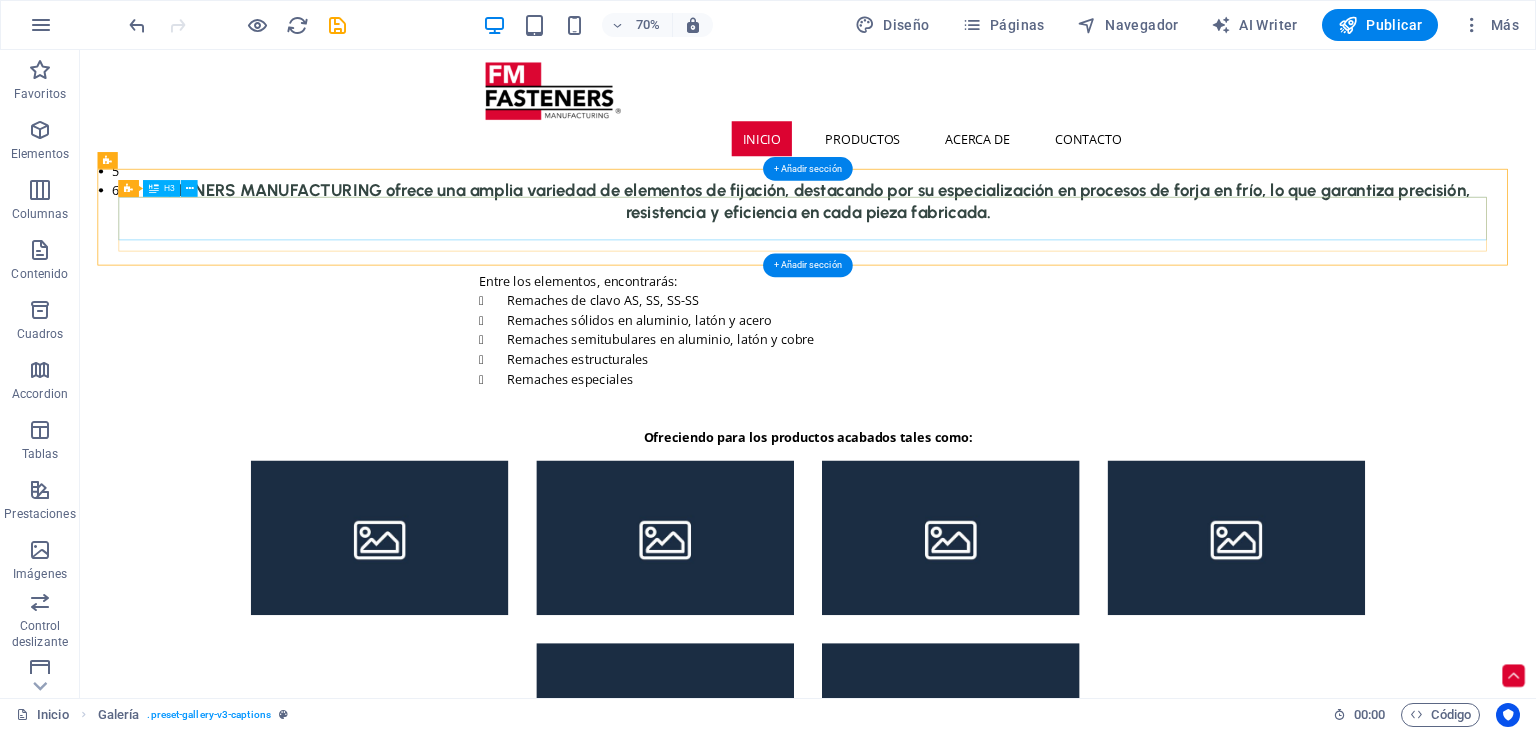 click on "FASTENERS MANUFACTURING ofrece una amplia variedad de elementos de fijación, destacando por su especialización en procesos de forja en frío, lo que garantiza precisión, resistencia y eficiencia en cada pieza fabricada." at bounding box center (1120, 266) 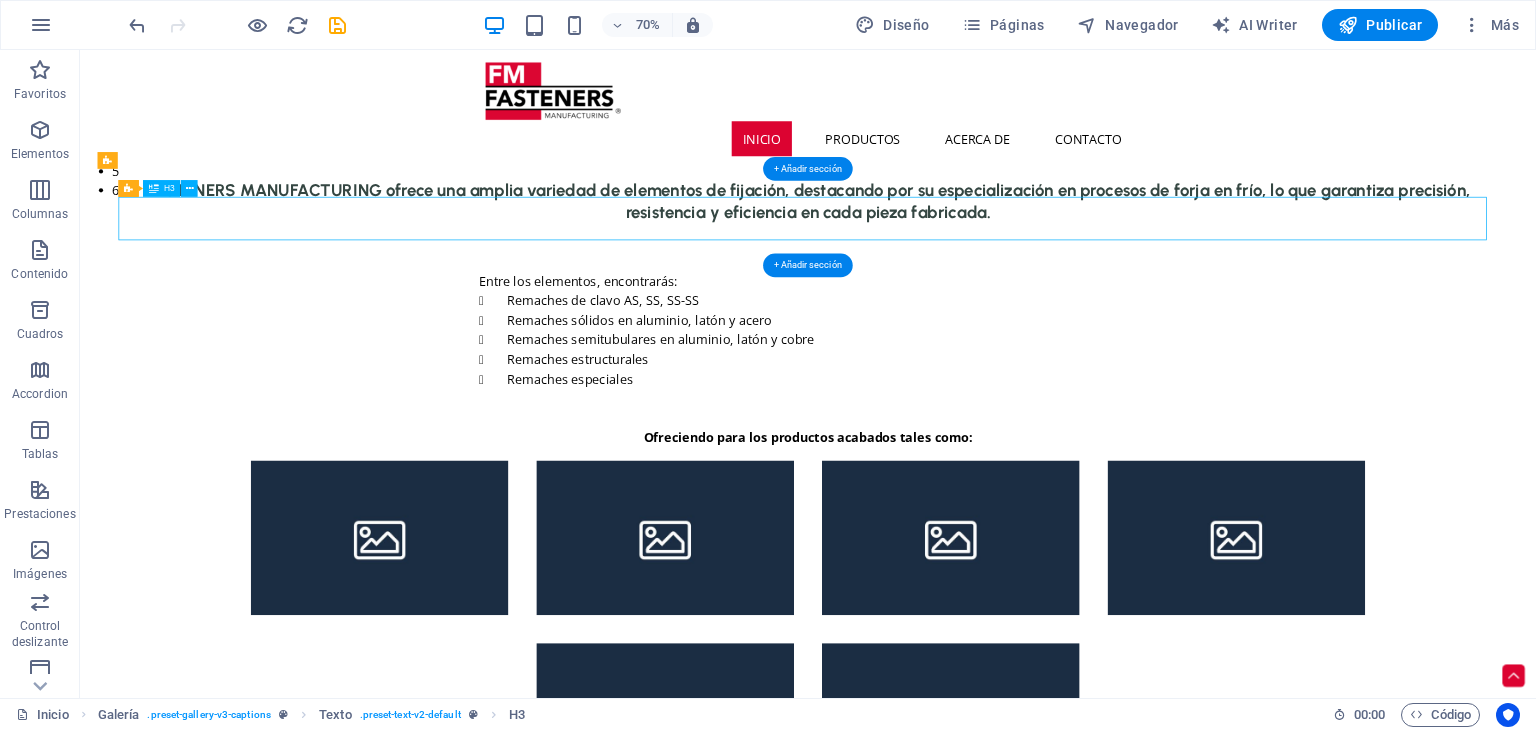 click on "FASTENERS MANUFACTURING ofrece una amplia variedad de elementos de fijación, destacando por su especialización en procesos de forja en frío, lo que garantiza precisión, resistencia y eficiencia en cada pieza fabricada." at bounding box center [1120, 266] 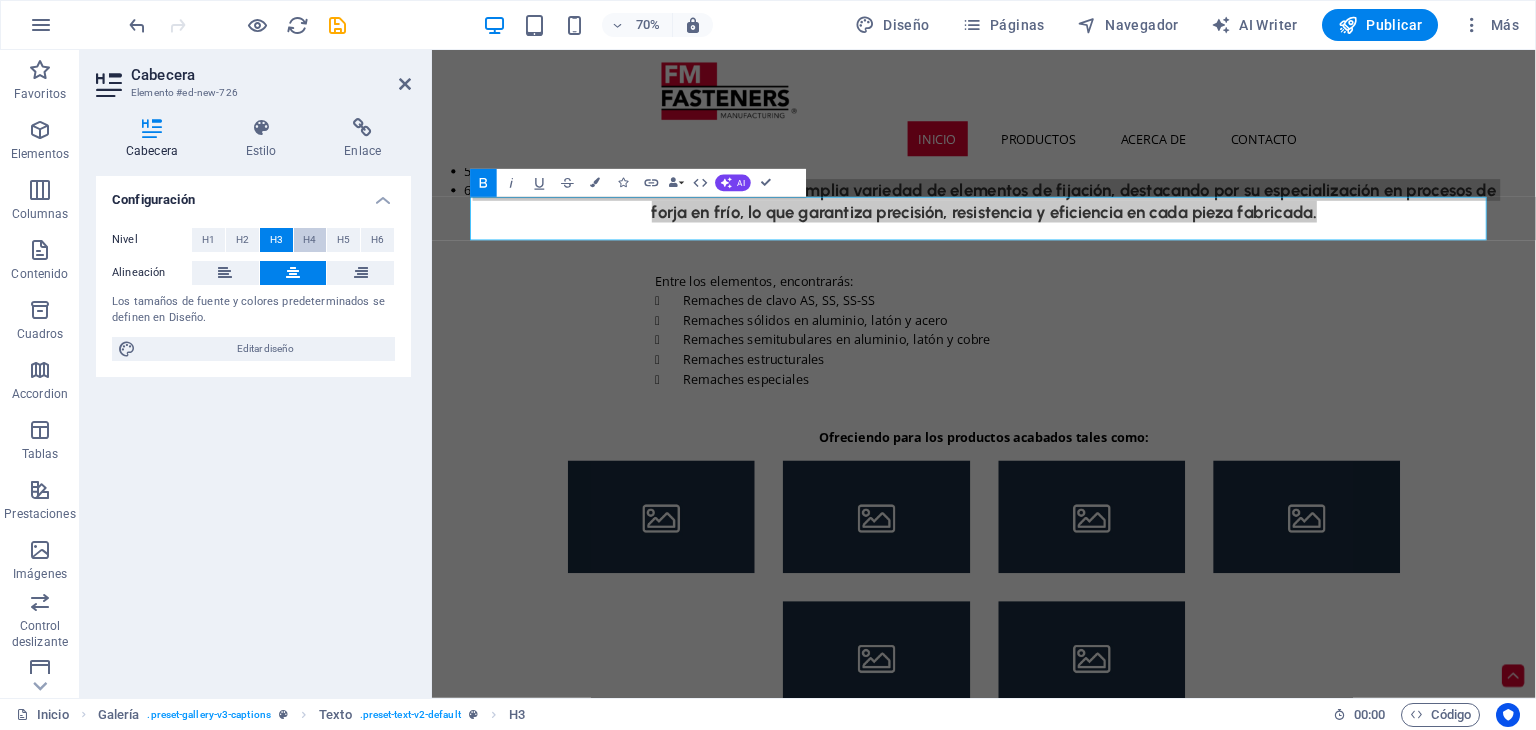 click on "H4" at bounding box center (309, 240) 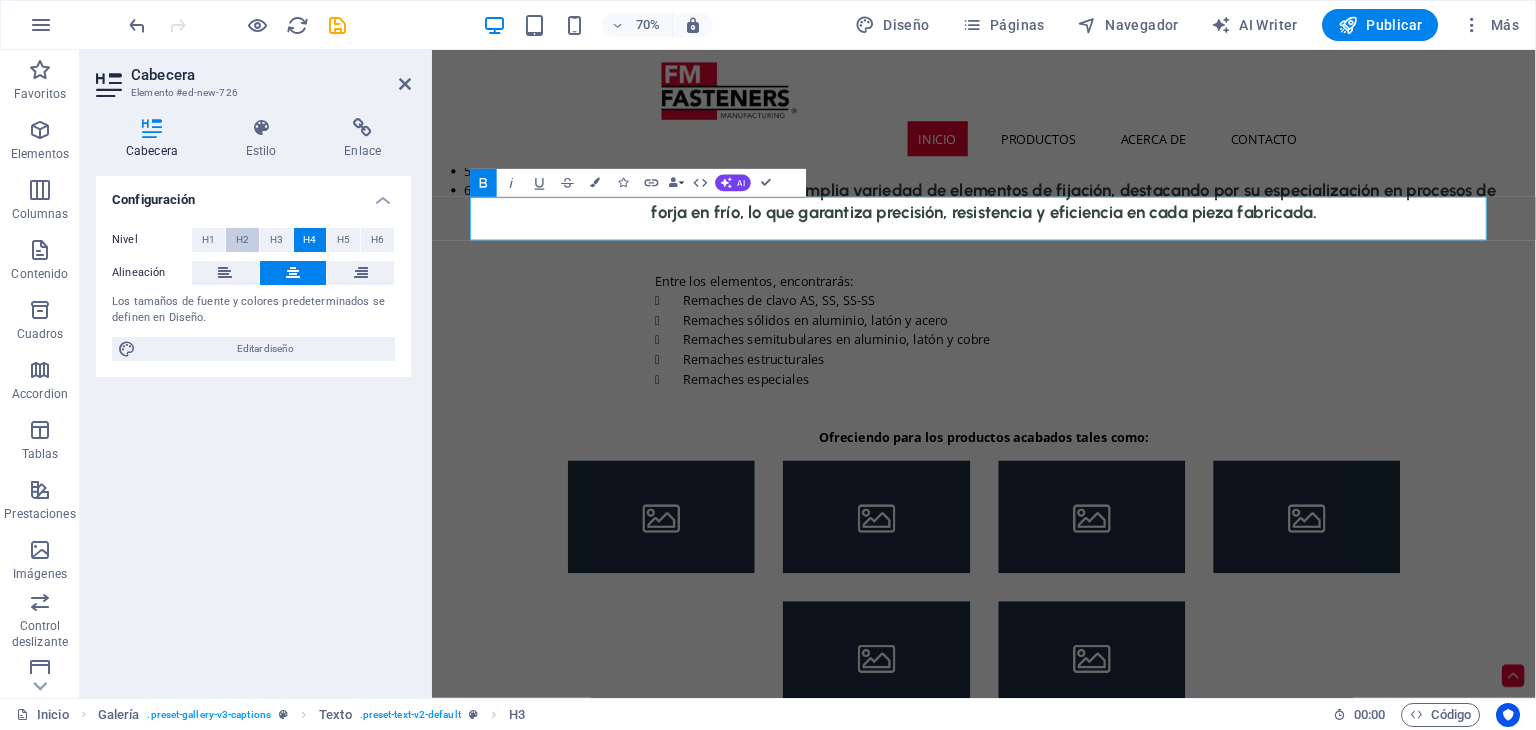 click on "H2" at bounding box center [242, 240] 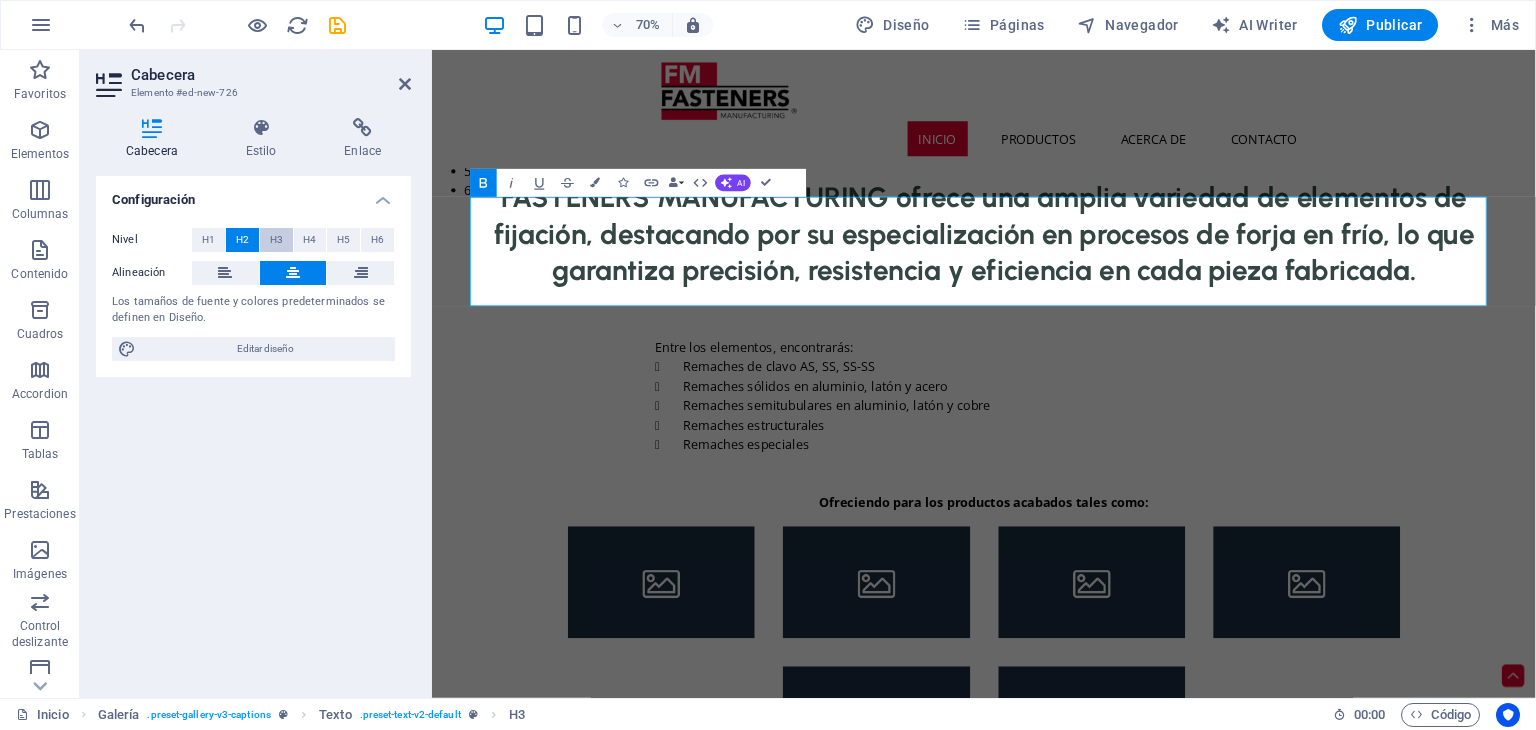 click on "H3" at bounding box center (276, 240) 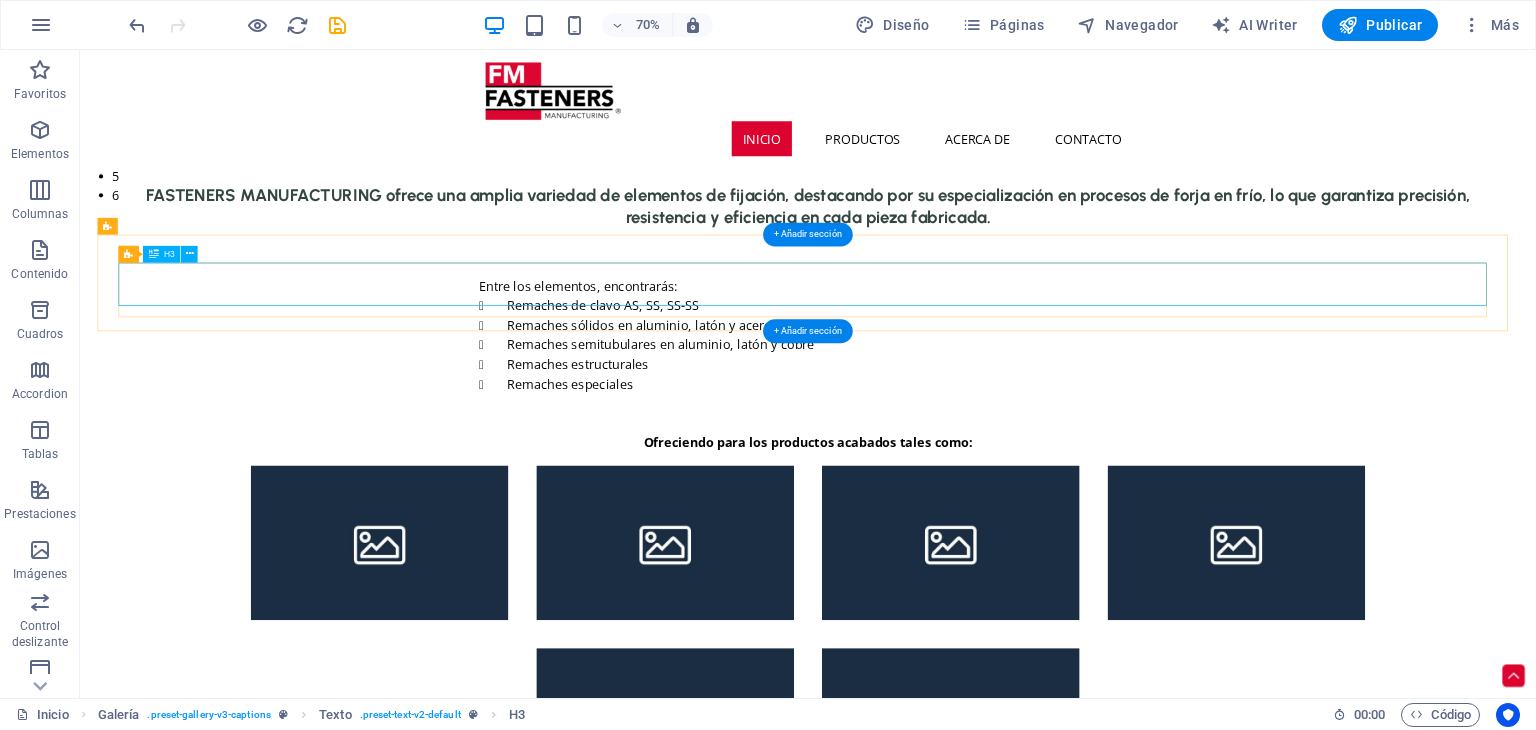 scroll, scrollTop: 728, scrollLeft: 0, axis: vertical 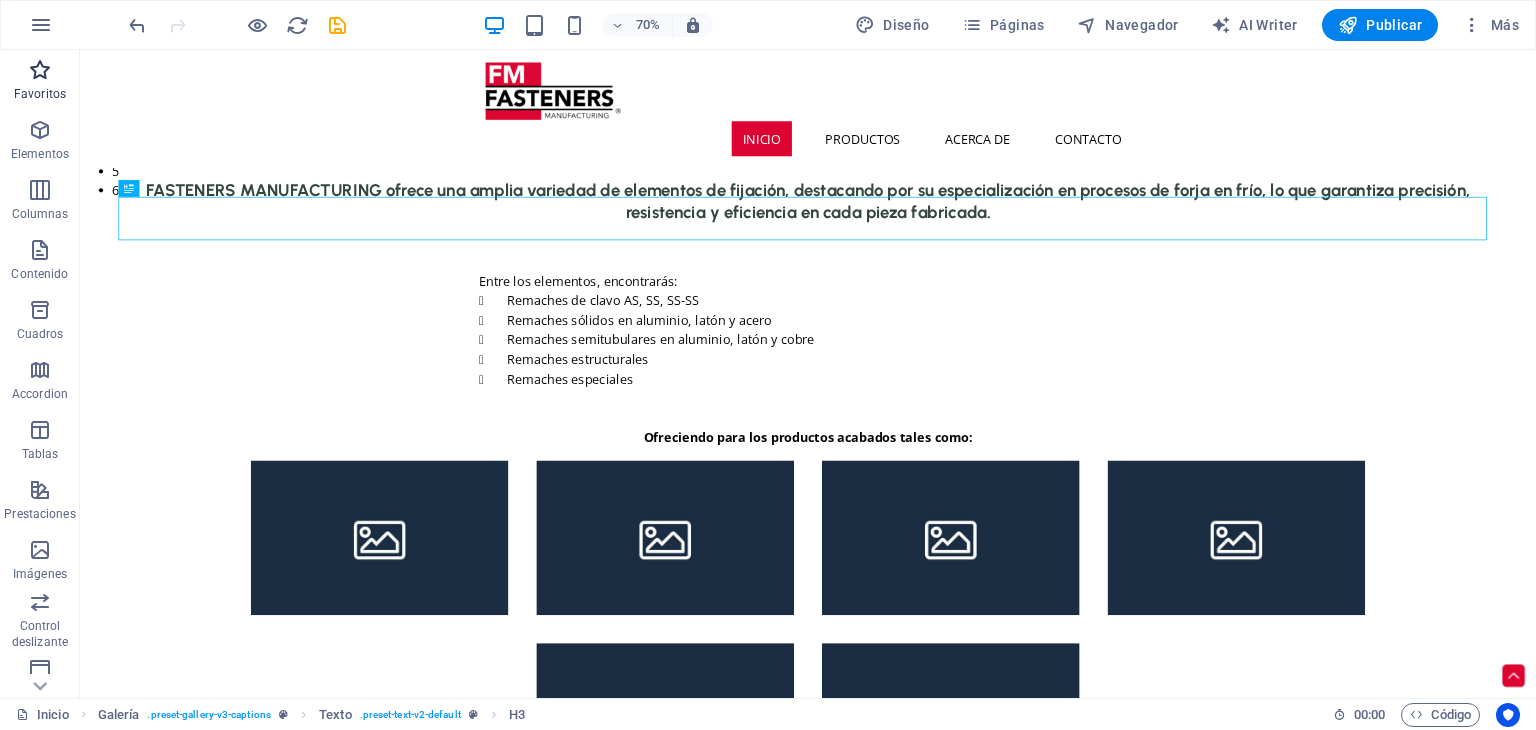 click on "Favoritos" at bounding box center (40, 82) 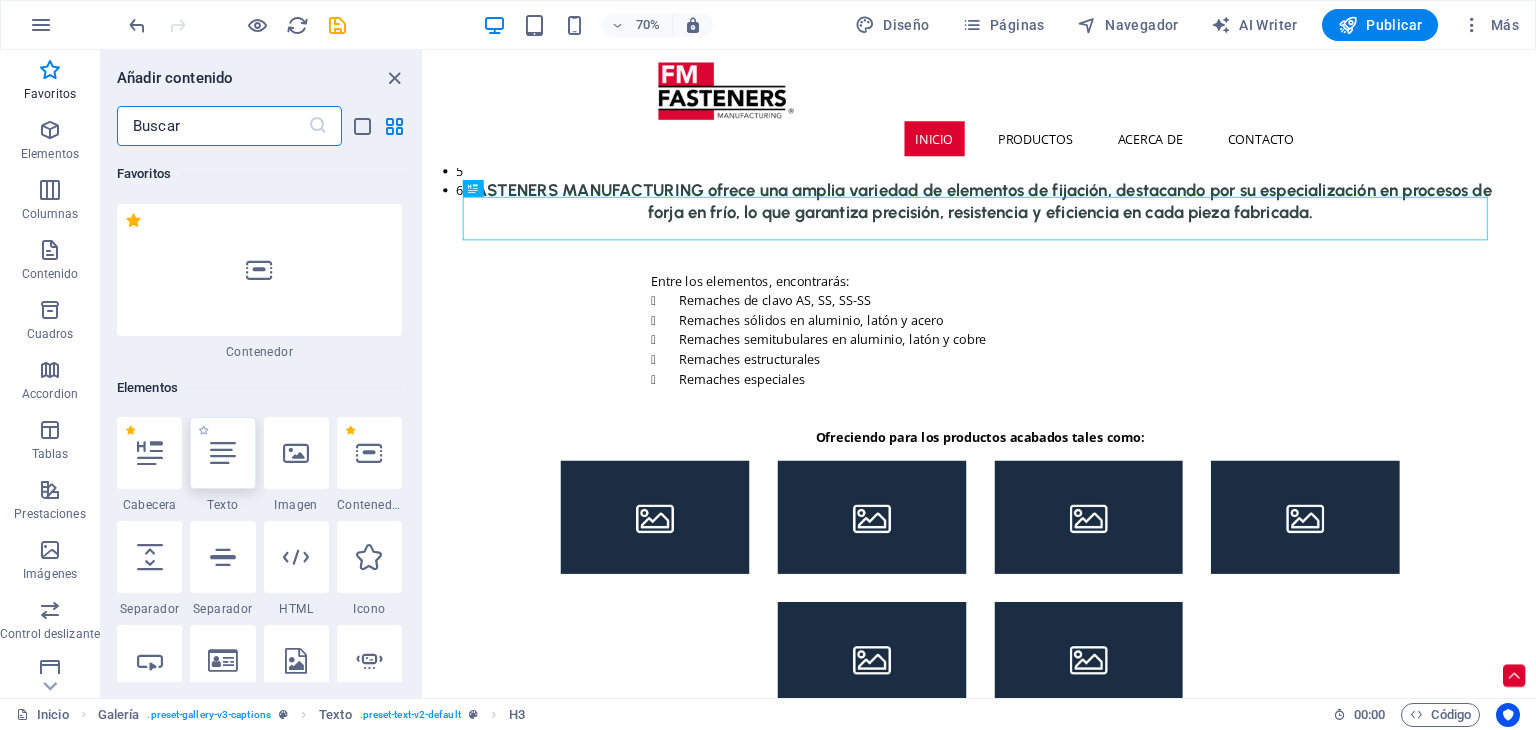 scroll, scrollTop: 200, scrollLeft: 0, axis: vertical 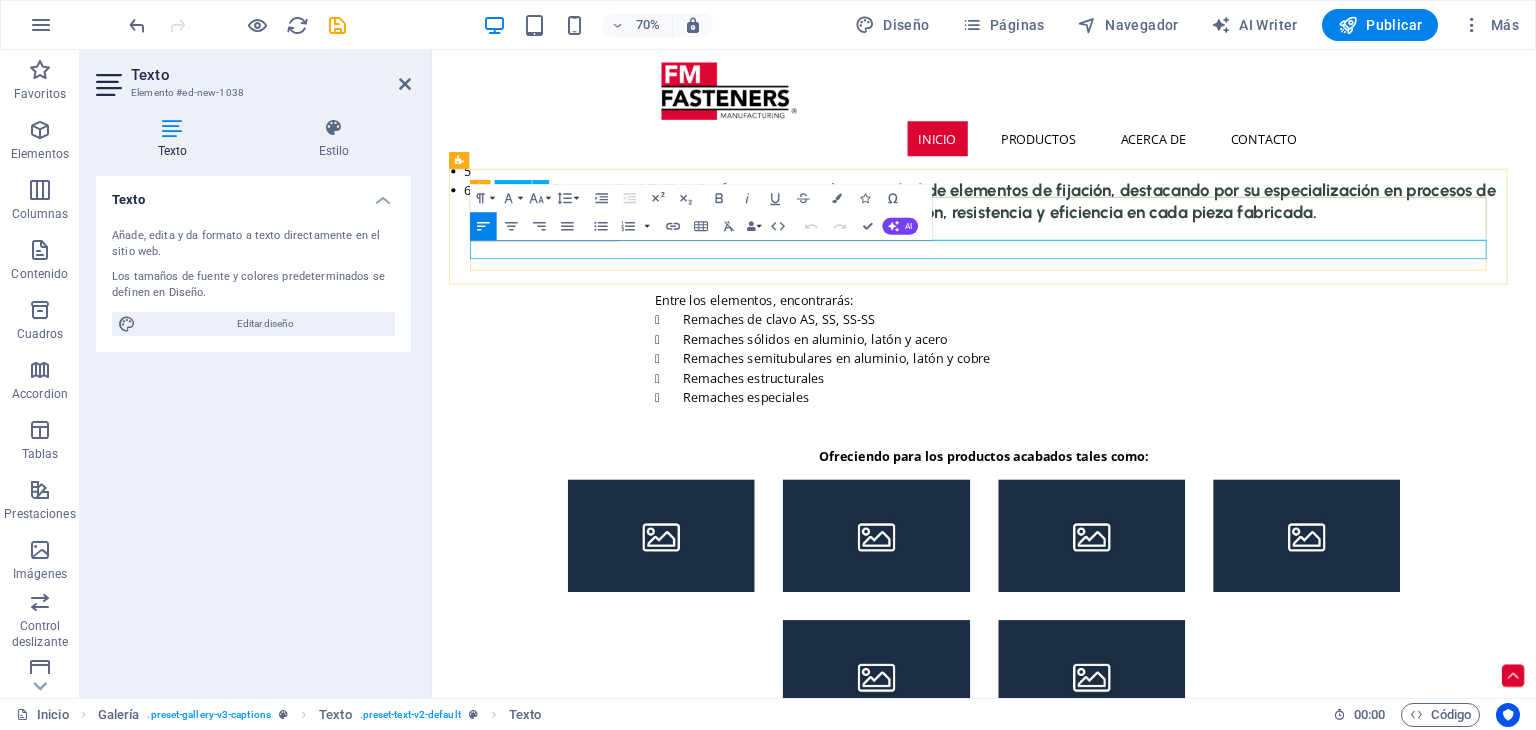 click on "FASTENERS MANUFACTURING ofrece una amplia variedad de elementos de fijación, destacando por su especialización en procesos de forja en frío, lo que garantiza precisión, resistencia y eficiencia en cada pieza fabricada." at bounding box center (1220, 266) 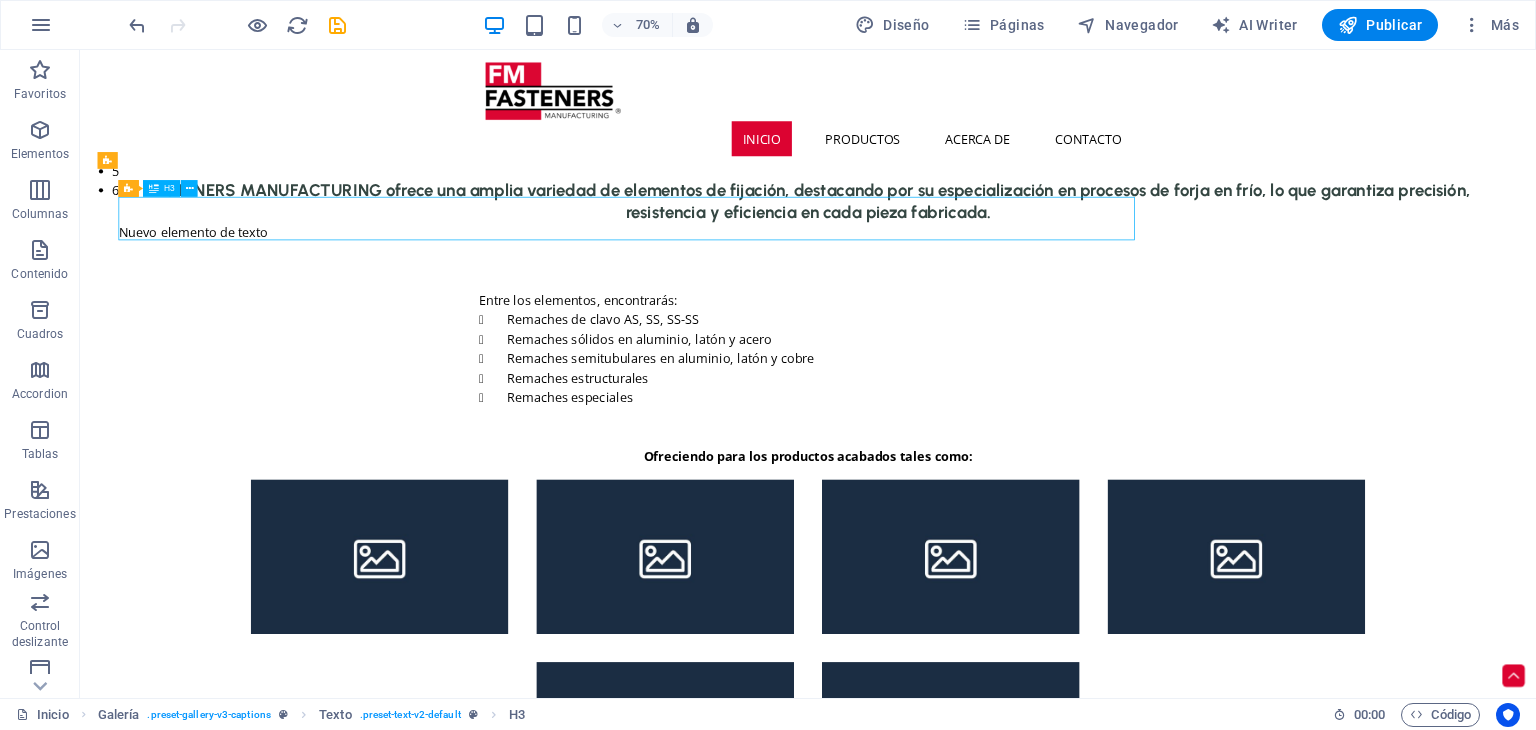 click on "FASTENERS MANUFACTURING ofrece una amplia variedad de elementos de fijación, destacando por su especialización en procesos de forja en frío, lo que garantiza precisión, resistencia y eficiencia en cada pieza fabricada." at bounding box center [1120, 266] 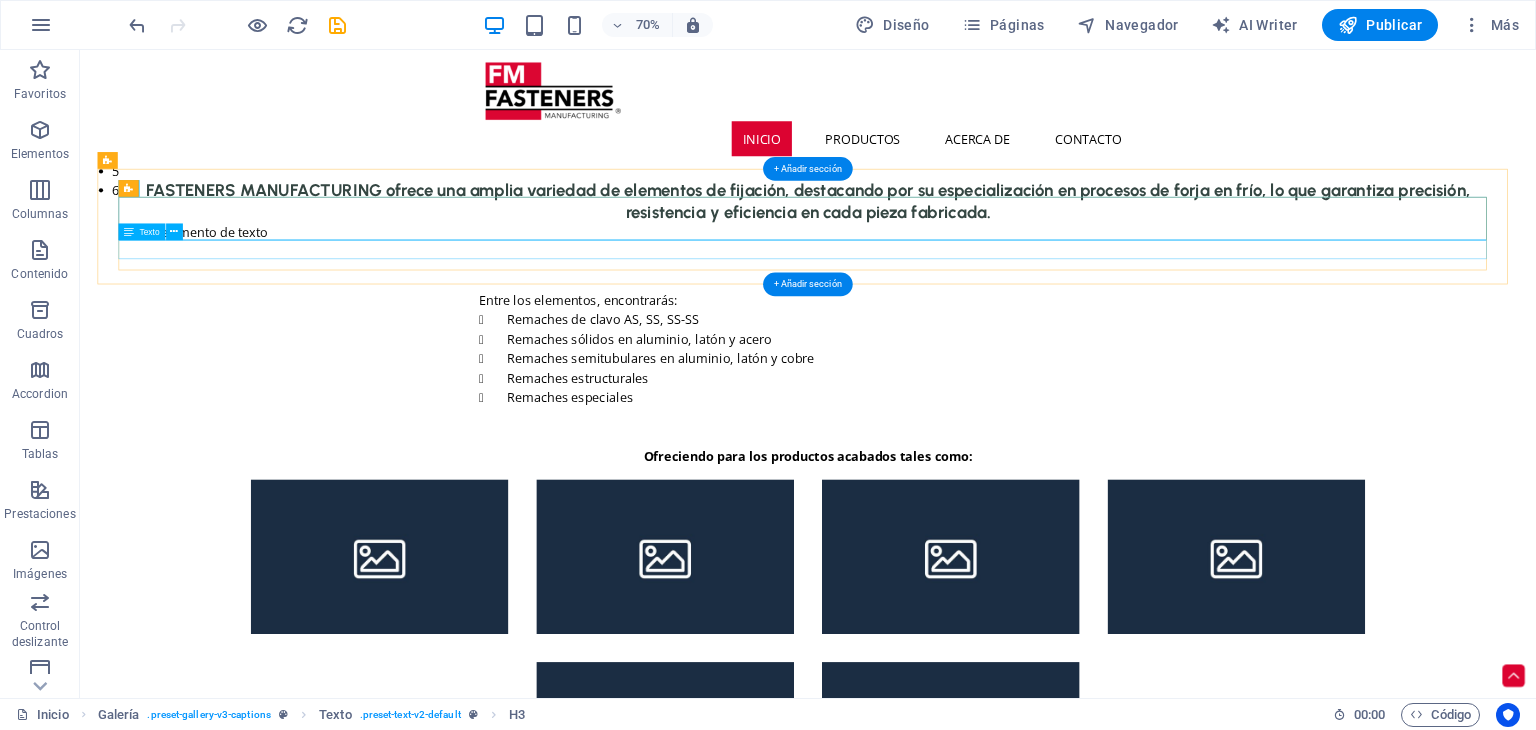 click on "Nuevo elemento de texto" at bounding box center (1120, 310) 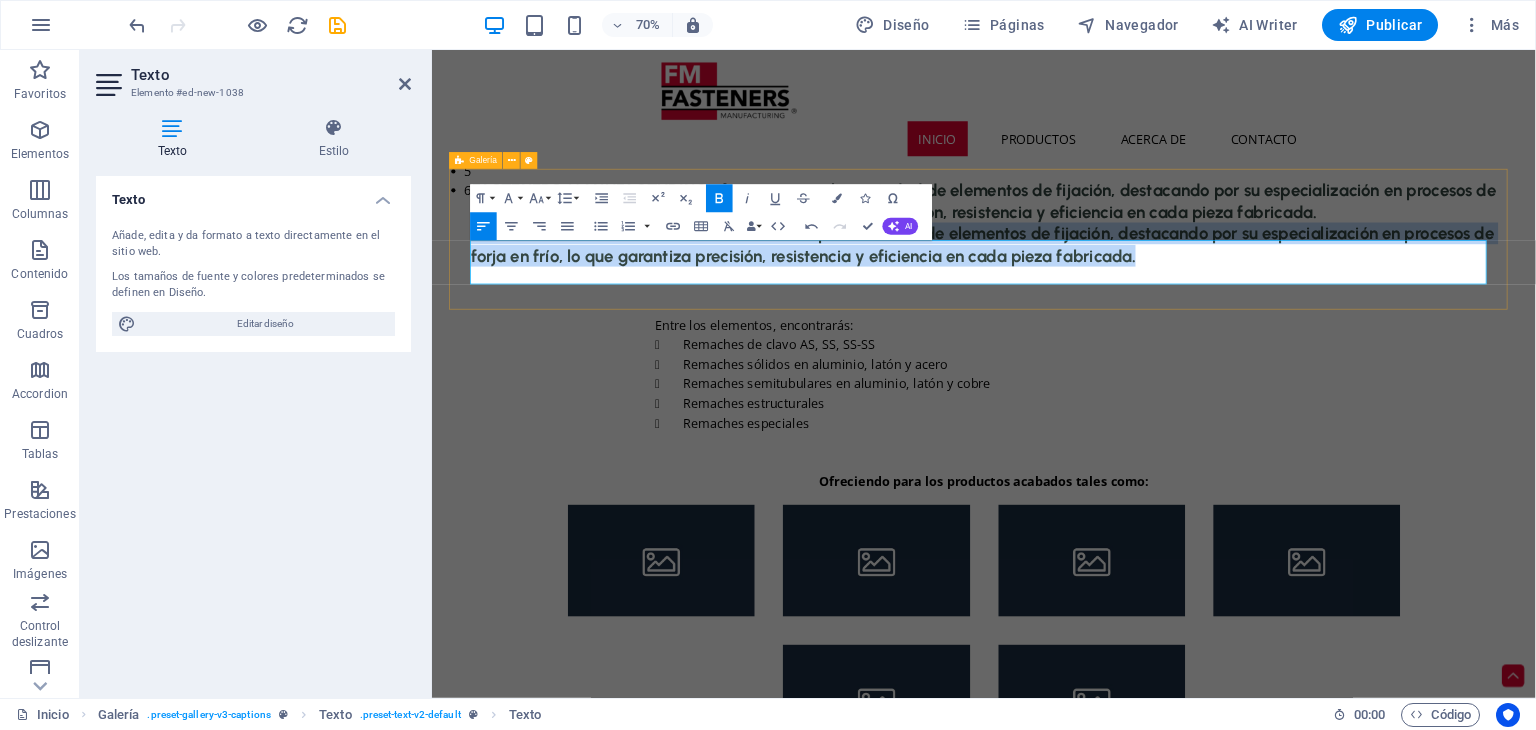 drag, startPoint x: 1511, startPoint y: 370, endPoint x: 481, endPoint y: 331, distance: 1030.738 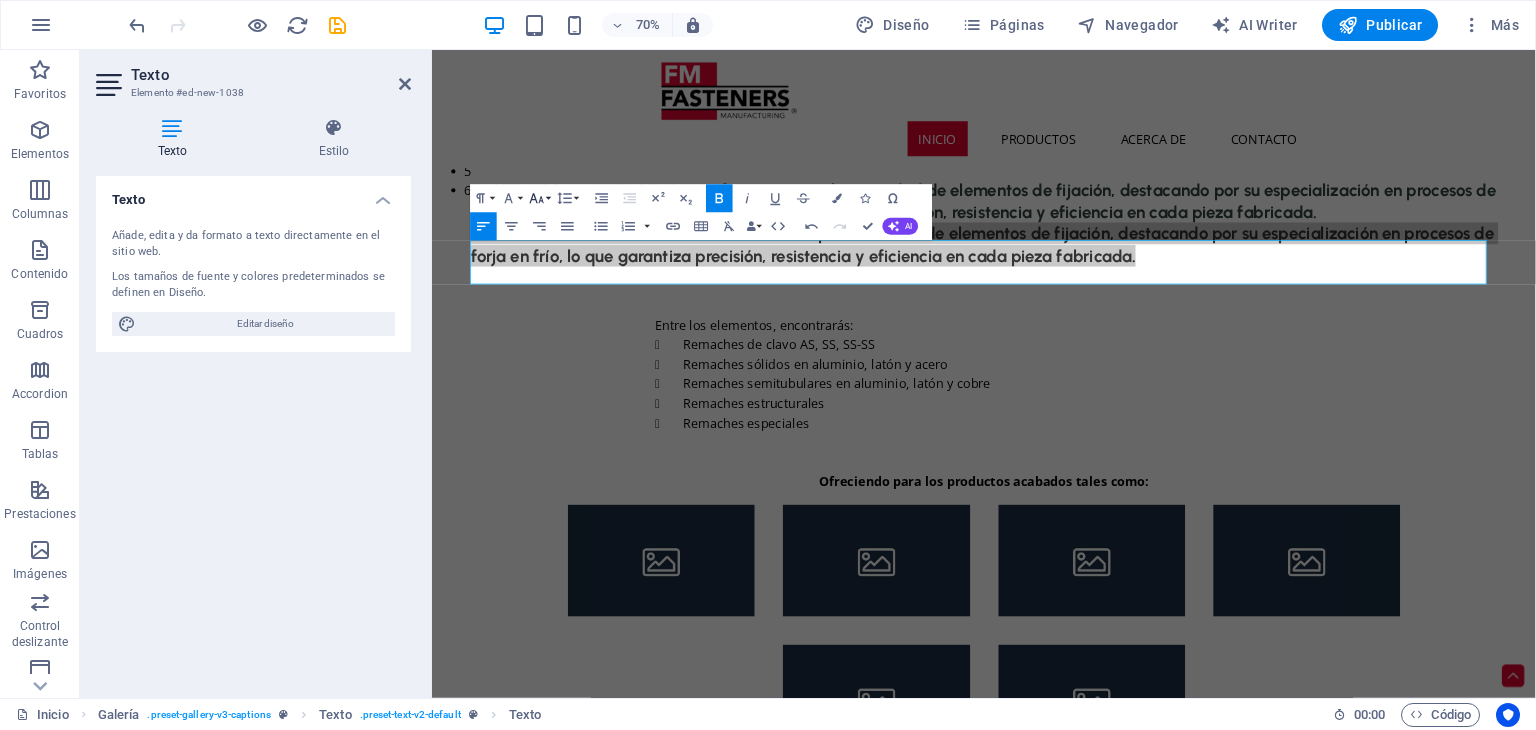 click 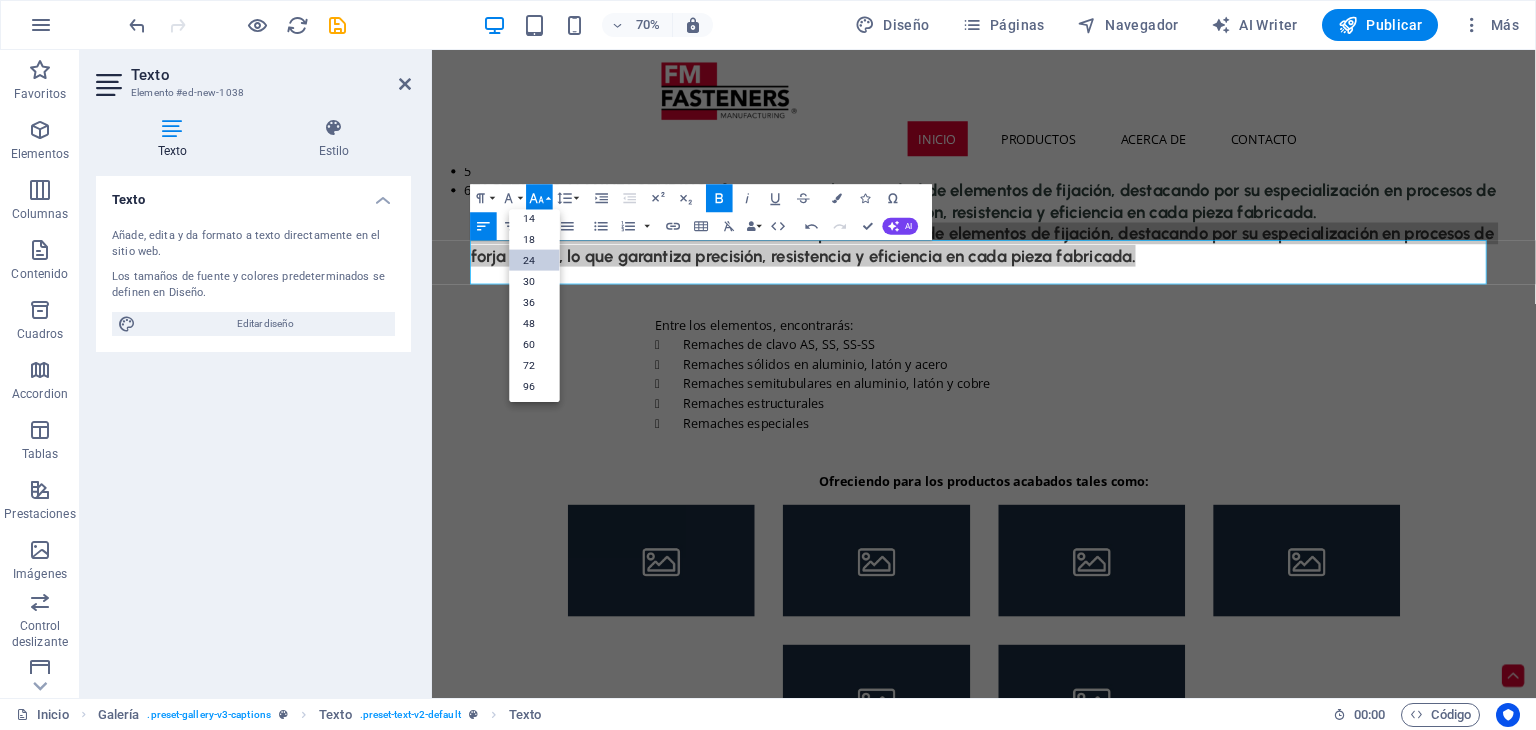 scroll, scrollTop: 160, scrollLeft: 0, axis: vertical 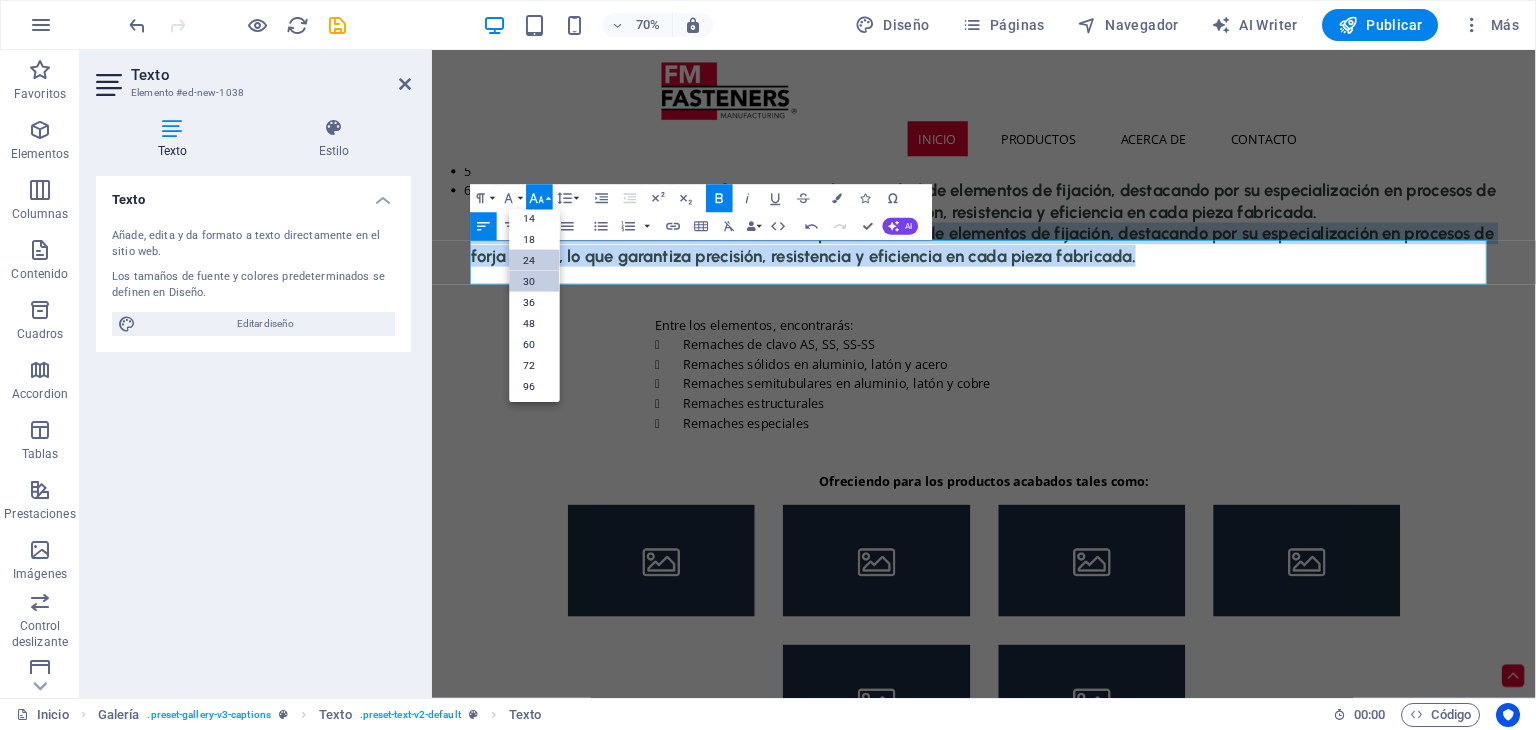 click on "30" at bounding box center [535, 281] 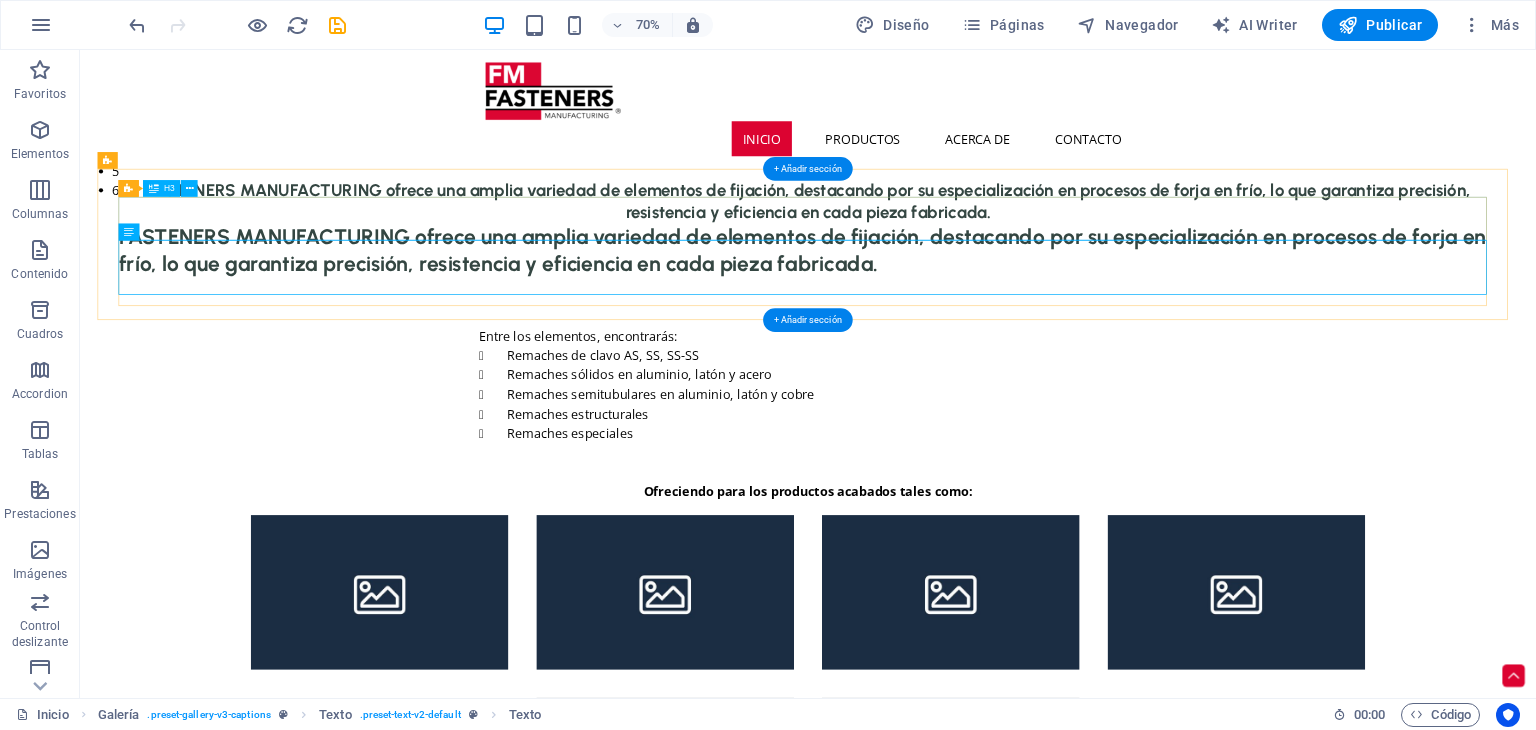 click on "FASTENERS MANUFACTURING ofrece una amplia variedad de elementos de fijación, destacando por su especialización en procesos de forja en frío, lo que garantiza precisión, resistencia y eficiencia en cada pieza fabricada." at bounding box center (1120, 266) 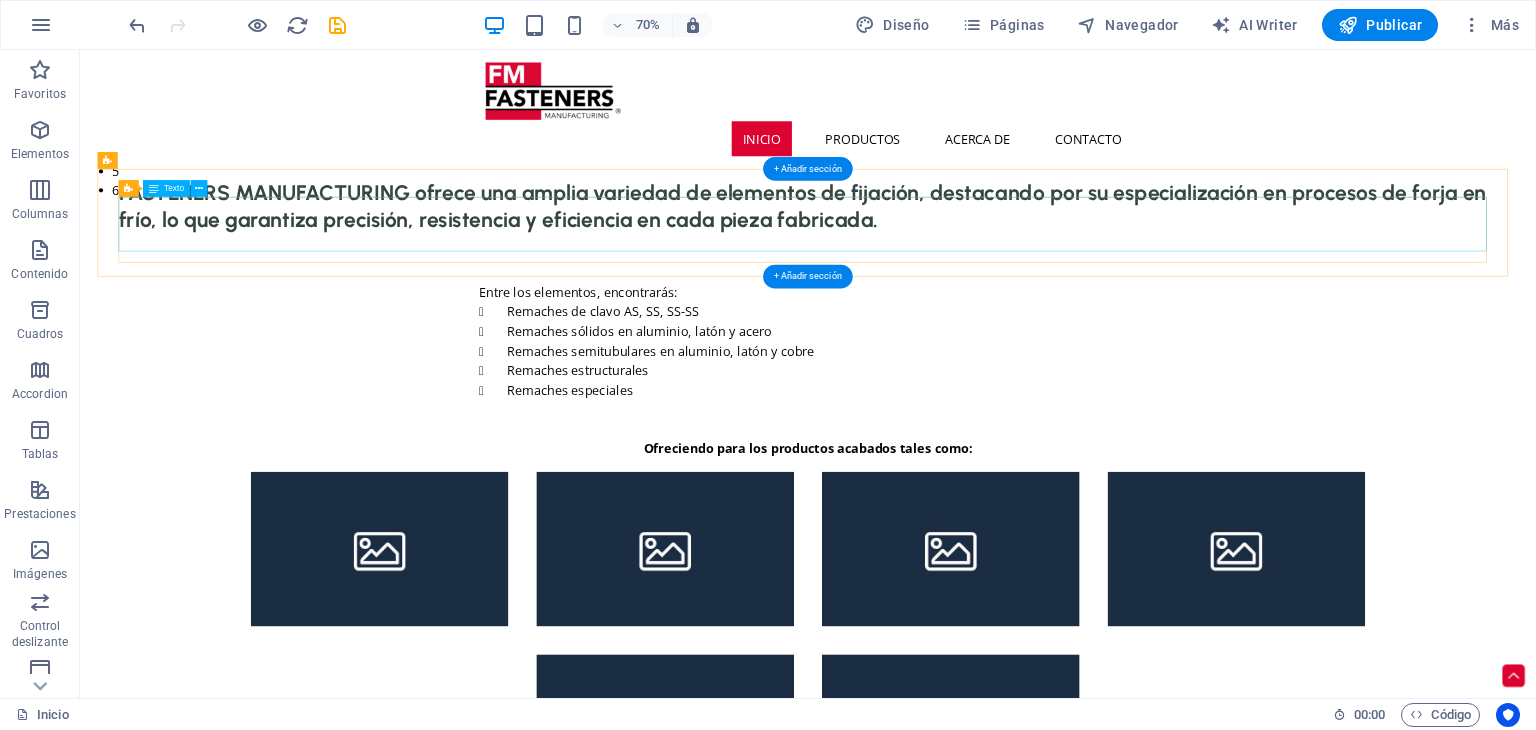 click on "FASTENERS MANUFACTURING ofrece una amplia variedad de elementos de fijación, destacando por su especialización en procesos de forja en frío, lo que garantiza precisión, resistencia y eficiencia en cada pieza fabricada." at bounding box center [1120, 274] 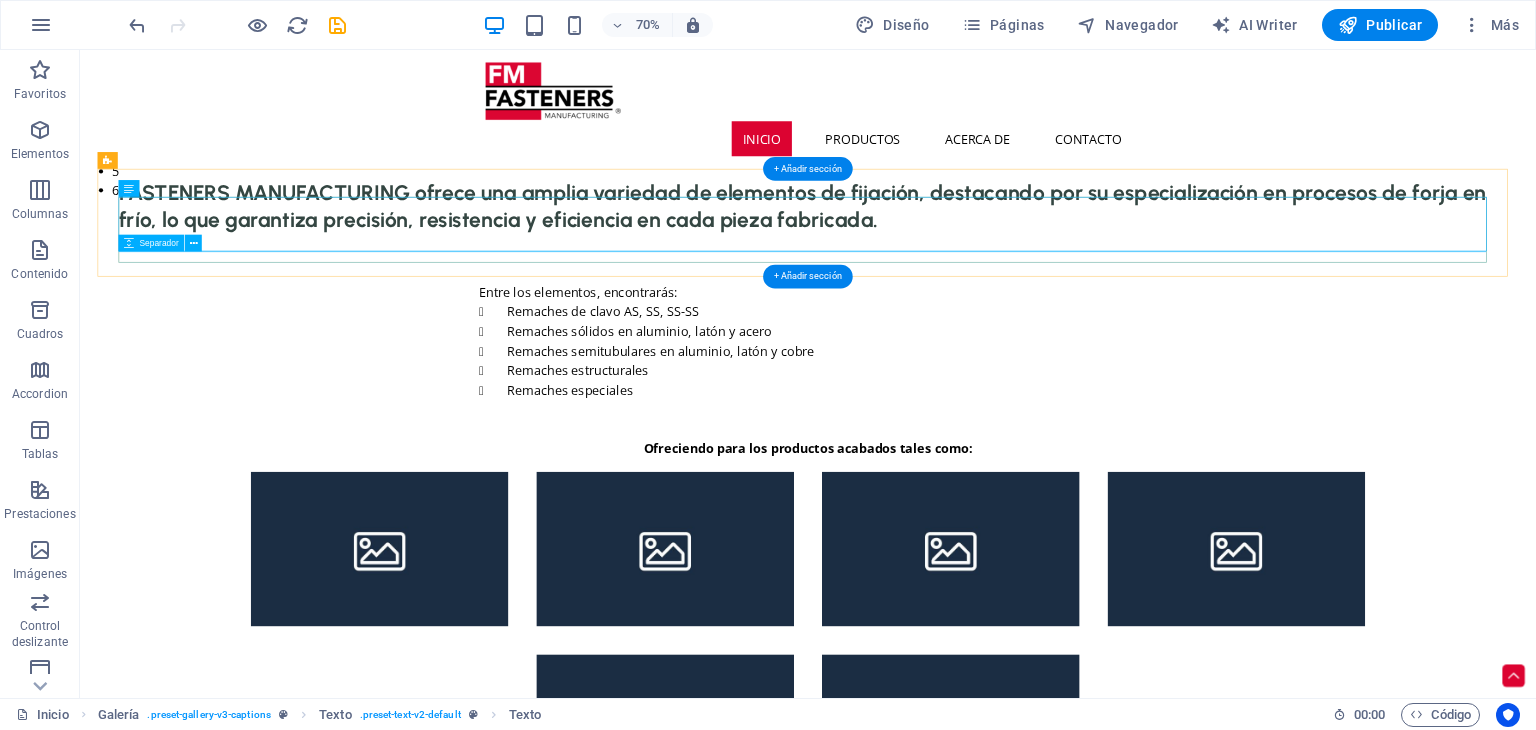 click at bounding box center (1120, 321) 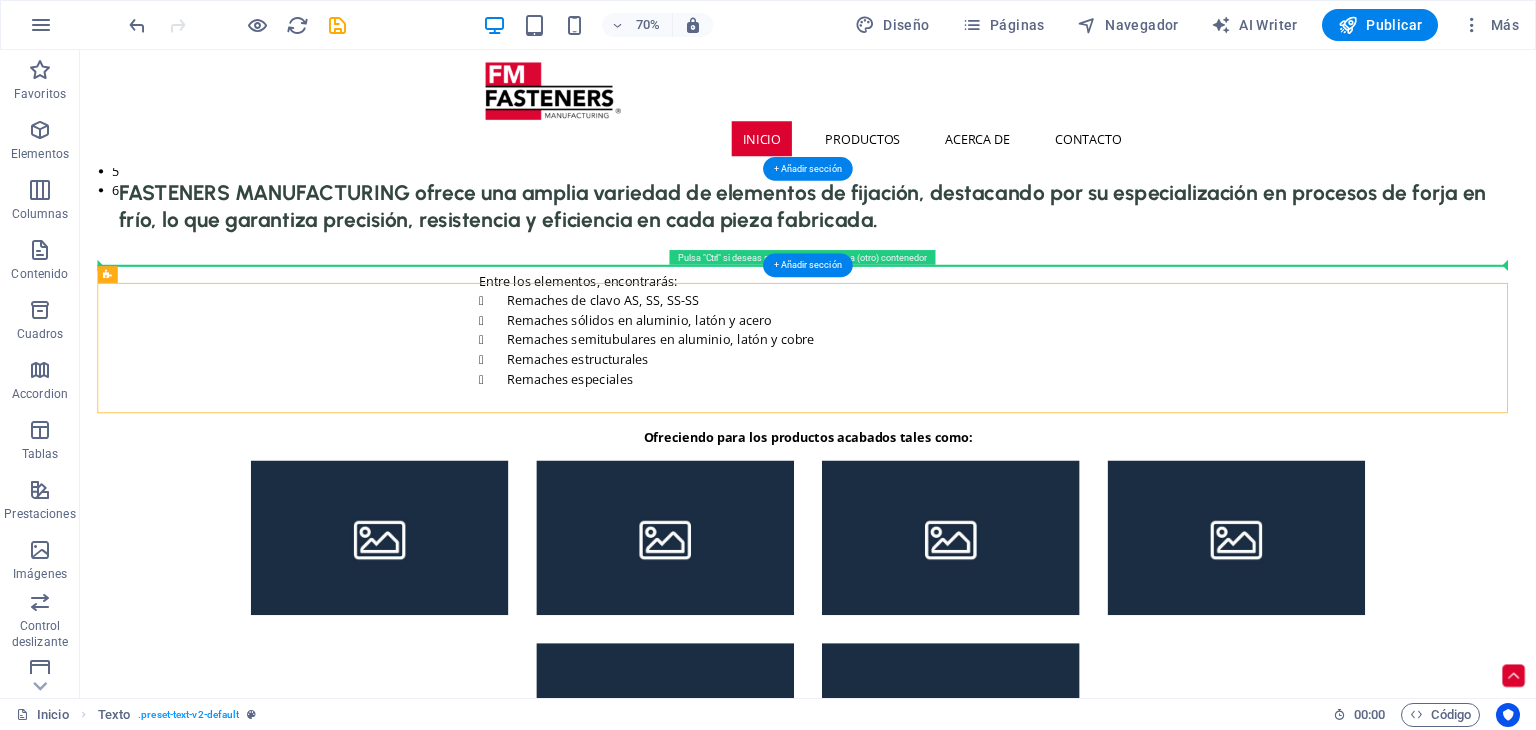 drag, startPoint x: 730, startPoint y: 423, endPoint x: 741, endPoint y: 351, distance: 72.835434 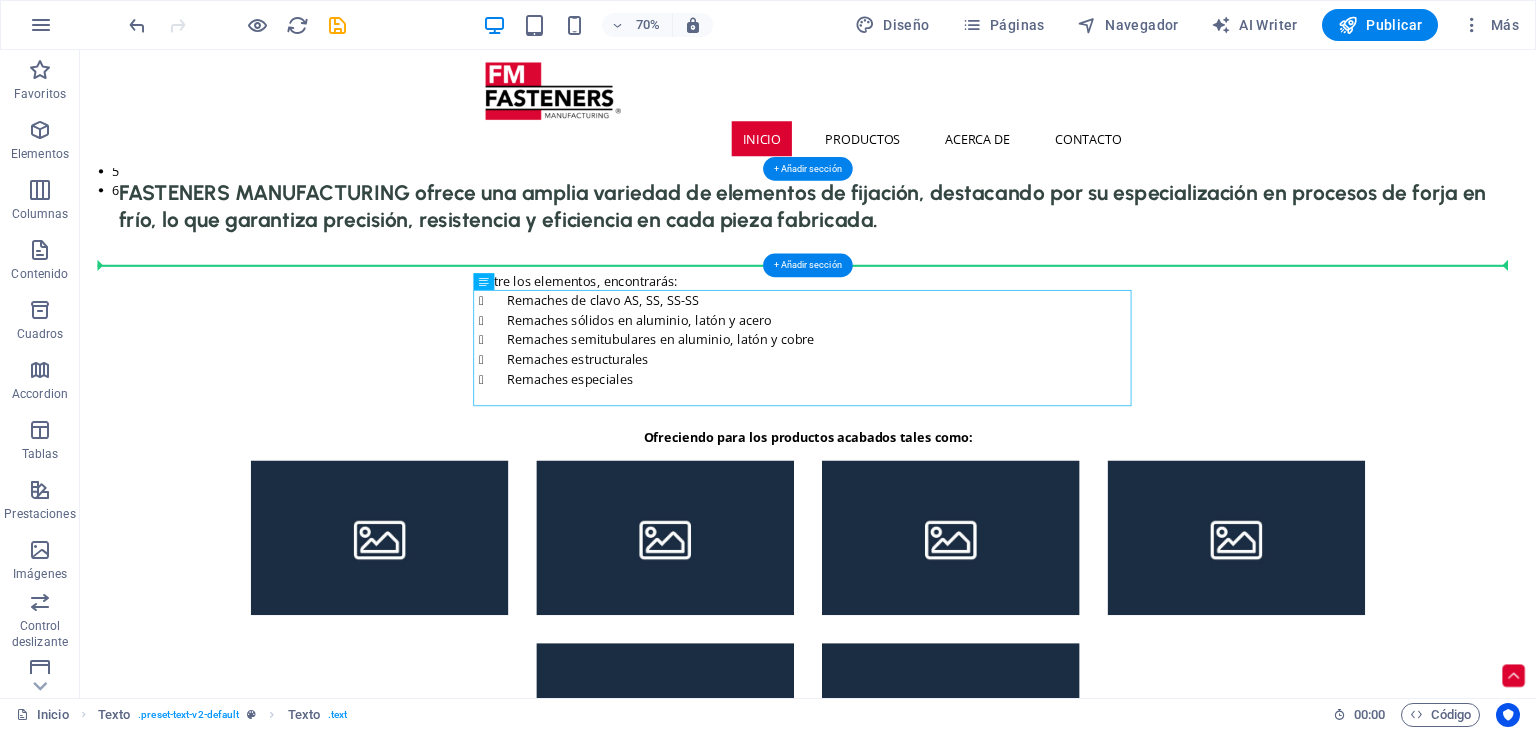 drag, startPoint x: 741, startPoint y: 464, endPoint x: 754, endPoint y: 344, distance: 120.70211 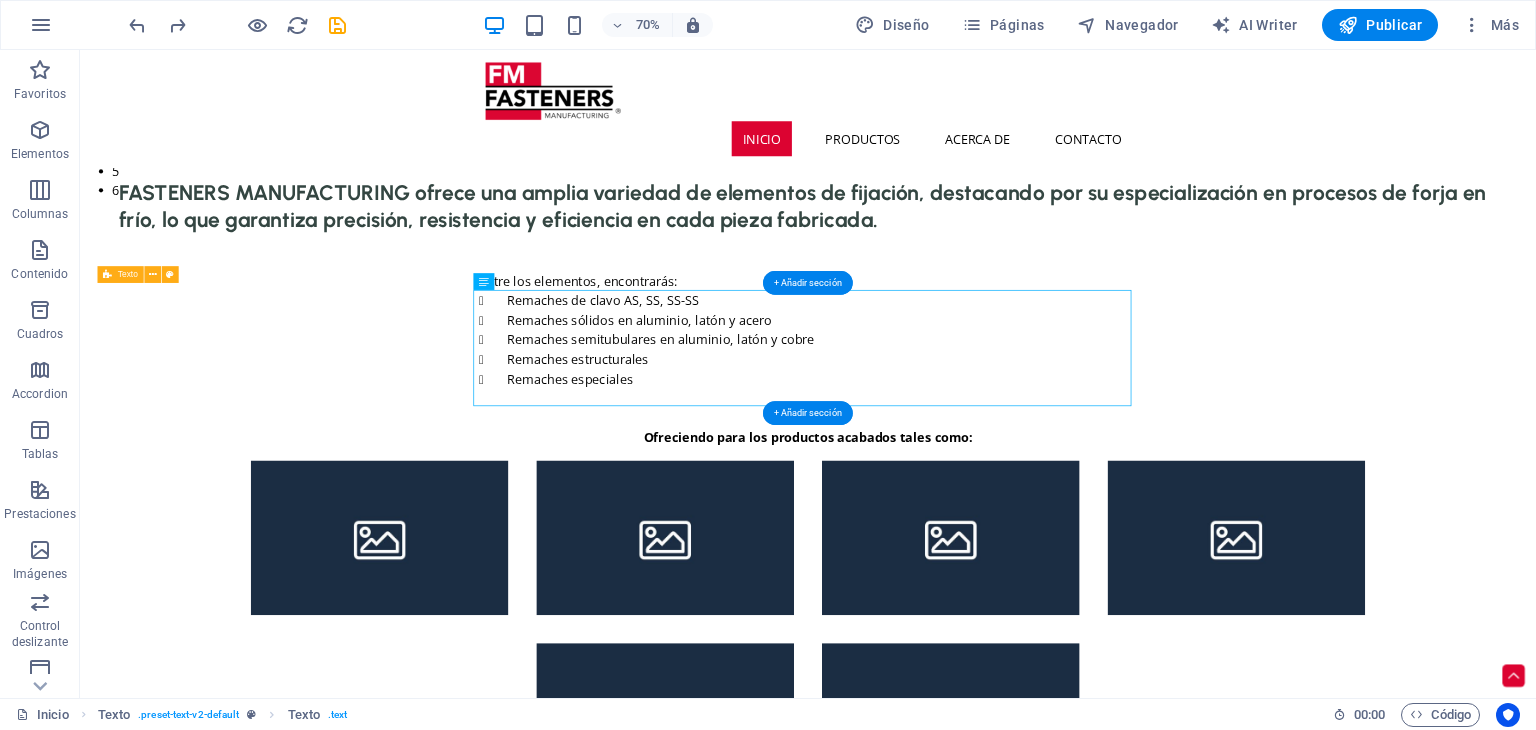 click on "Entre los elementos, encontrarás: Remaches de clavo AS, SS, SS-SS Remaches sólidos en aluminio, latón y acero Remaches semitubulares en aluminio, acero, latón y cobre Remaches estructurales Remaches especiales" at bounding box center (1120, 451) 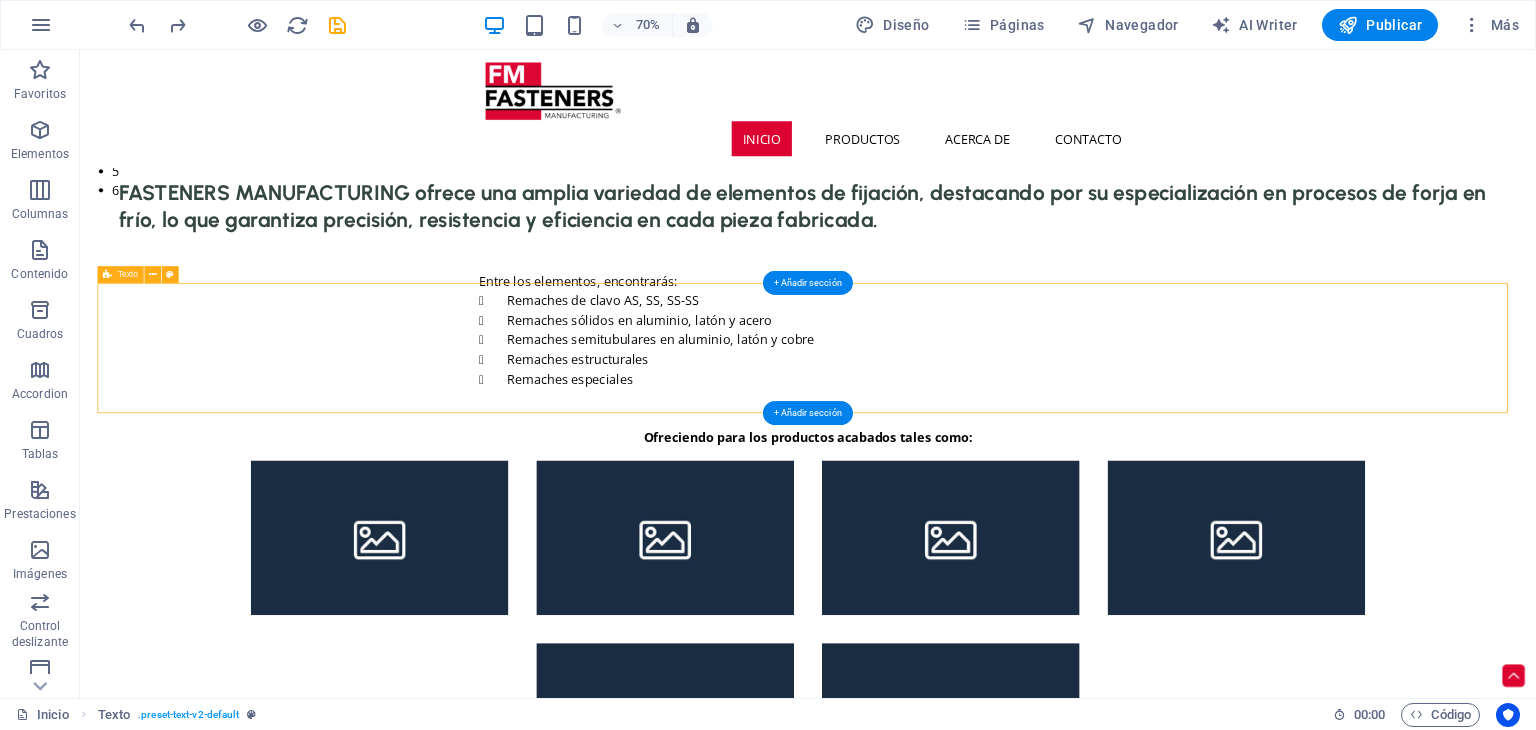 scroll, scrollTop: 628, scrollLeft: 0, axis: vertical 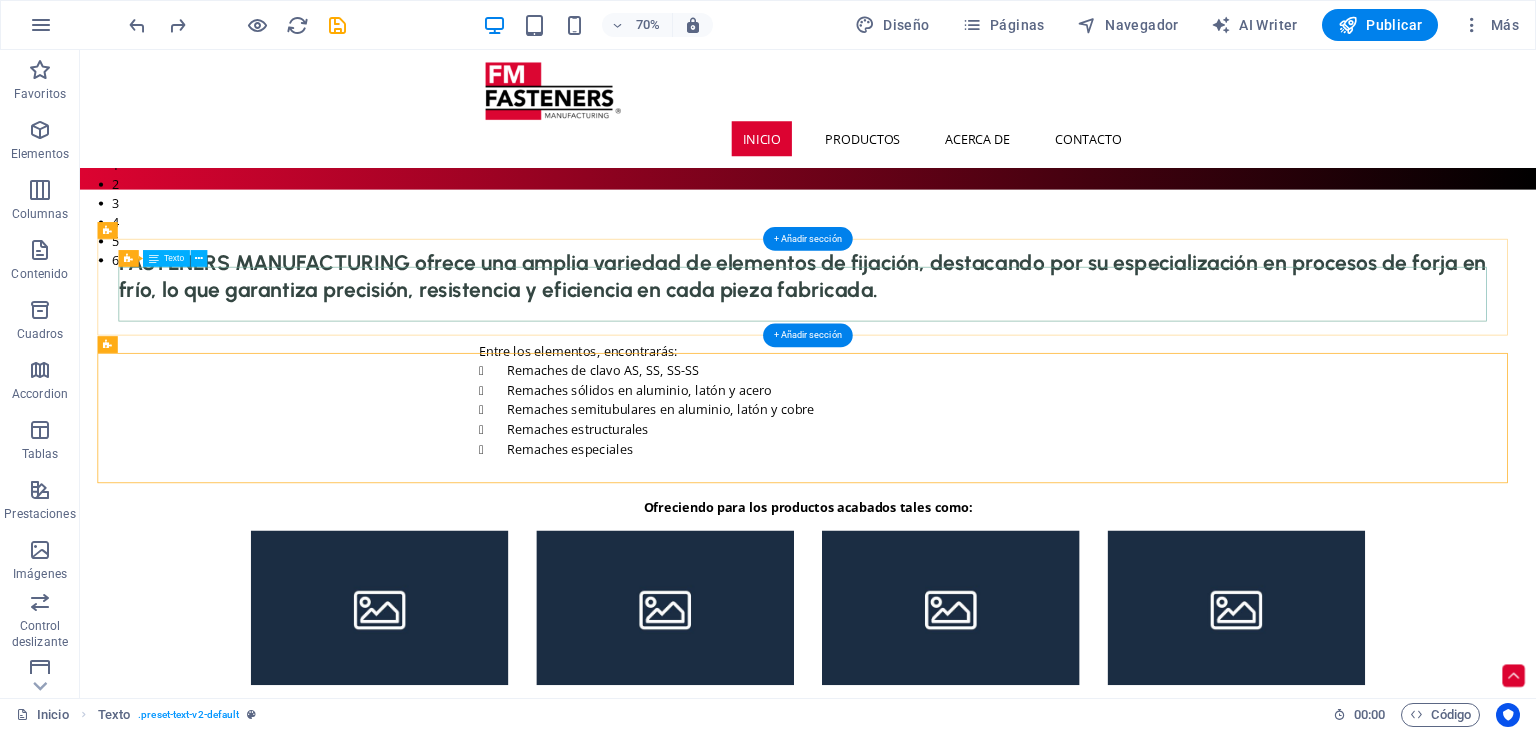 click on "FASTENERS MANUFACTURING ofrece una amplia variedad de elementos de fijación, destacando por su especialización en procesos de forja en frío, lo que garantiza precisión, resistencia y eficiencia en cada pieza fabricada." at bounding box center [1120, 374] 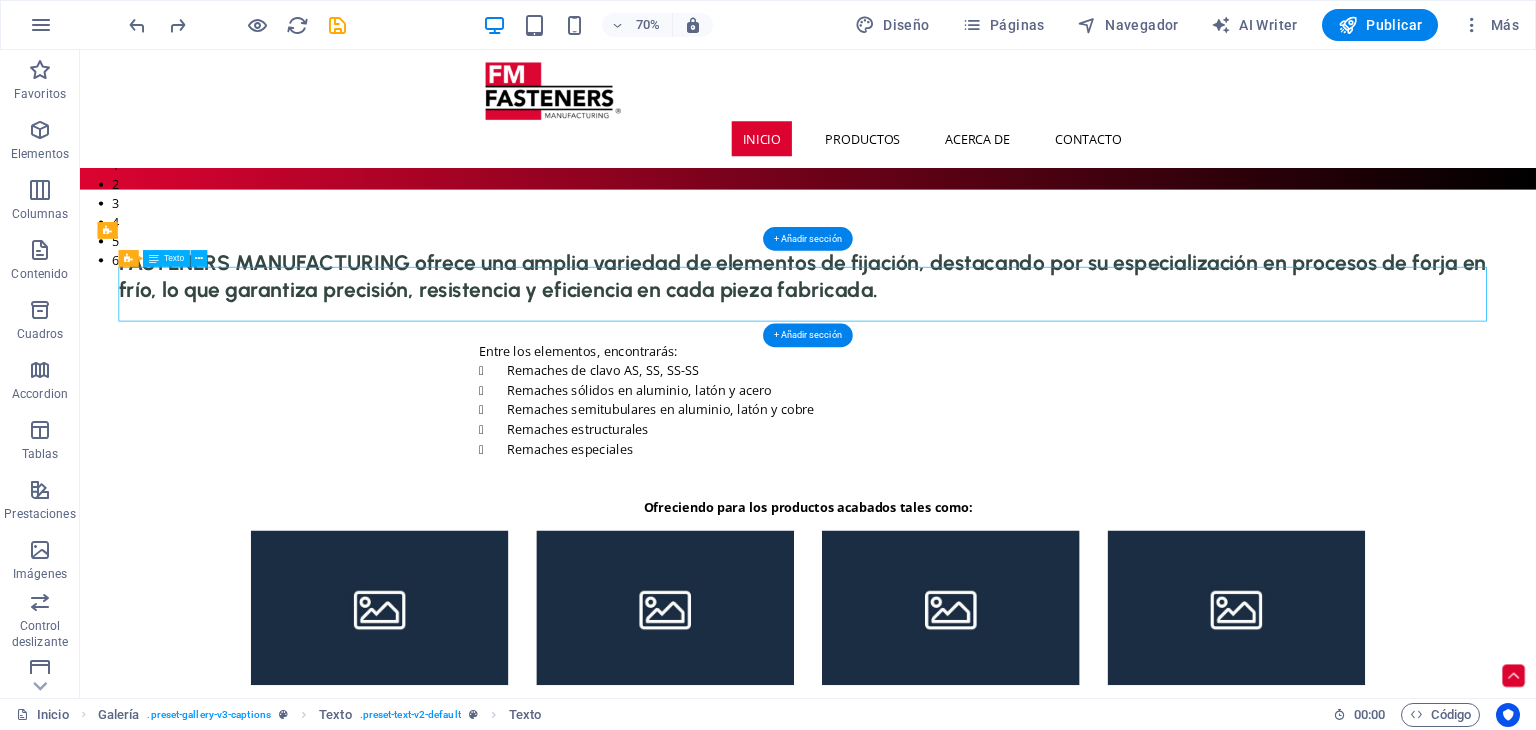 click on "FASTENERS MANUFACTURING ofrece una amplia variedad de elementos de fijación, destacando por su especialización en procesos de forja en frío, lo que garantiza precisión, resistencia y eficiencia en cada pieza fabricada." at bounding box center [1120, 374] 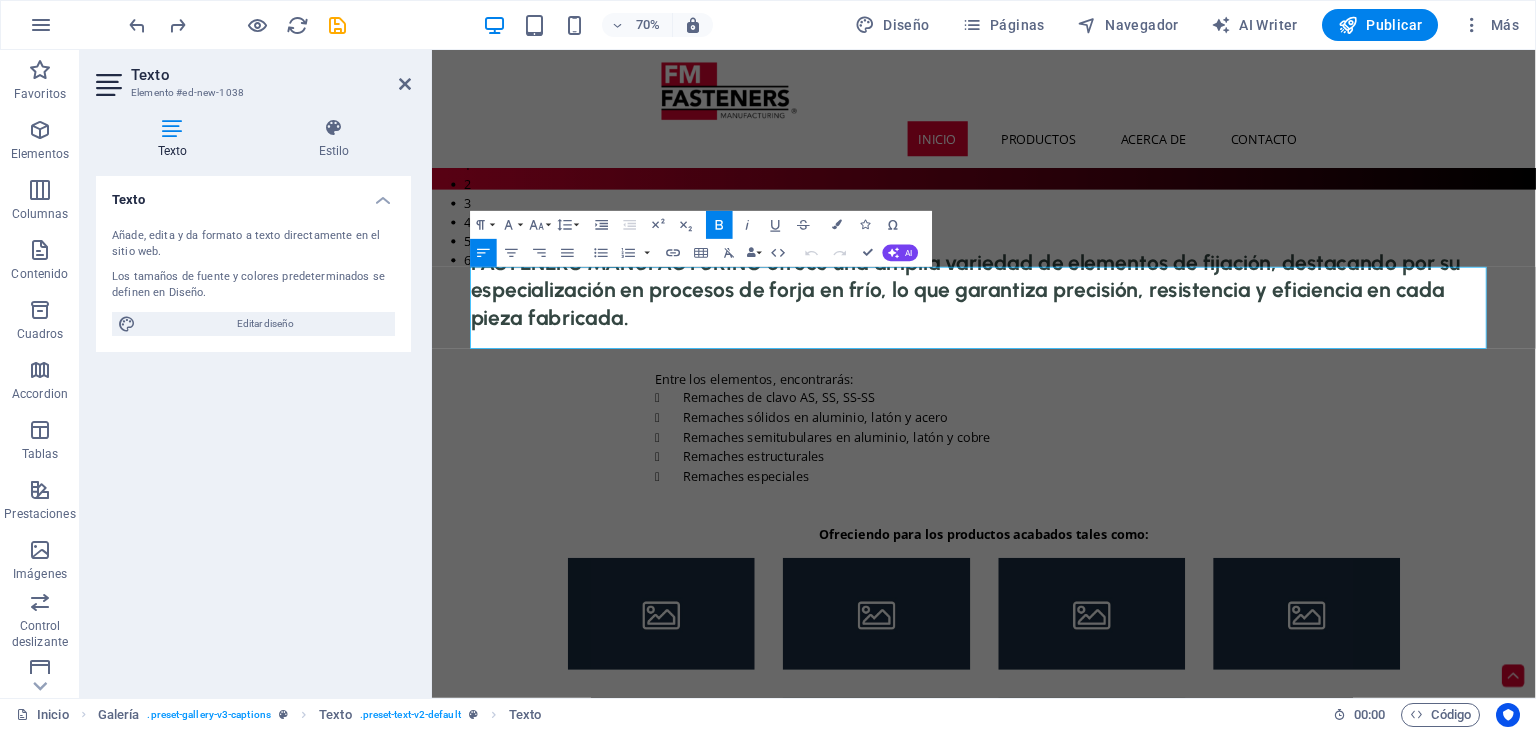 drag, startPoint x: 386, startPoint y: 341, endPoint x: 103, endPoint y: 340, distance: 283.00177 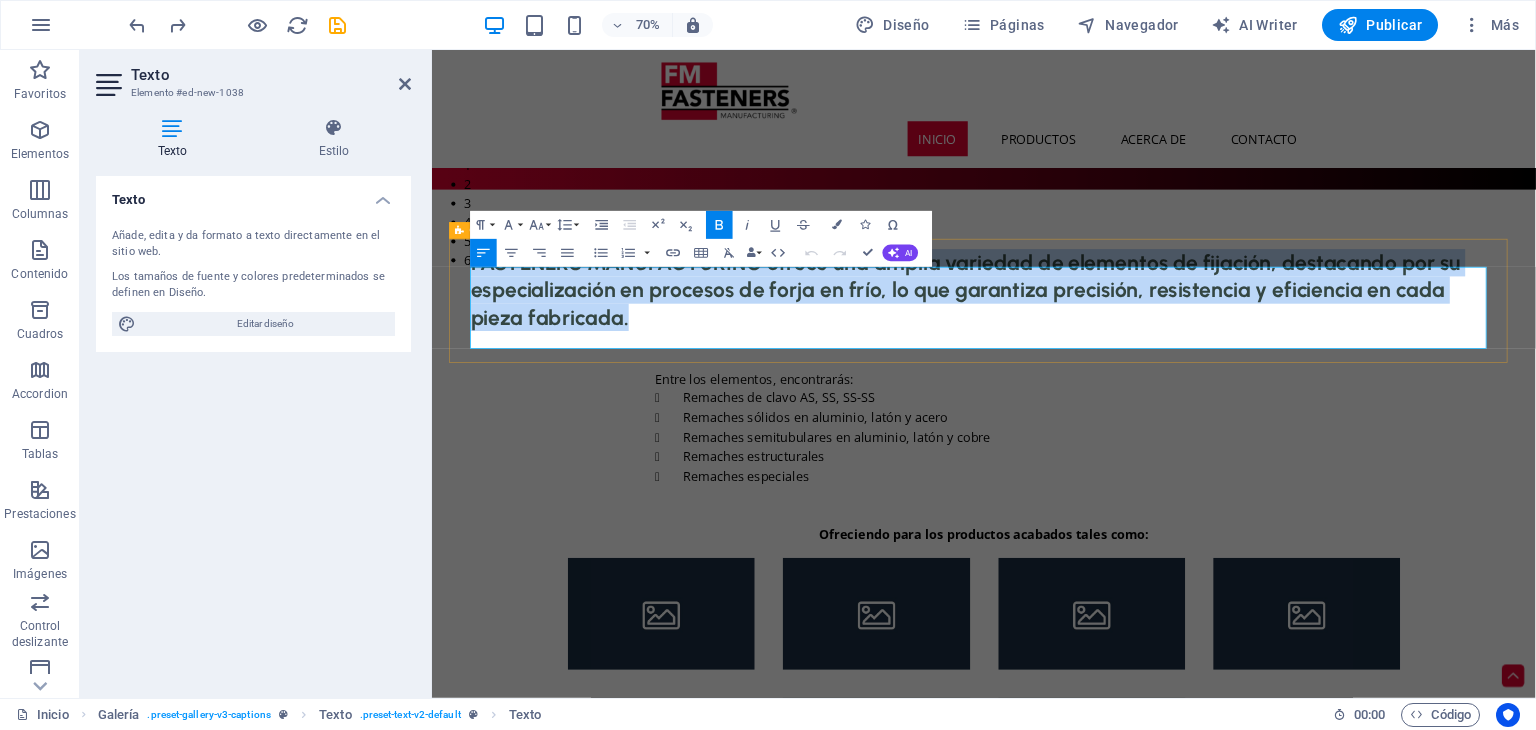 drag, startPoint x: 748, startPoint y: 469, endPoint x: 478, endPoint y: 374, distance: 286.22543 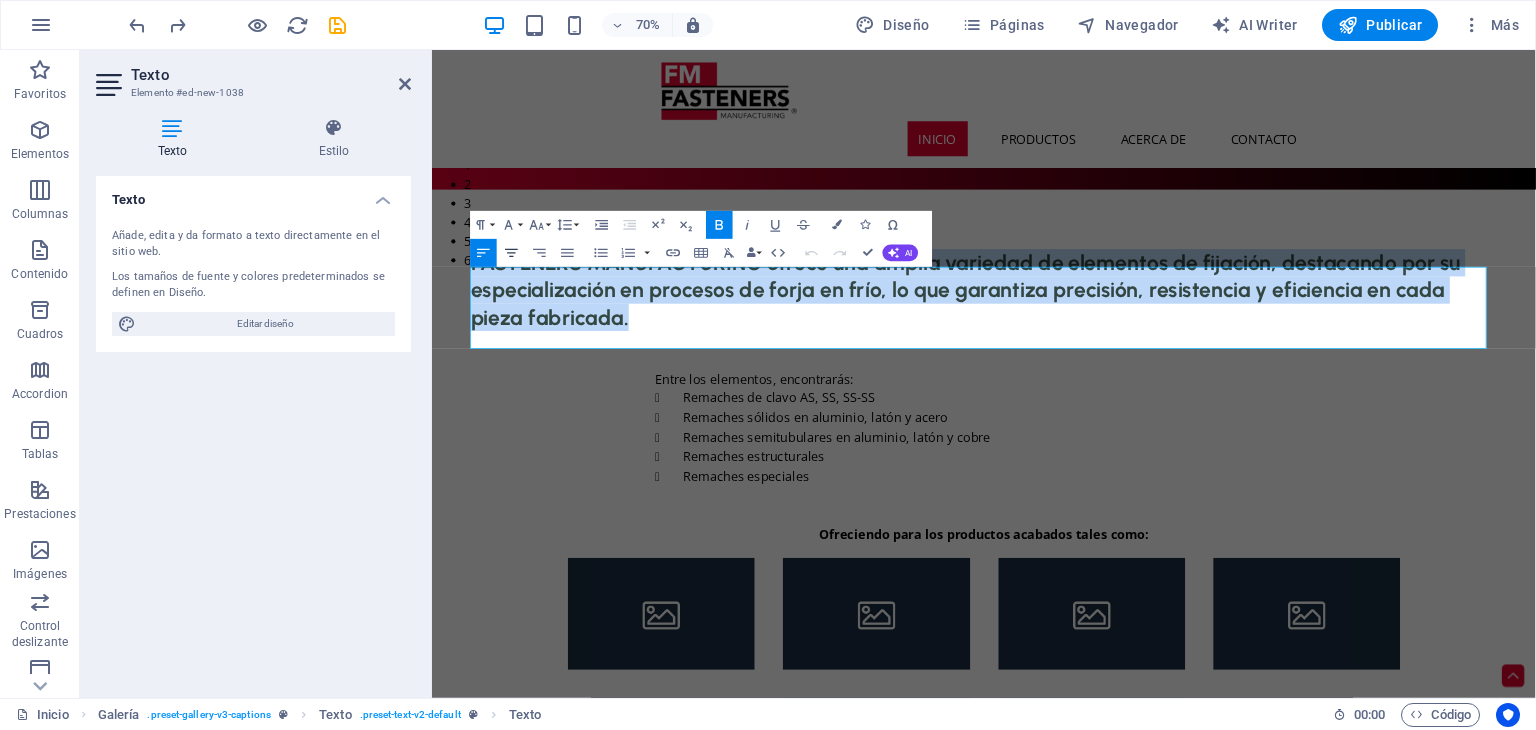 click on "Align Center" at bounding box center [512, 253] 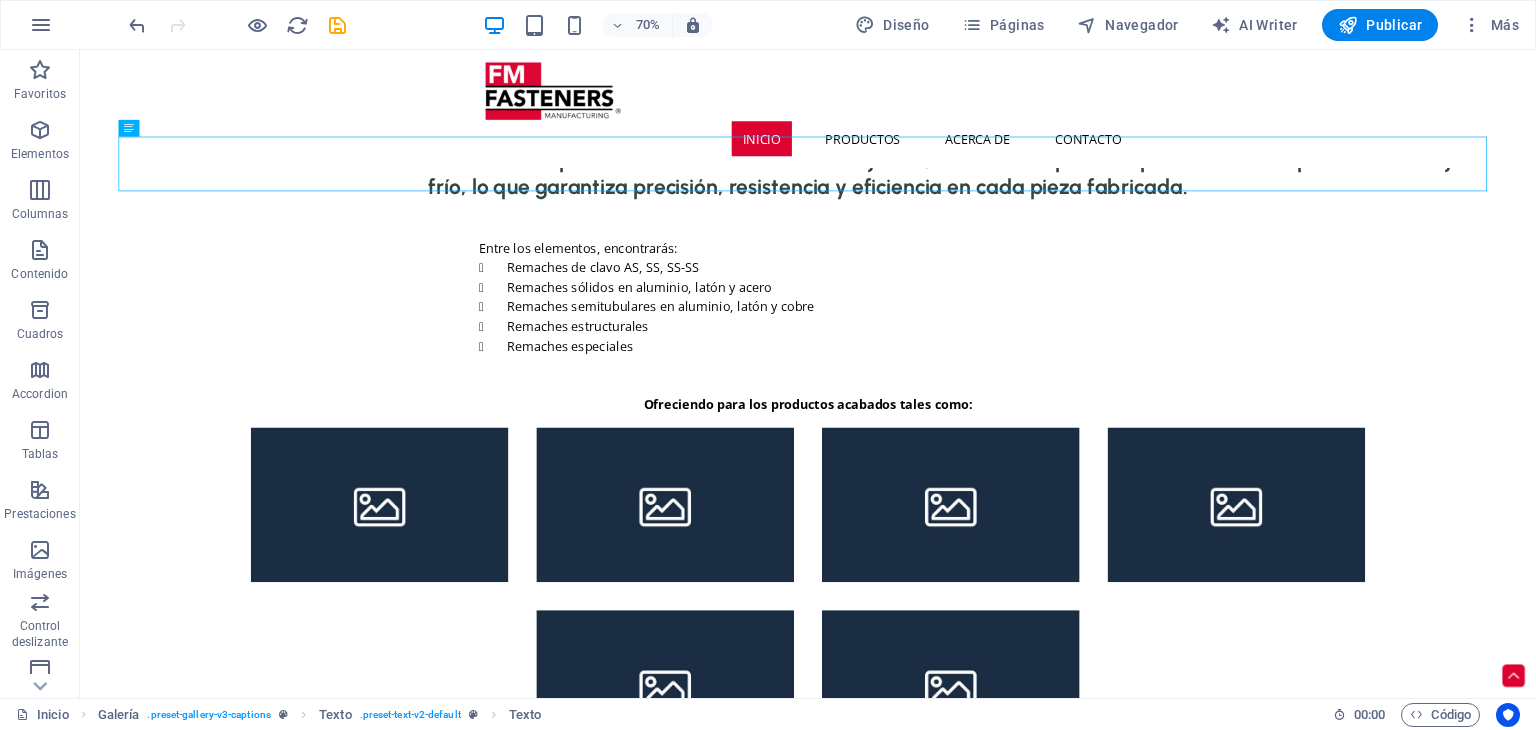 scroll, scrollTop: 728, scrollLeft: 0, axis: vertical 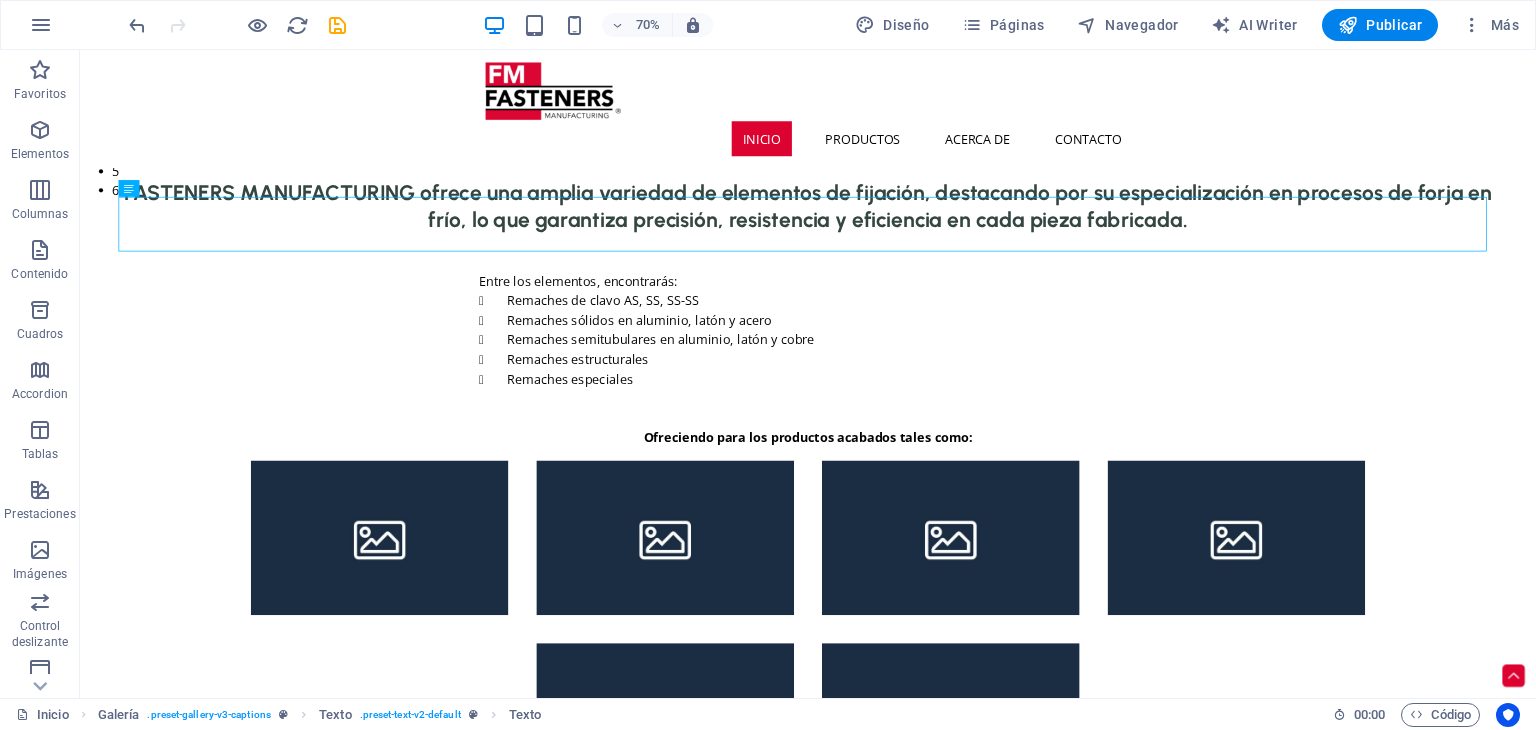 click on "LÍDERES EN SOLUCIONES Y FIJACIÓN Inicio Productos Acerca de Contacto 1 2 LÍDERES EN SOLUCIONES Y FIJACIÓN FASTENERS MANUFACTURING ofrece una amplia variedad de elementos de fijación, destacando por su especialización en procesos de forja en frío, lo que garantiza precisión, resistencia y eficiencia en cada pieza fabricada. Entre los elementos, encontrarás: Remaches de clavo AS, SS, SS-SS Remaches sólidos en aluminio, latón y acero Remaches semitubulares en aluminio, acero, latón y cobre Remaches estructurales Remaches especiales Ofreciendo para los productos acabados tales como:
NUESTROS PRINCIPALES PRODUCTOS: TUERCA REMACHABLE EUROPEA TUBULAR REMACHE SÓLIDO  DE ACERO REMACHE DE CLAVO AS  (ALUMINIO - ACERO) REMACHE DE CLAVO  ESTRUCTURAL  C-LOCK REMACHE SEMITUBULAR  (BALATA) TUERCA REMACHABLE EUROPEA TUBULAR REMACHE SÓLIDO  DE ACERO REMACHE DE CLAVO AS  (ALUMINIO - ACERO) REMACHE DE CLAVO  ESTRUCTURAL  C-LOCK REMACHE SEMITUBULAR  (BALATA) 1 2 3 4 5 6" at bounding box center (1120, 3616) 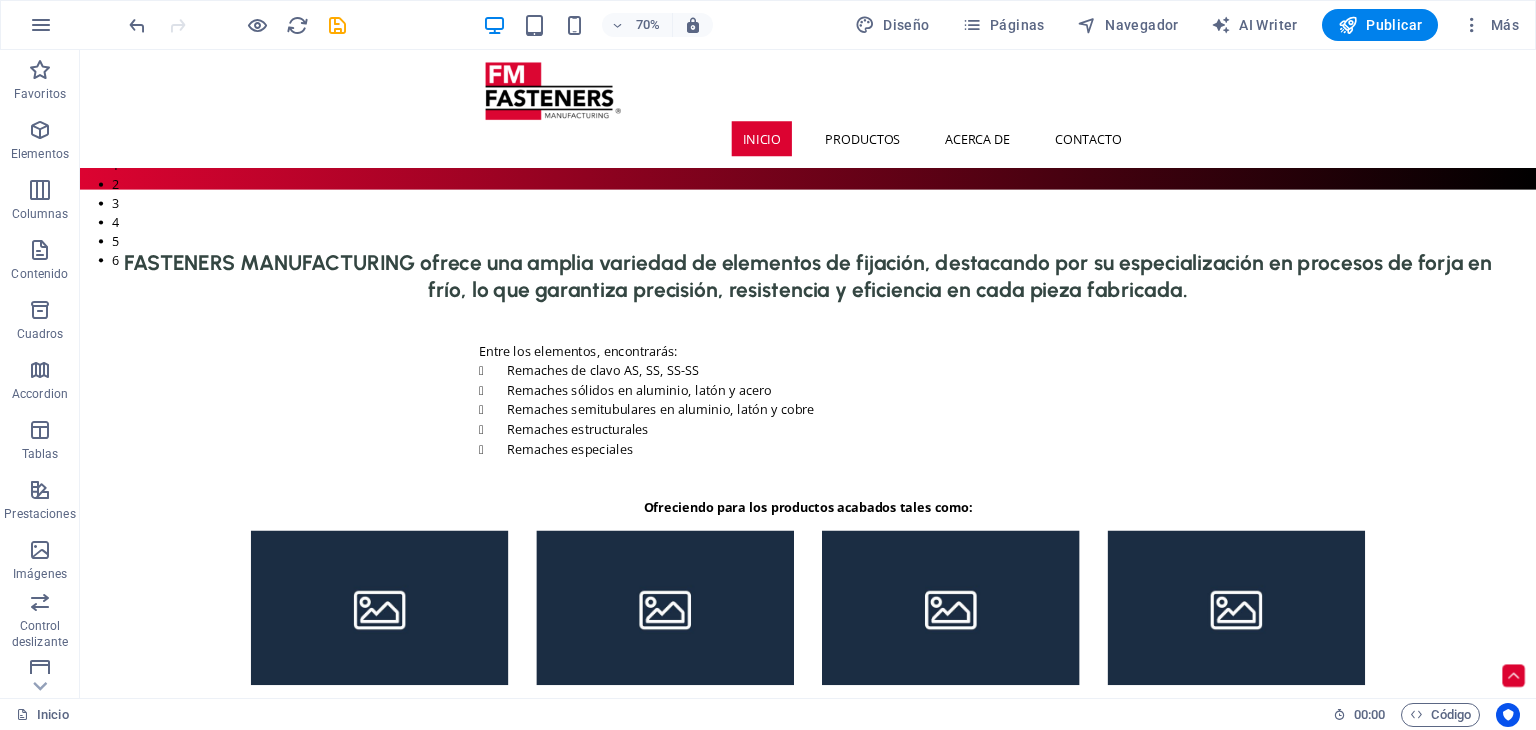 scroll, scrollTop: 828, scrollLeft: 0, axis: vertical 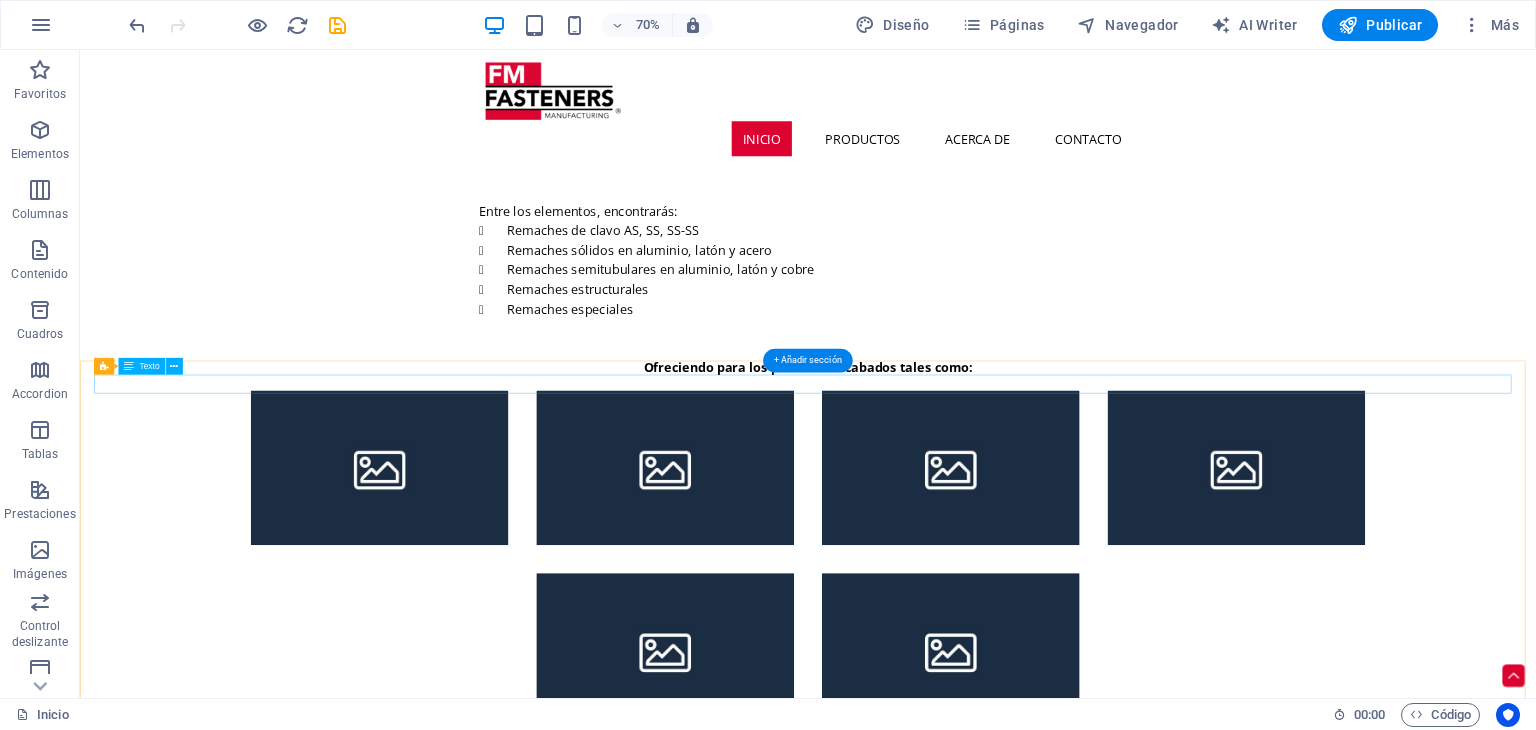 click on "Ofreciendo para los productos acabados tales como:" at bounding box center [1120, 503] 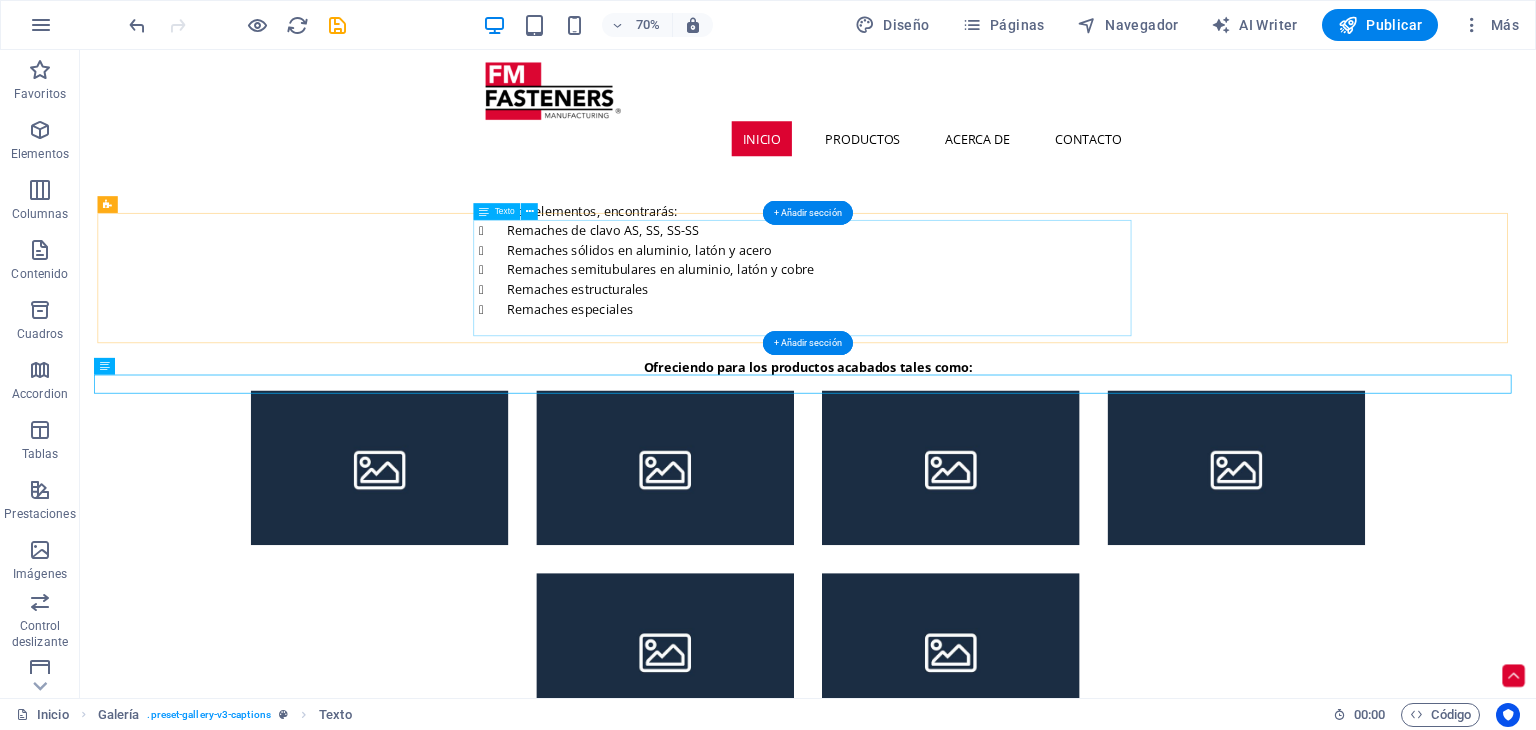 click on "Entre los elementos, encontrarás: Remaches de clavo AS, SS, SS-SS Remaches sólidos en aluminio, latón y acero Remaches semitubulares en aluminio, acero, latón y cobre Remaches estructurales Remaches especiales" at bounding box center (1120, 351) 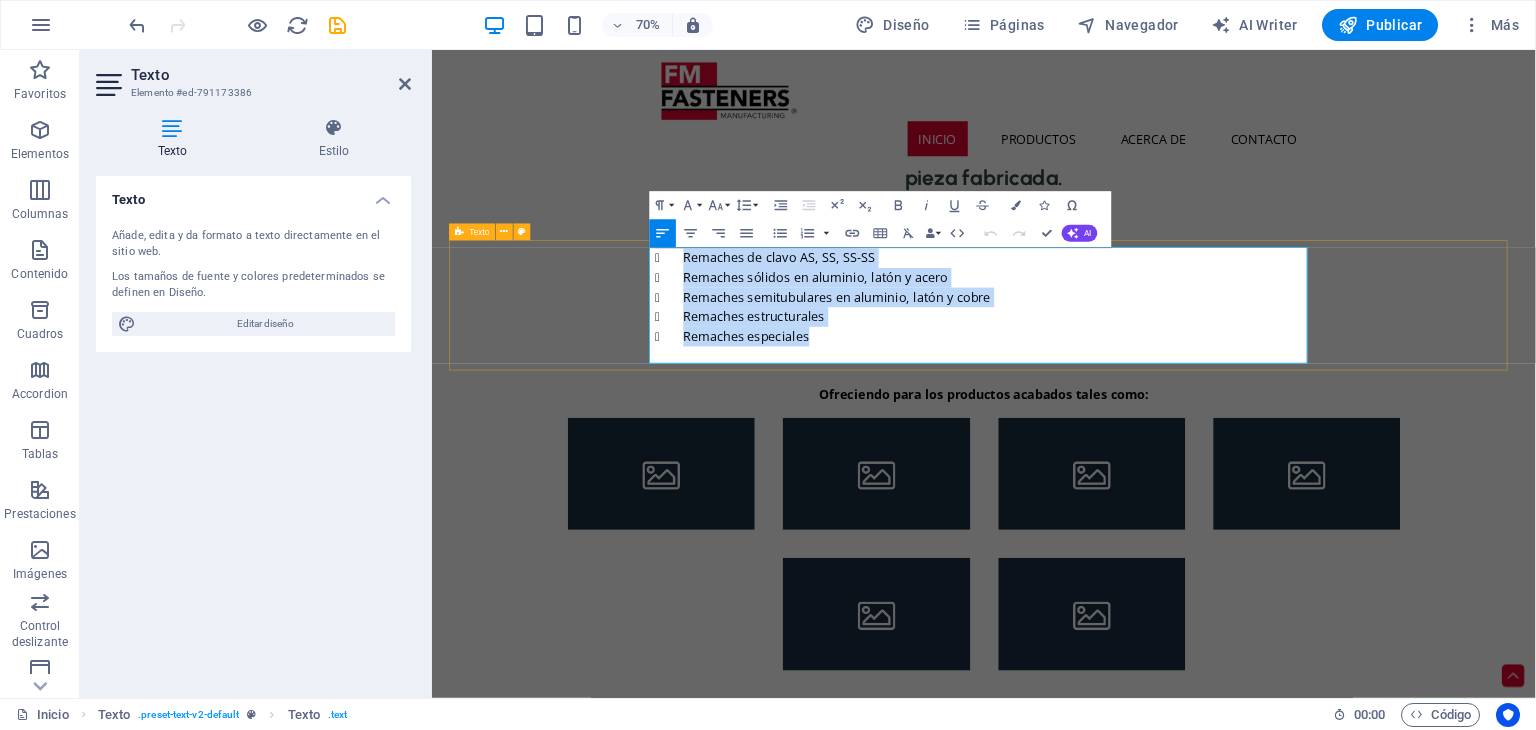 drag, startPoint x: 989, startPoint y: 490, endPoint x: 685, endPoint y: 344, distance: 337.24176 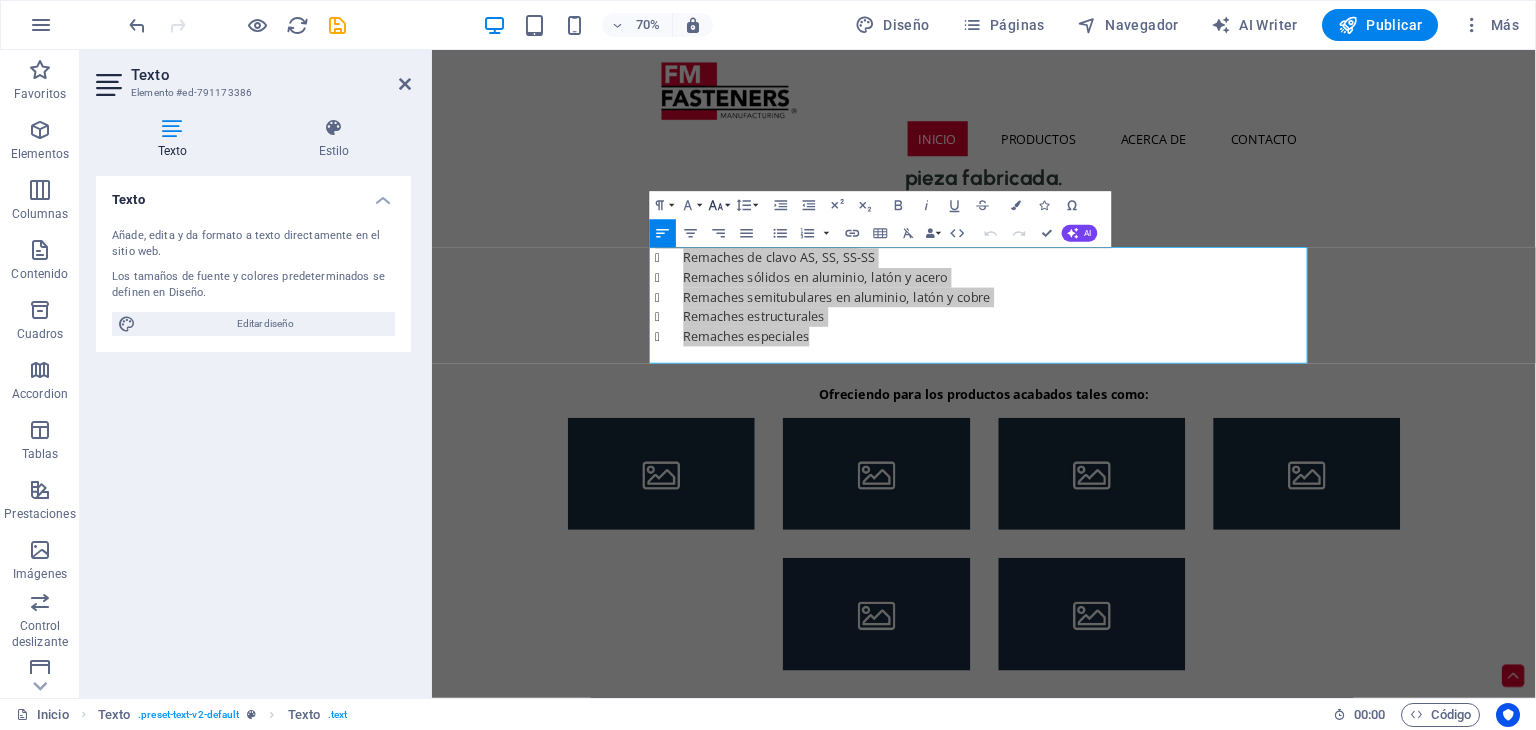 click 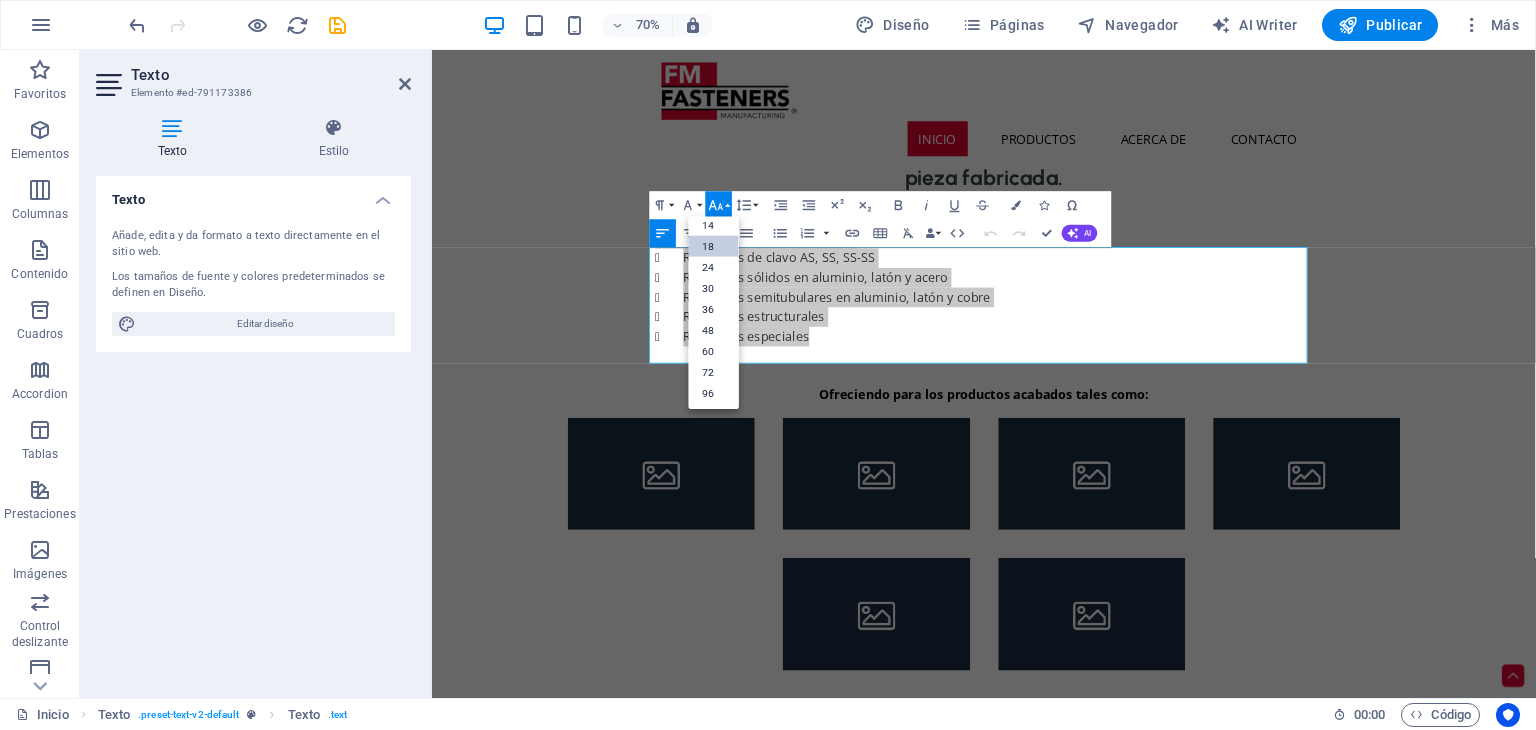 scroll, scrollTop: 160, scrollLeft: 0, axis: vertical 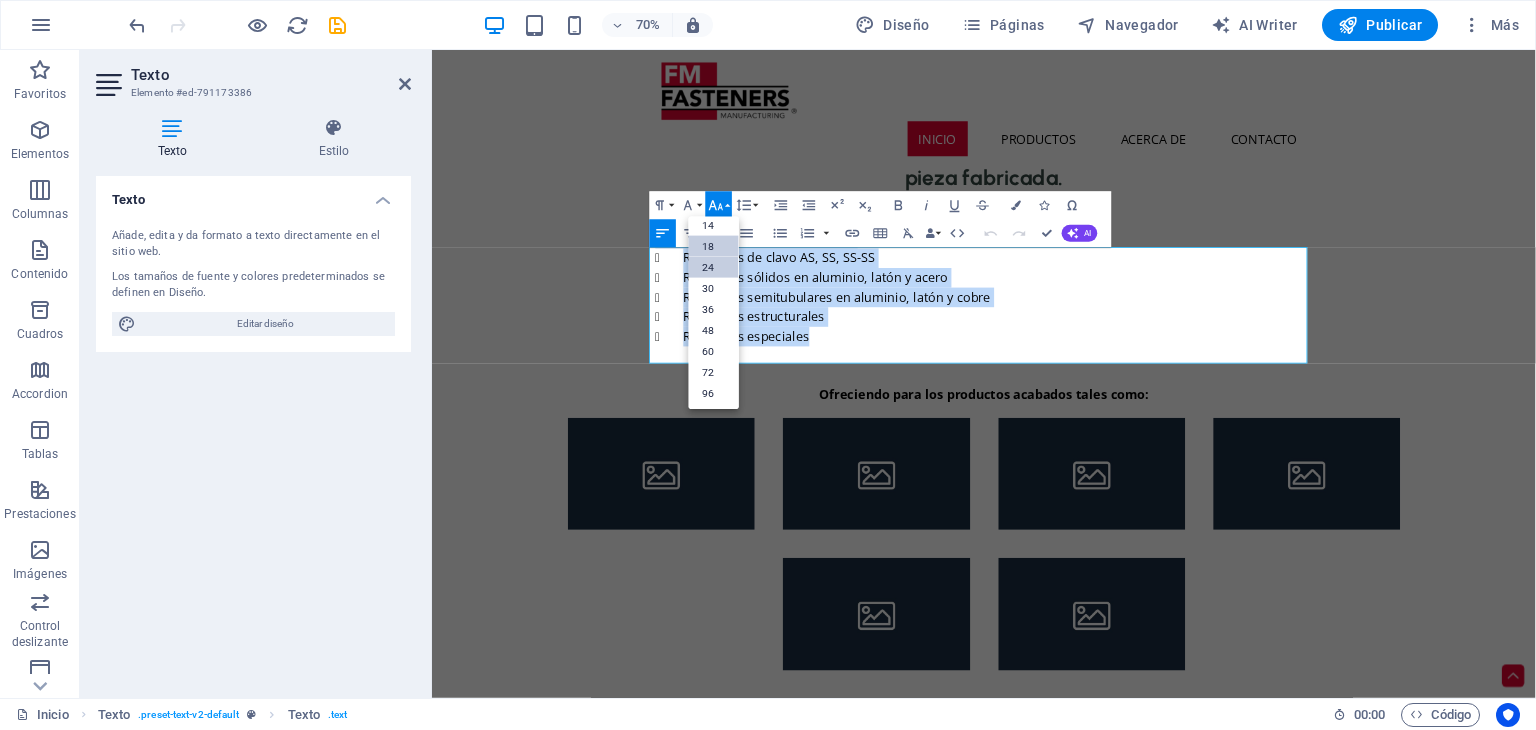 click on "24" at bounding box center [714, 267] 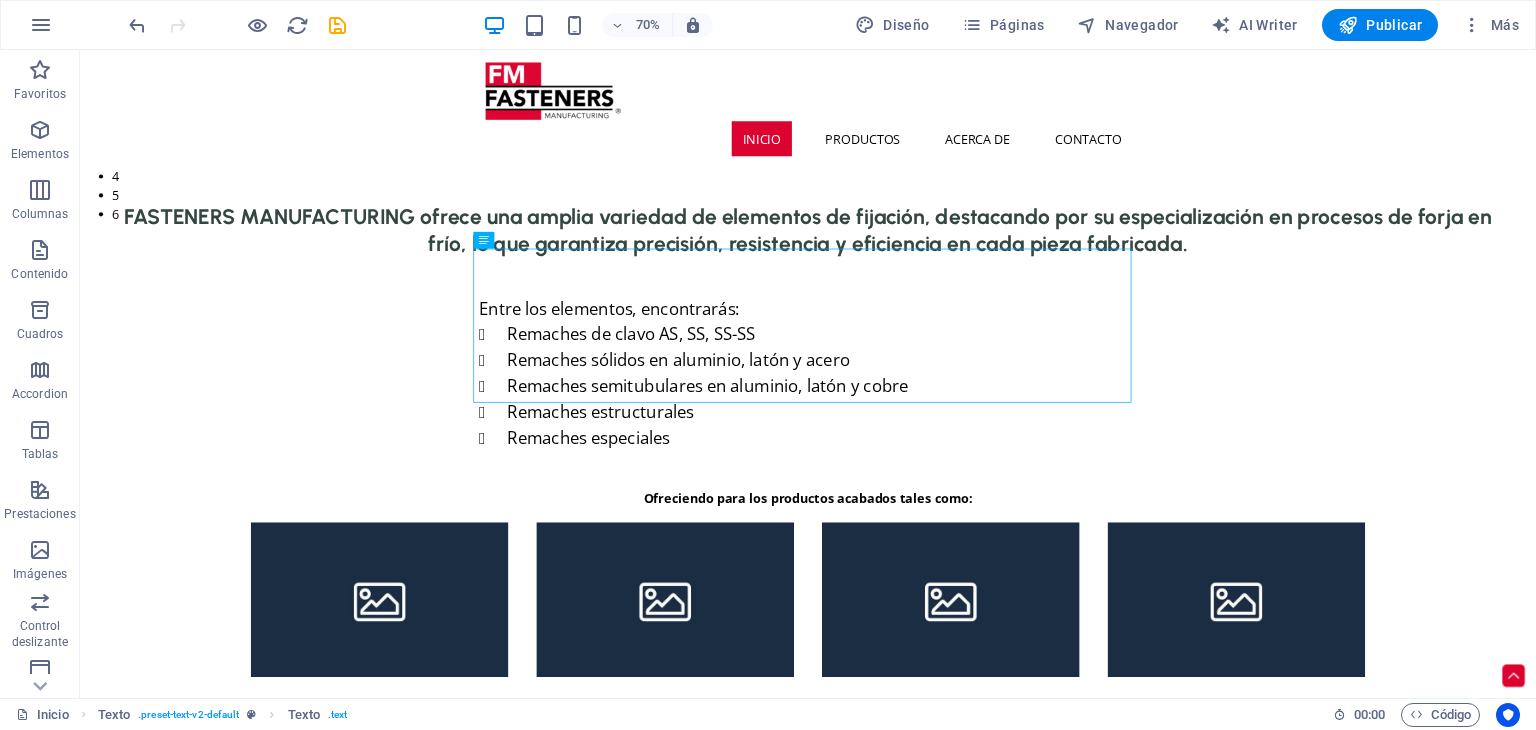 scroll, scrollTop: 688, scrollLeft: 0, axis: vertical 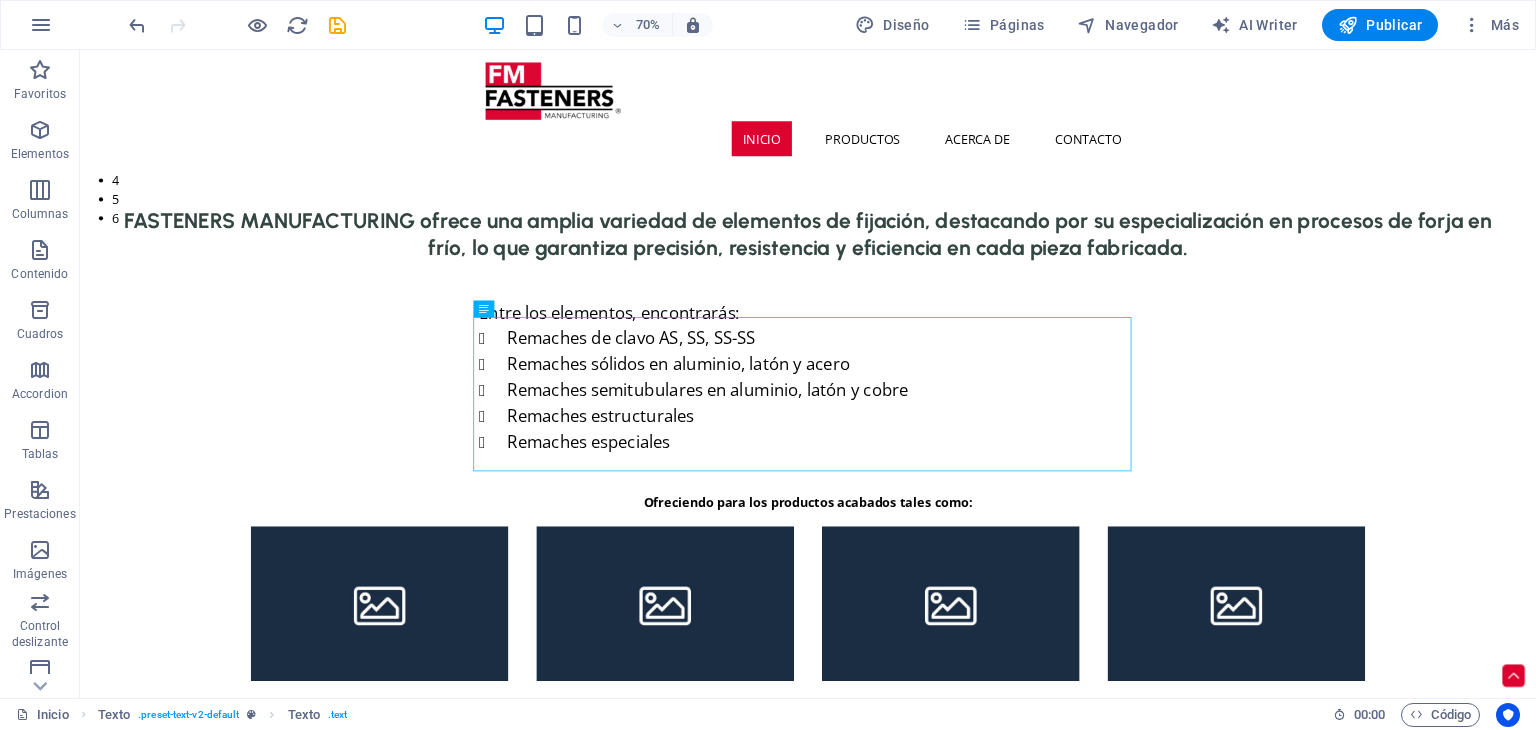 click on "70% Diseño Páginas Navegador AI Writer Publicar Más" at bounding box center [768, 25] 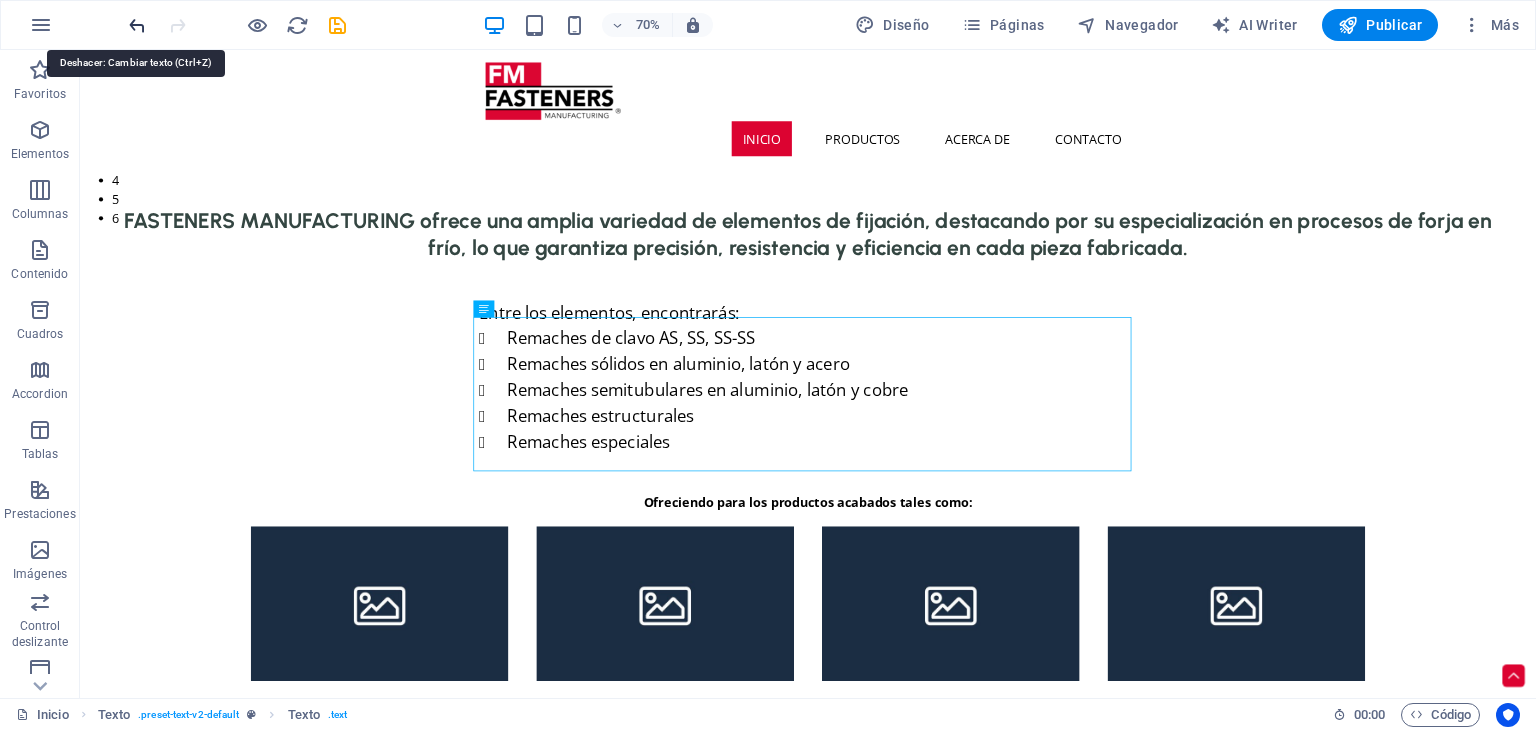 click at bounding box center (137, 25) 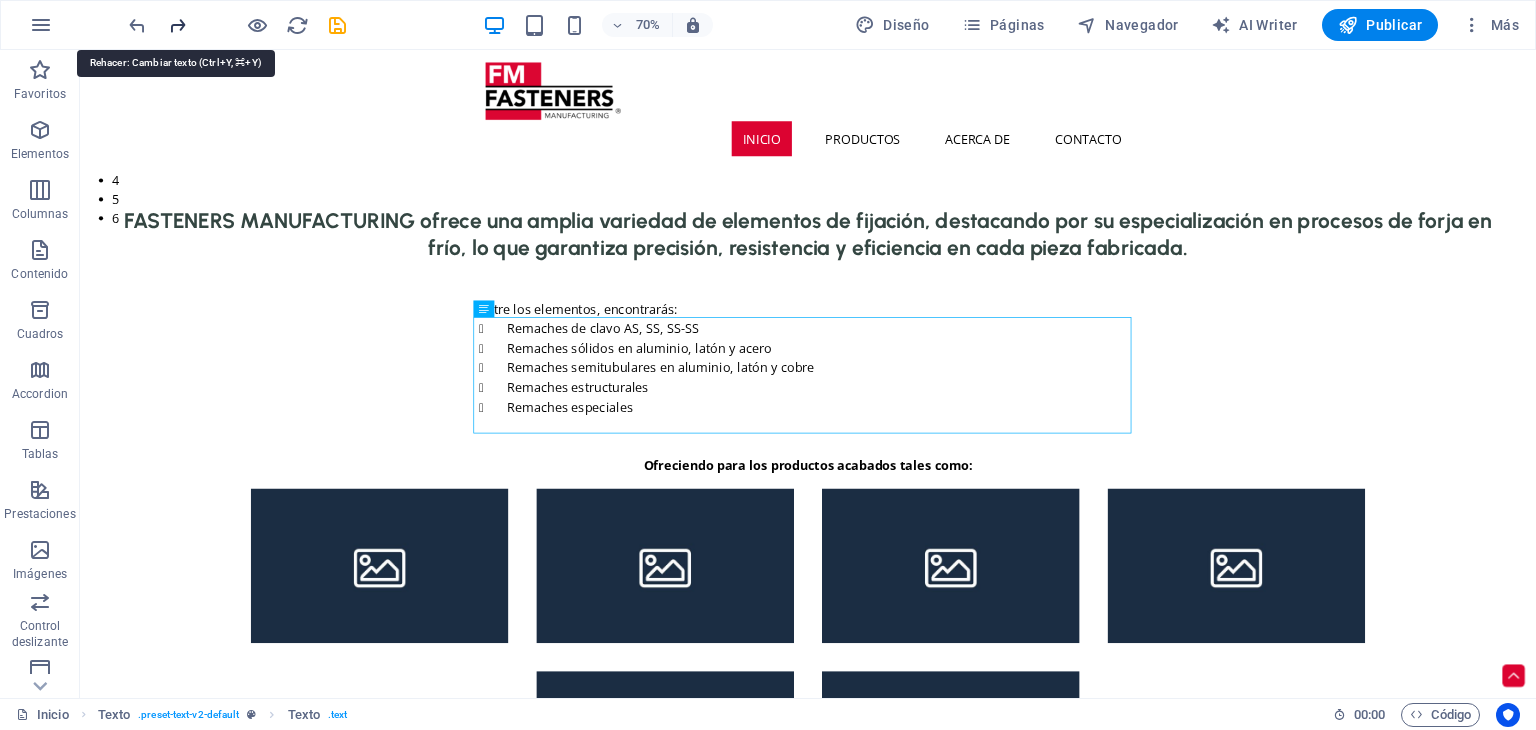 click at bounding box center (177, 25) 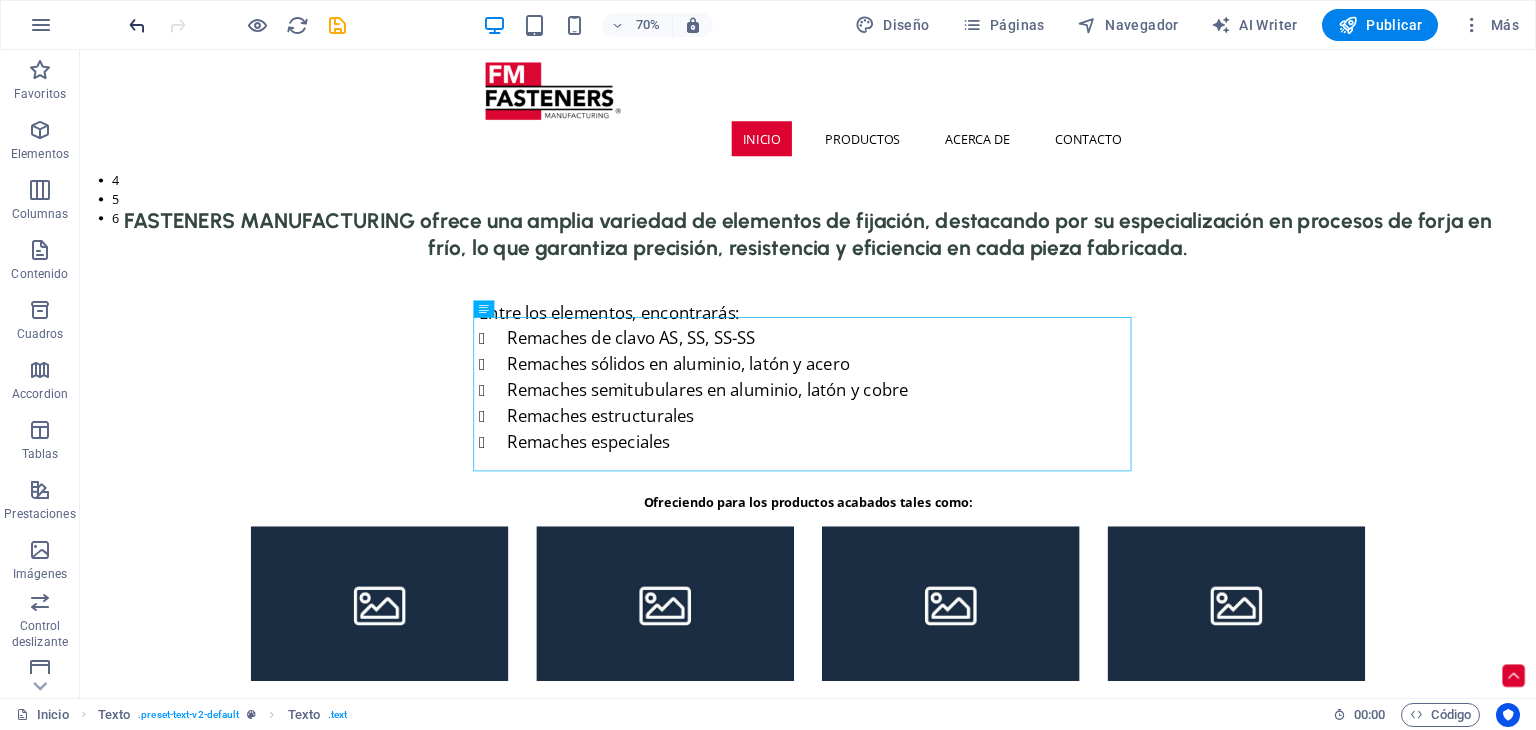 click at bounding box center [137, 25] 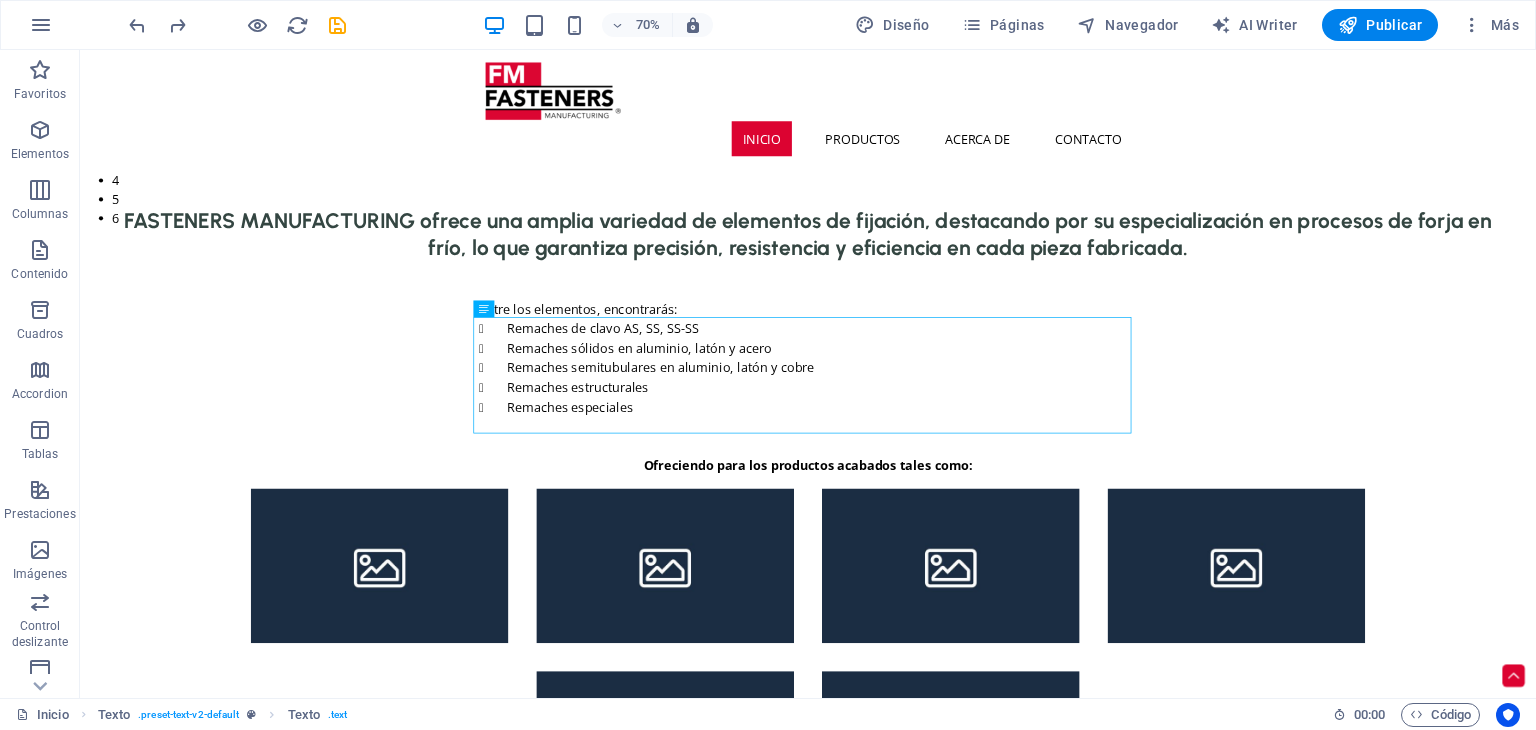 click at bounding box center (237, 25) 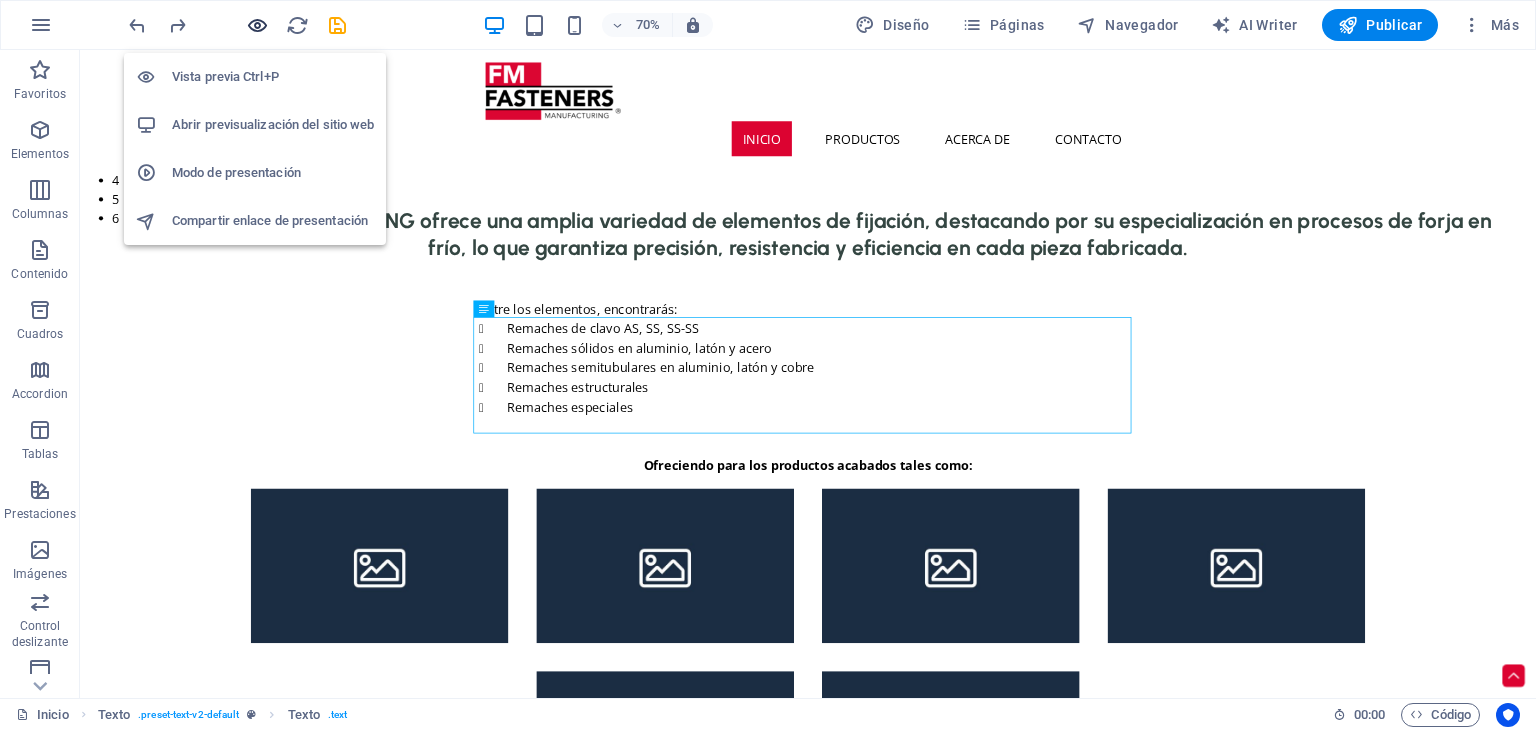 click at bounding box center (257, 25) 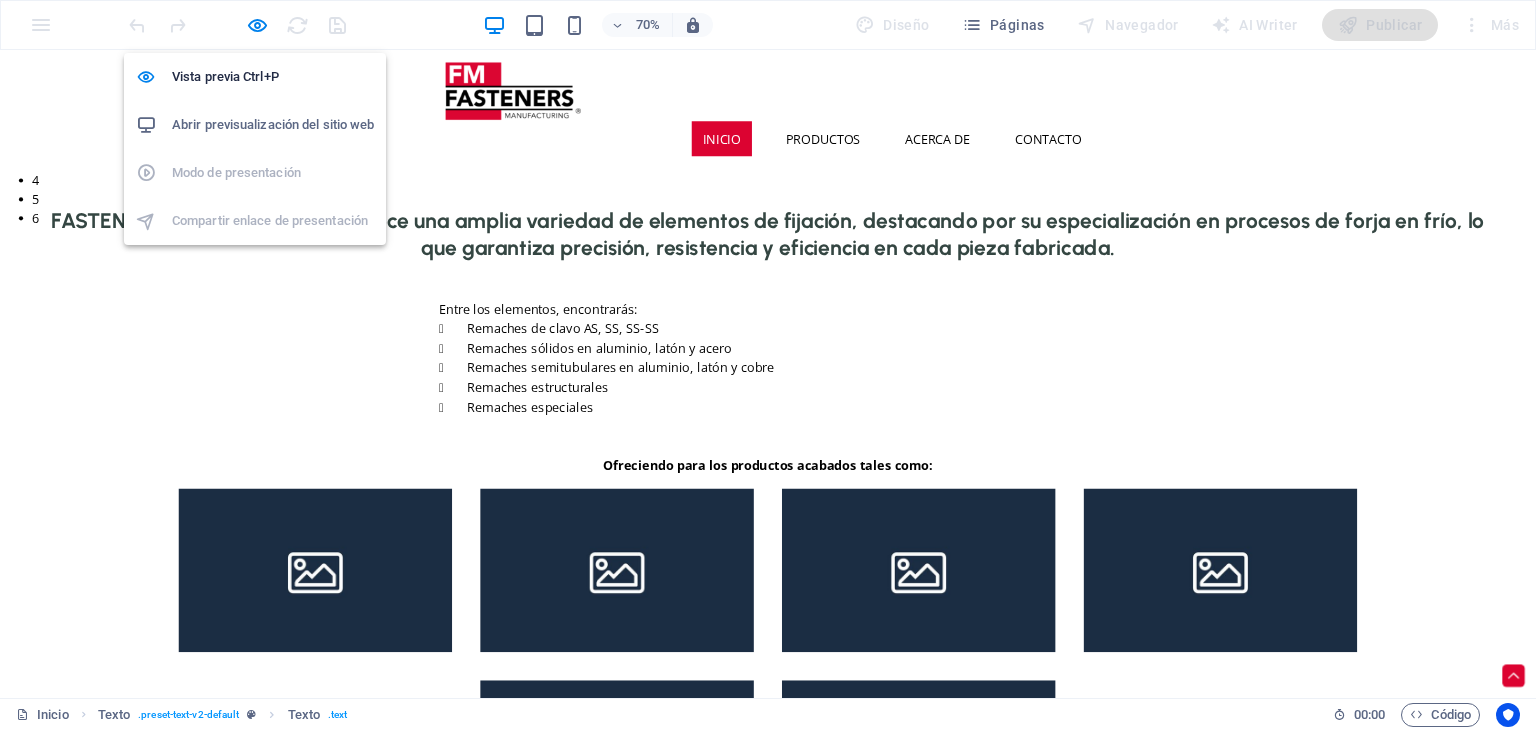 click on "Abrir previsualización del sitio web" at bounding box center [273, 125] 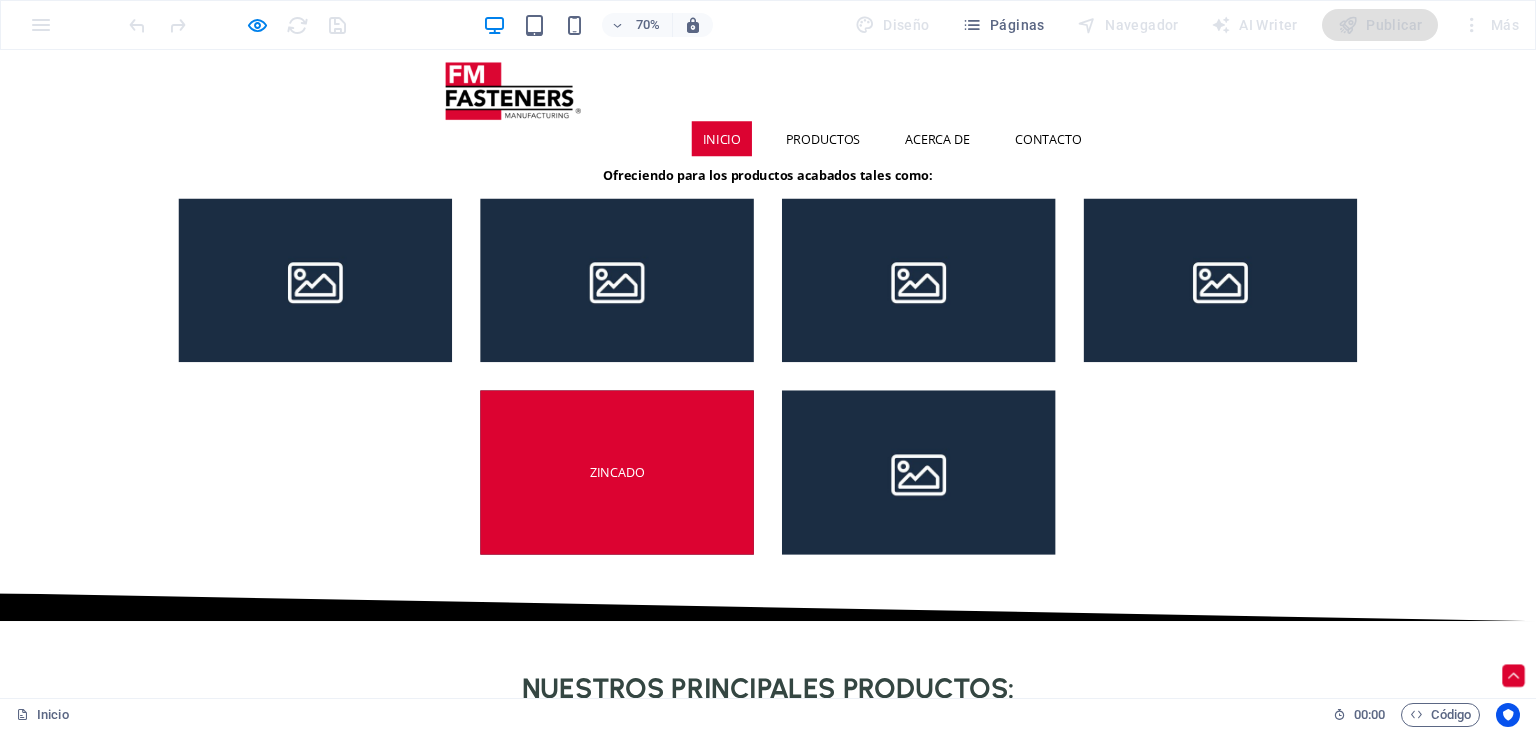 scroll, scrollTop: 988, scrollLeft: 0, axis: vertical 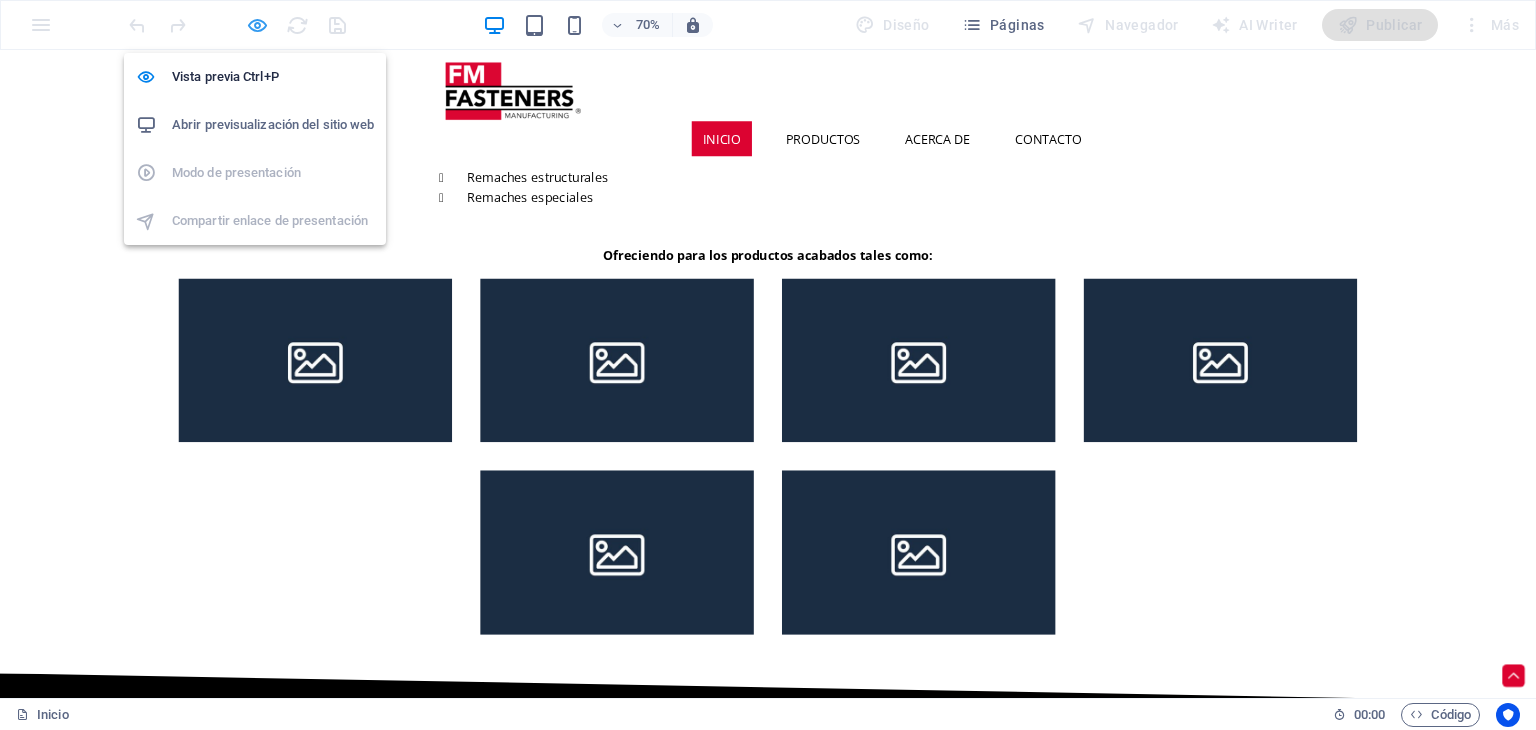 click at bounding box center (257, 25) 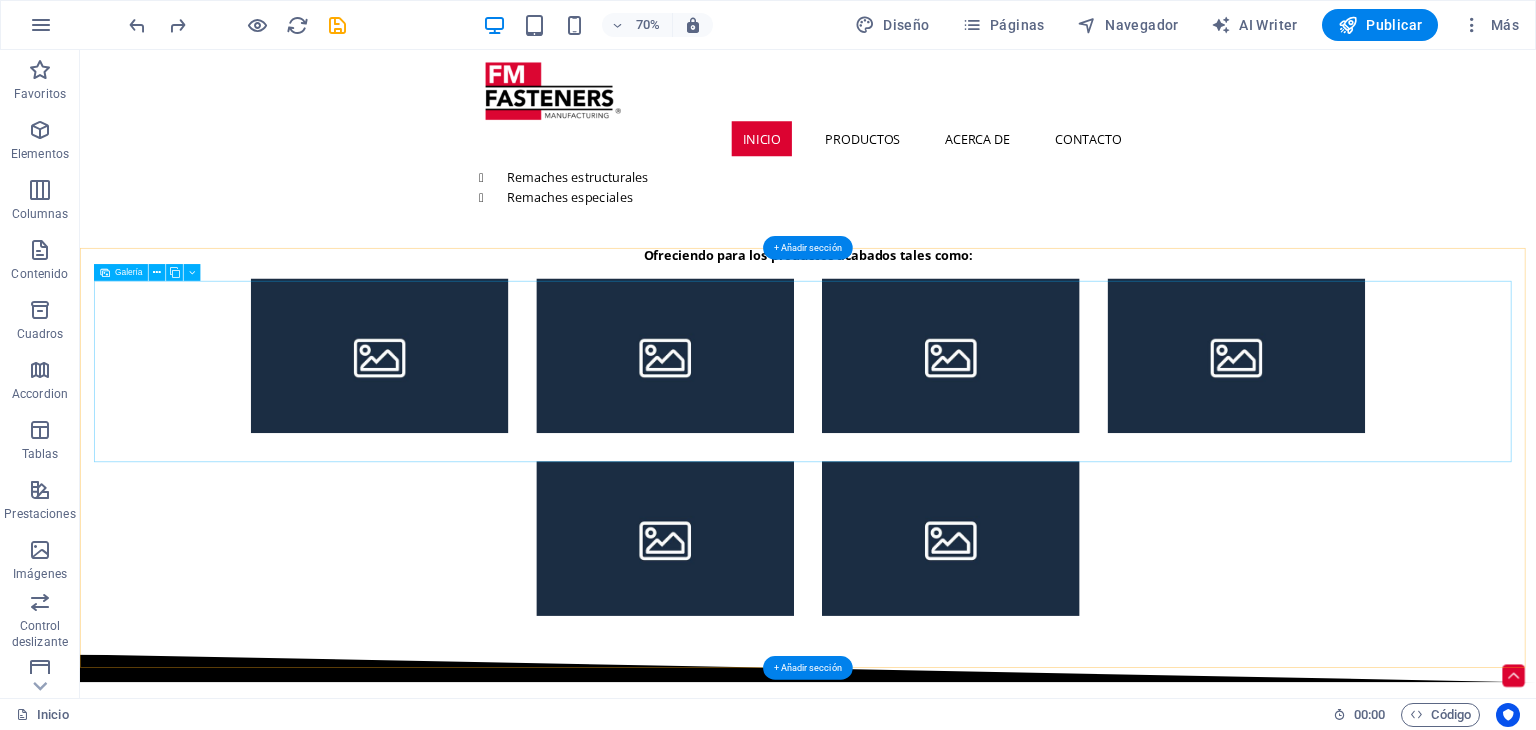 click at bounding box center (916, 487) 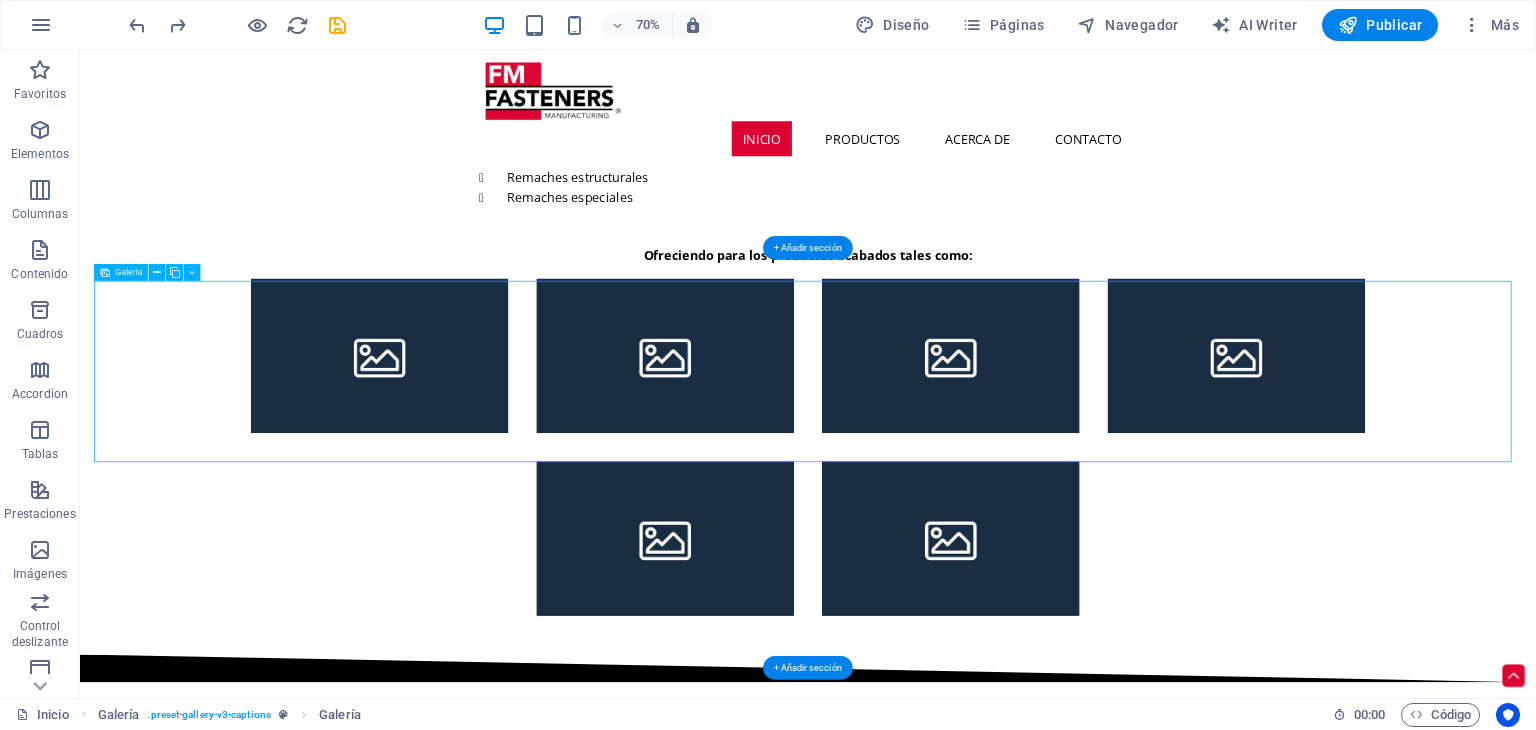 click at bounding box center [1324, 487] 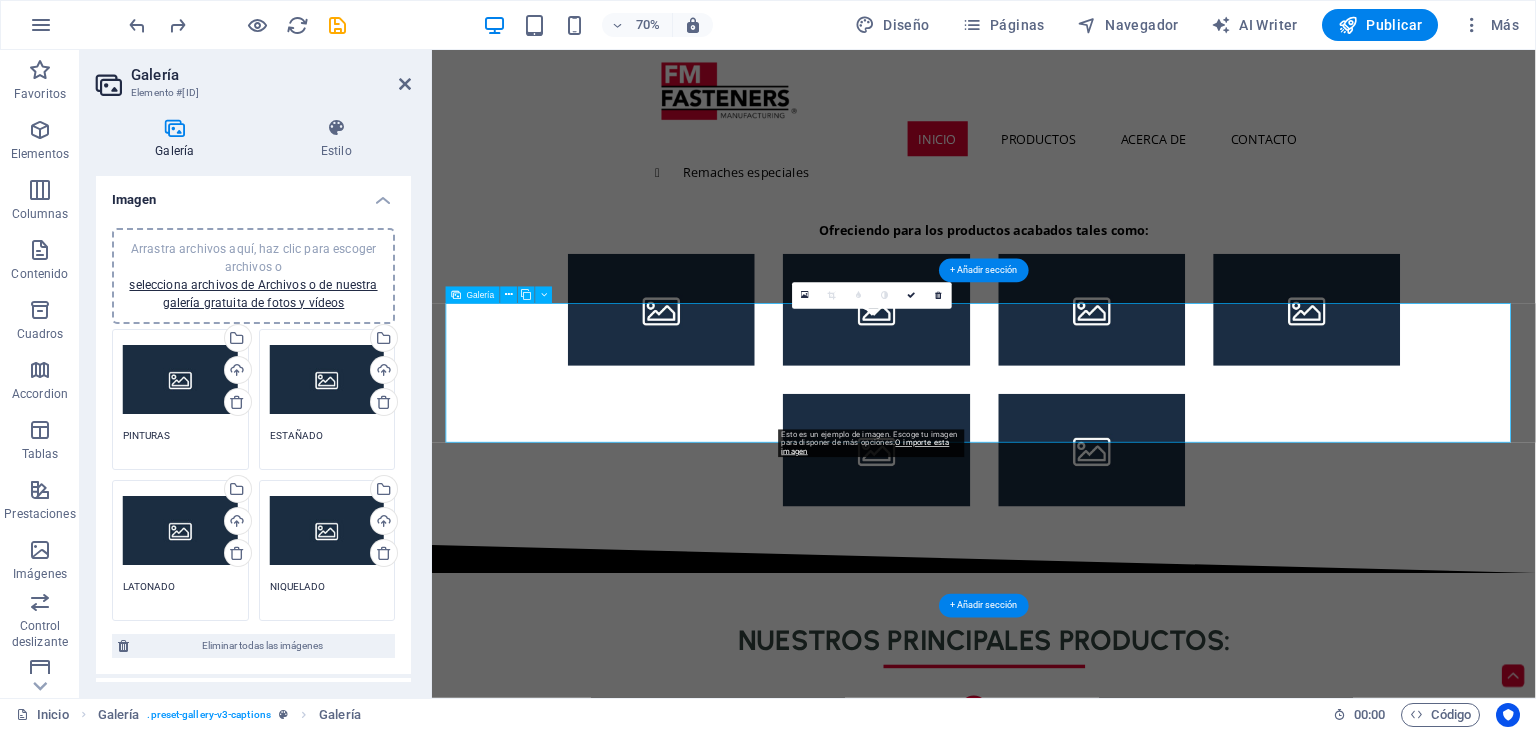 scroll, scrollTop: 1088, scrollLeft: 0, axis: vertical 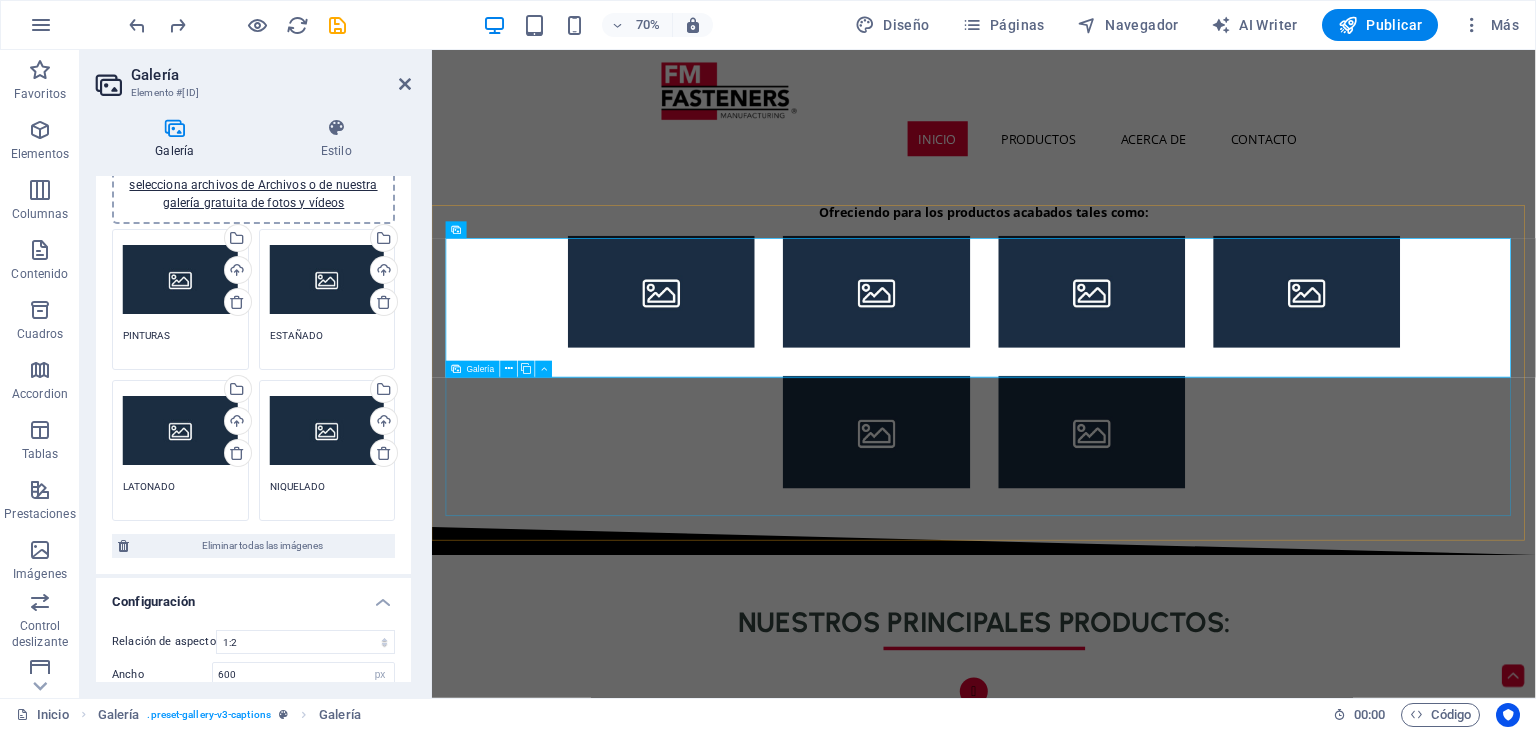 click at bounding box center (1220, 596) 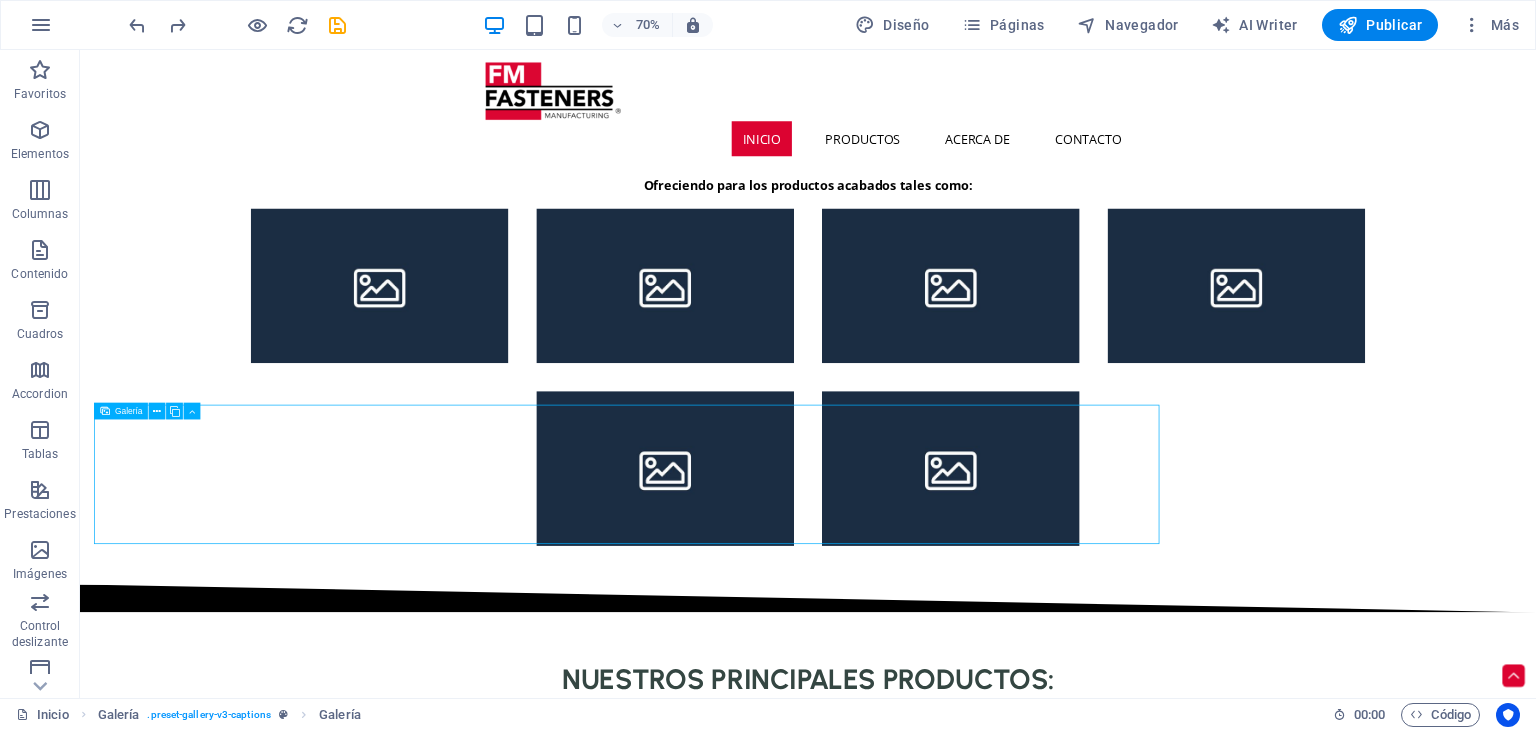 scroll, scrollTop: 1049, scrollLeft: 0, axis: vertical 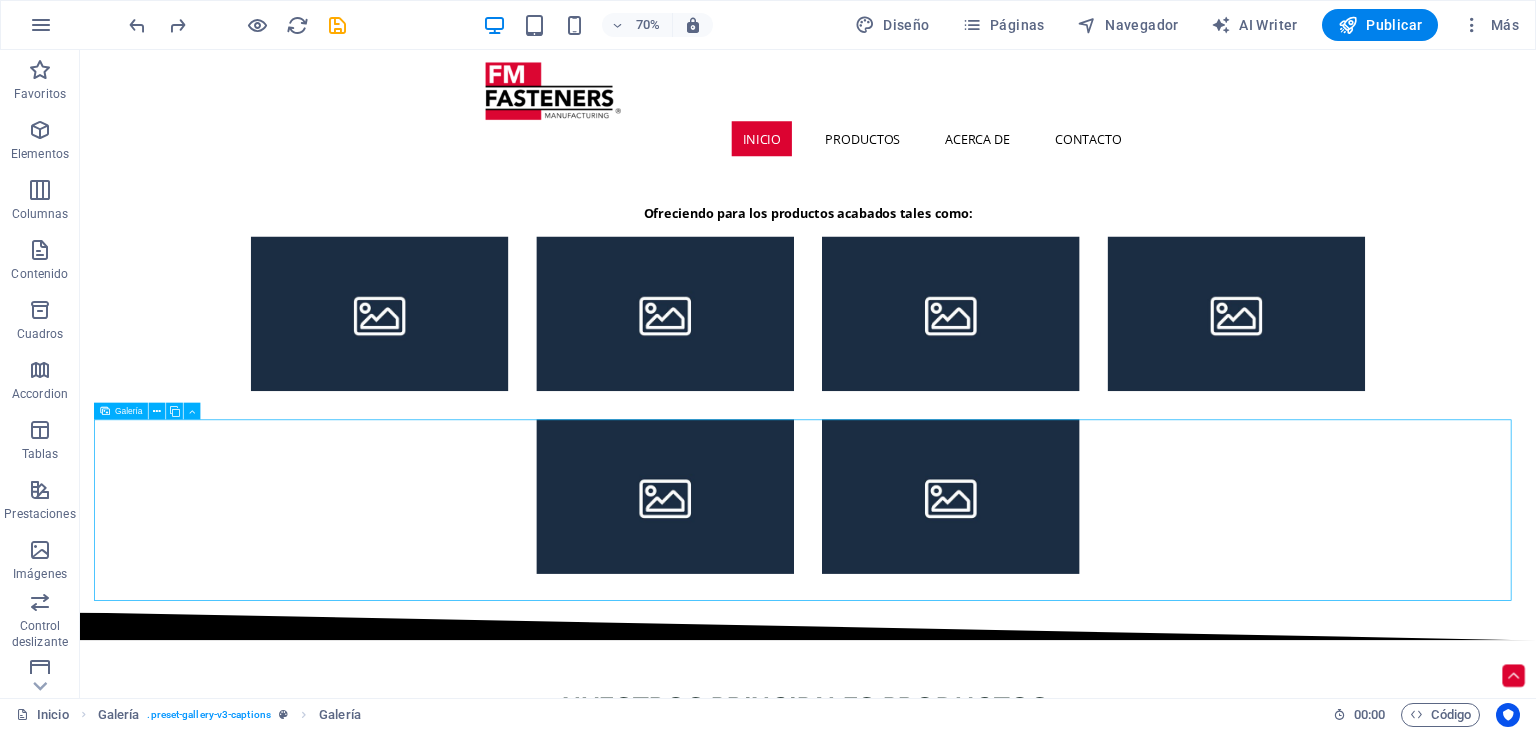 click at bounding box center (1324, 687) 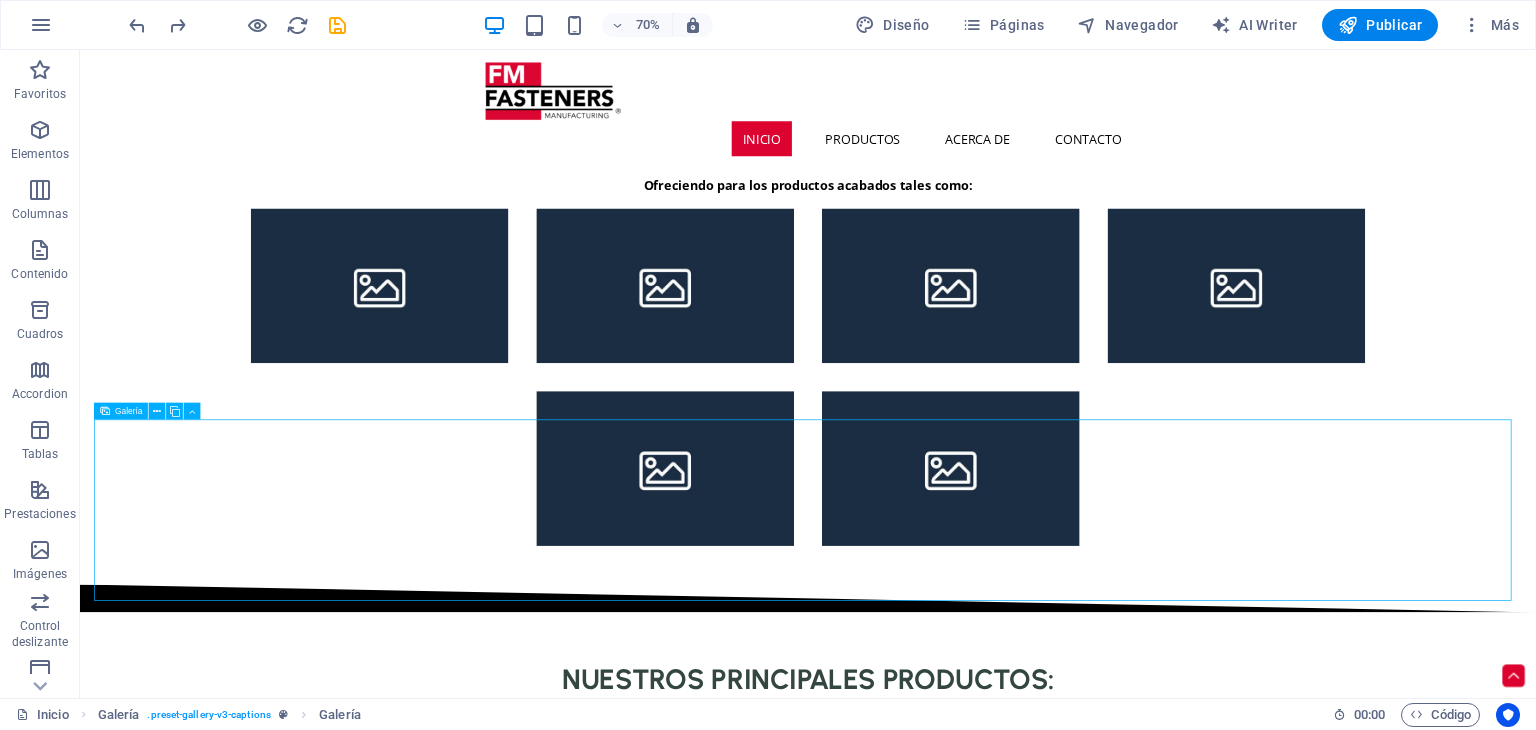 select on "5" 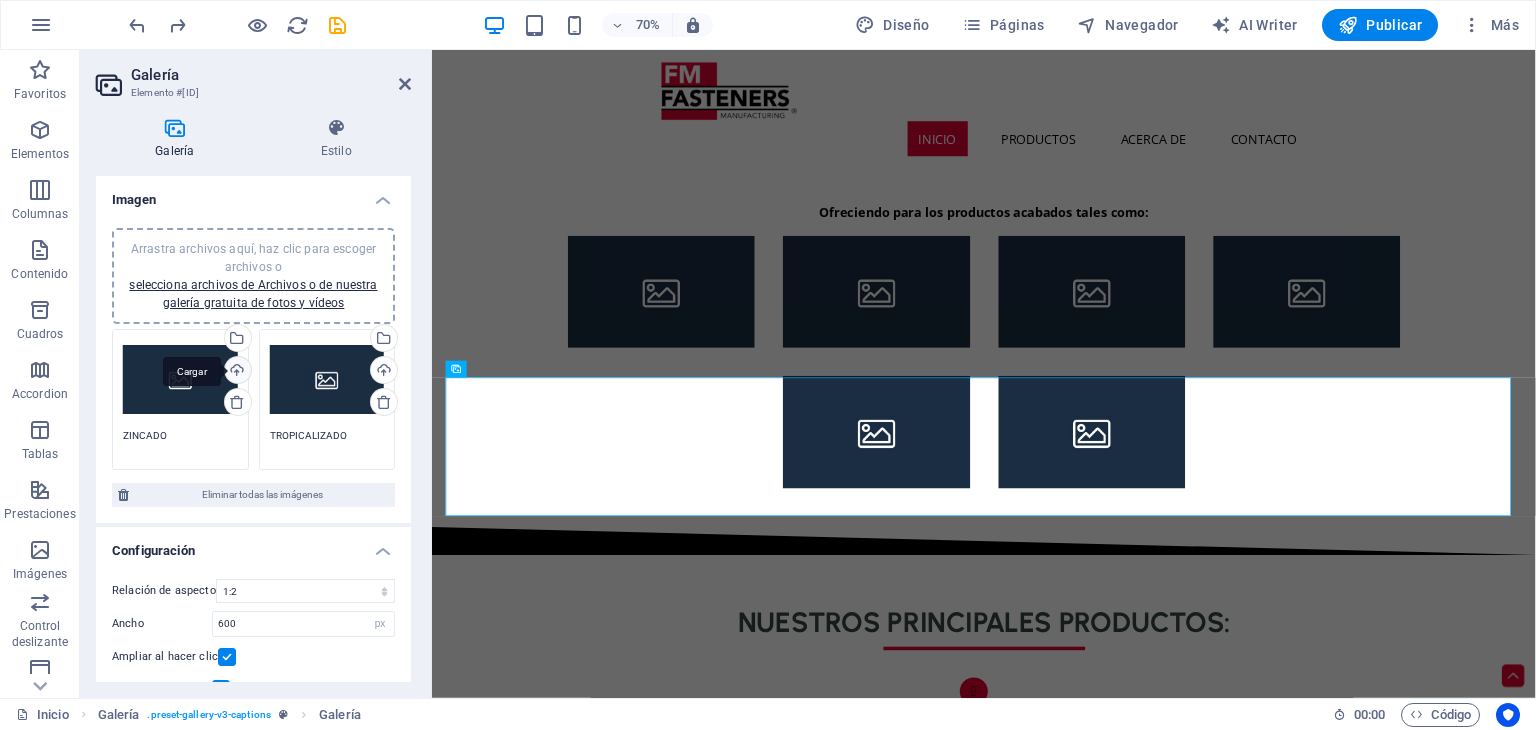 click on "Cargar" at bounding box center [236, 372] 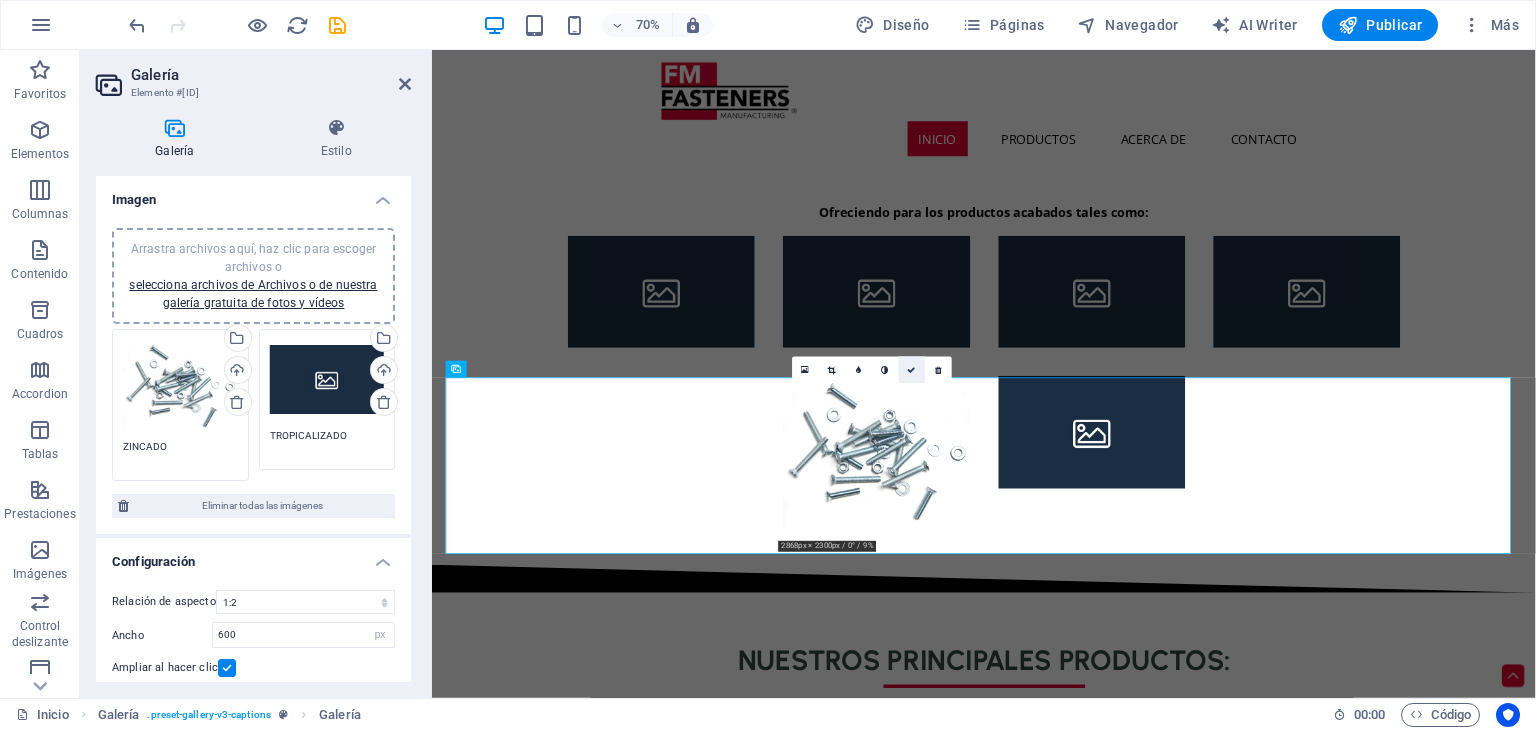 click at bounding box center [912, 369] 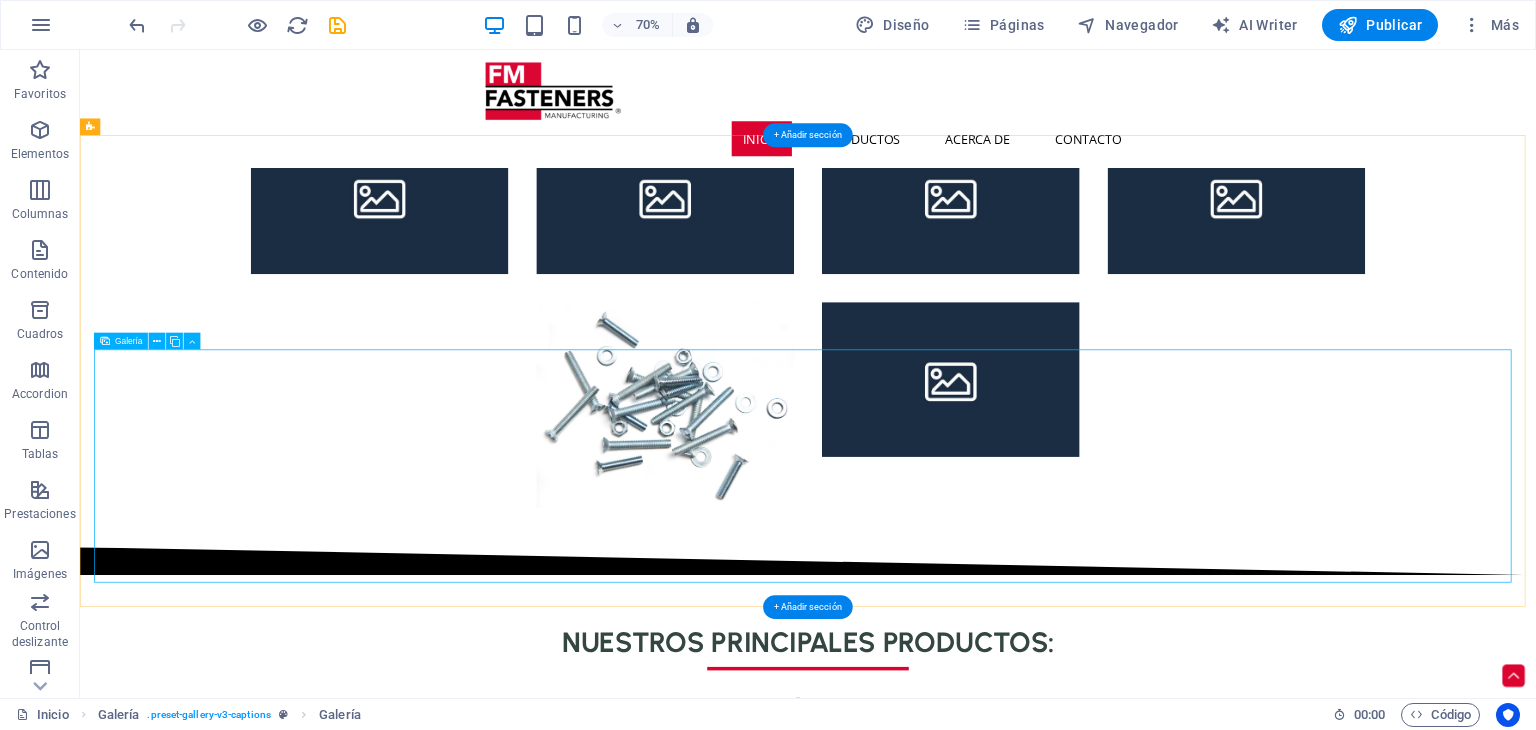 scroll, scrollTop: 1249, scrollLeft: 0, axis: vertical 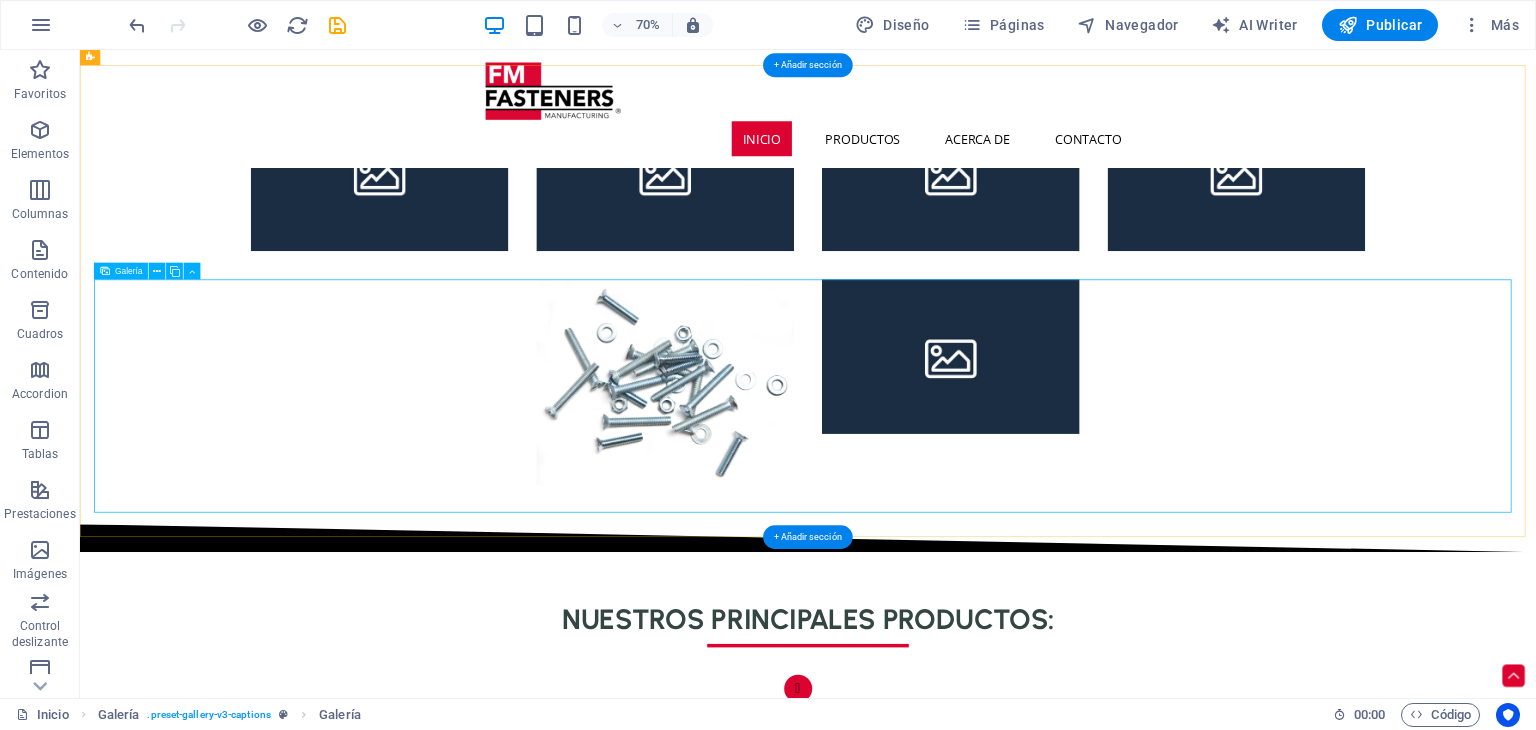 click at bounding box center [1324, 524] 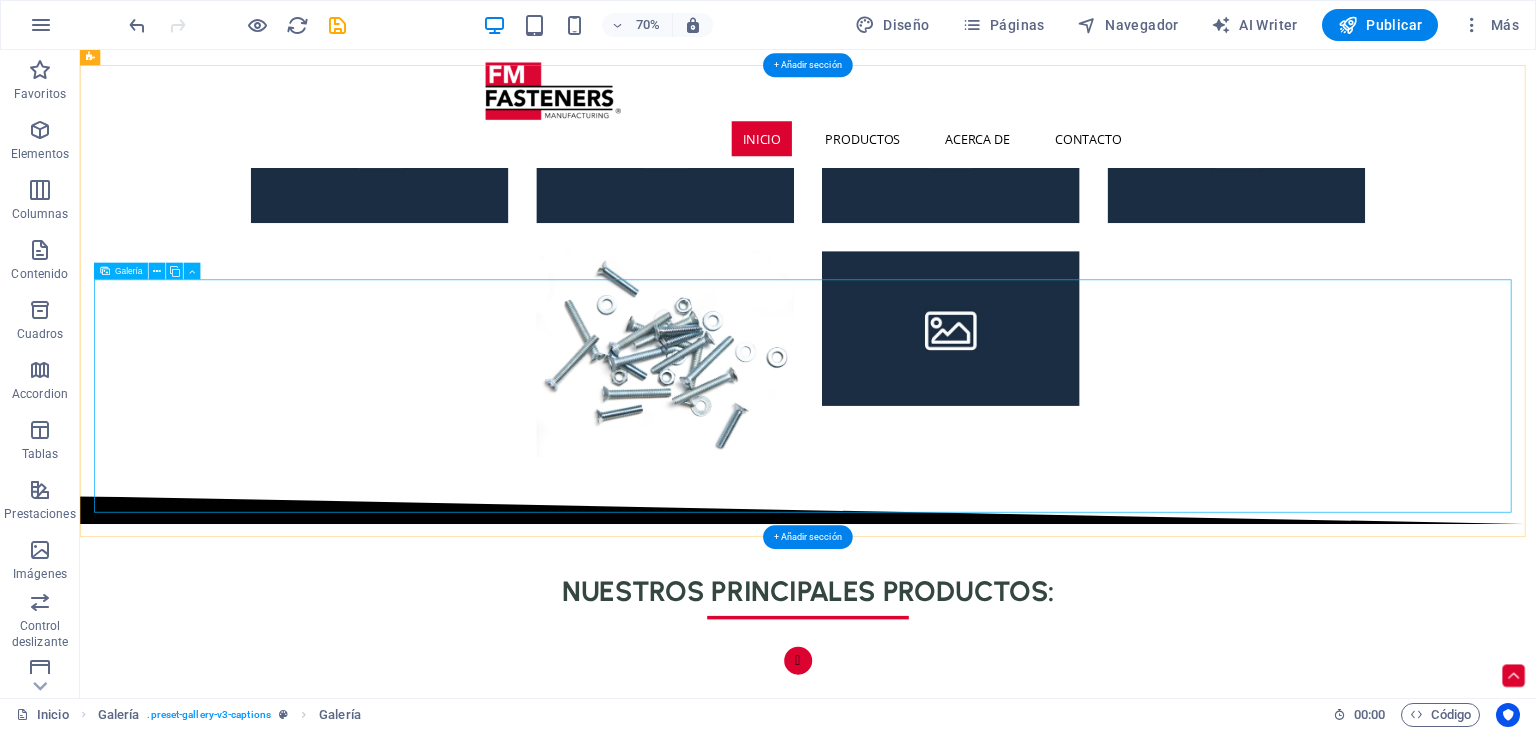 select on "5" 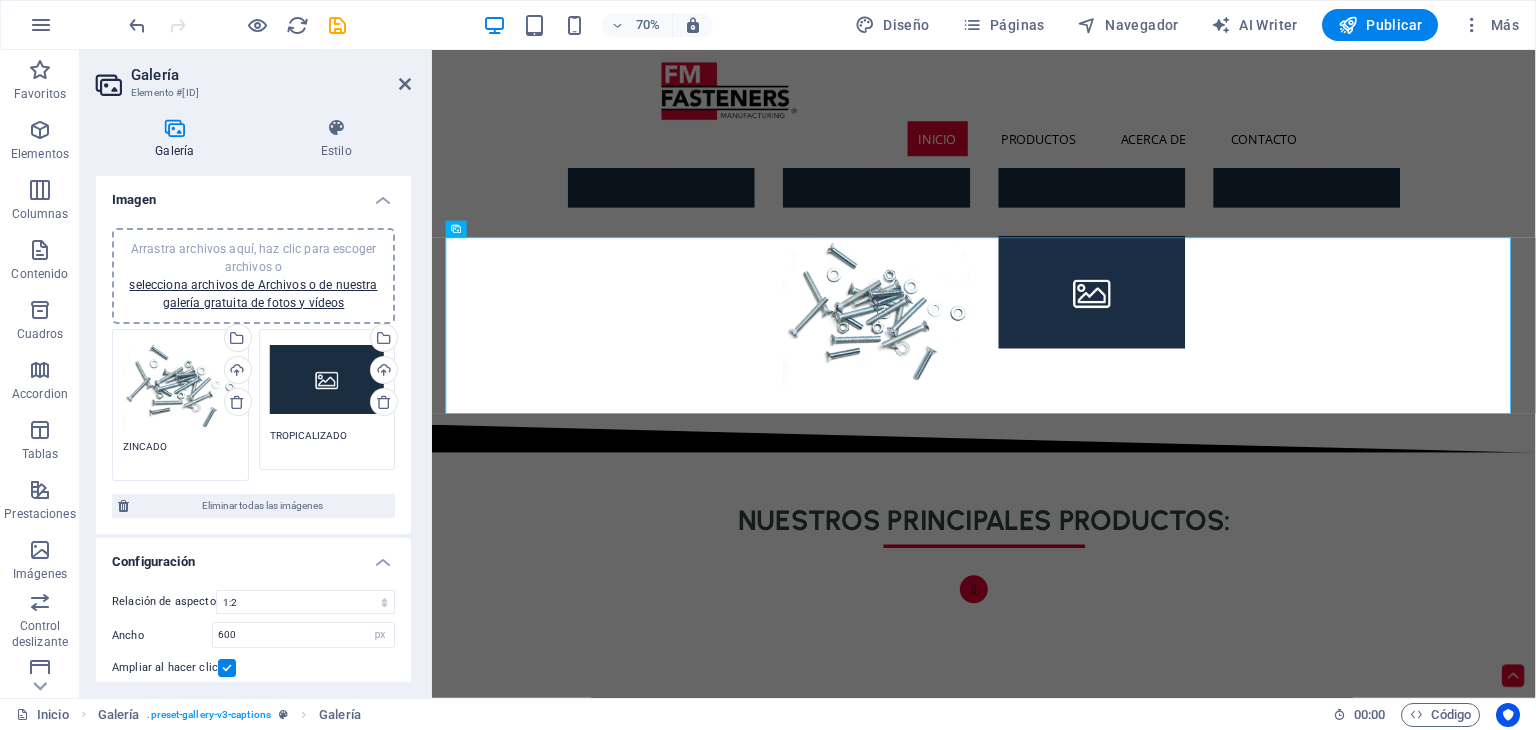click on "Galería Elemento #[ID]" at bounding box center (253, 76) 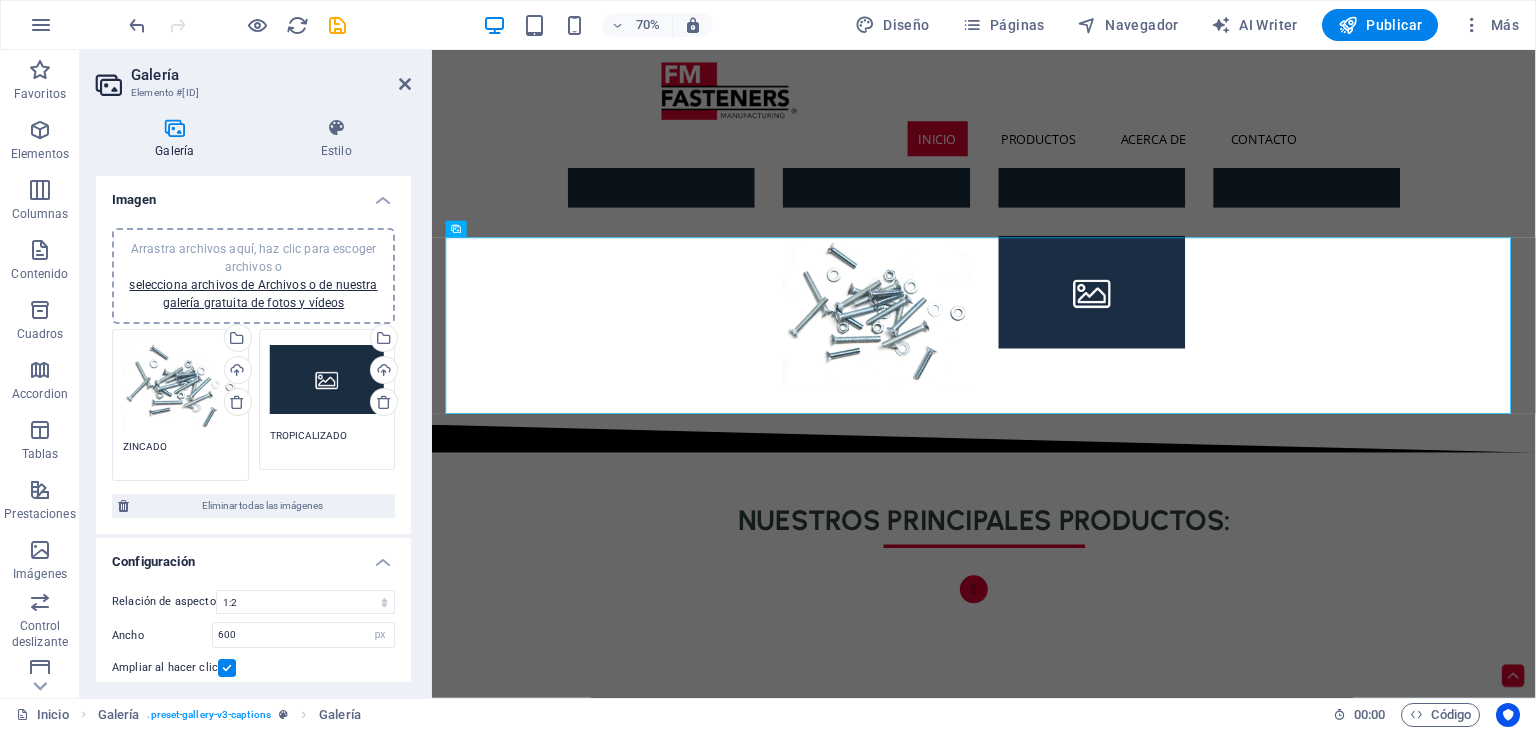 click on "Galería Elemento #[ID]" at bounding box center (253, 76) 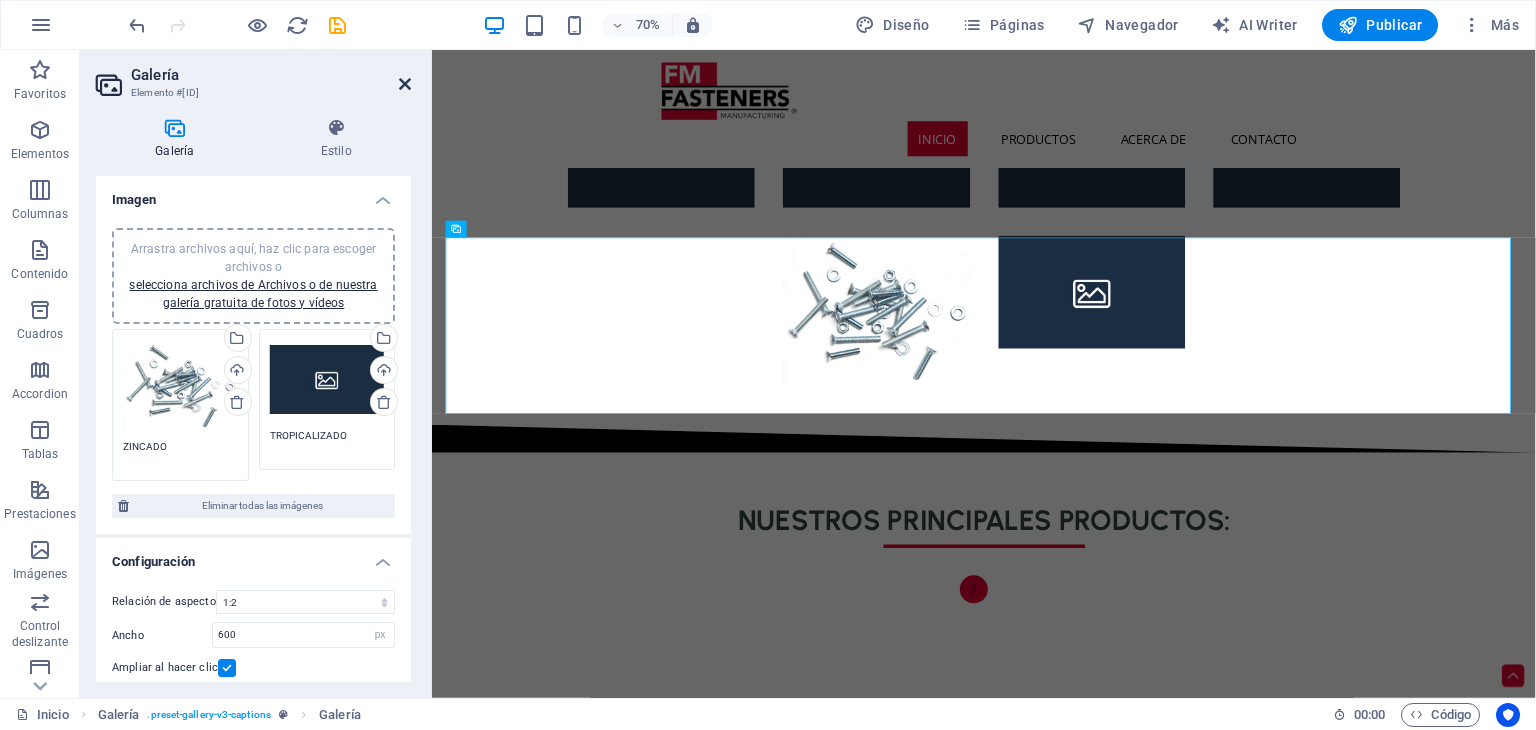 click at bounding box center [405, 84] 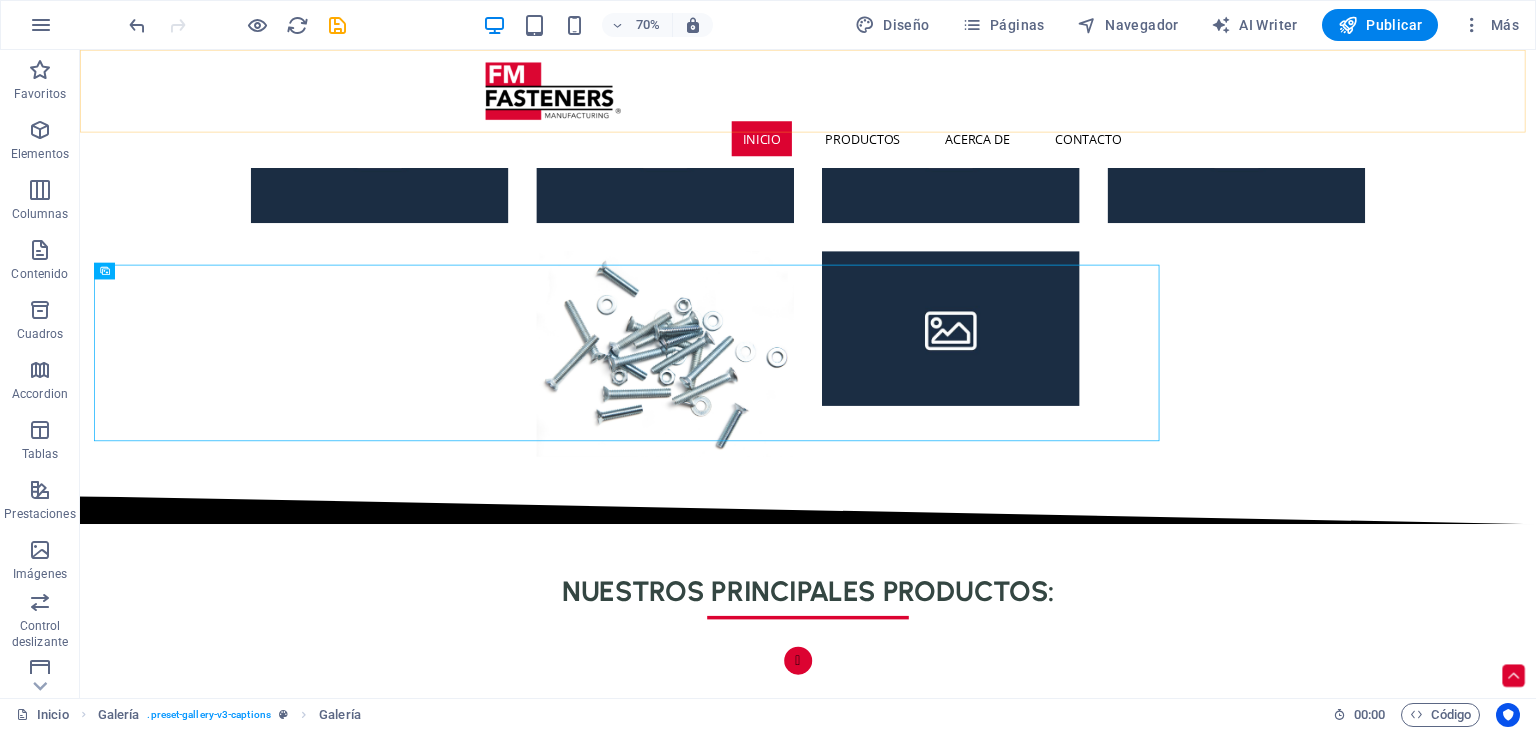 scroll, scrollTop: 1249, scrollLeft: 0, axis: vertical 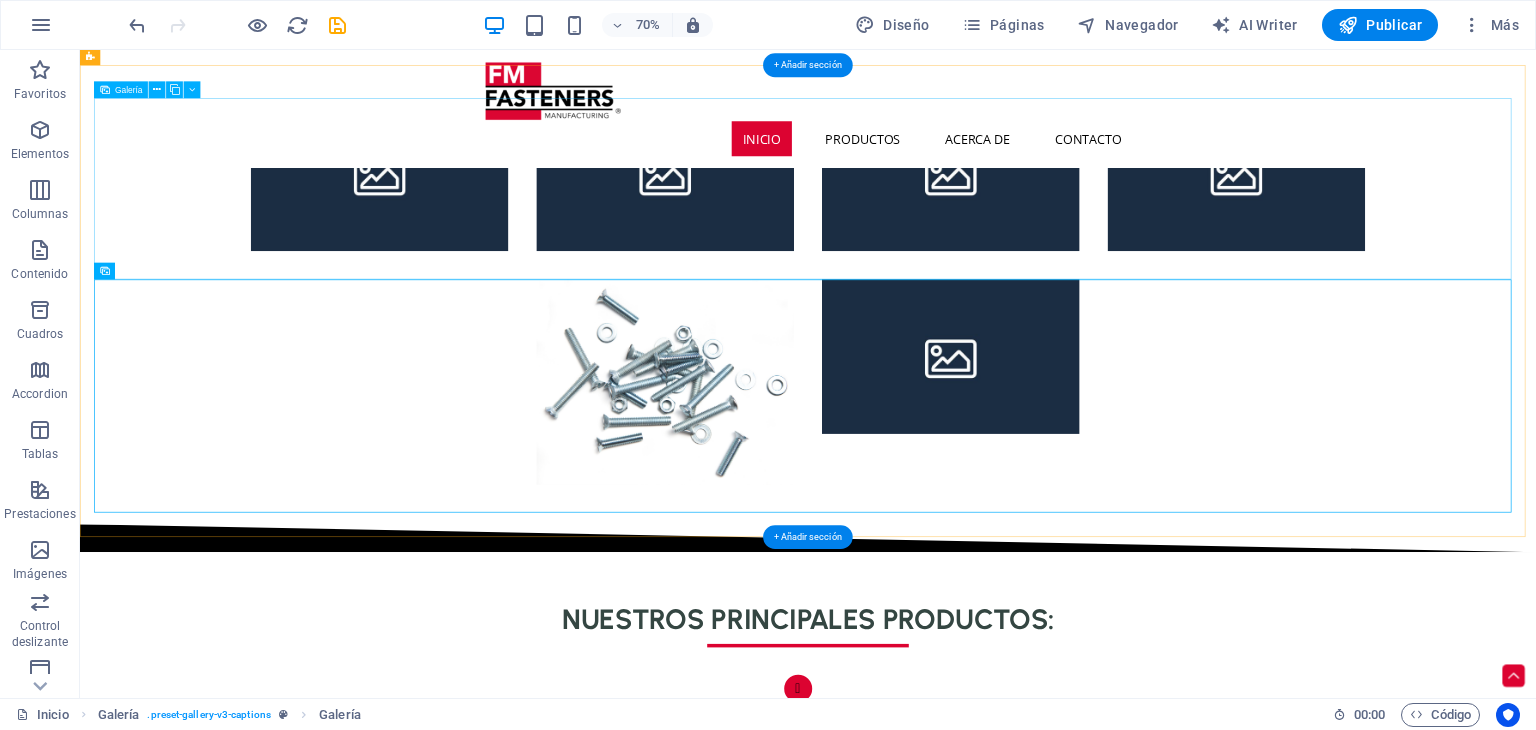 click at bounding box center (1120, 226) 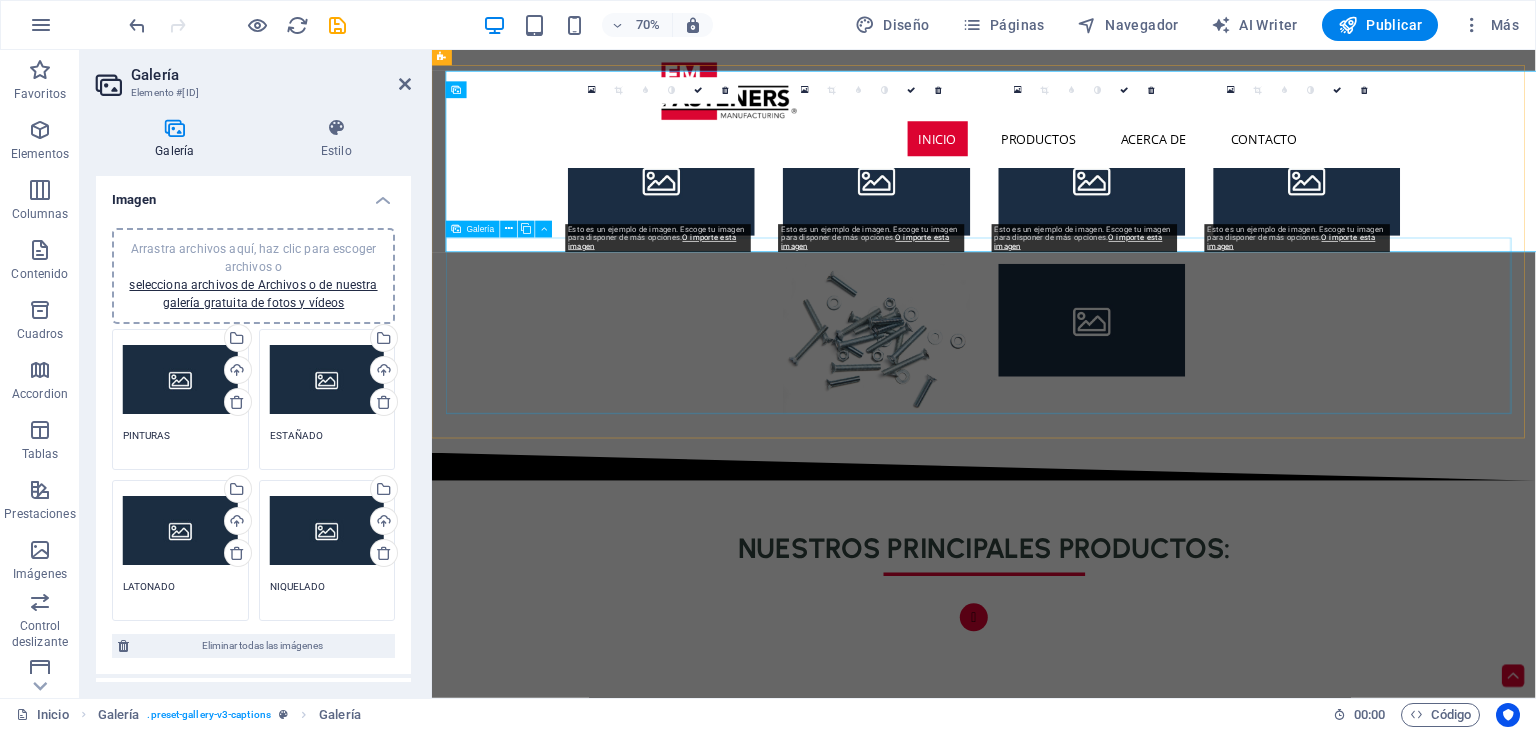 click at bounding box center [1220, 462] 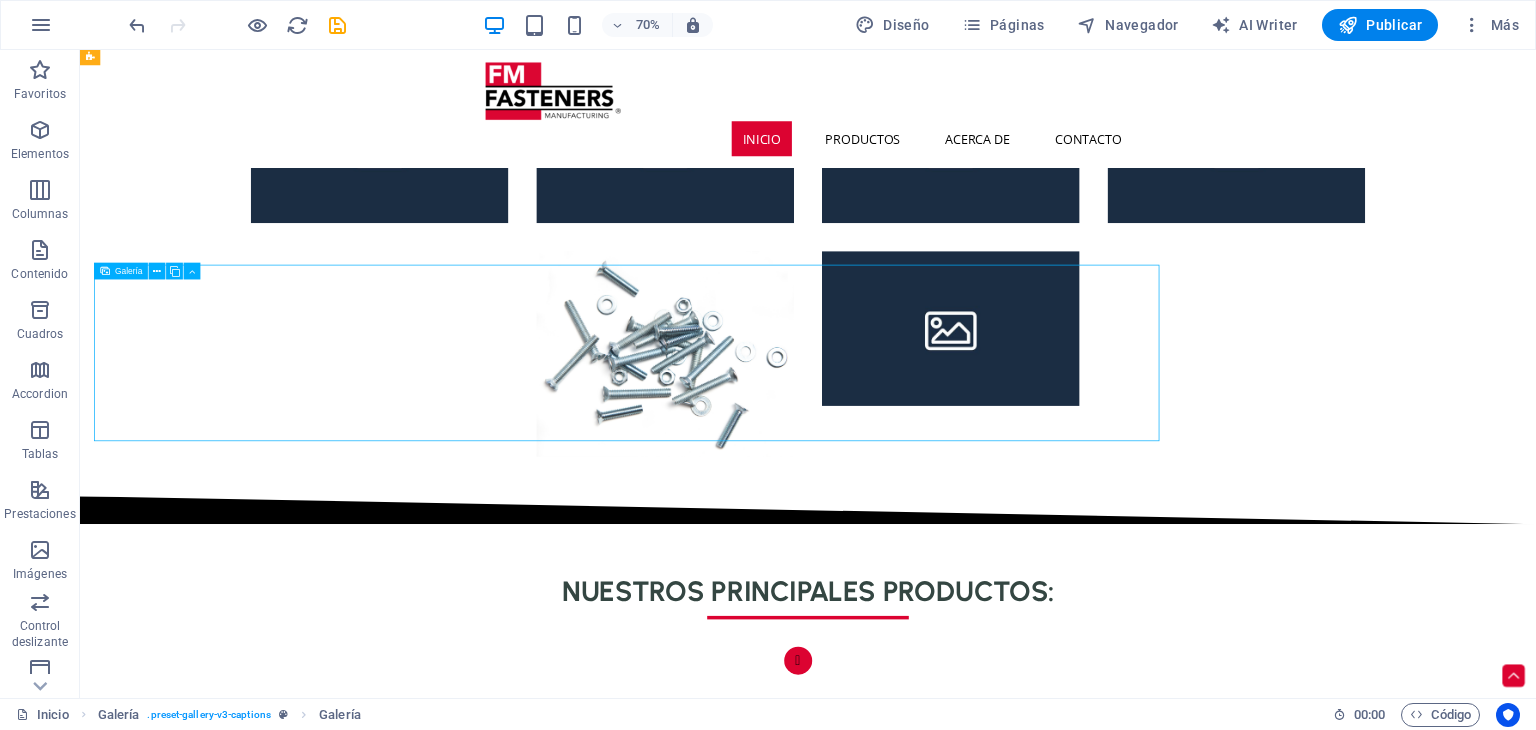 scroll, scrollTop: 1249, scrollLeft: 0, axis: vertical 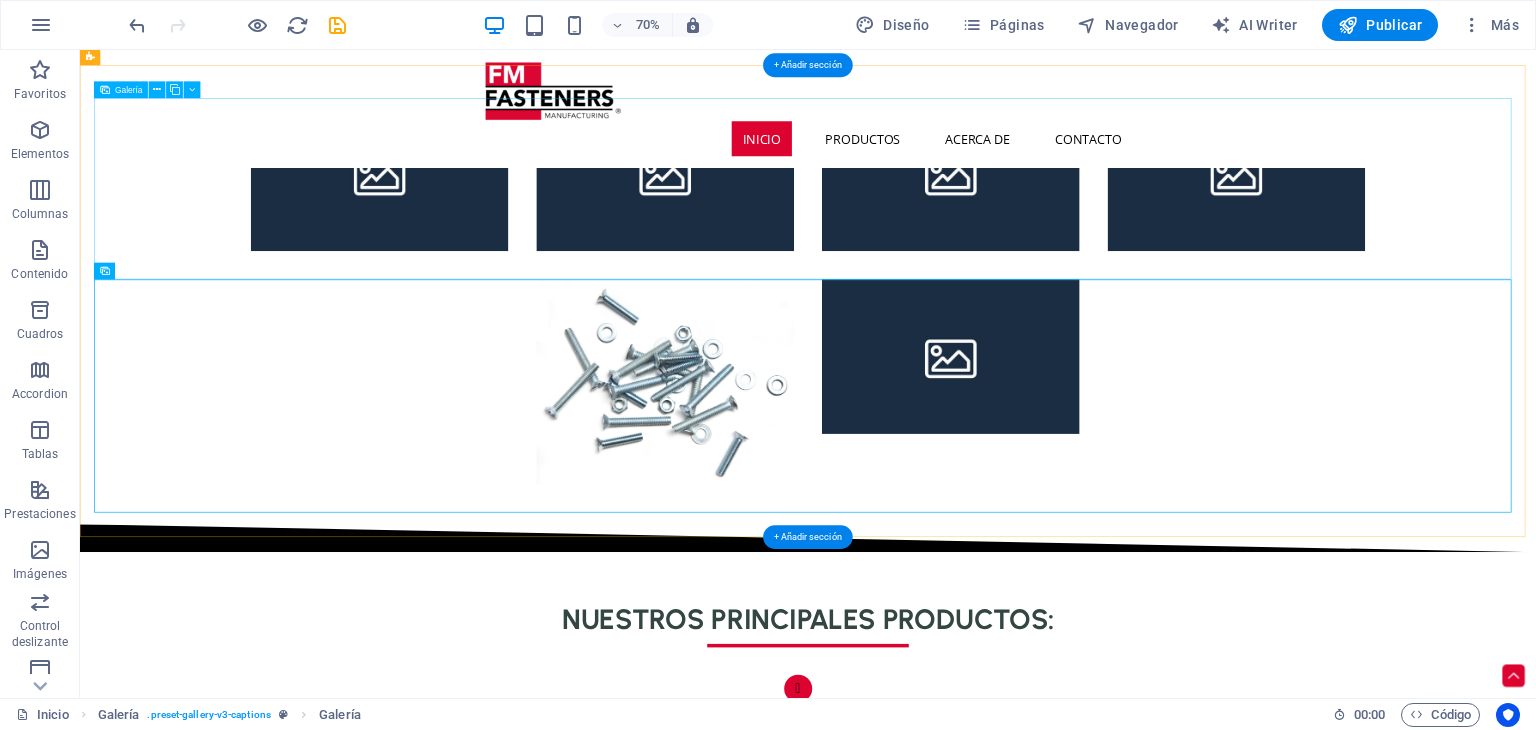 click at bounding box center (916, 226) 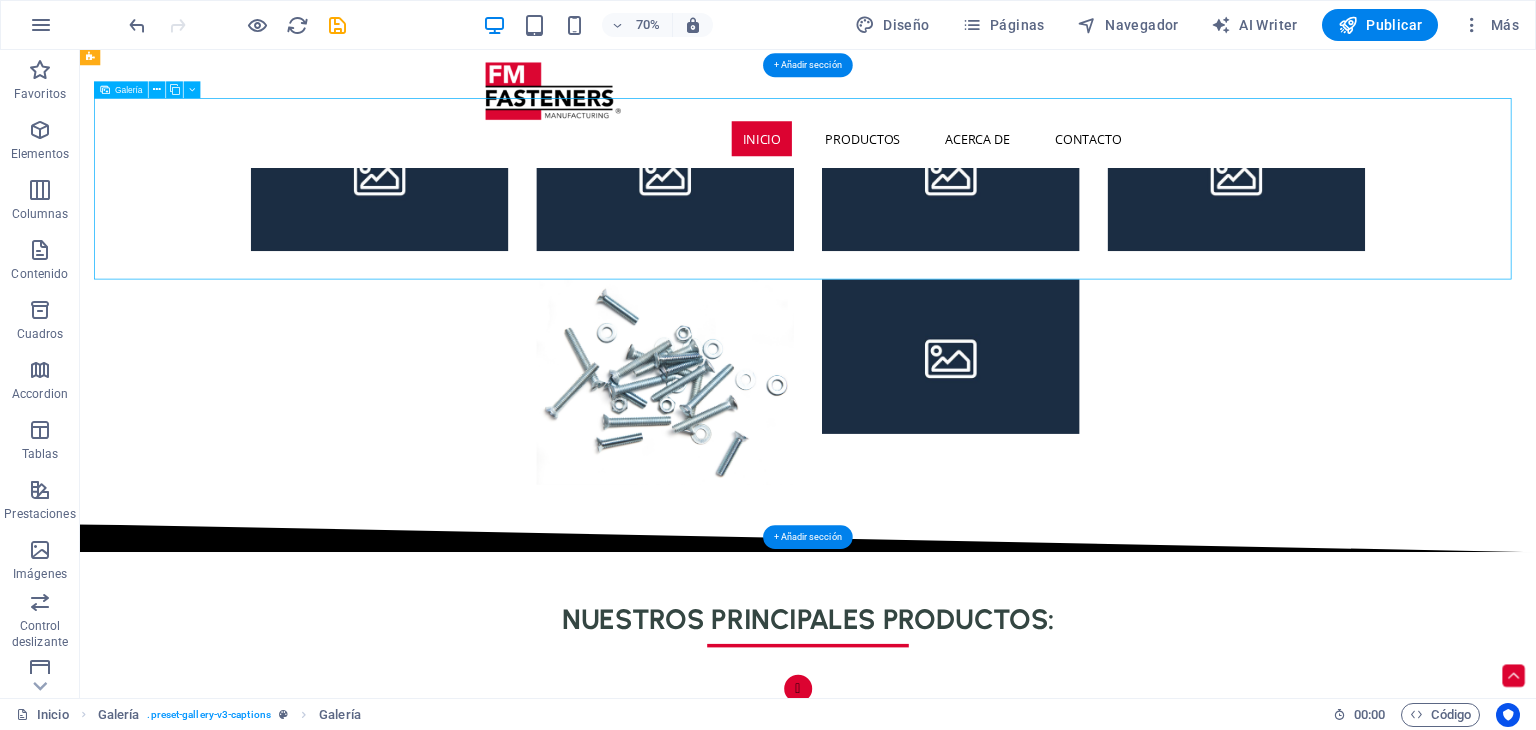 click at bounding box center (916, 226) 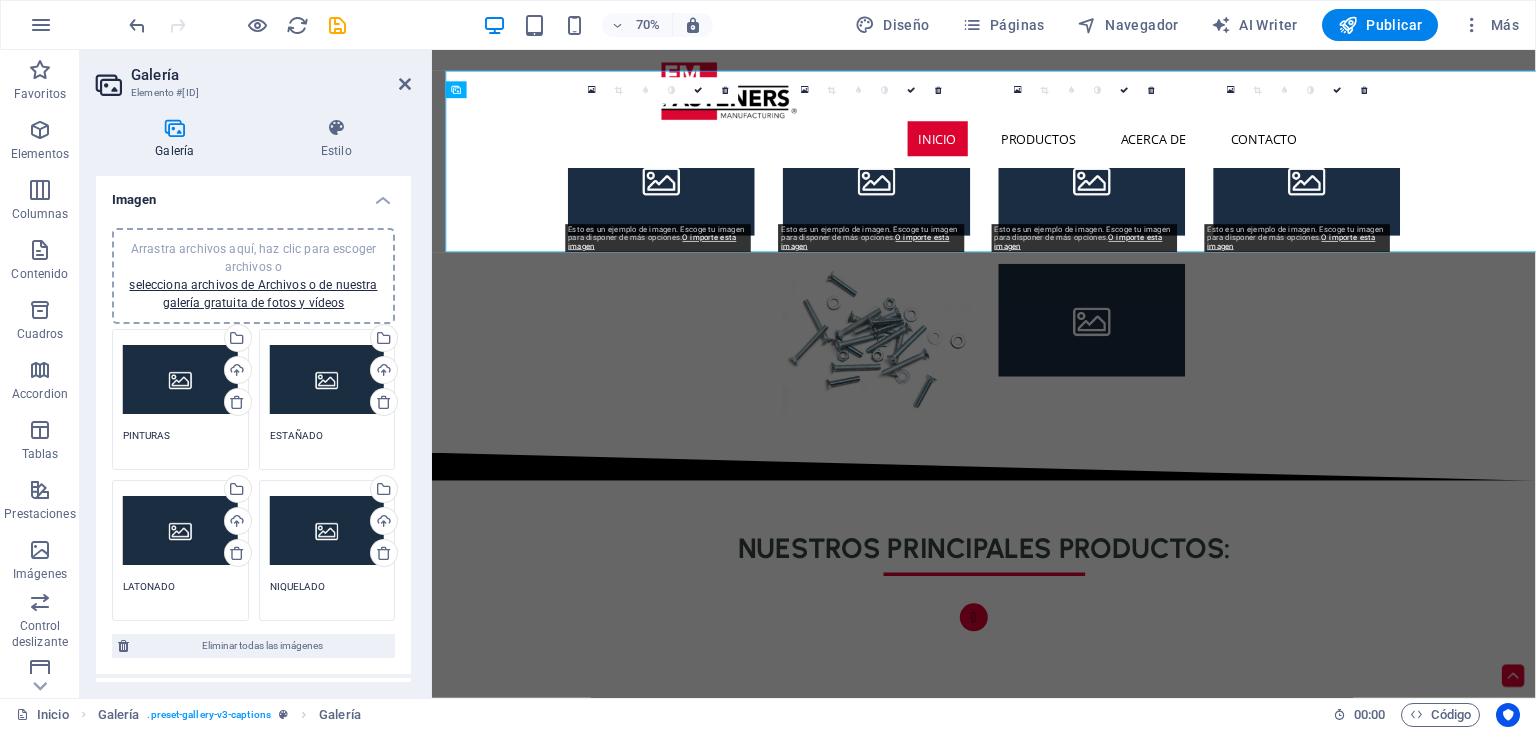 scroll, scrollTop: 1288, scrollLeft: 0, axis: vertical 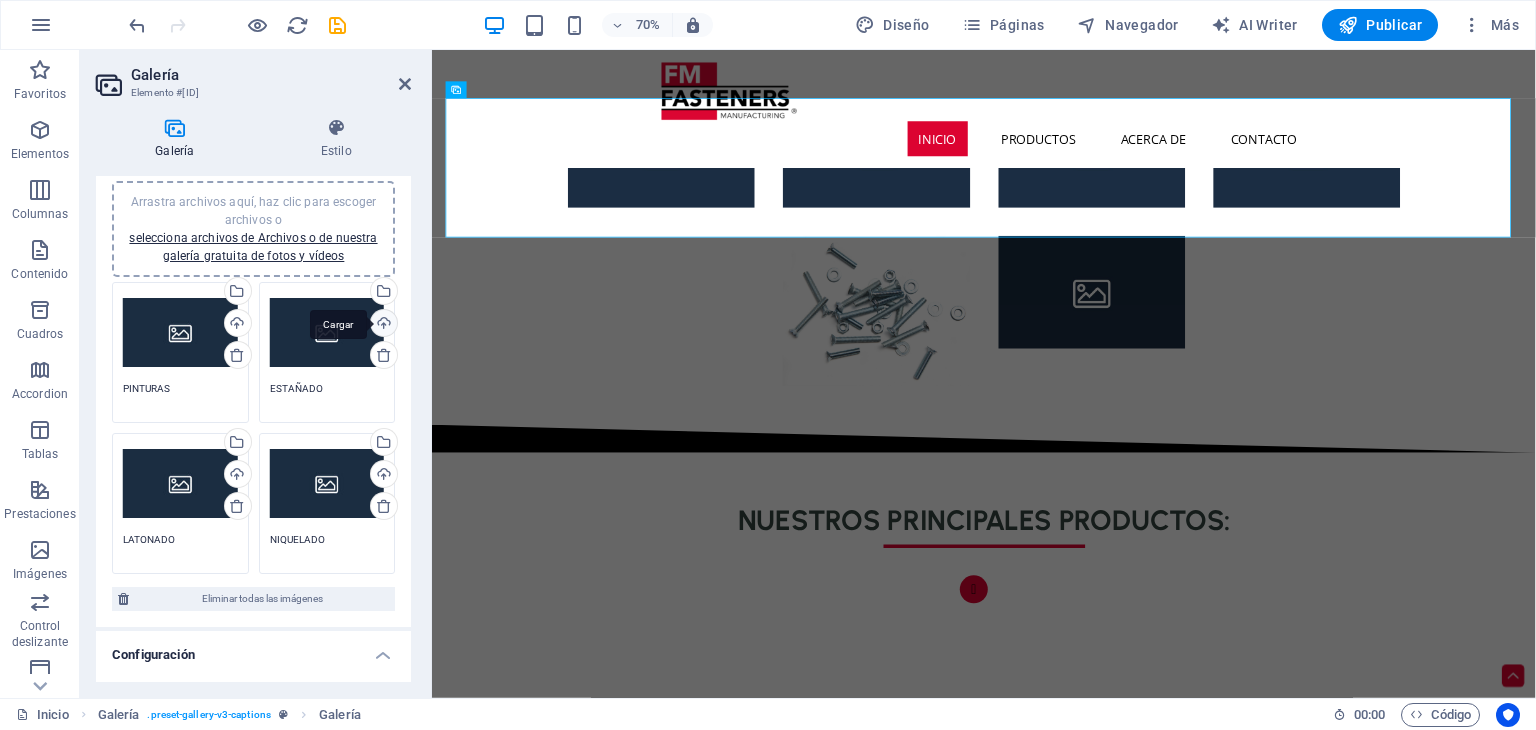 click on "Cargar" at bounding box center [382, 325] 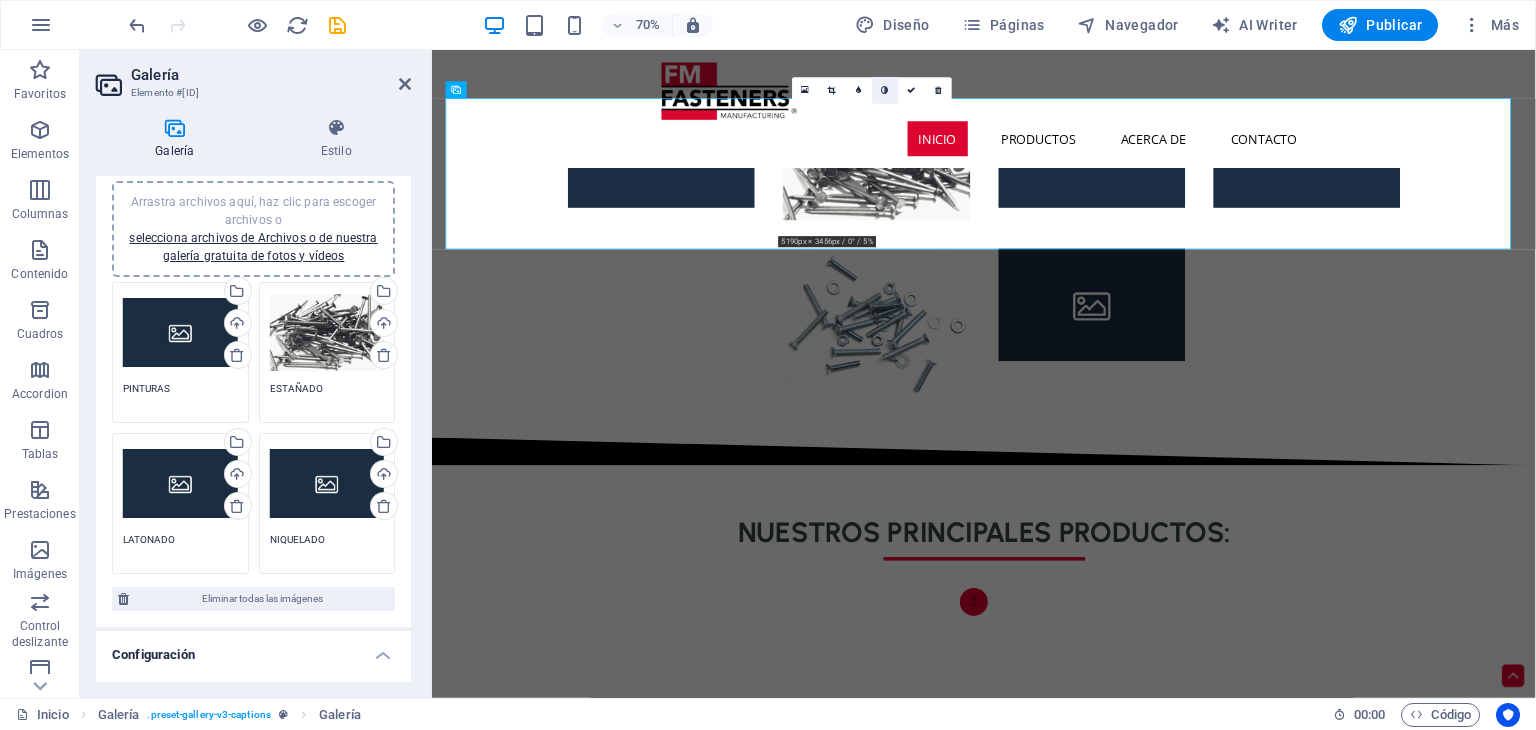 click at bounding box center (885, 91) 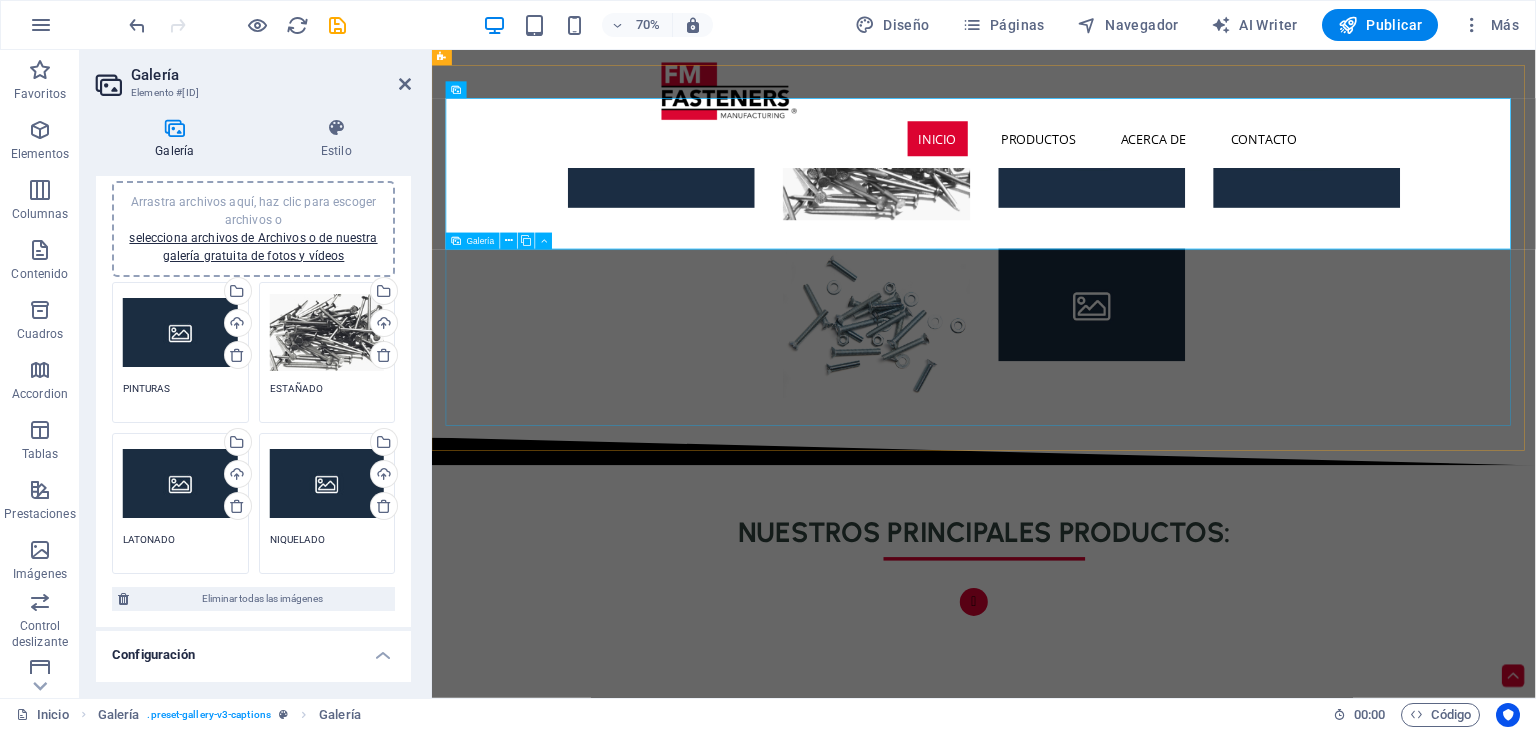 click at bounding box center [1220, 441] 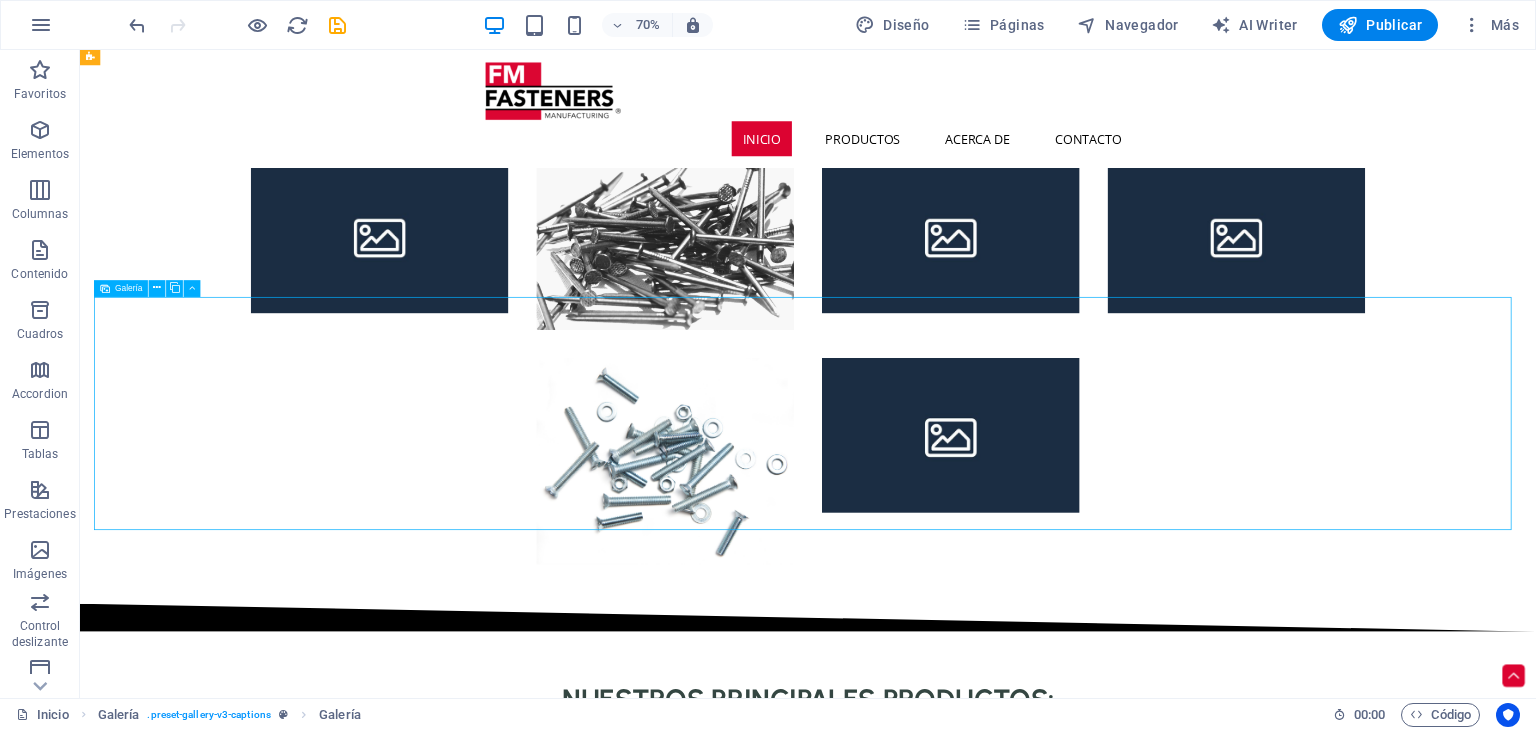 scroll, scrollTop: 1141, scrollLeft: 0, axis: vertical 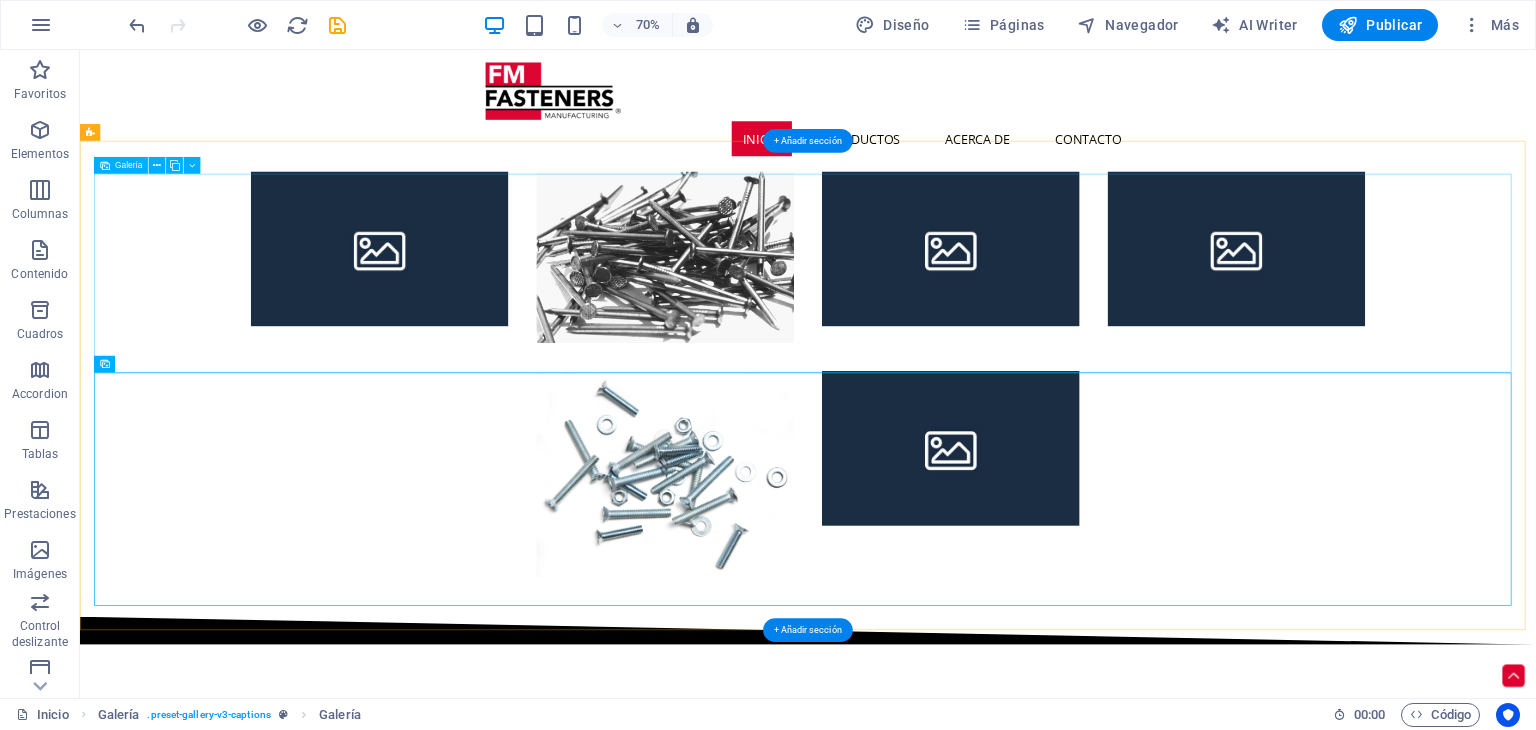 click at bounding box center [1324, 346] 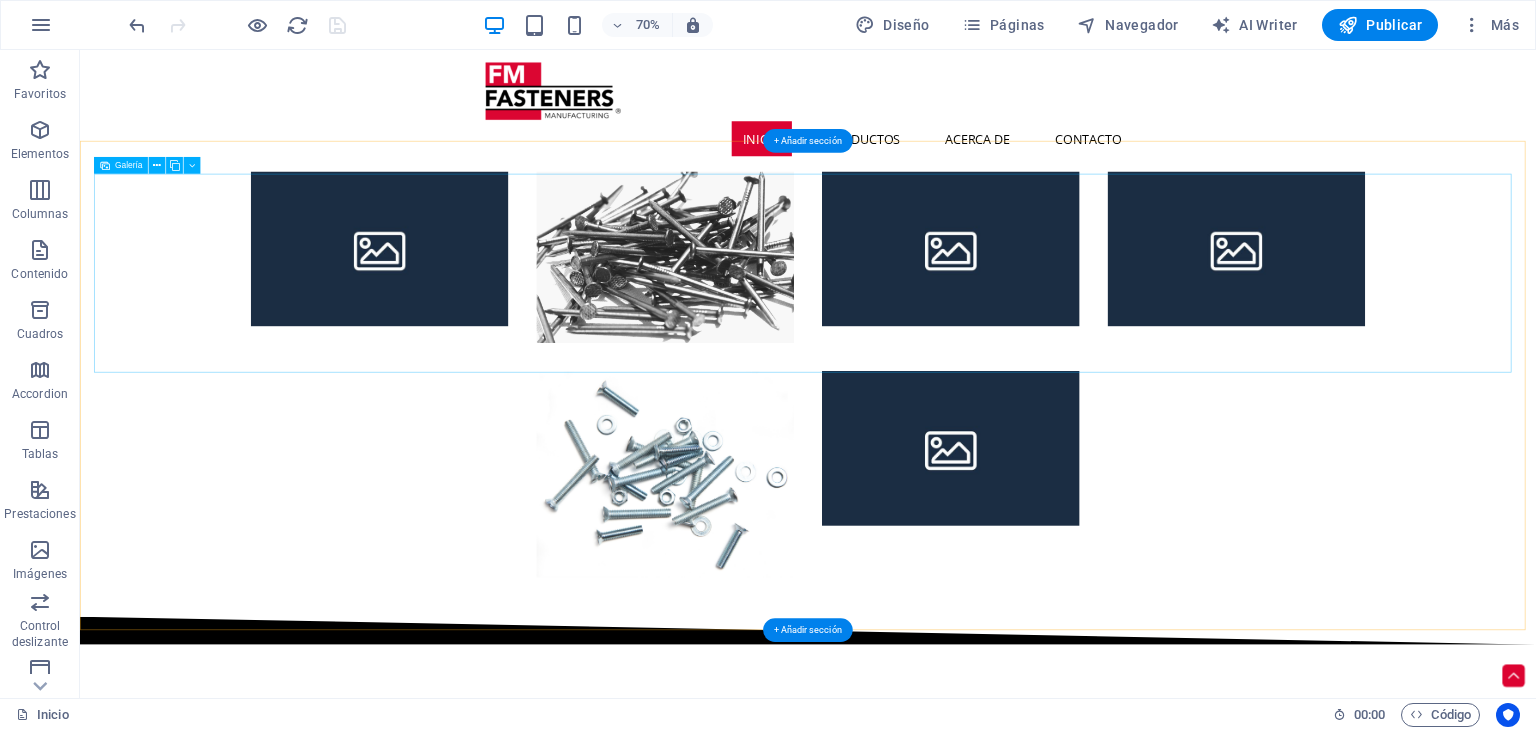 click at bounding box center [1324, 346] 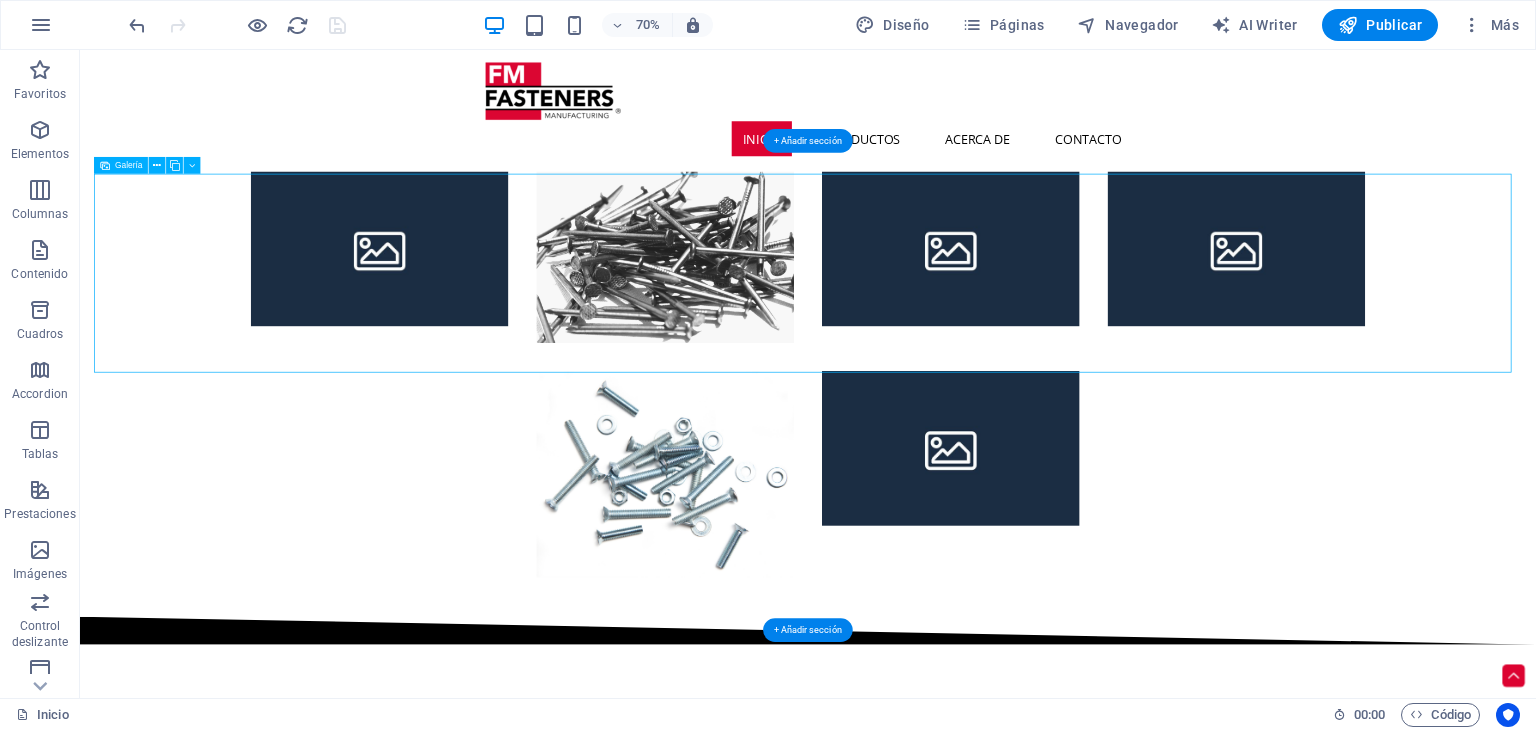 click at bounding box center [1324, 346] 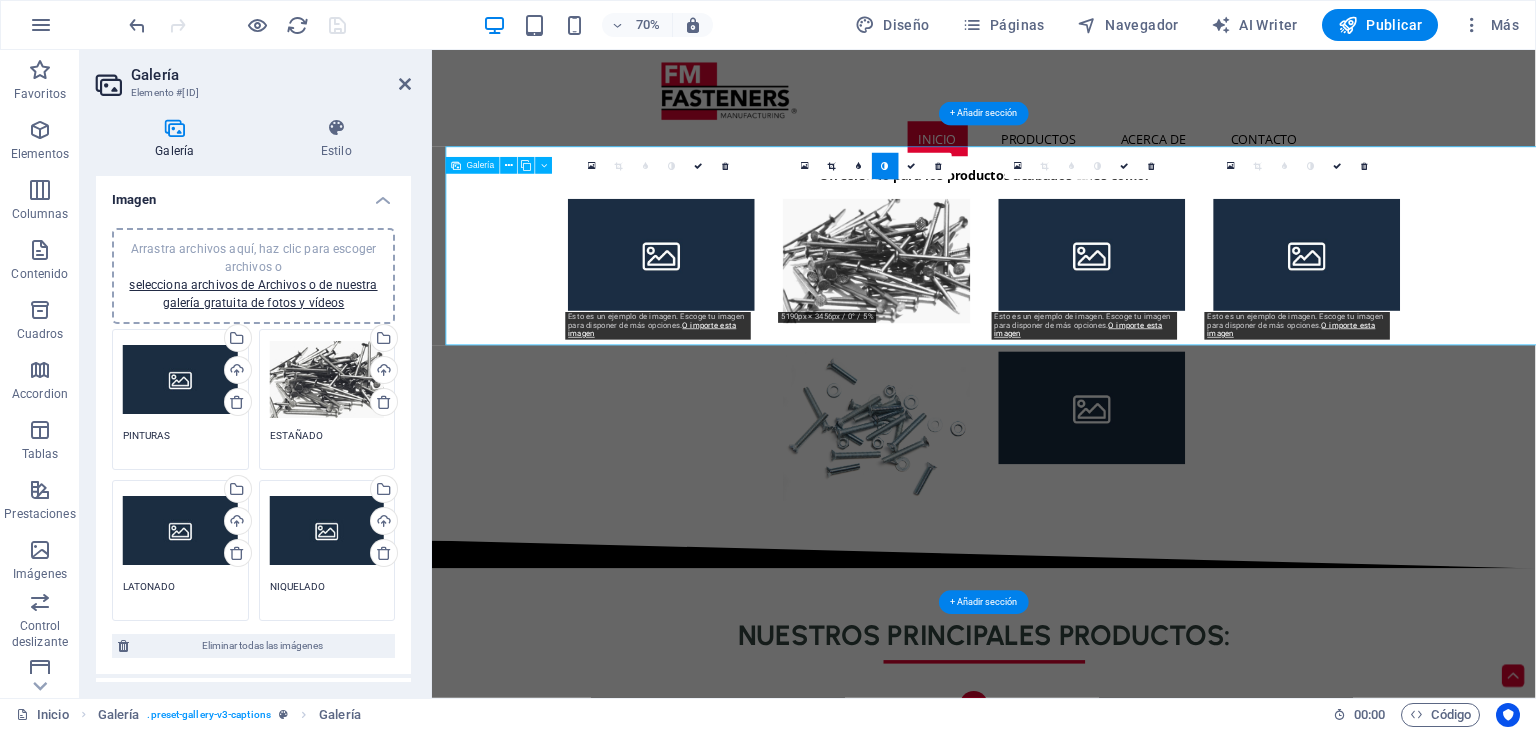 scroll, scrollTop: 1180, scrollLeft: 0, axis: vertical 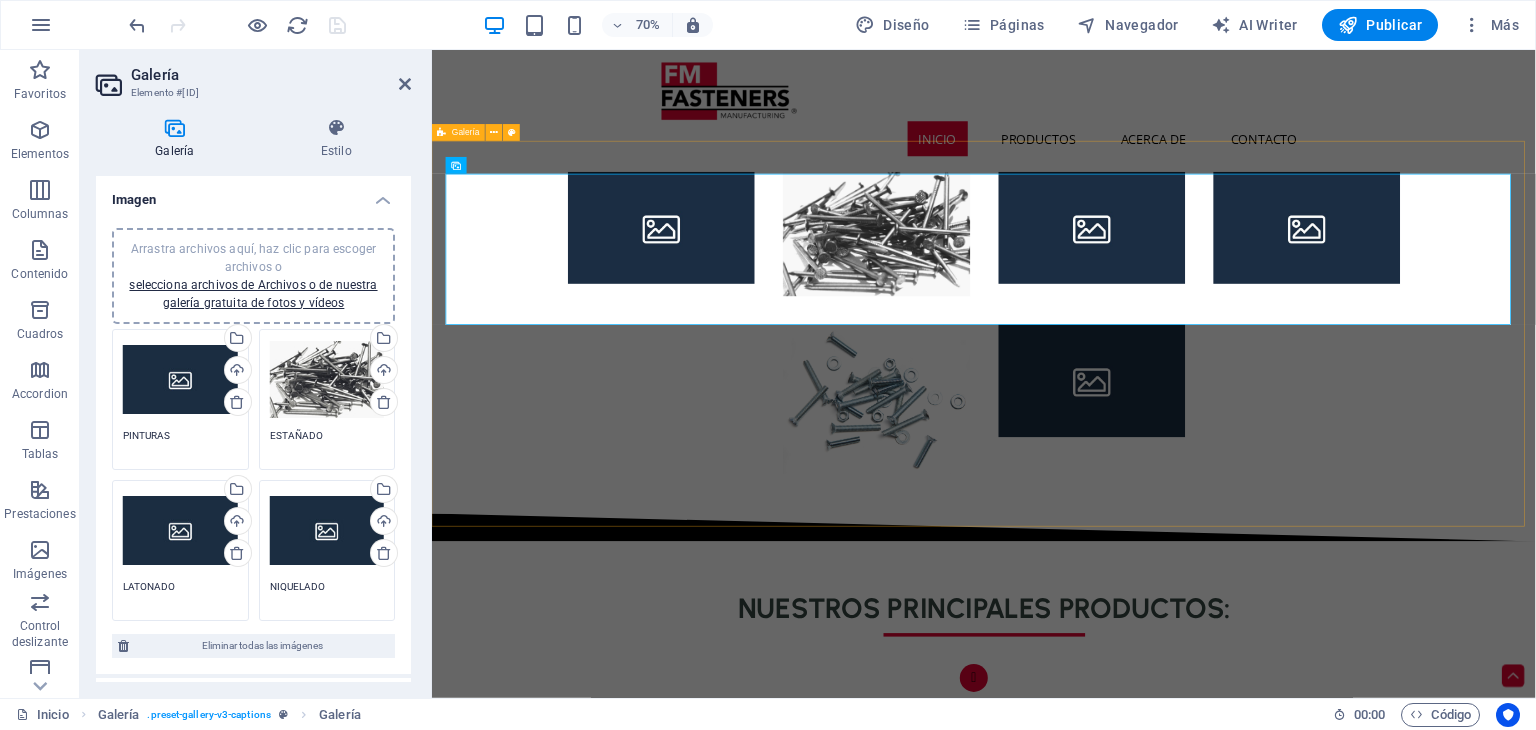 click on "Ofreciendo para los productos acabados tales como:" at bounding box center [1220, 434] 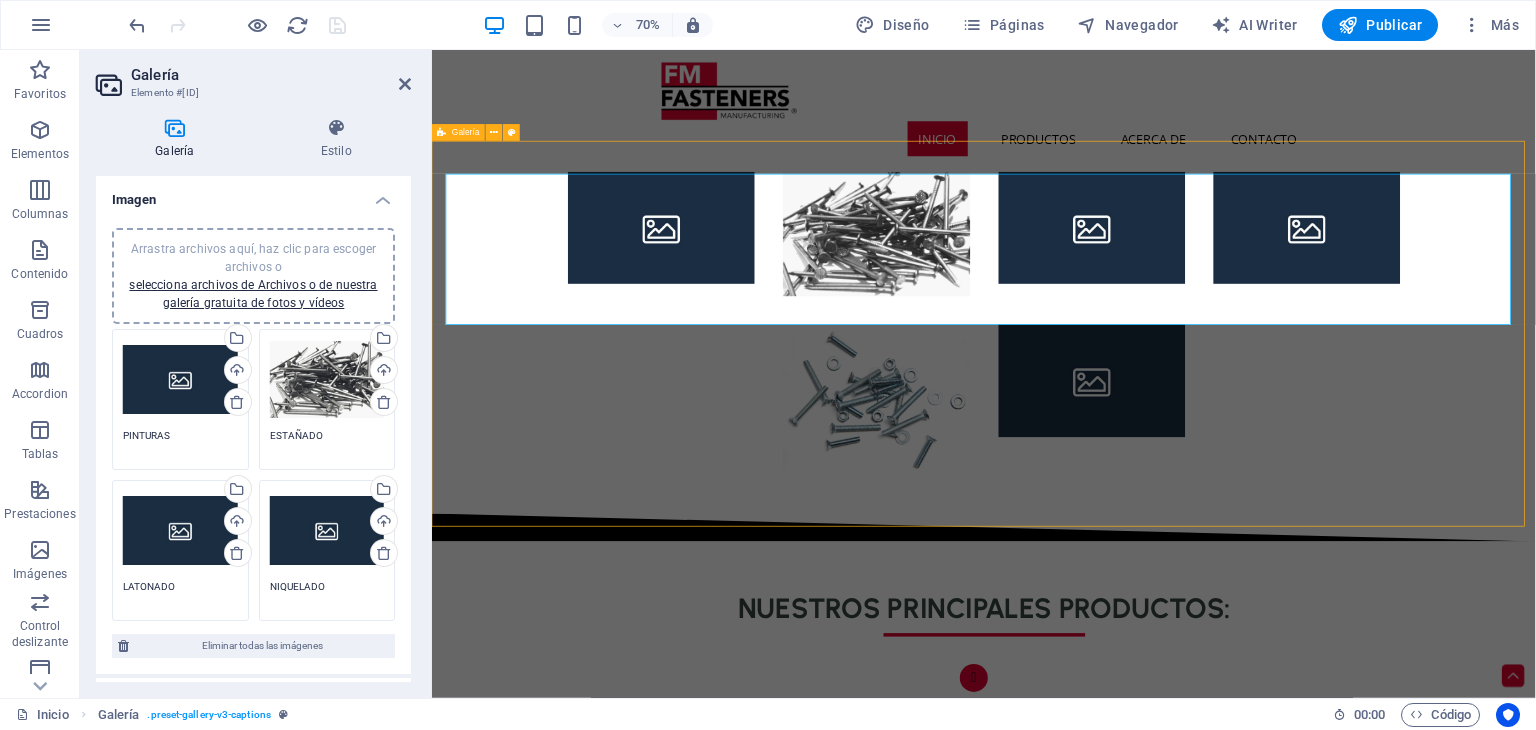 scroll, scrollTop: 1141, scrollLeft: 0, axis: vertical 